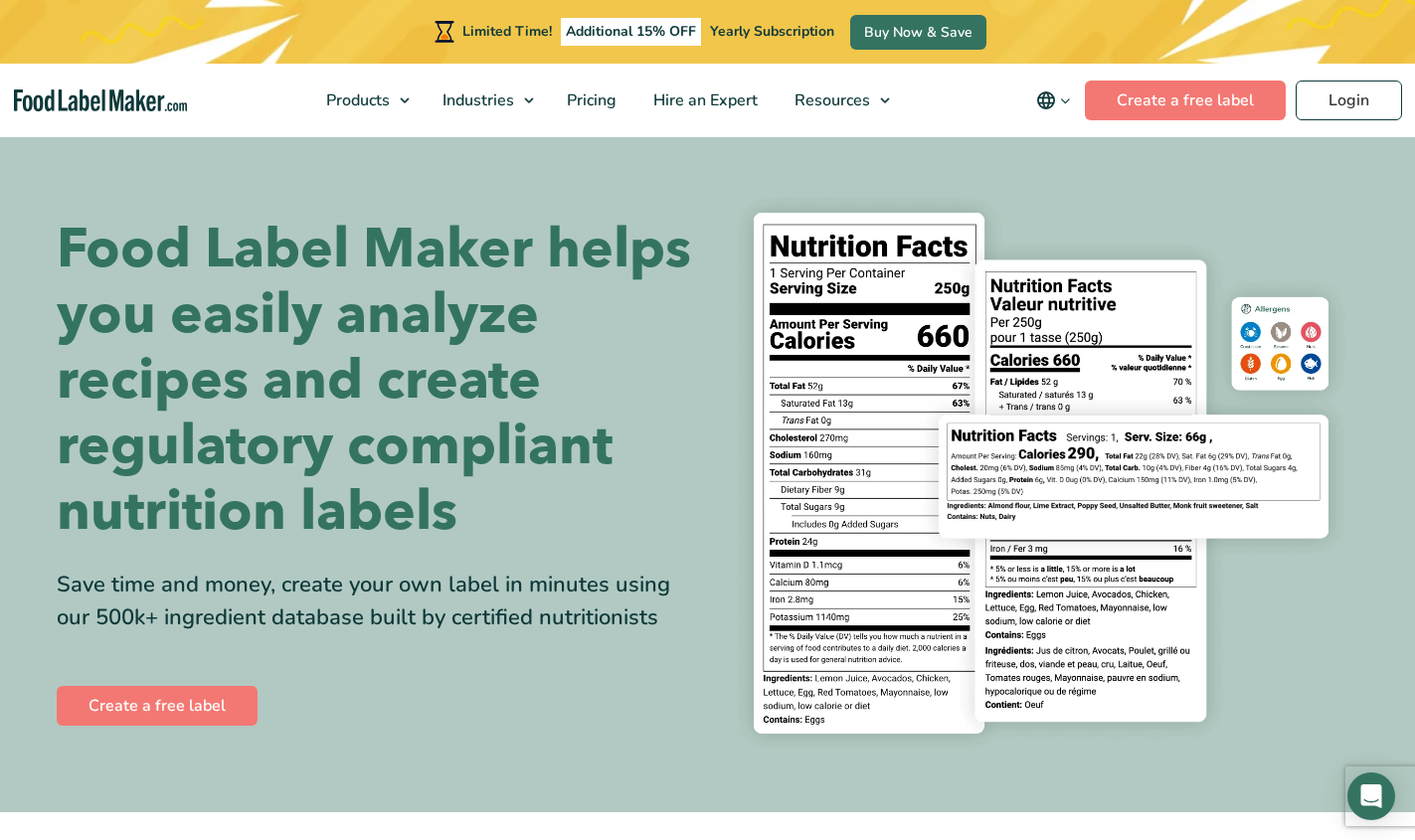 scroll, scrollTop: 0, scrollLeft: 0, axis: both 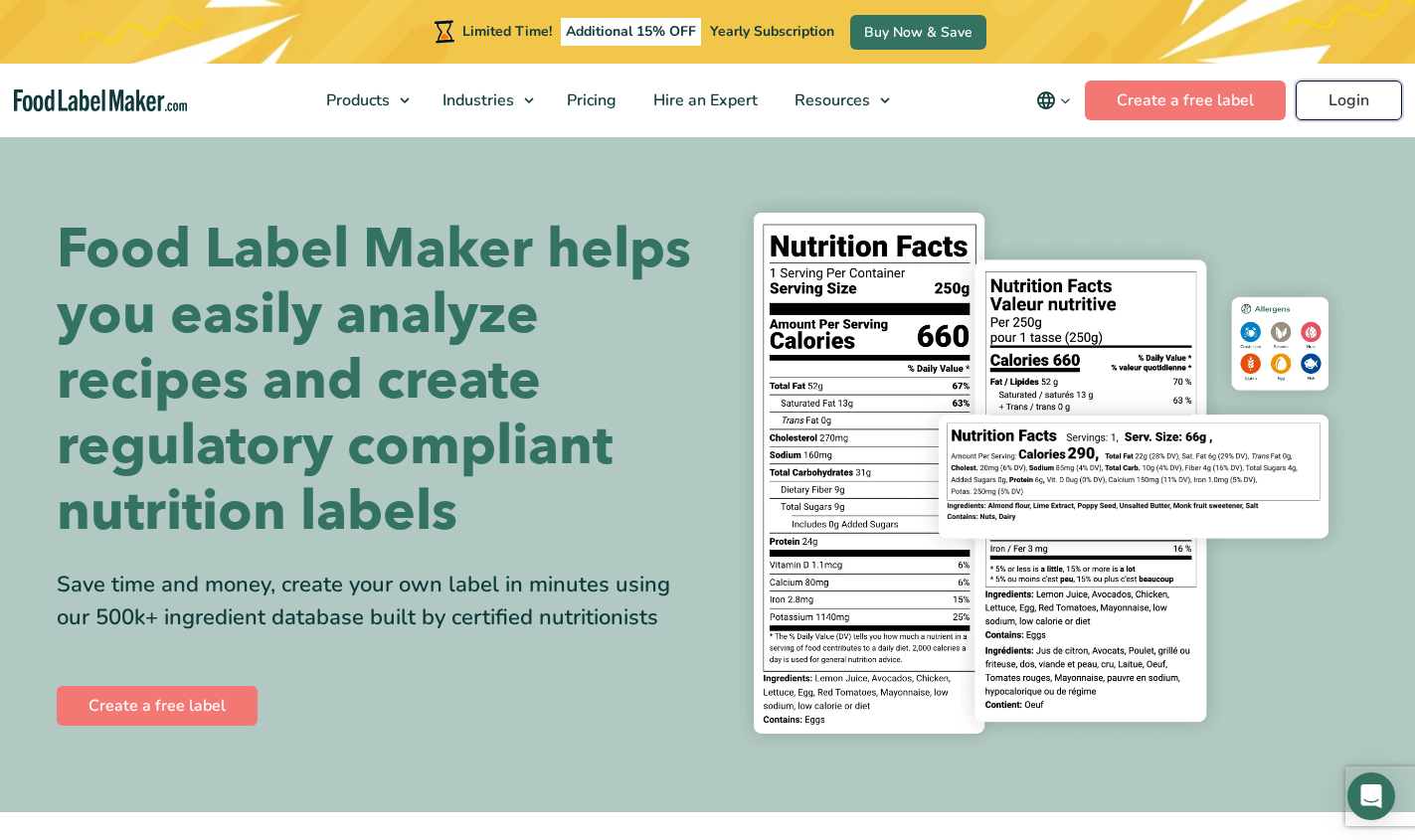 click on "Login" at bounding box center [1348, 100] 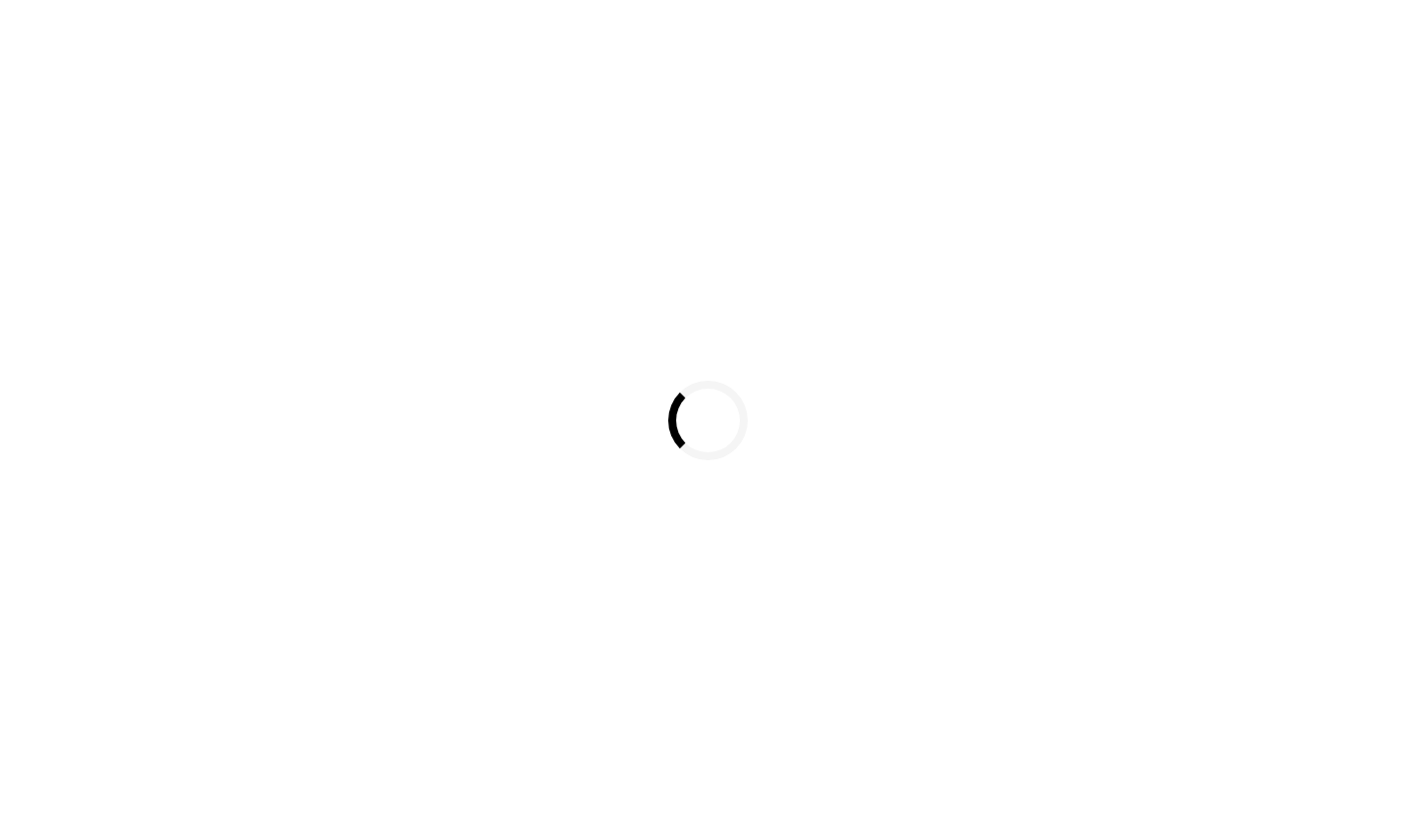 scroll, scrollTop: 0, scrollLeft: 0, axis: both 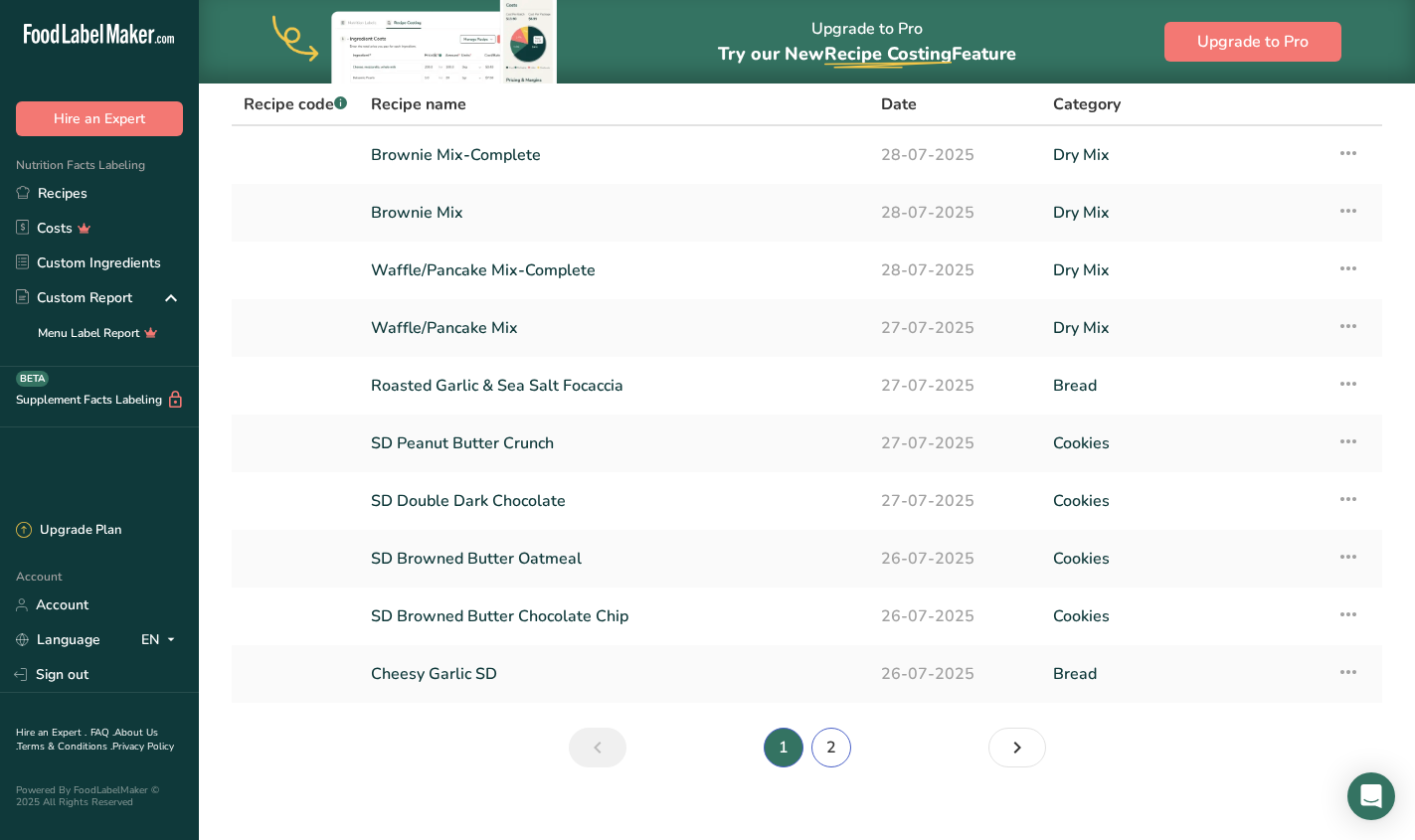 click on "2" at bounding box center [831, 748] 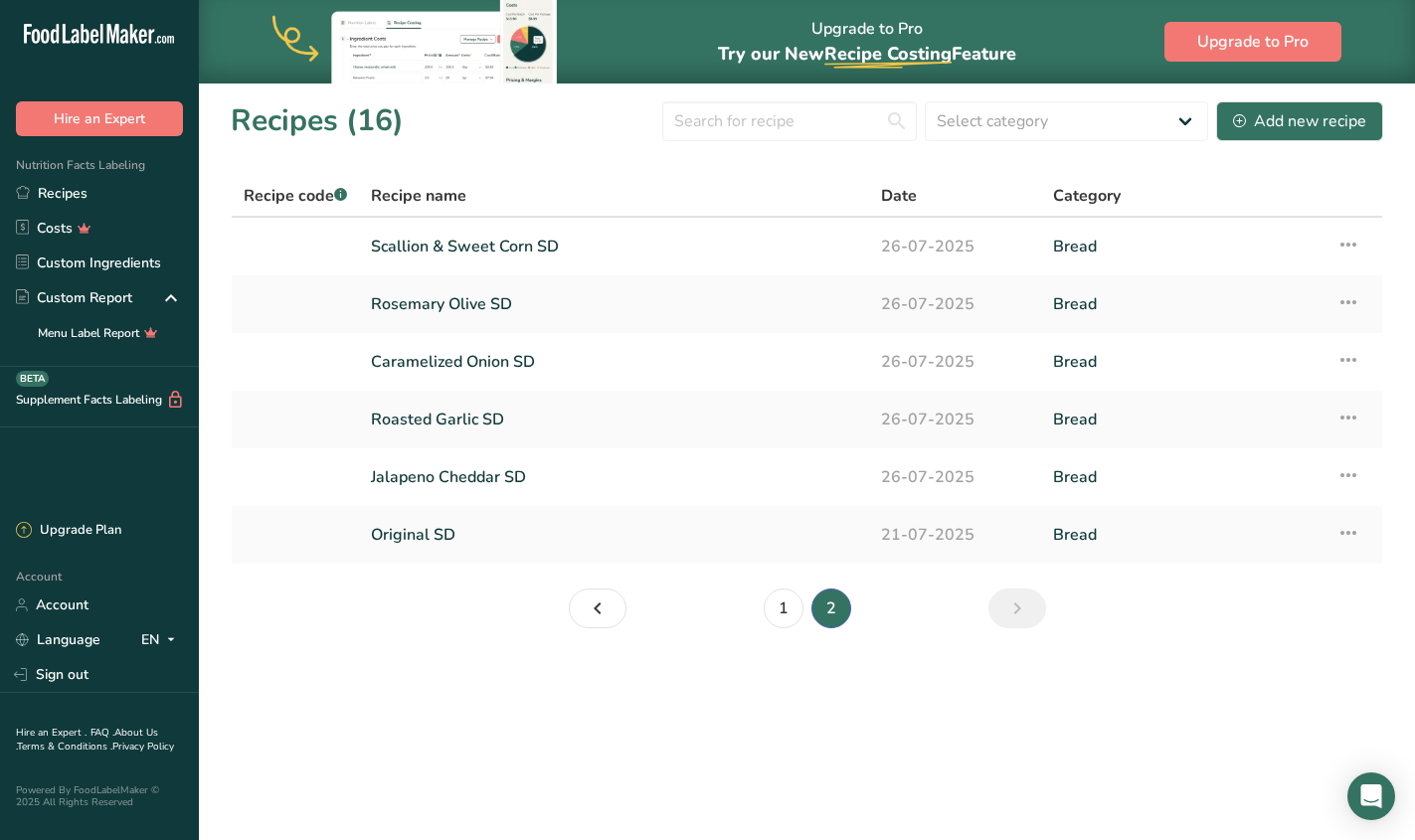 scroll, scrollTop: 0, scrollLeft: 0, axis: both 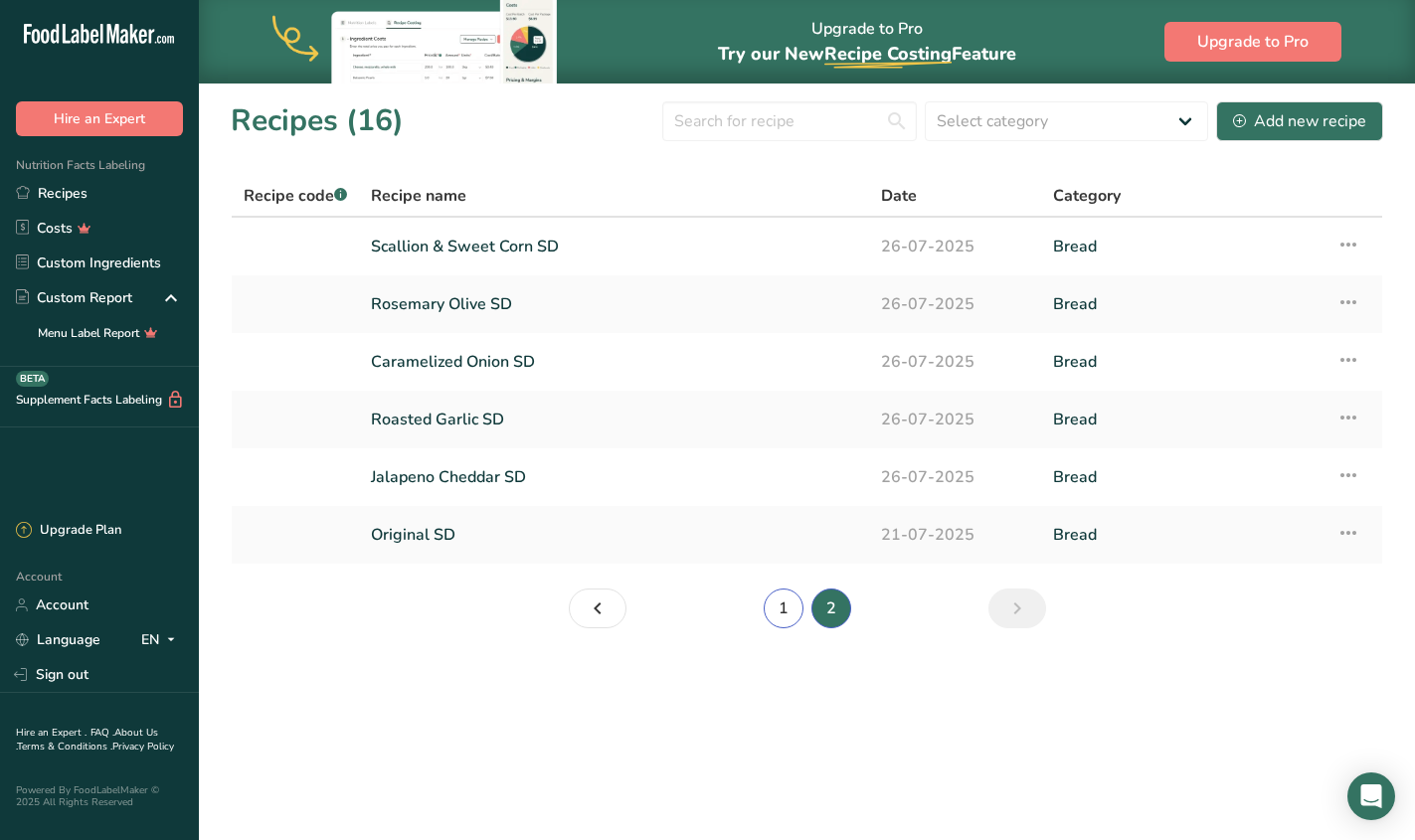 click on "1" at bounding box center (784, 608) 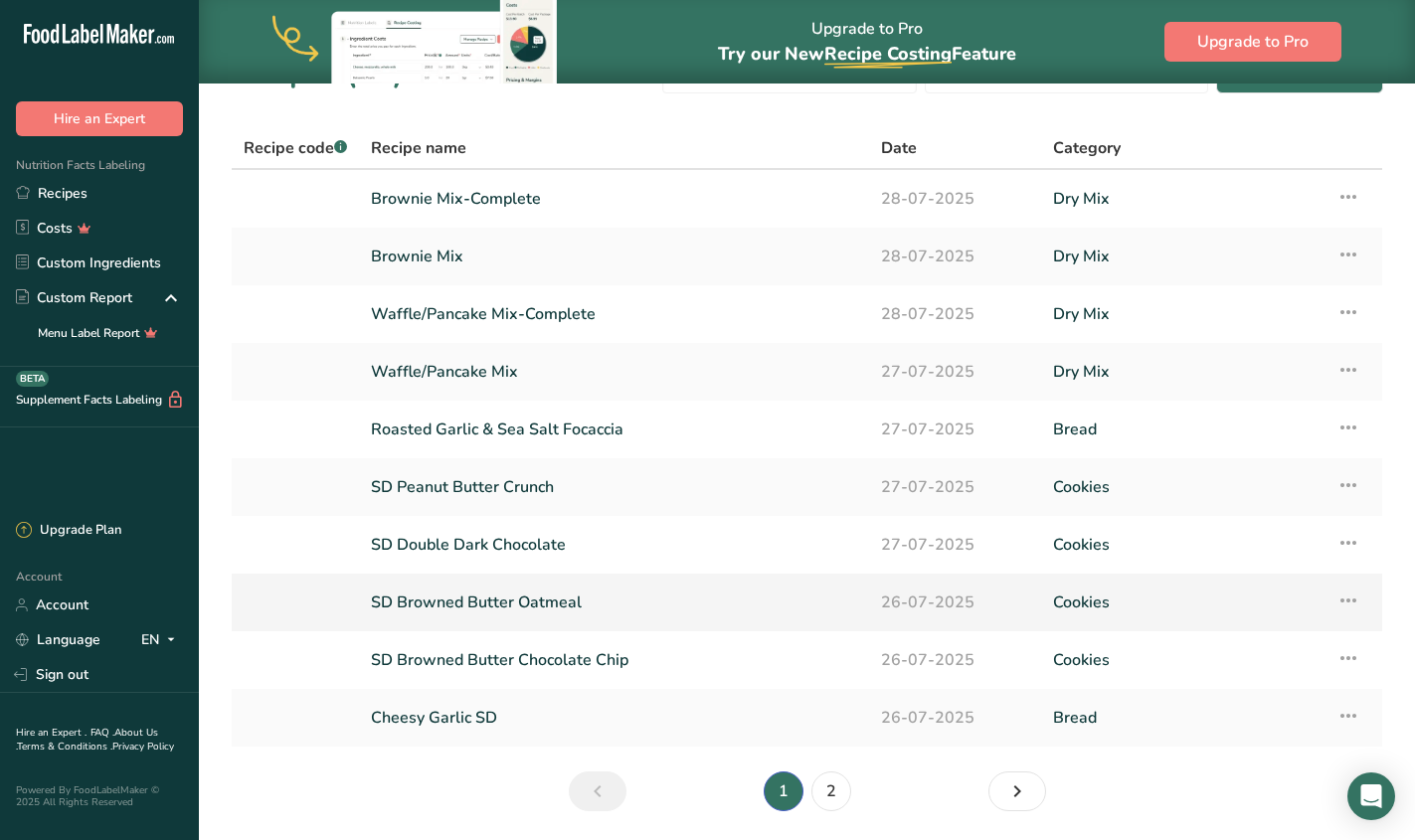 scroll, scrollTop: 52, scrollLeft: 0, axis: vertical 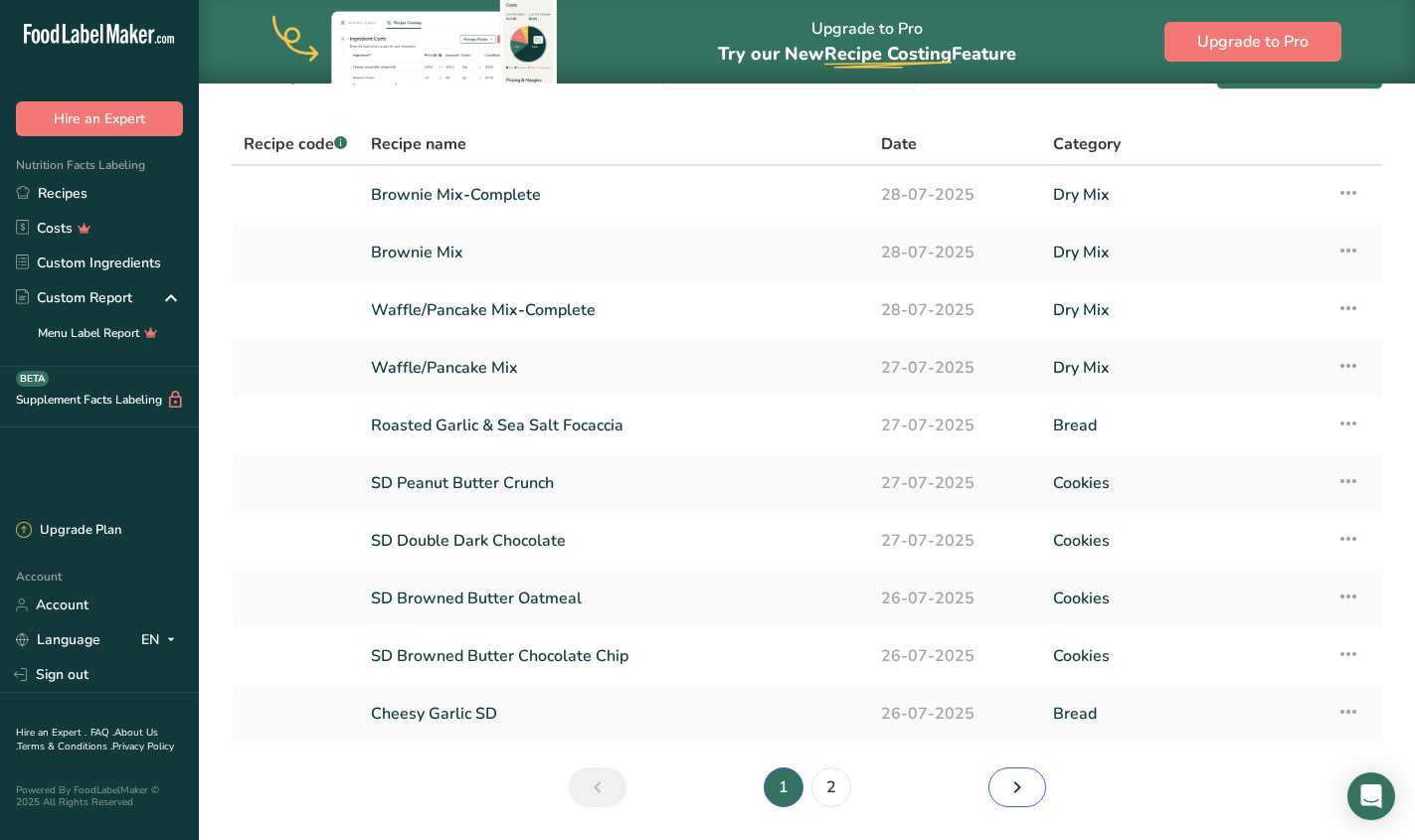 click at bounding box center (1017, 787) 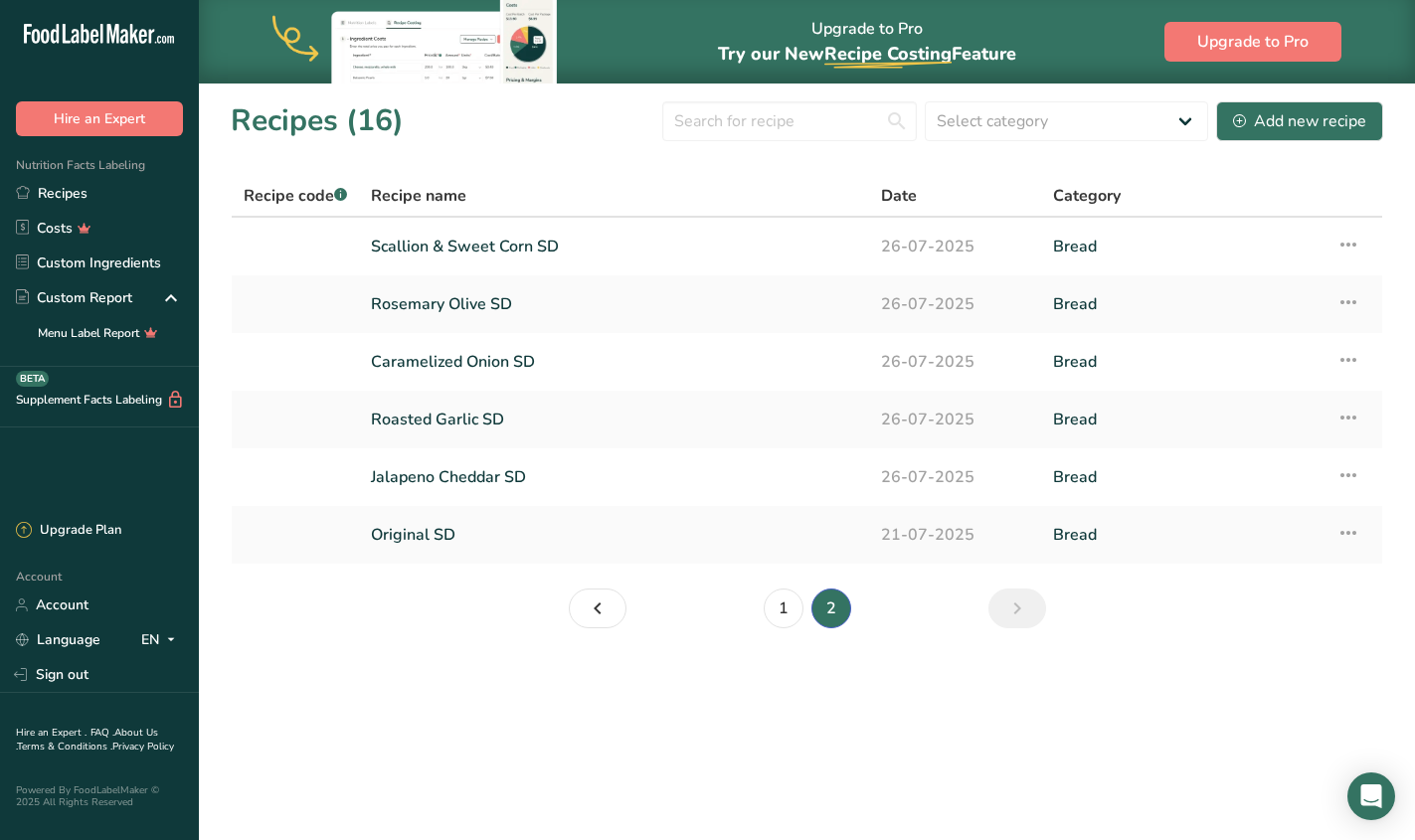 scroll, scrollTop: 0, scrollLeft: 0, axis: both 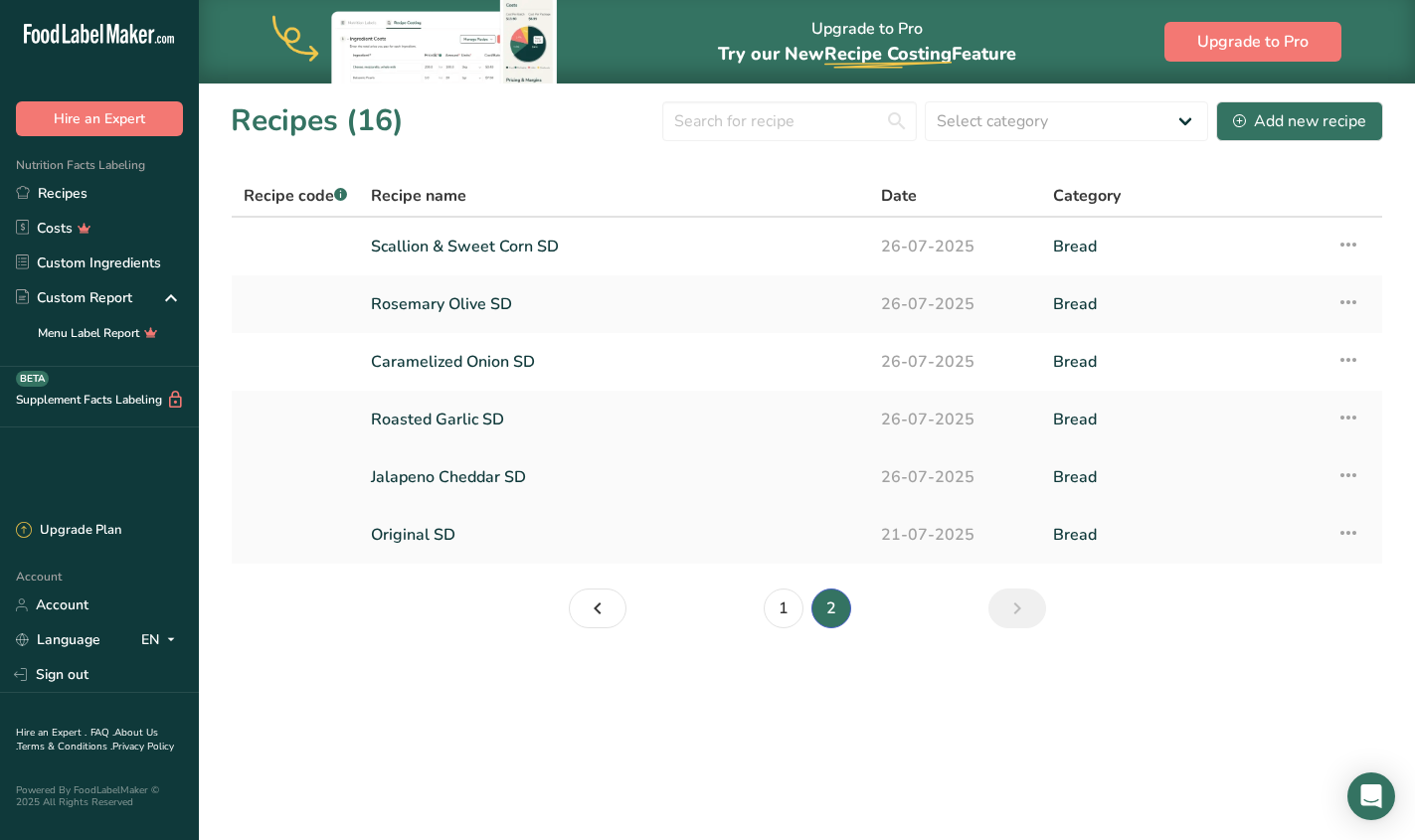 click on "Jalapeno Cheddar SD" at bounding box center (614, 477) 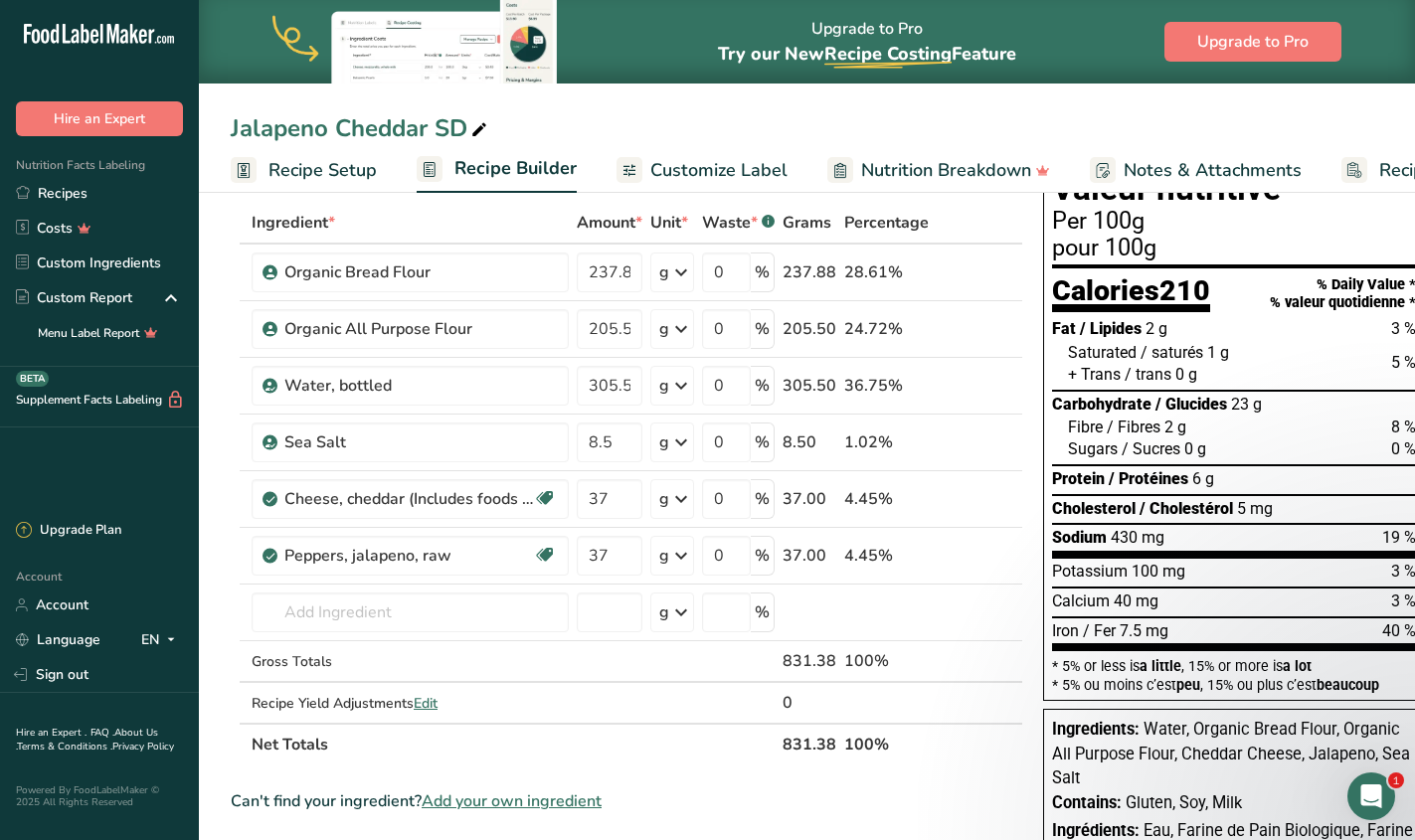scroll, scrollTop: 244, scrollLeft: 0, axis: vertical 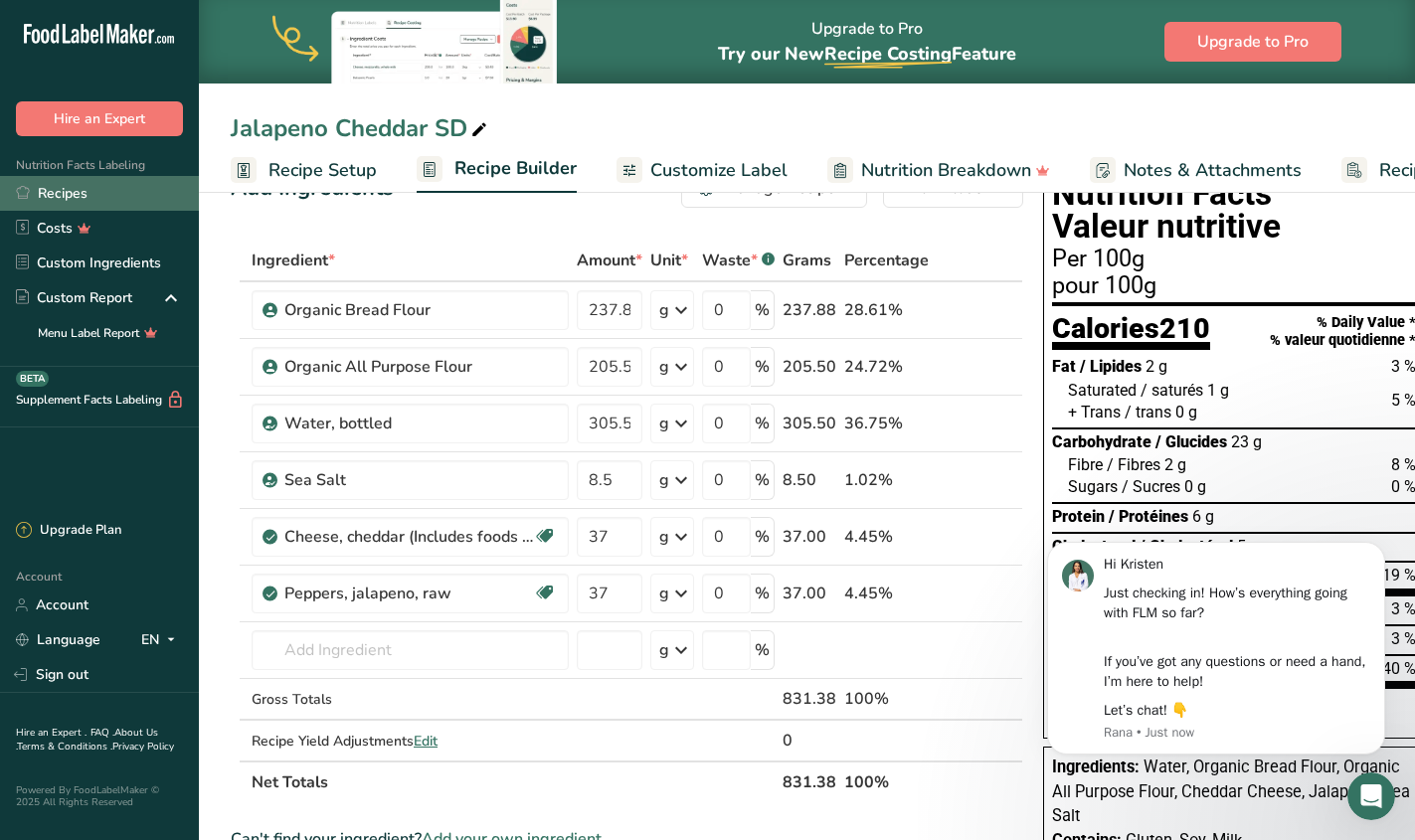 click on "Recipes" at bounding box center [99, 193] 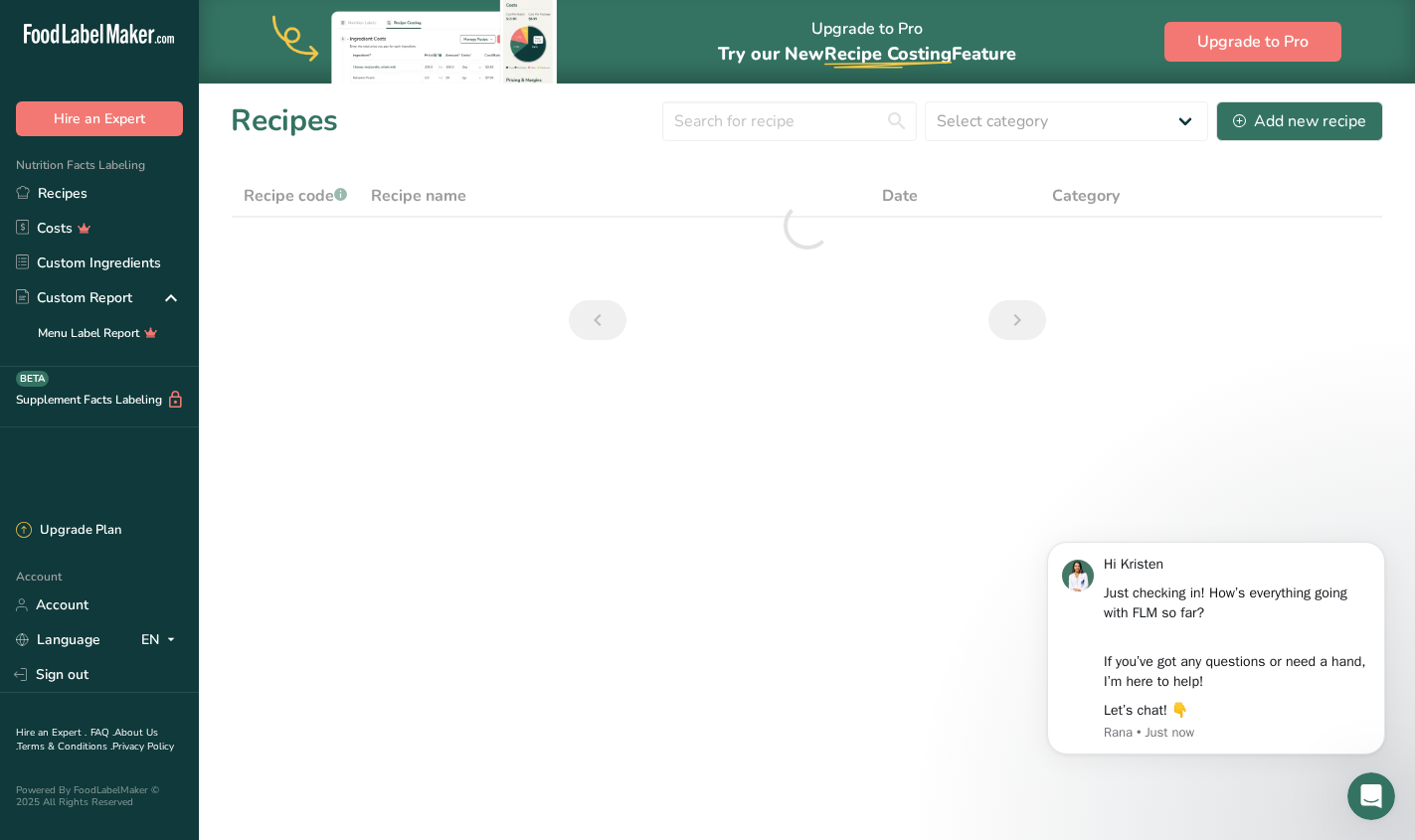 scroll, scrollTop: 0, scrollLeft: 0, axis: both 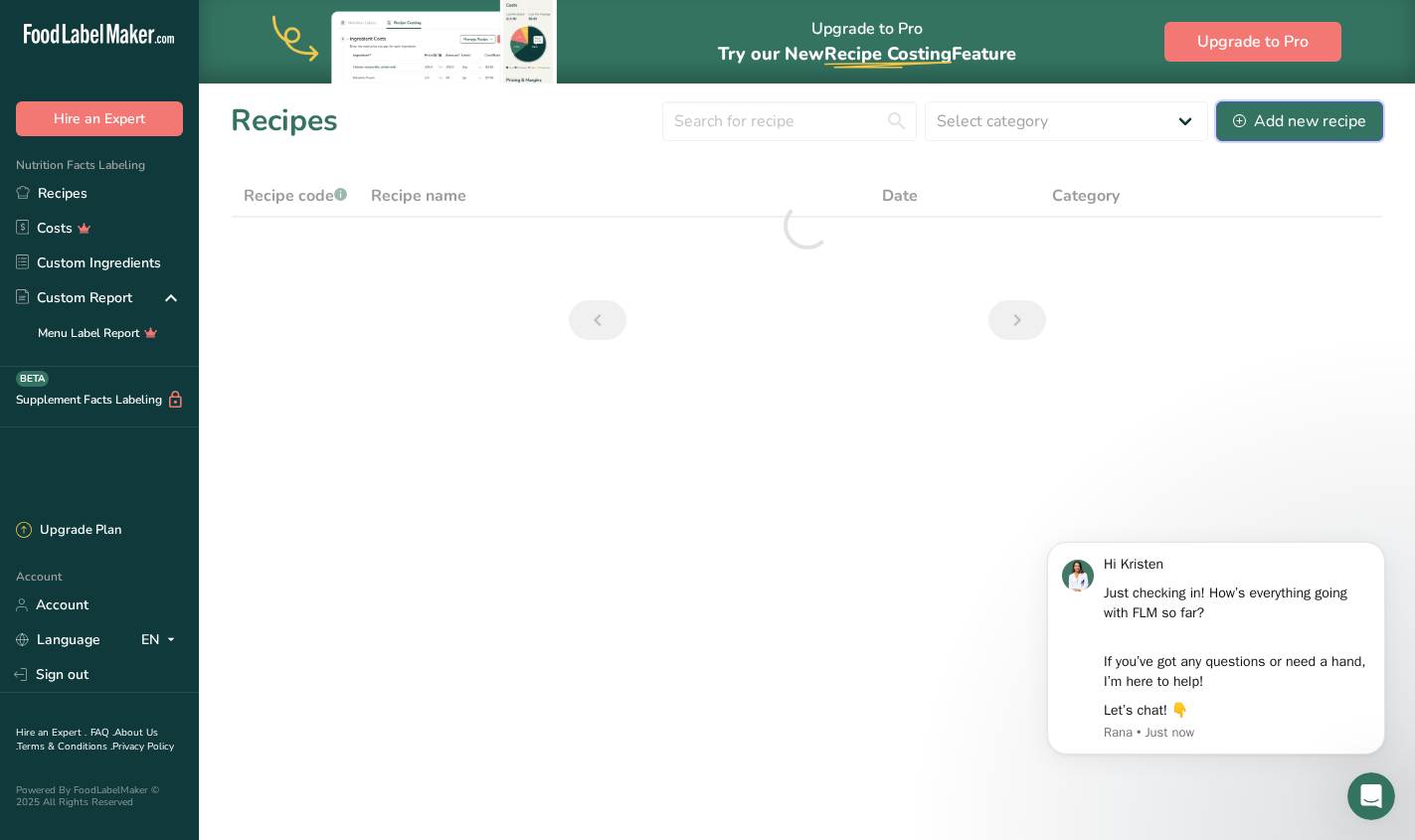 click on "Add new recipe" at bounding box center [1300, 121] 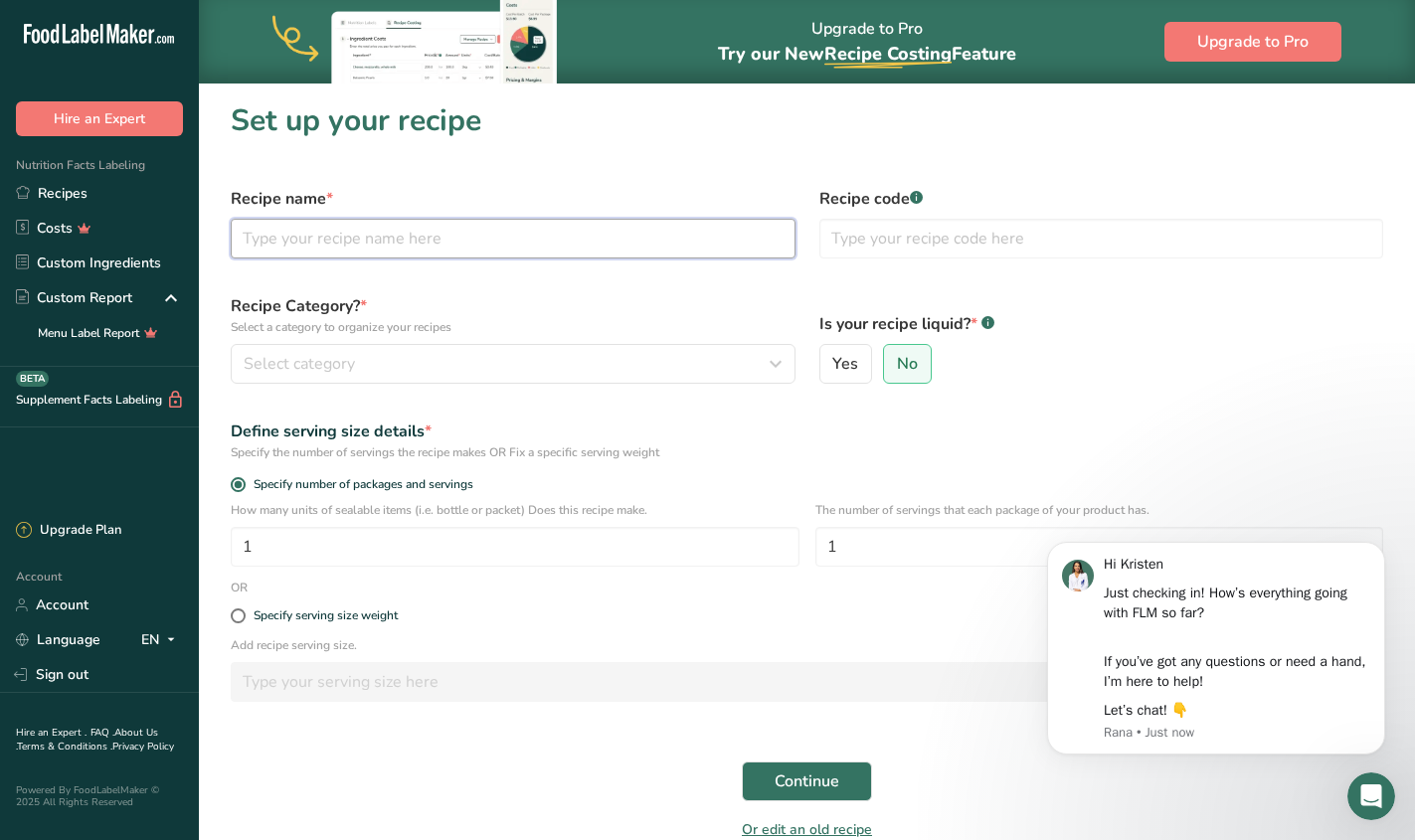 click at bounding box center [513, 239] 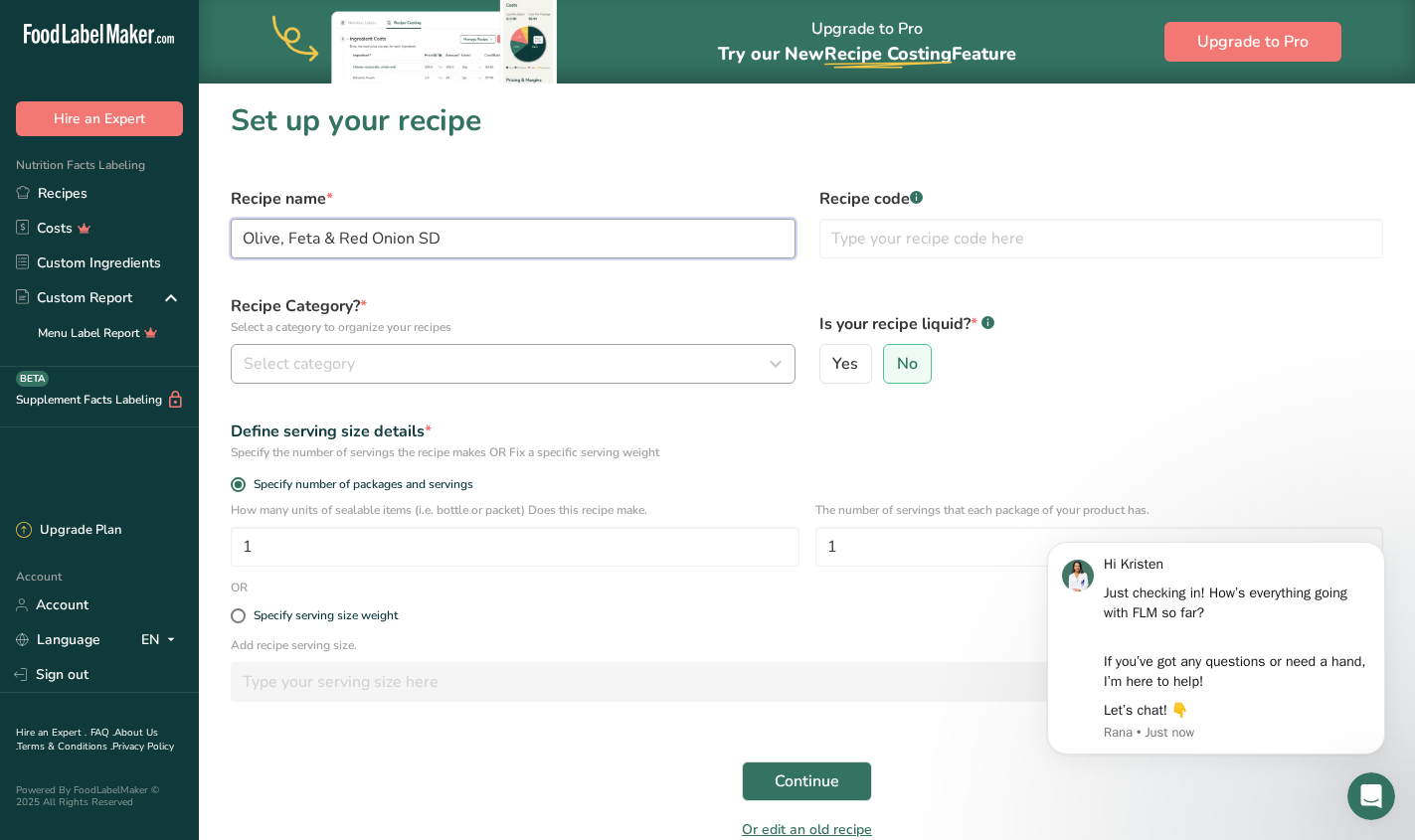 type on "Olive, Feta & Red Onion SD" 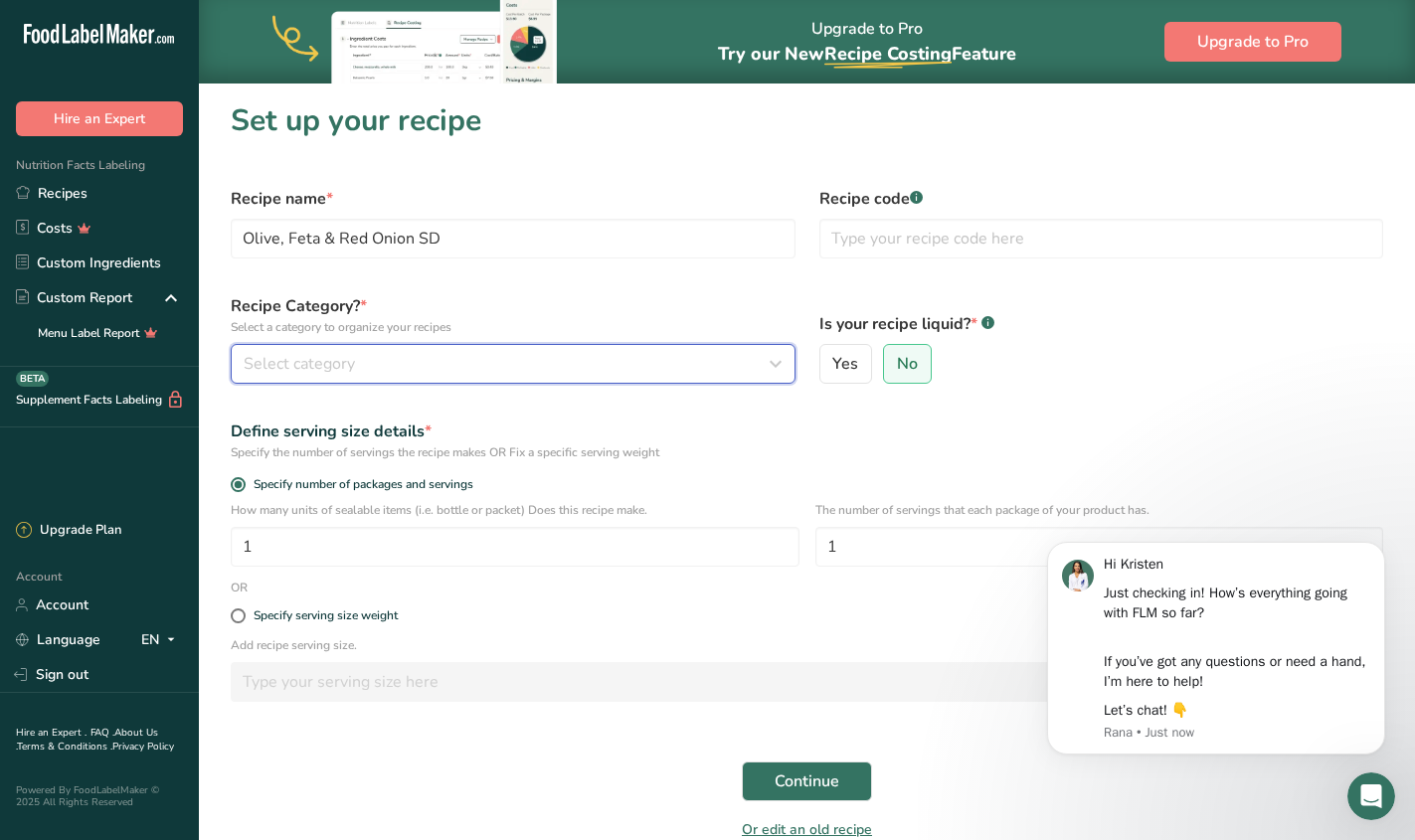 click on "Select category" at bounding box center (507, 364) 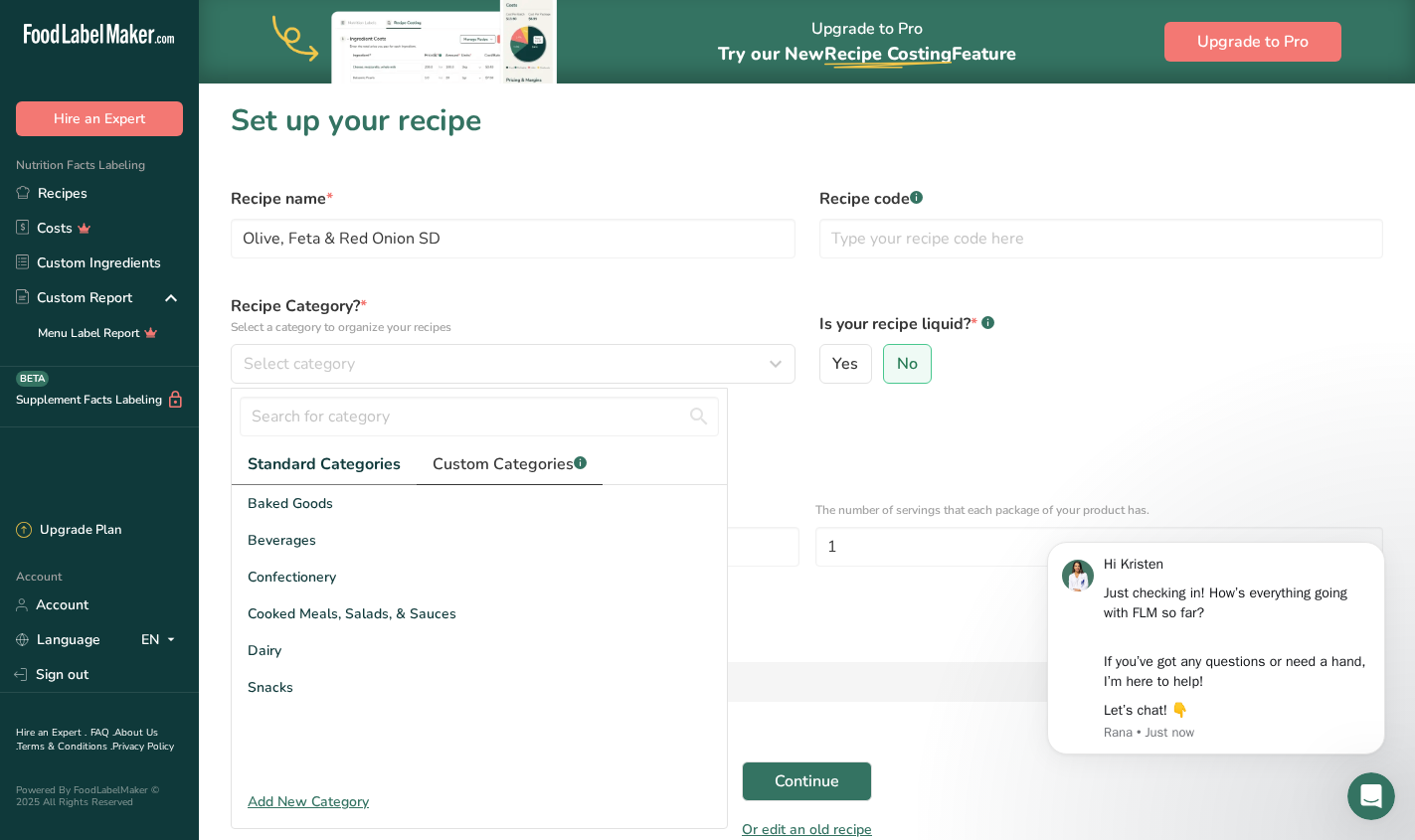 click on "Custom Categories
.a-a{fill:#347362;}.b-a{fill:#fff;}" at bounding box center (509, 464) 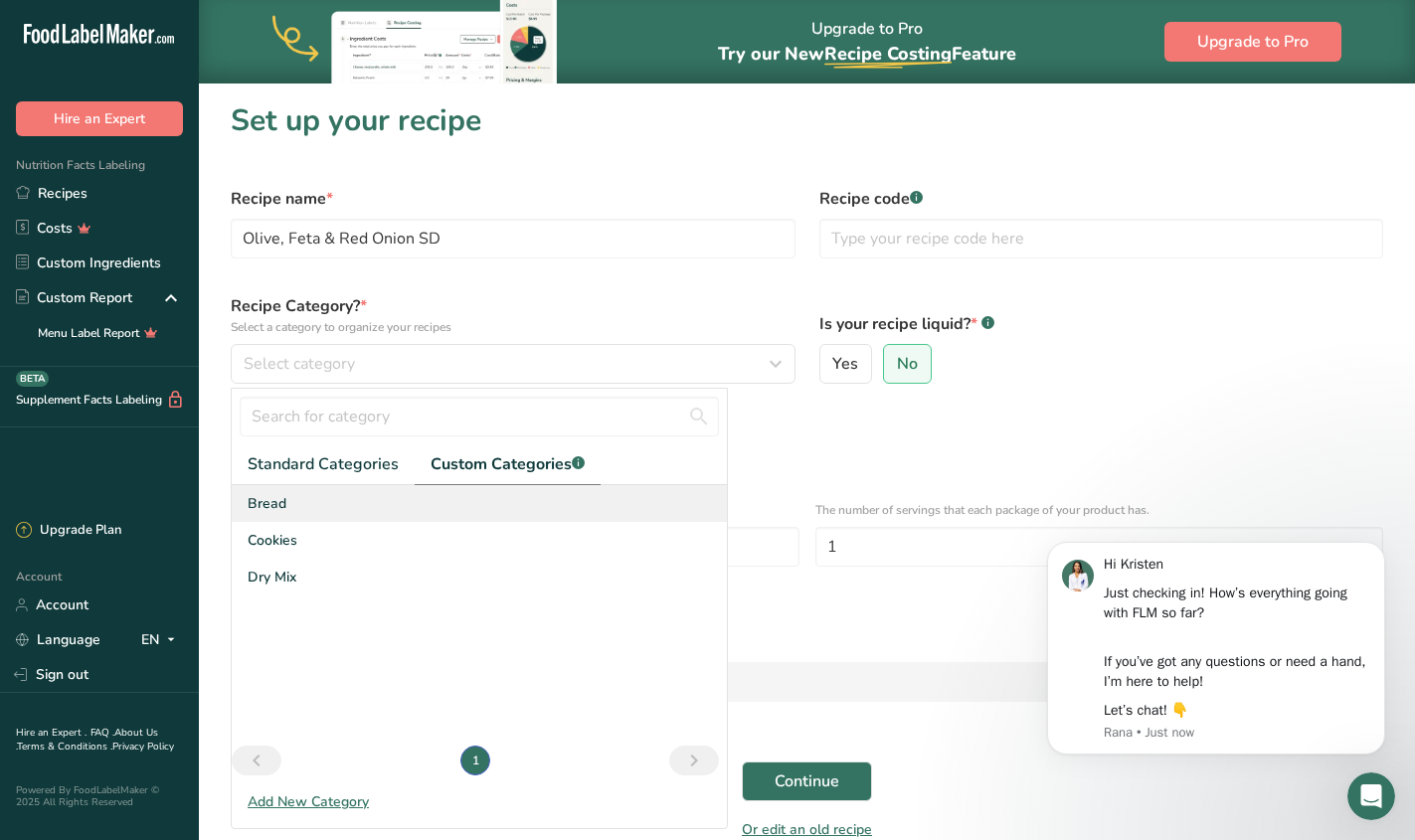 click on "Bread" at bounding box center (479, 503) 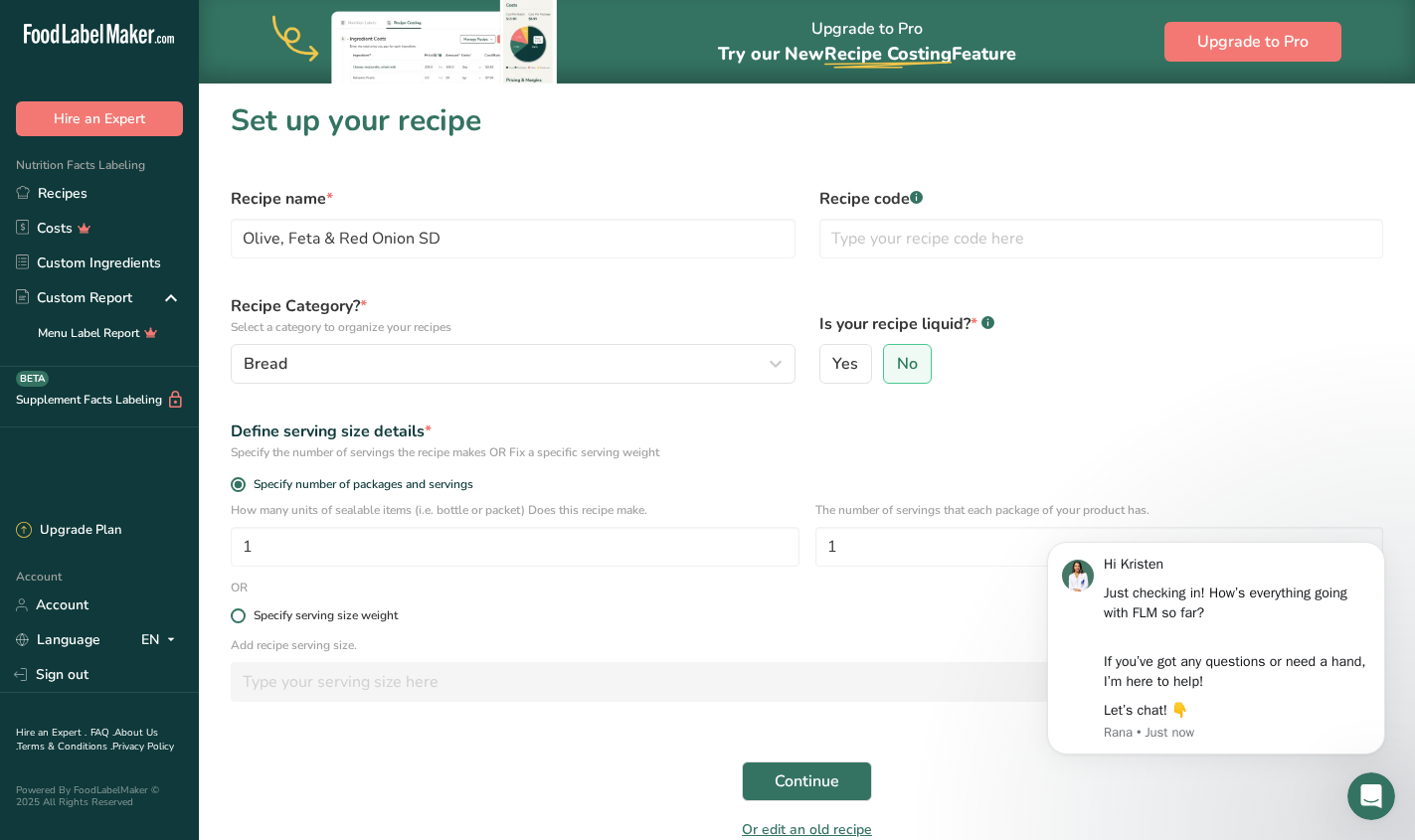 click on "Specify serving size weight" at bounding box center [325, 615] 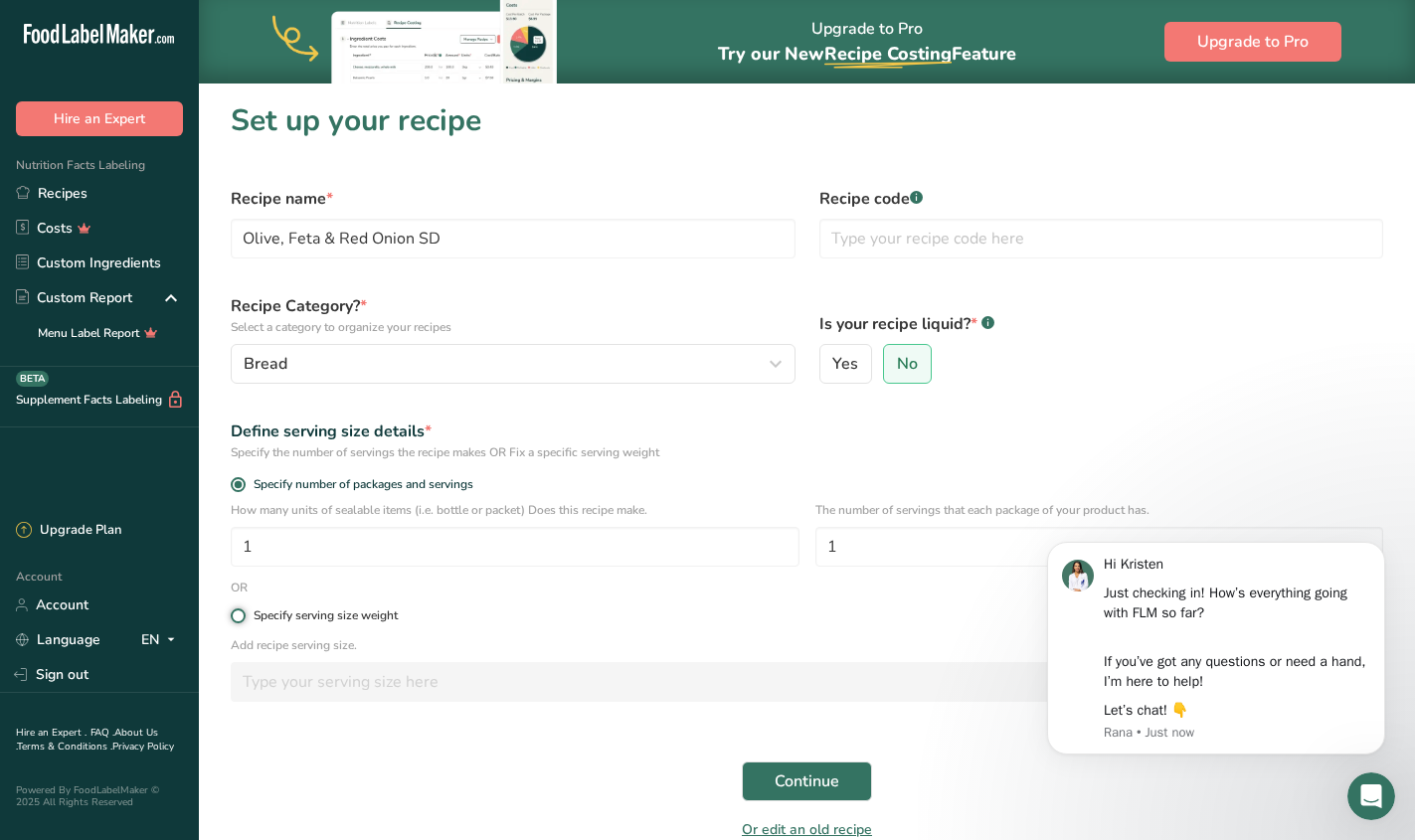 click on "Specify serving size weight" at bounding box center [237, 615] 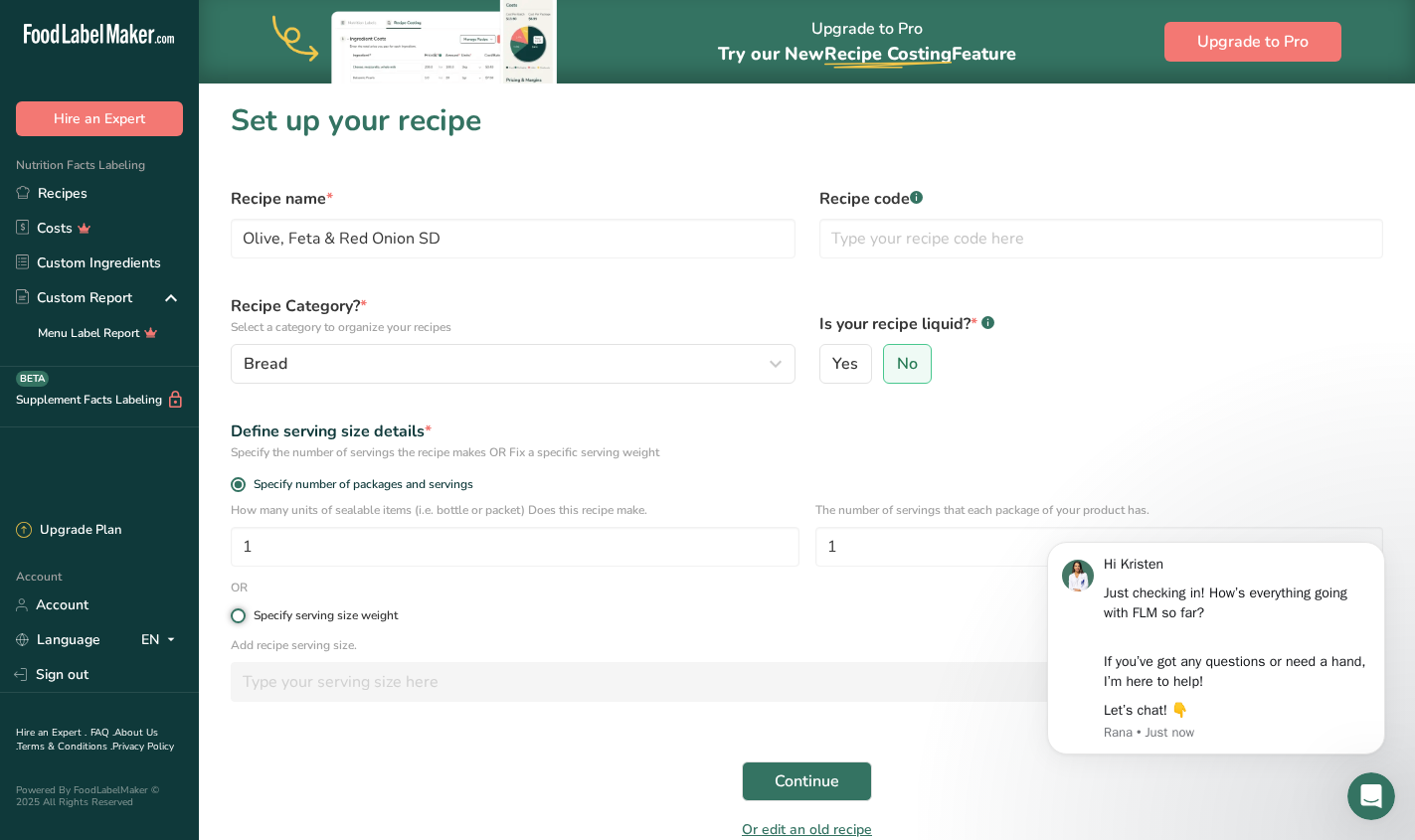 radio on "true" 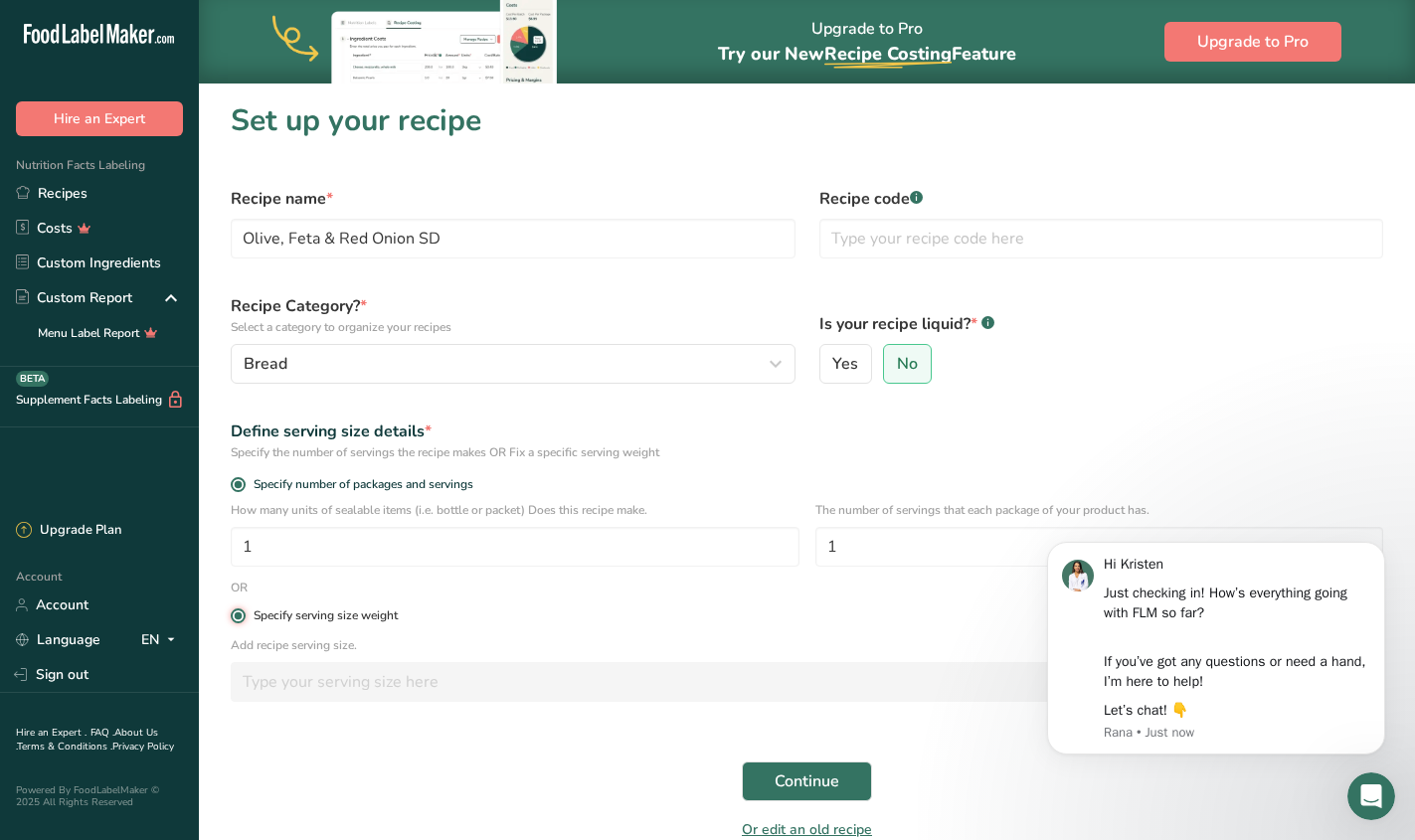 radio on "false" 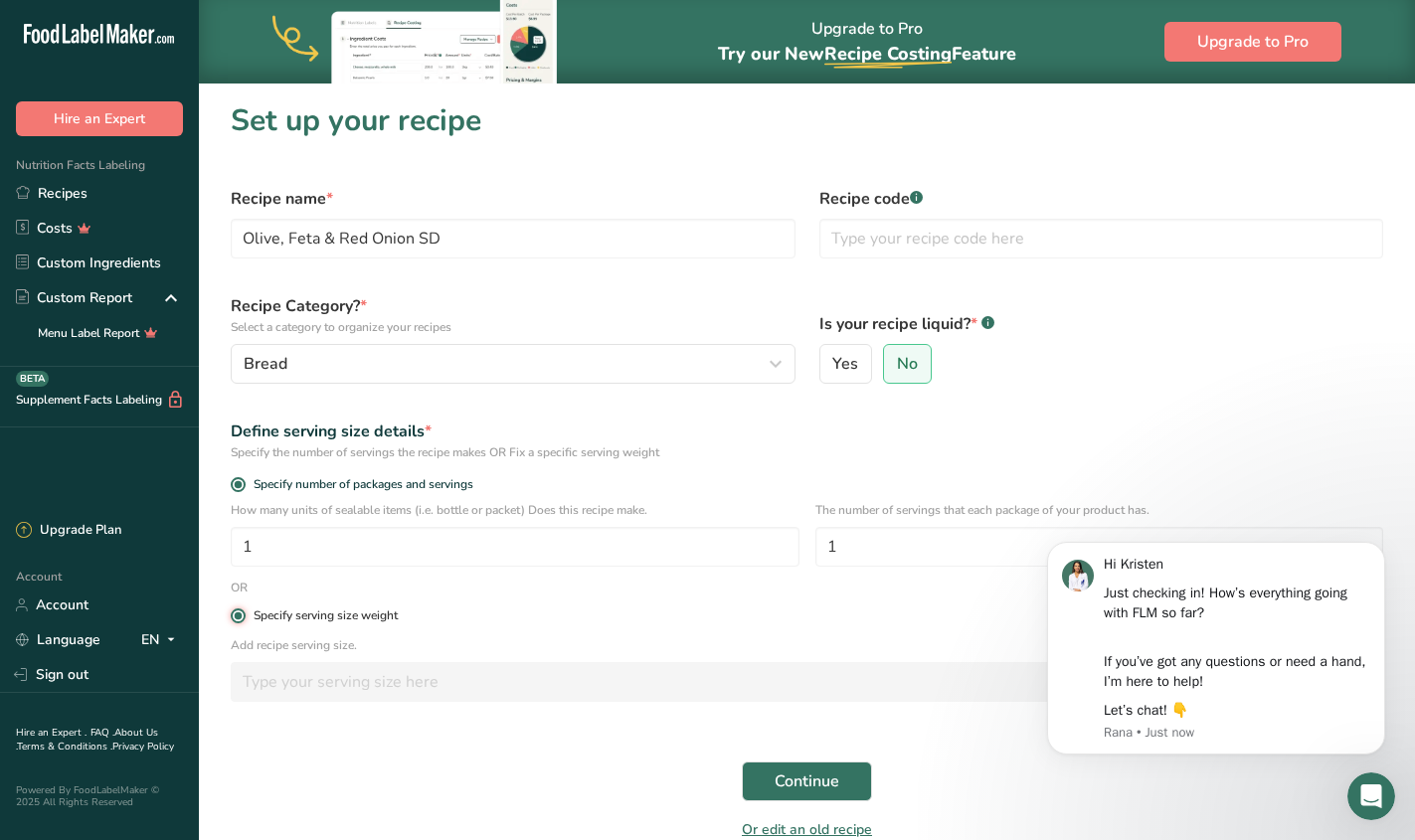 type 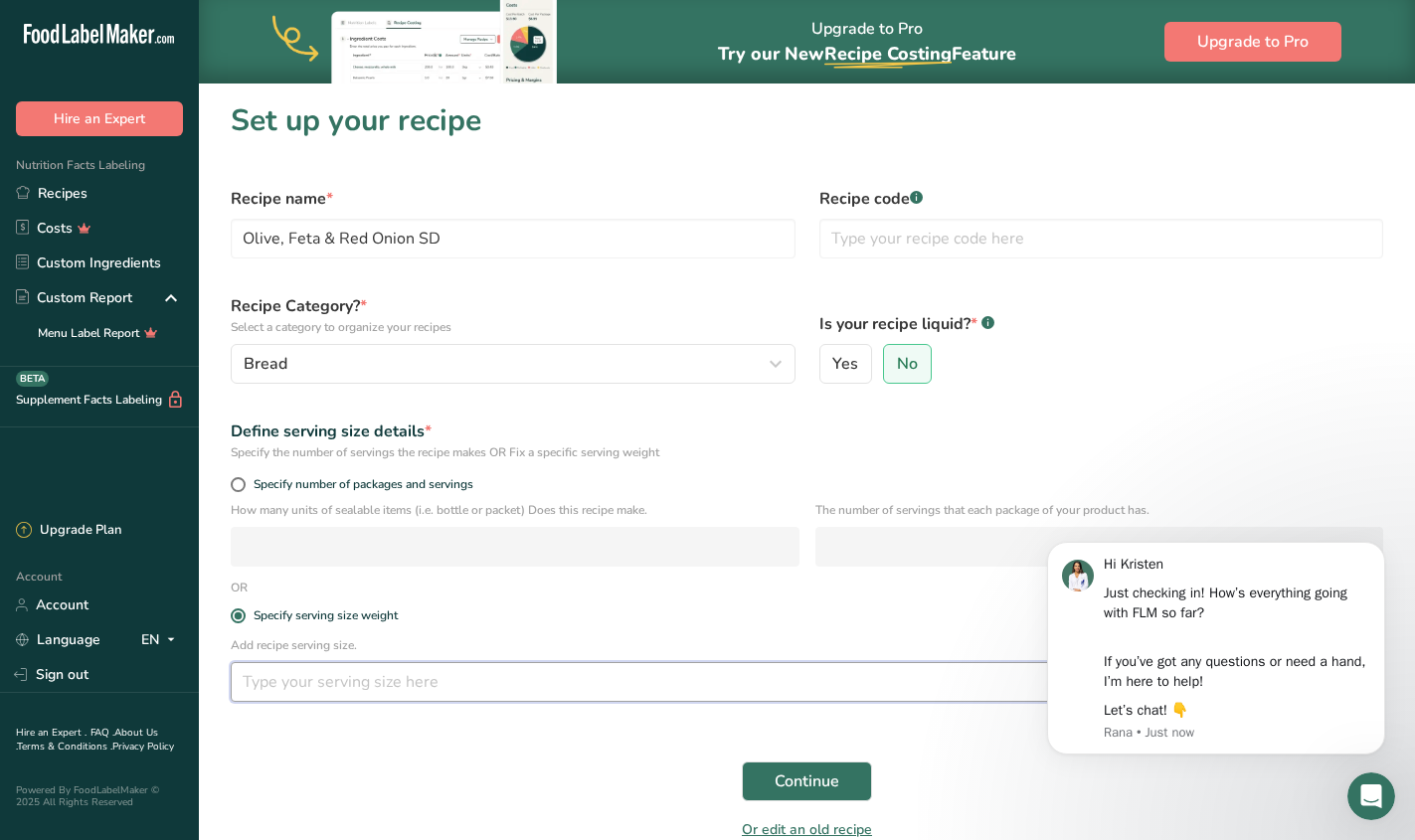 click at bounding box center [749, 682] 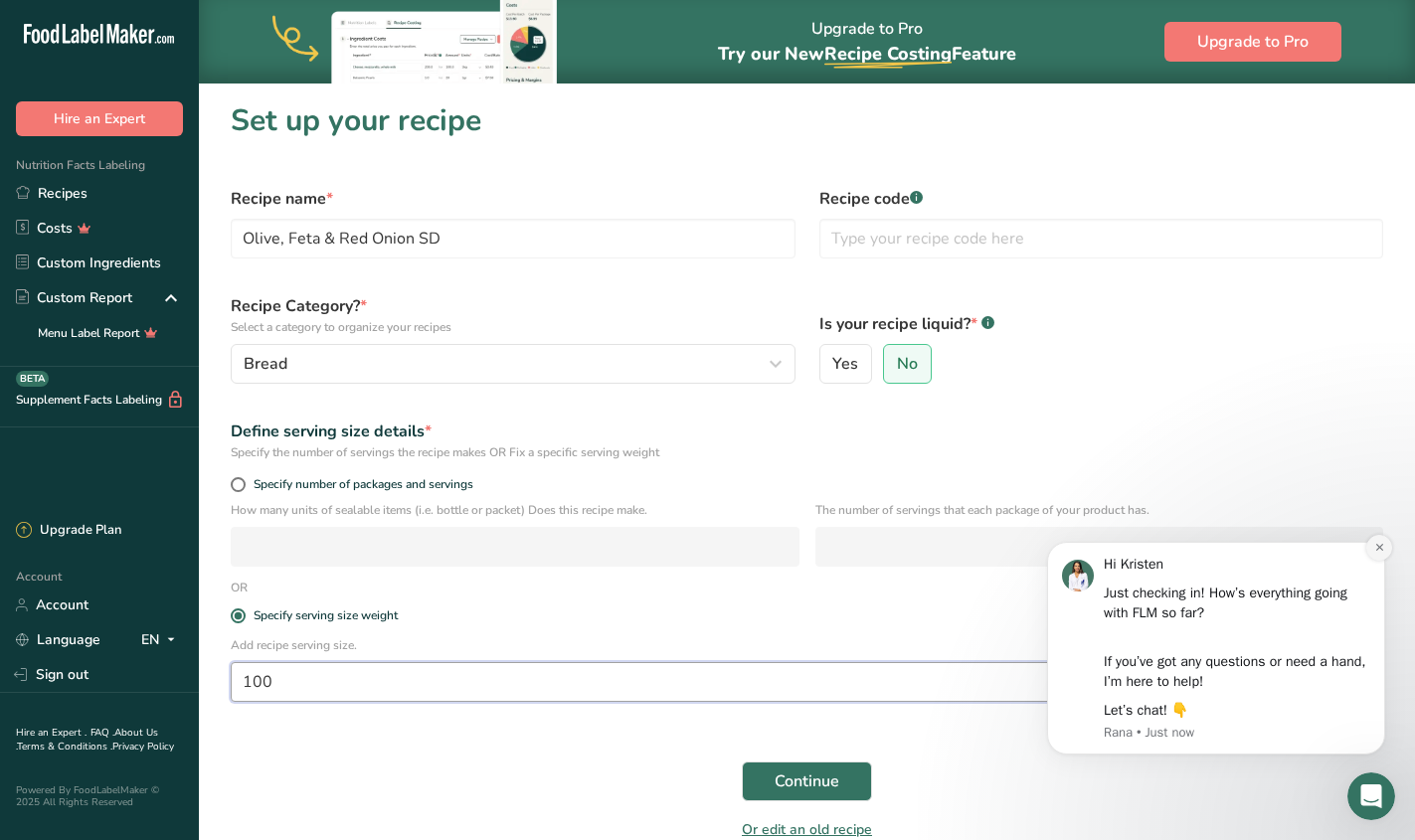 type on "100" 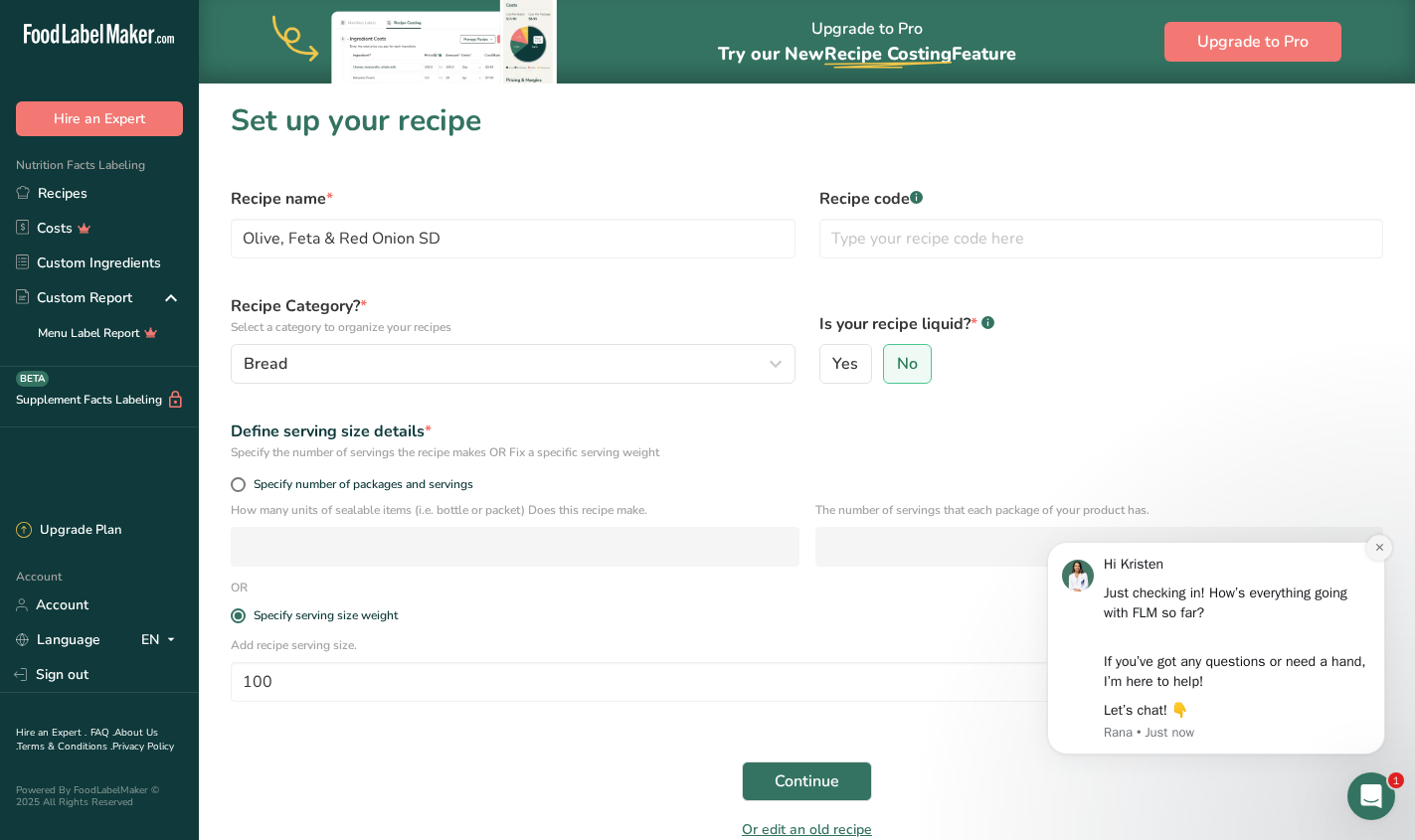 click 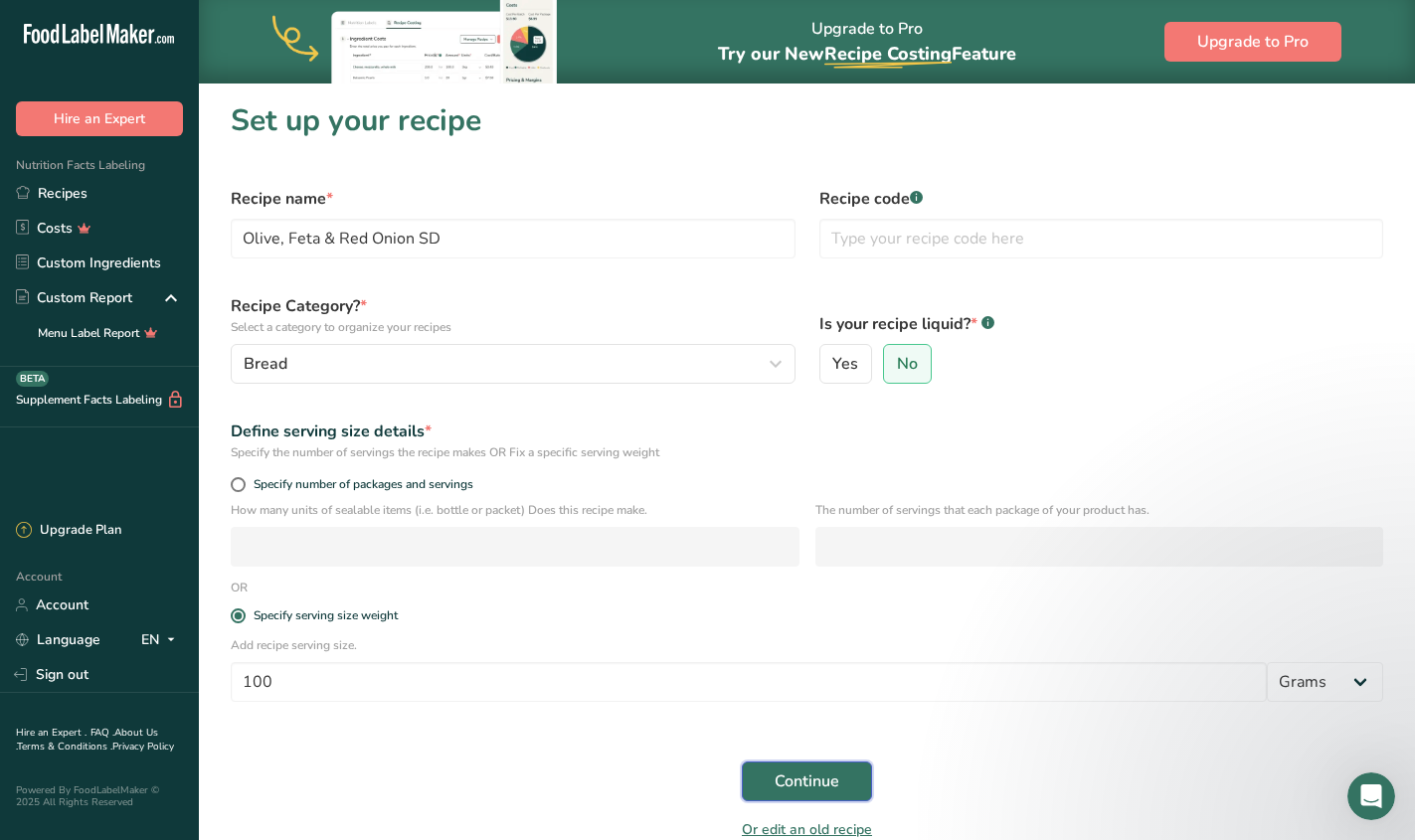 click on "Continue" at bounding box center (806, 781) 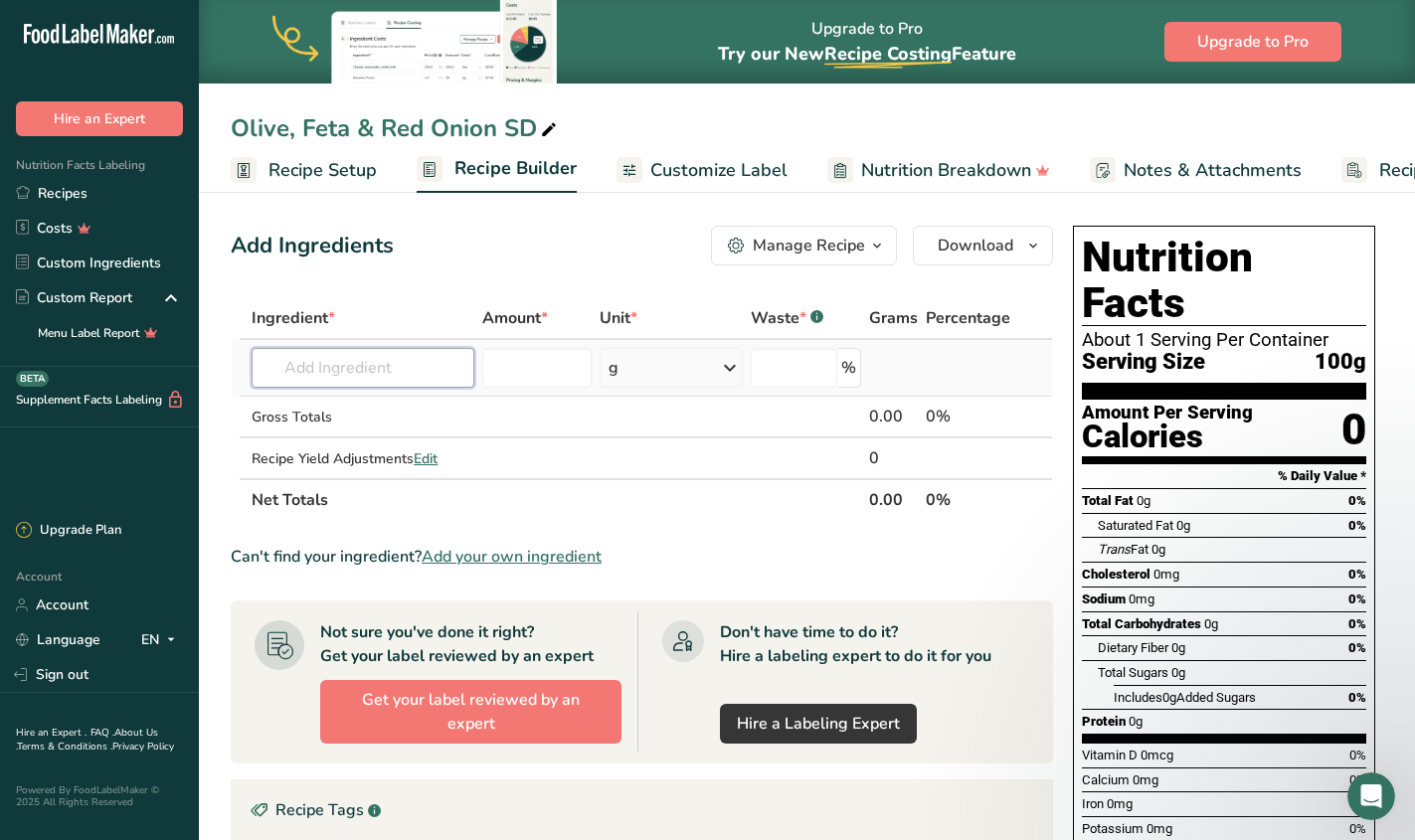 click at bounding box center (363, 368) 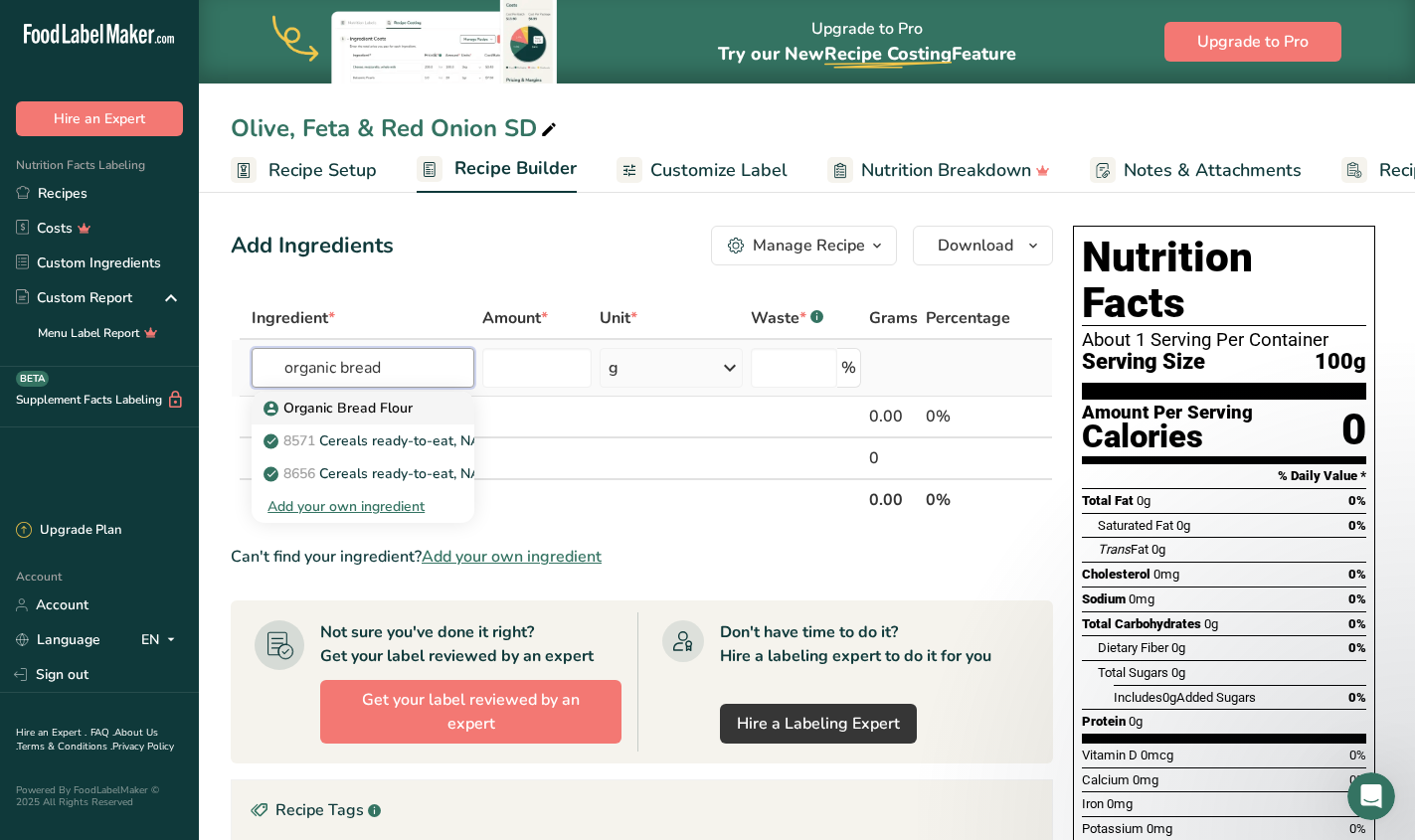type on "organic bread" 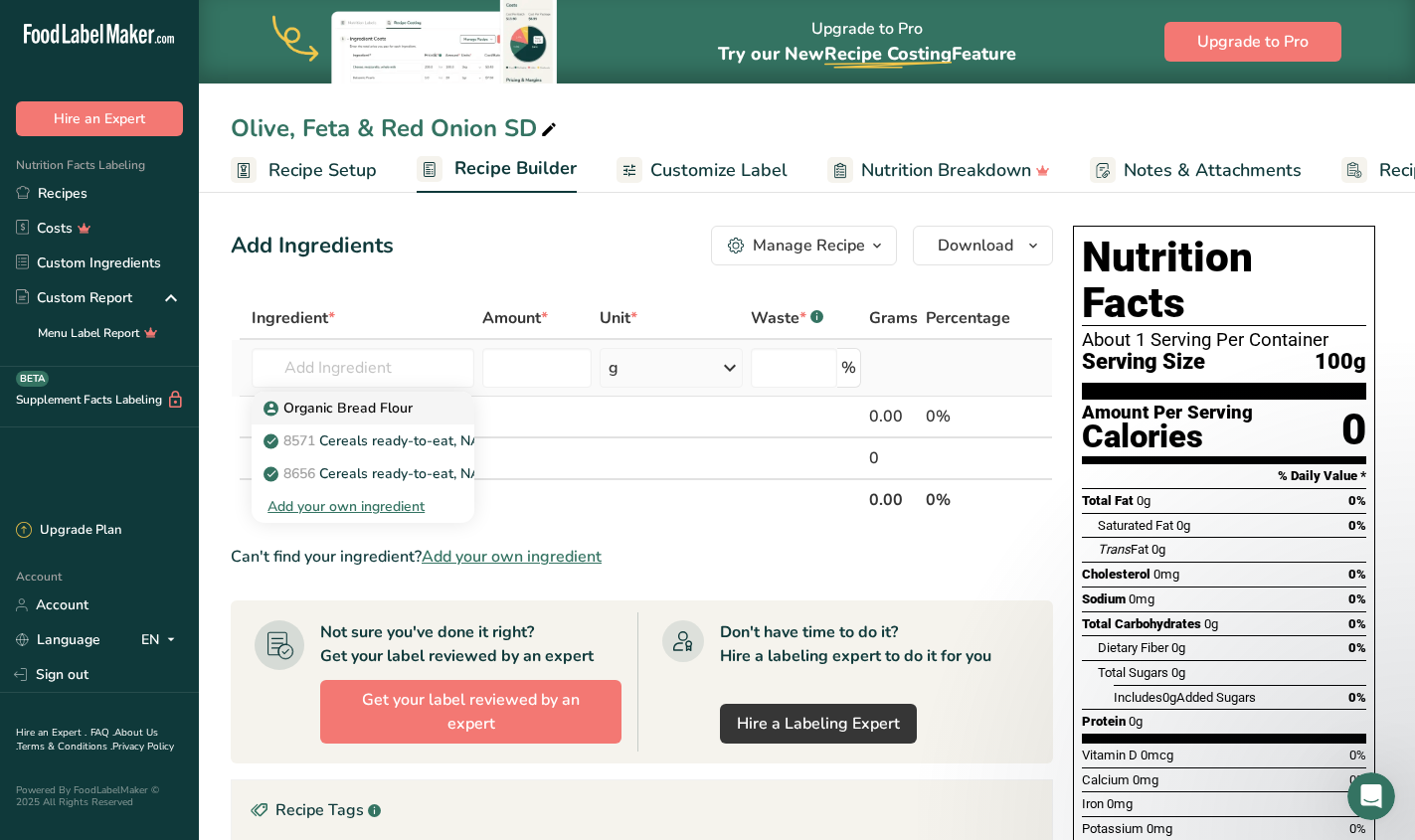 click on "Organic Bread Flour" at bounding box center [340, 408] 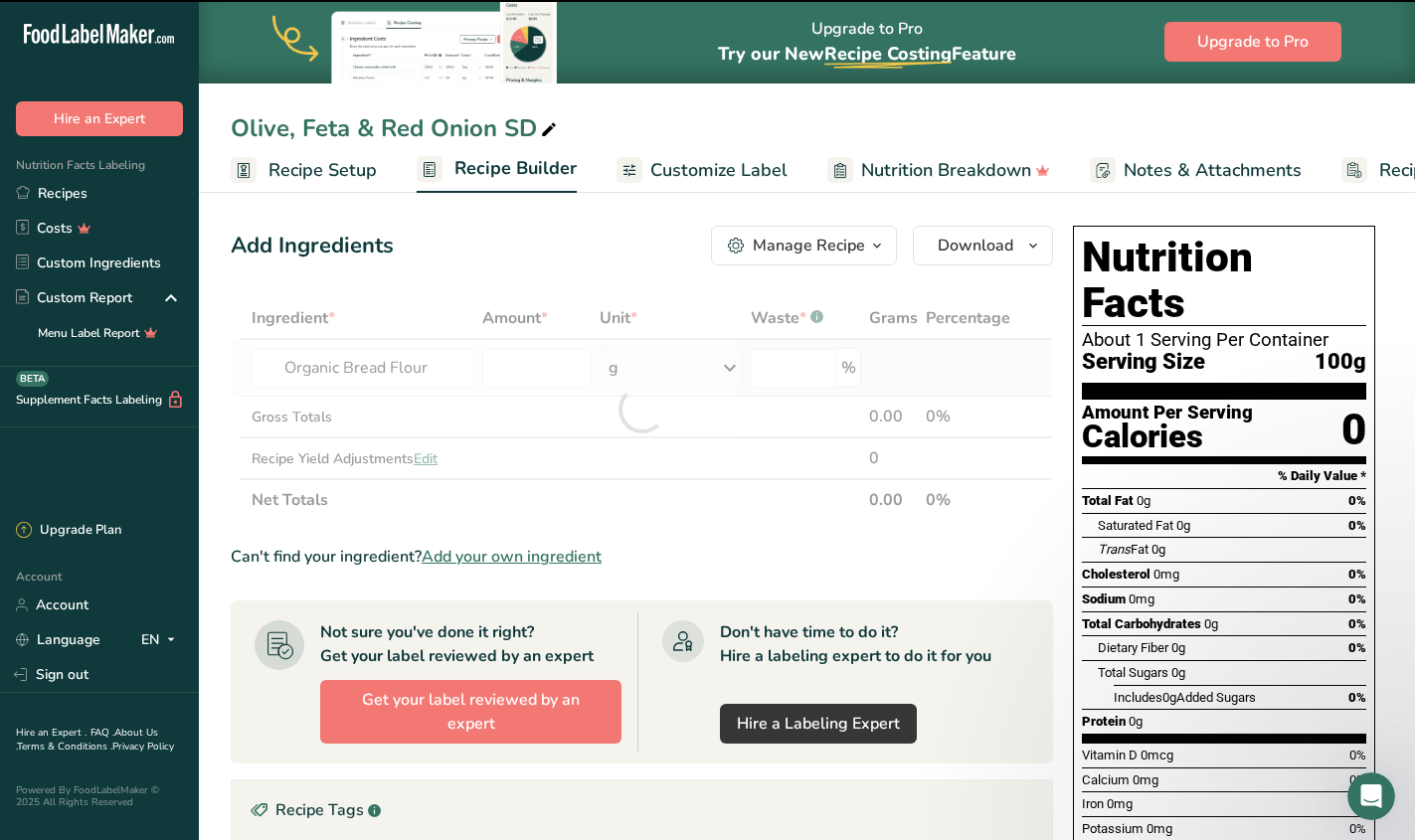 type on "0" 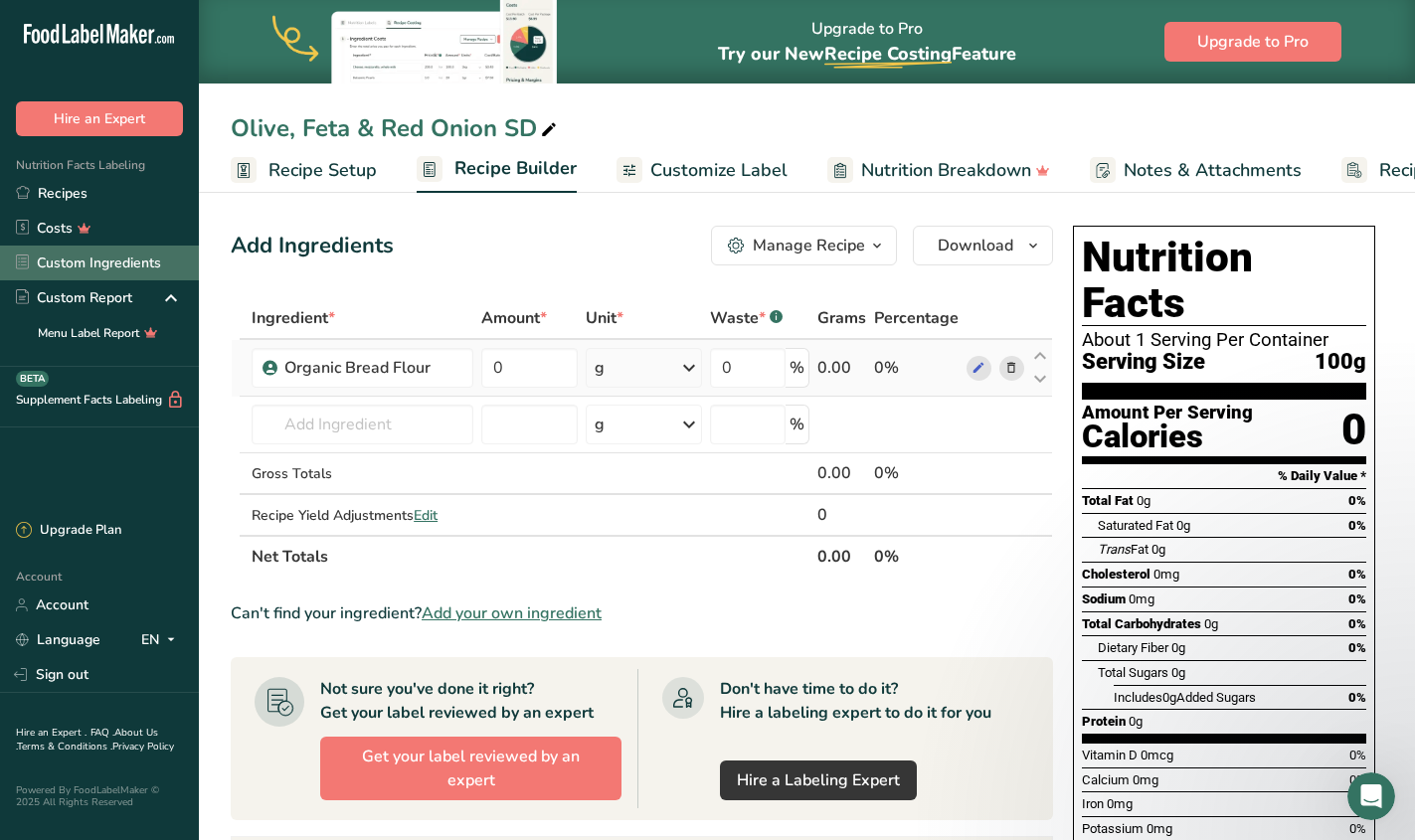 click on "Custom Ingredients" at bounding box center (99, 262) 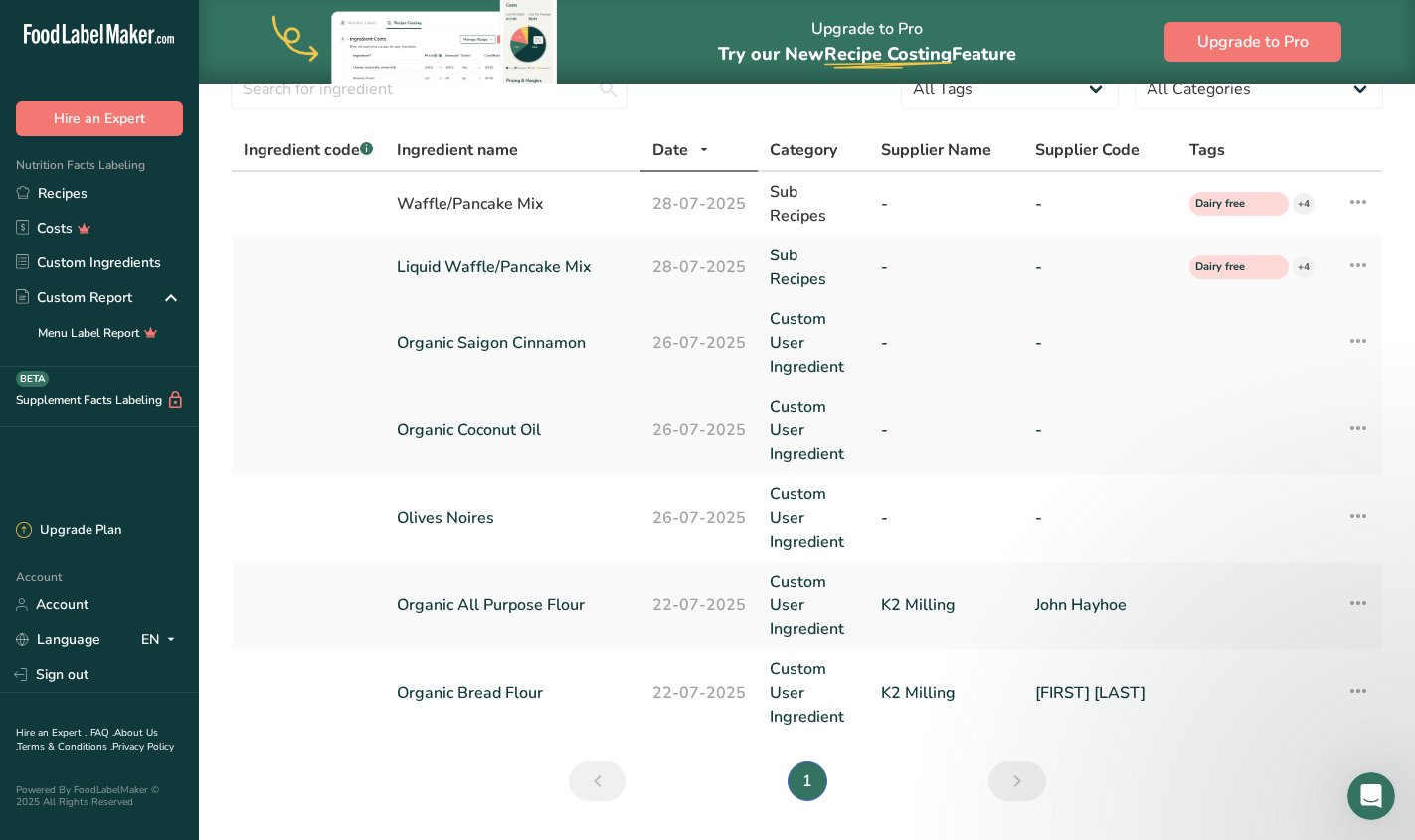 scroll, scrollTop: 88, scrollLeft: 0, axis: vertical 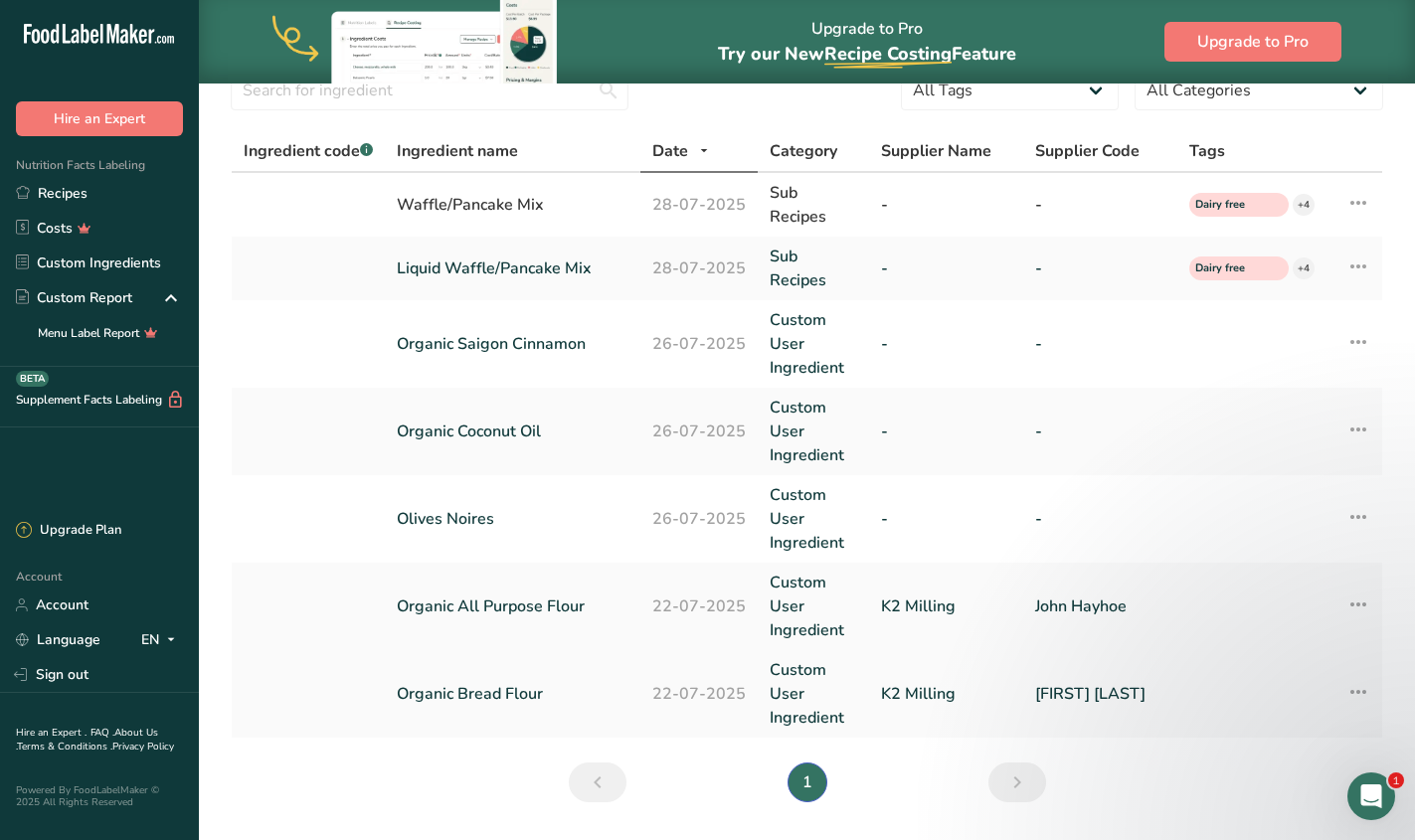 click on "Organic Bread Flour" at bounding box center (512, 694) 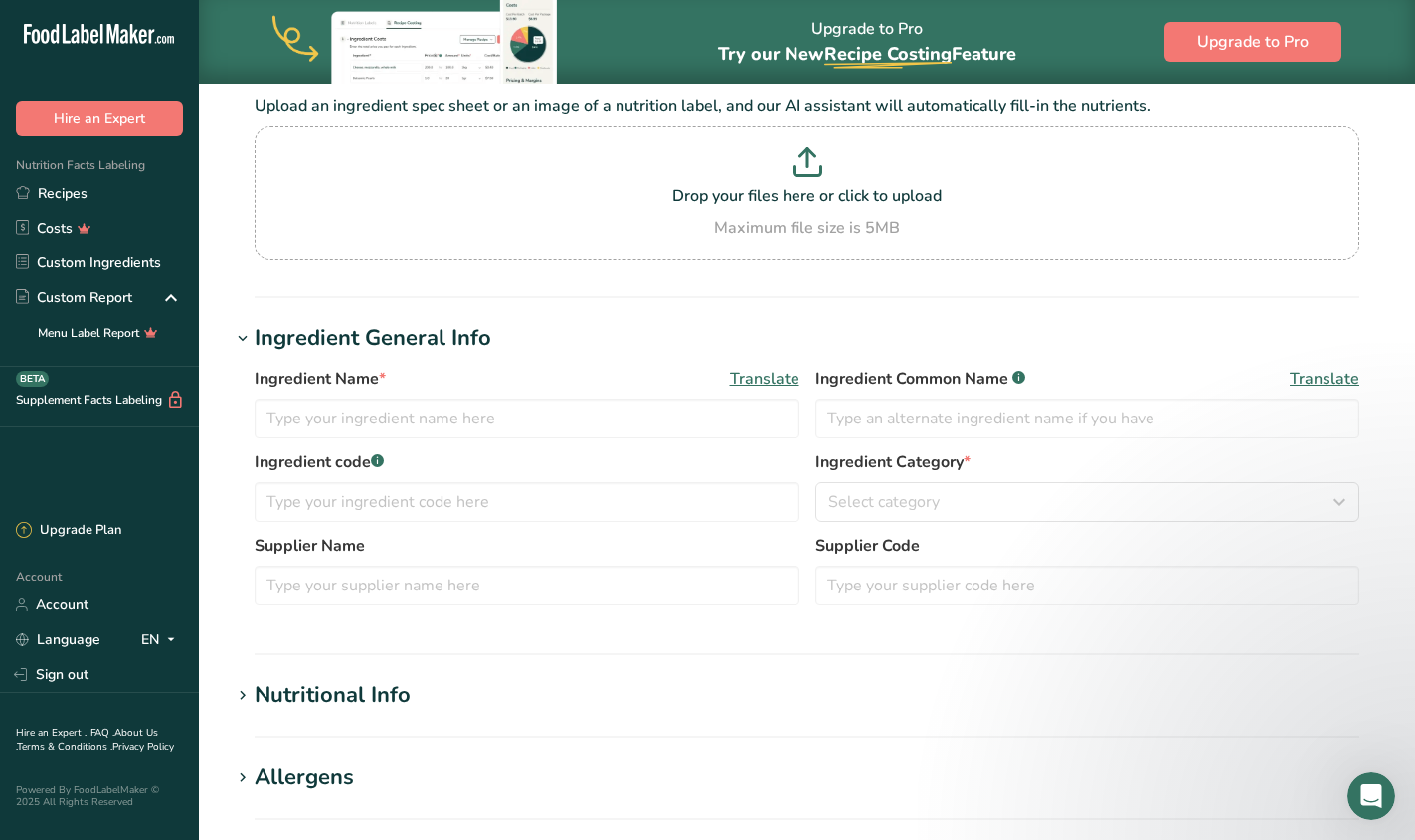 scroll, scrollTop: 0, scrollLeft: 0, axis: both 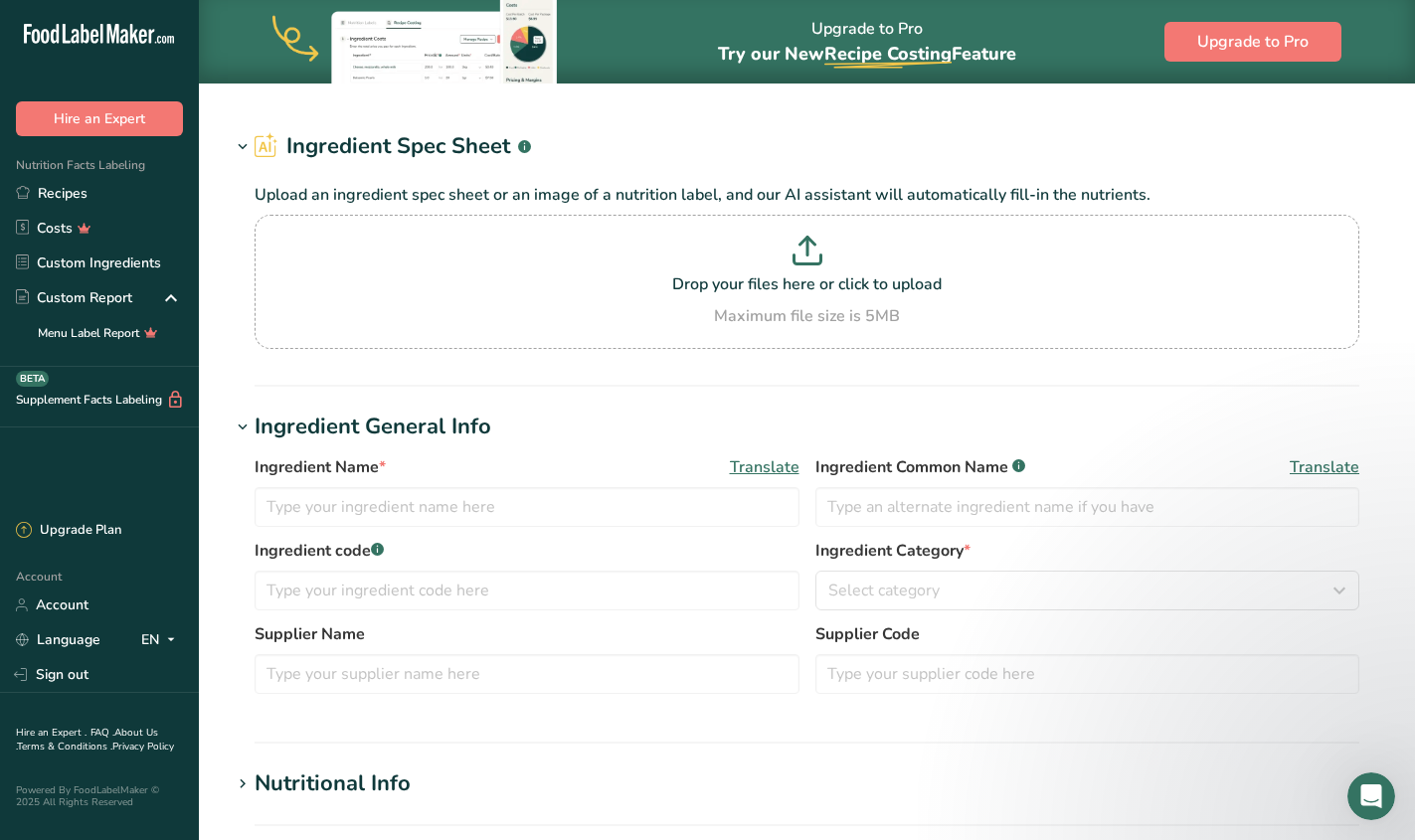 type on "Organic Bread Flour" 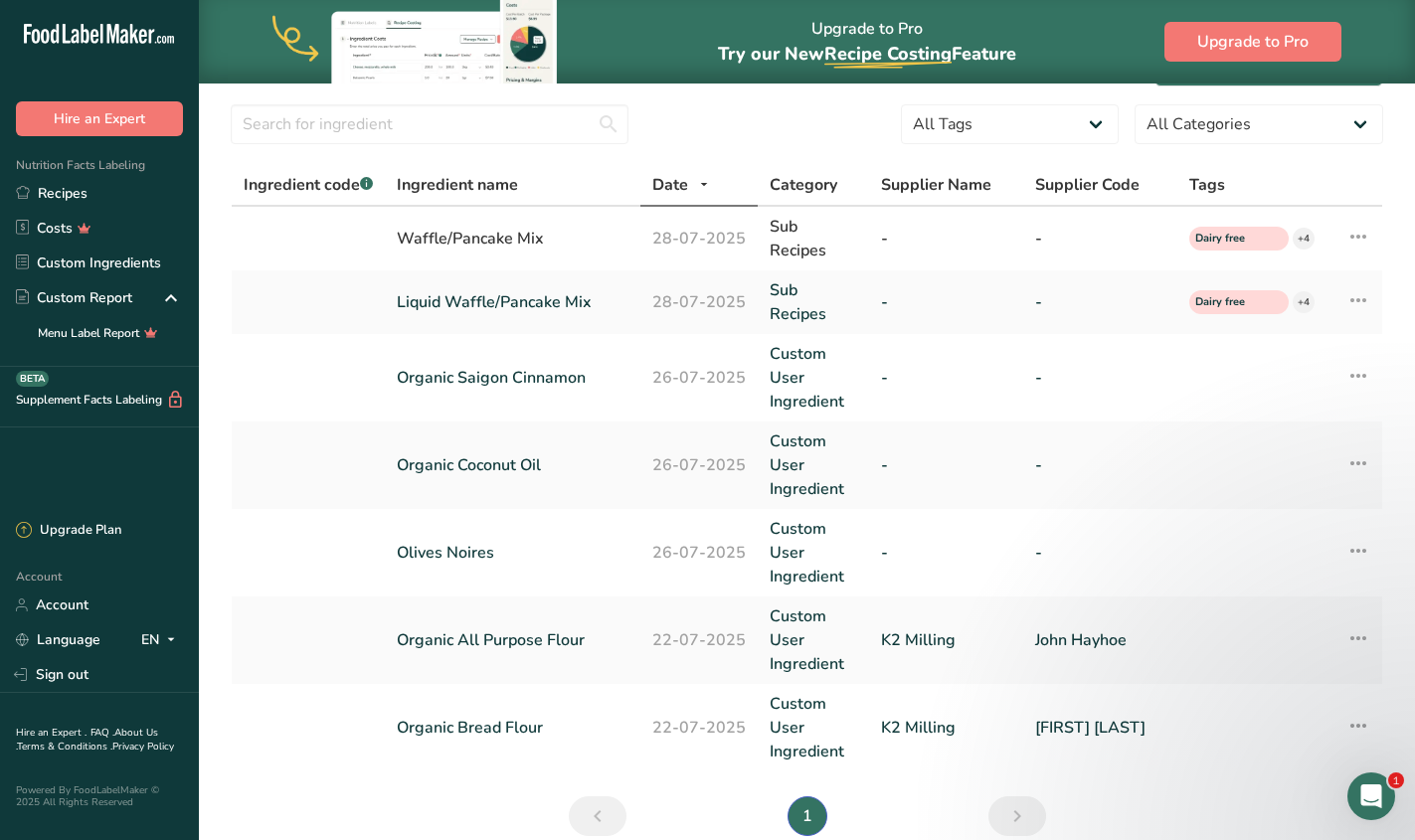scroll, scrollTop: 56, scrollLeft: 0, axis: vertical 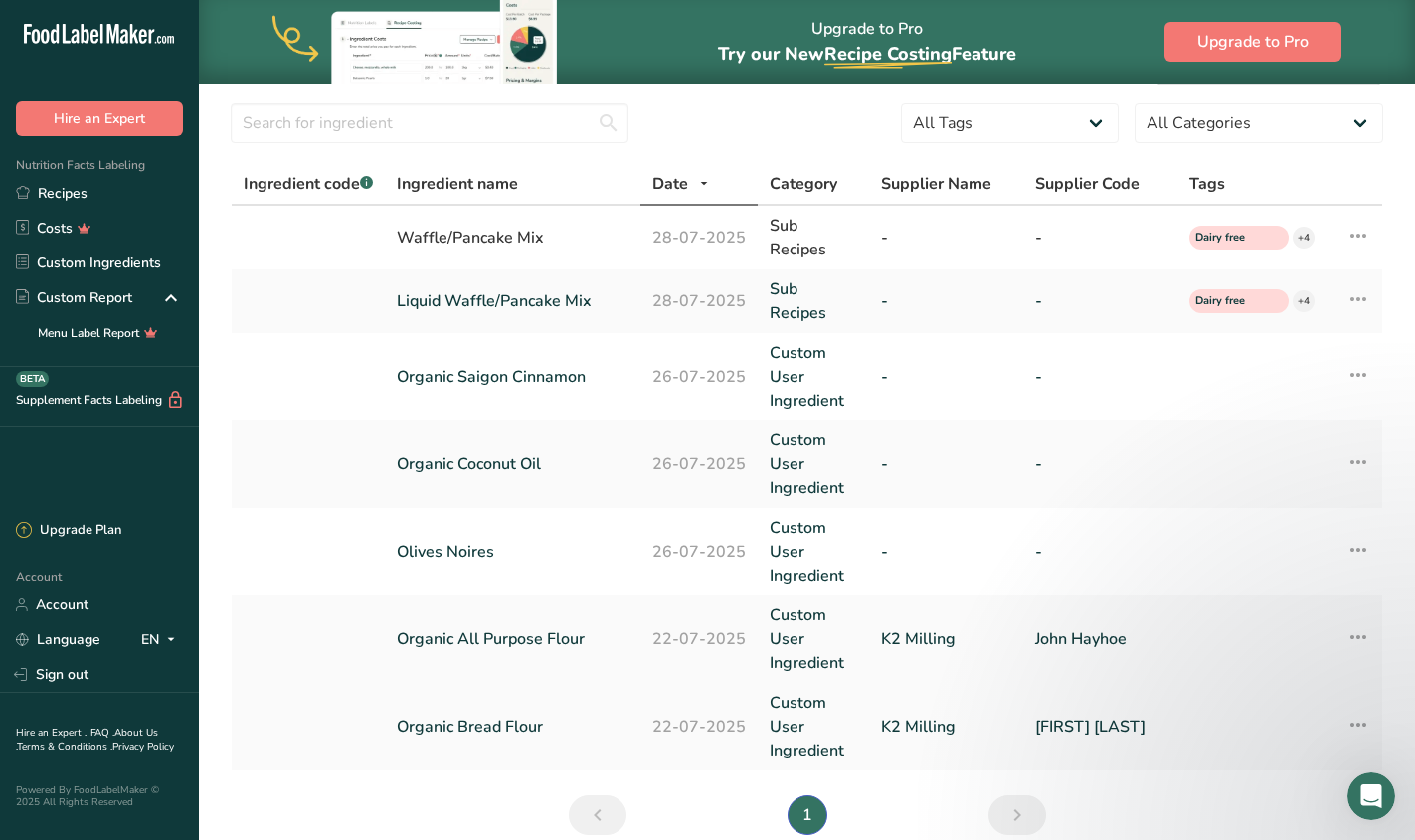 click on "Organic Bread Flour" at bounding box center (512, 727) 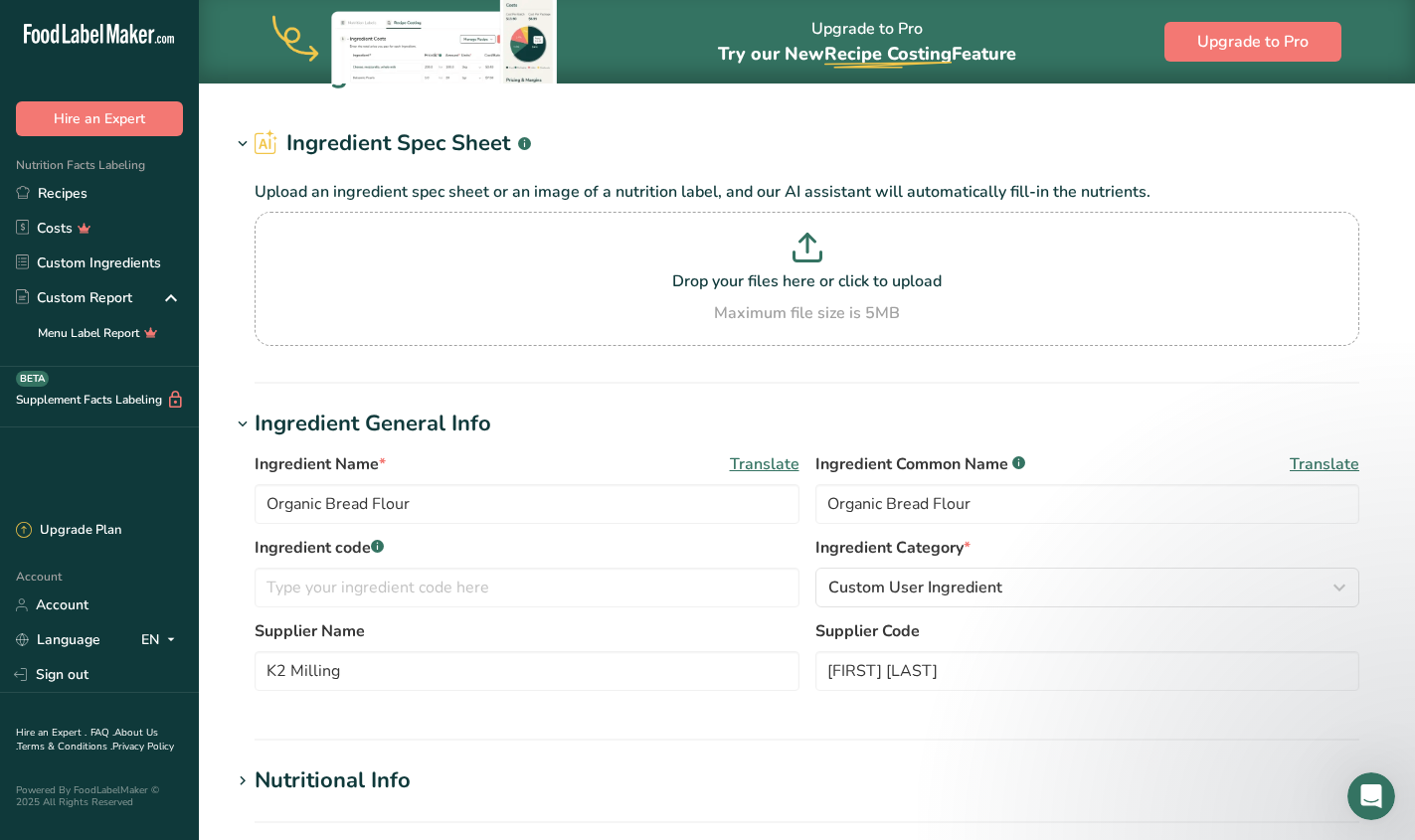 scroll, scrollTop: 51, scrollLeft: 0, axis: vertical 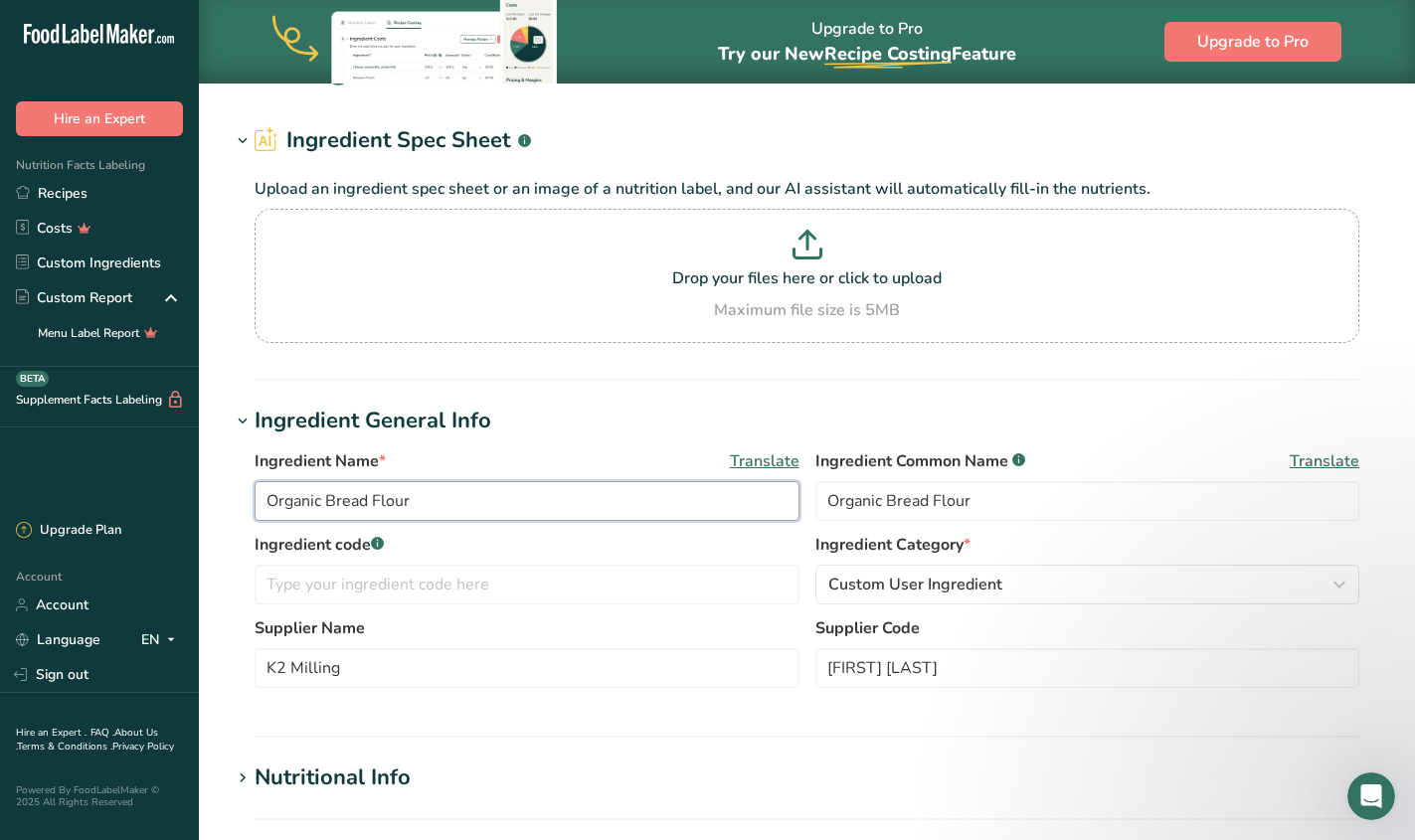 click on "Organic Bread Flour" at bounding box center (527, 501) 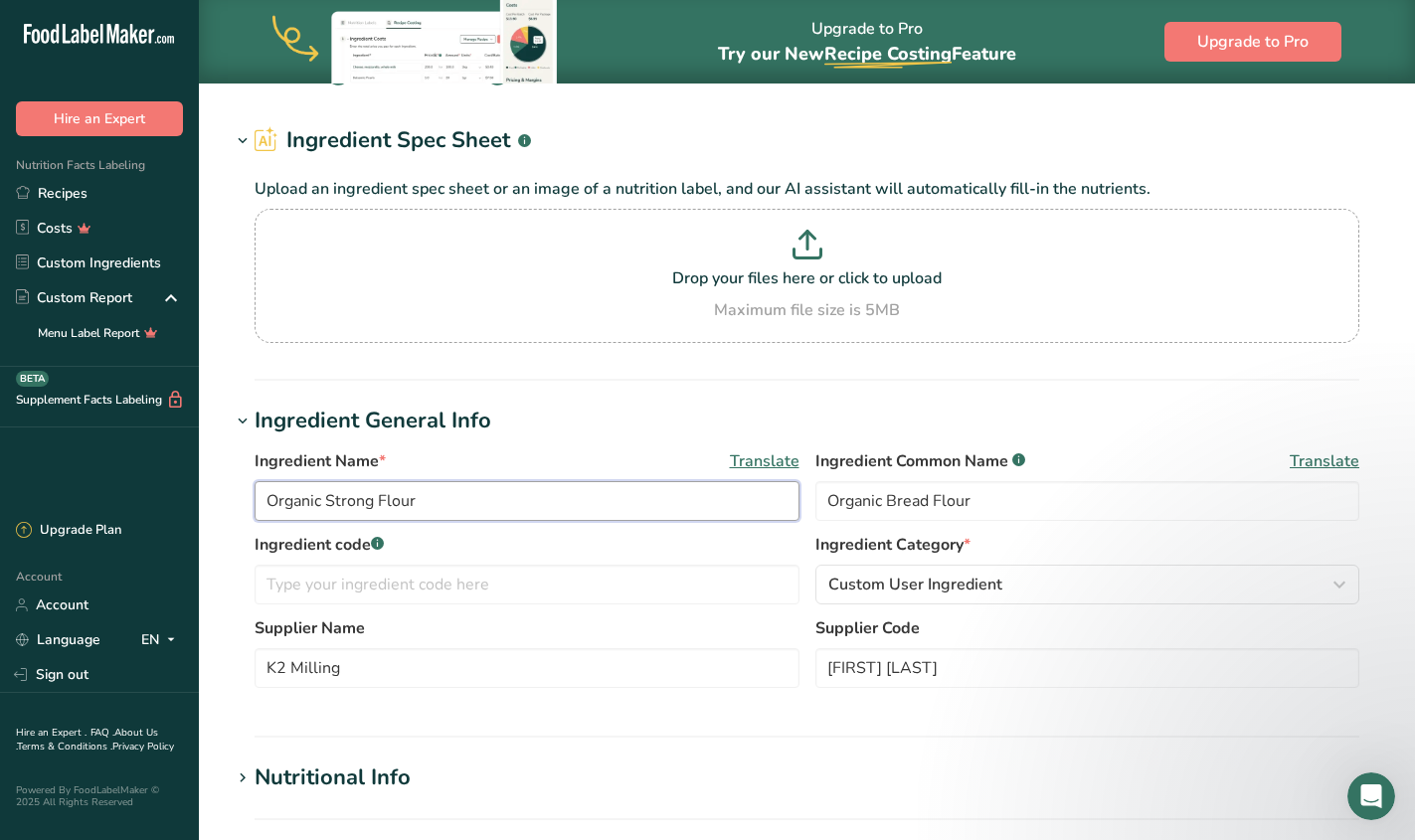 type on "Organic Strong Flour" 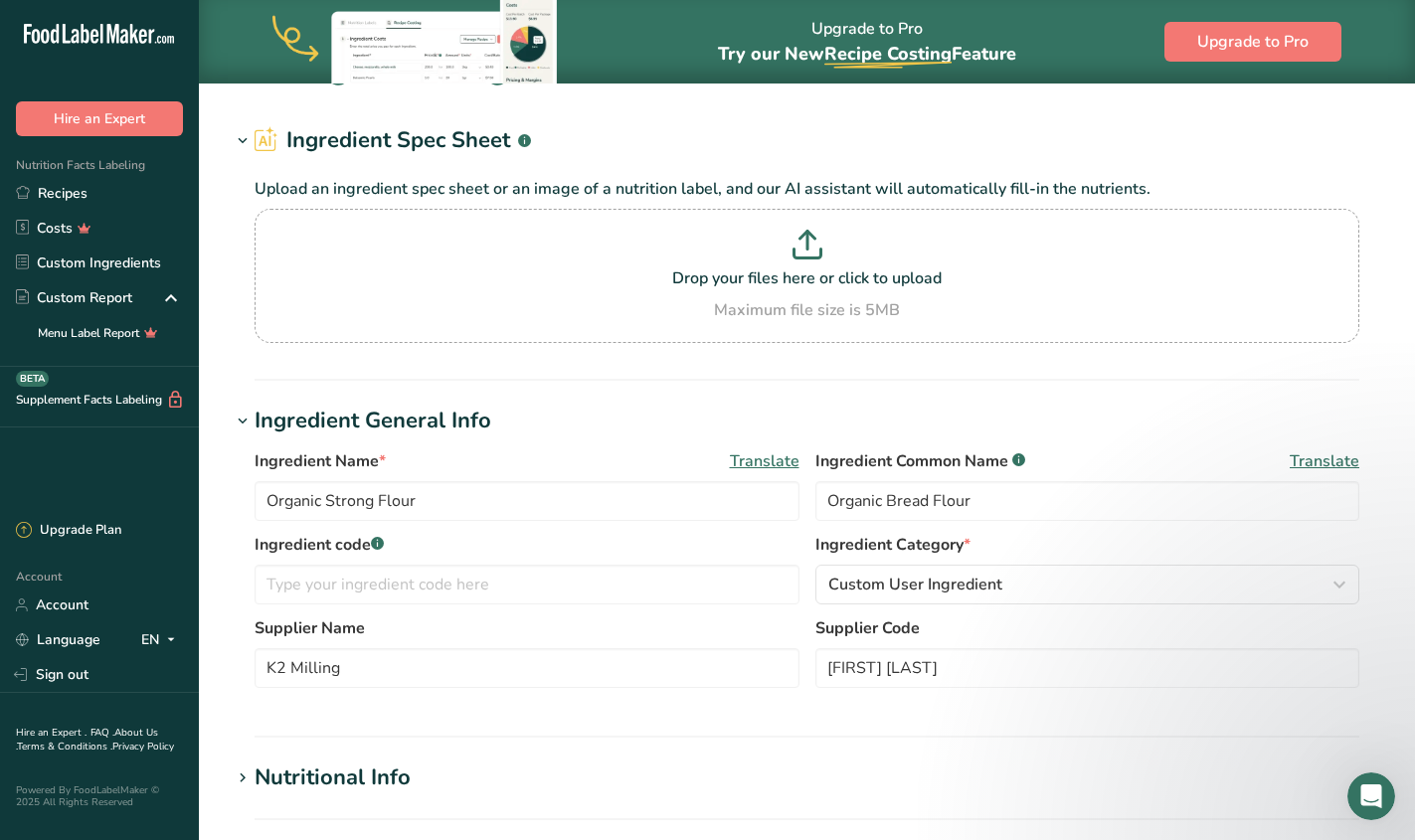 click on "Ingredient Name *
Translate
Organic Strong Flour
Ingredient Common Name
.a-a{fill:#347362;}.b-a{fill:#fff;}
Translate
Organic Bread Flour
Ingredient code
.a-a{fill:#347362;}.b-a{fill:#fff;}
Ingredient Category *
Custom User Ingredient
Standard Categories
Custom Categories
.a-a{fill:#347362;}.b-a{fill:#fff;}
American Indian/Alaska Native Foods
Baby Foods
Baked Products
Beef Products
Beverages
Branded Food Products Database
Breakfast Cereals
Cereal Grains and Pasta
Fast Foods" at bounding box center [806, 575] 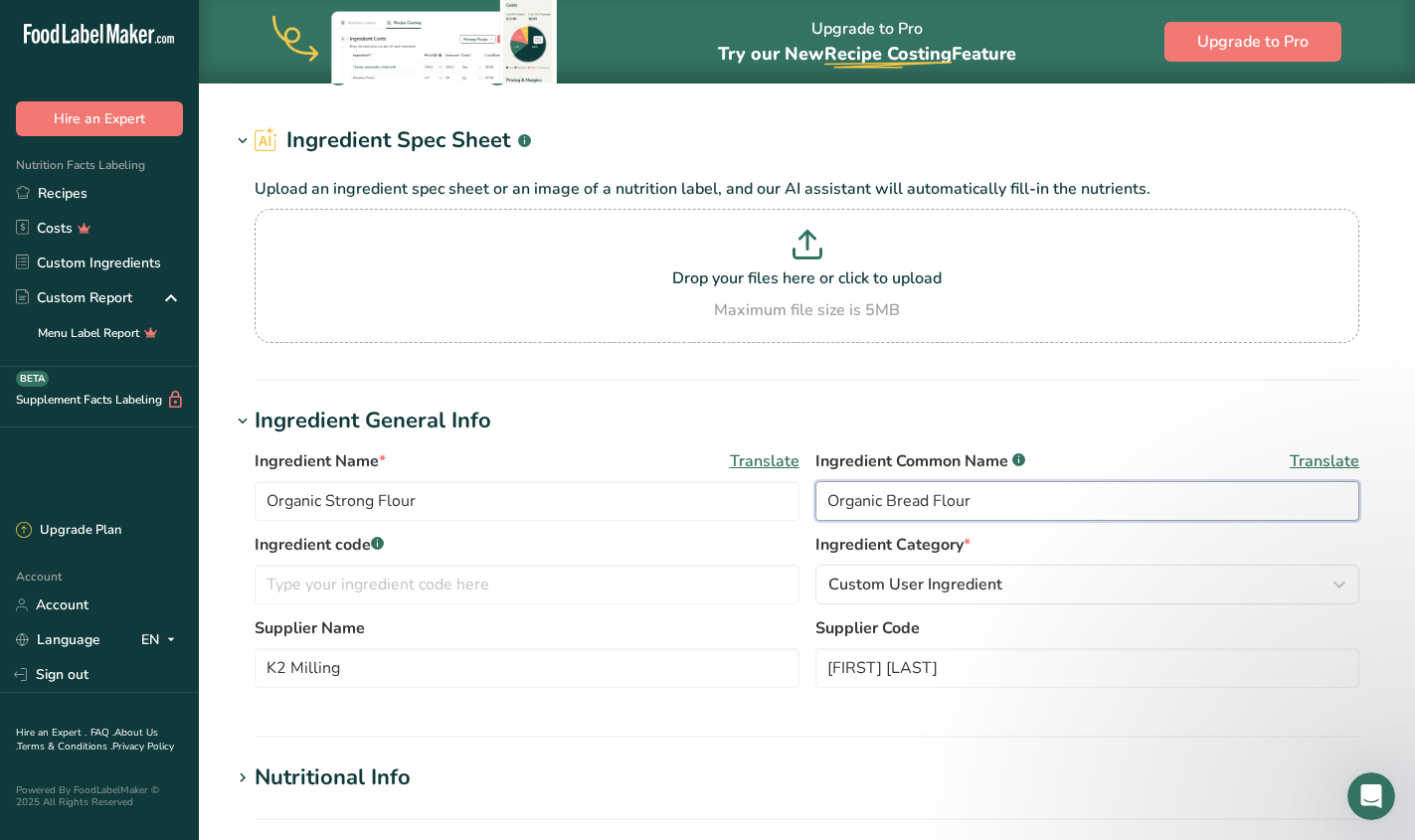 drag, startPoint x: 926, startPoint y: 507, endPoint x: 887, endPoint y: 503, distance: 39.20459 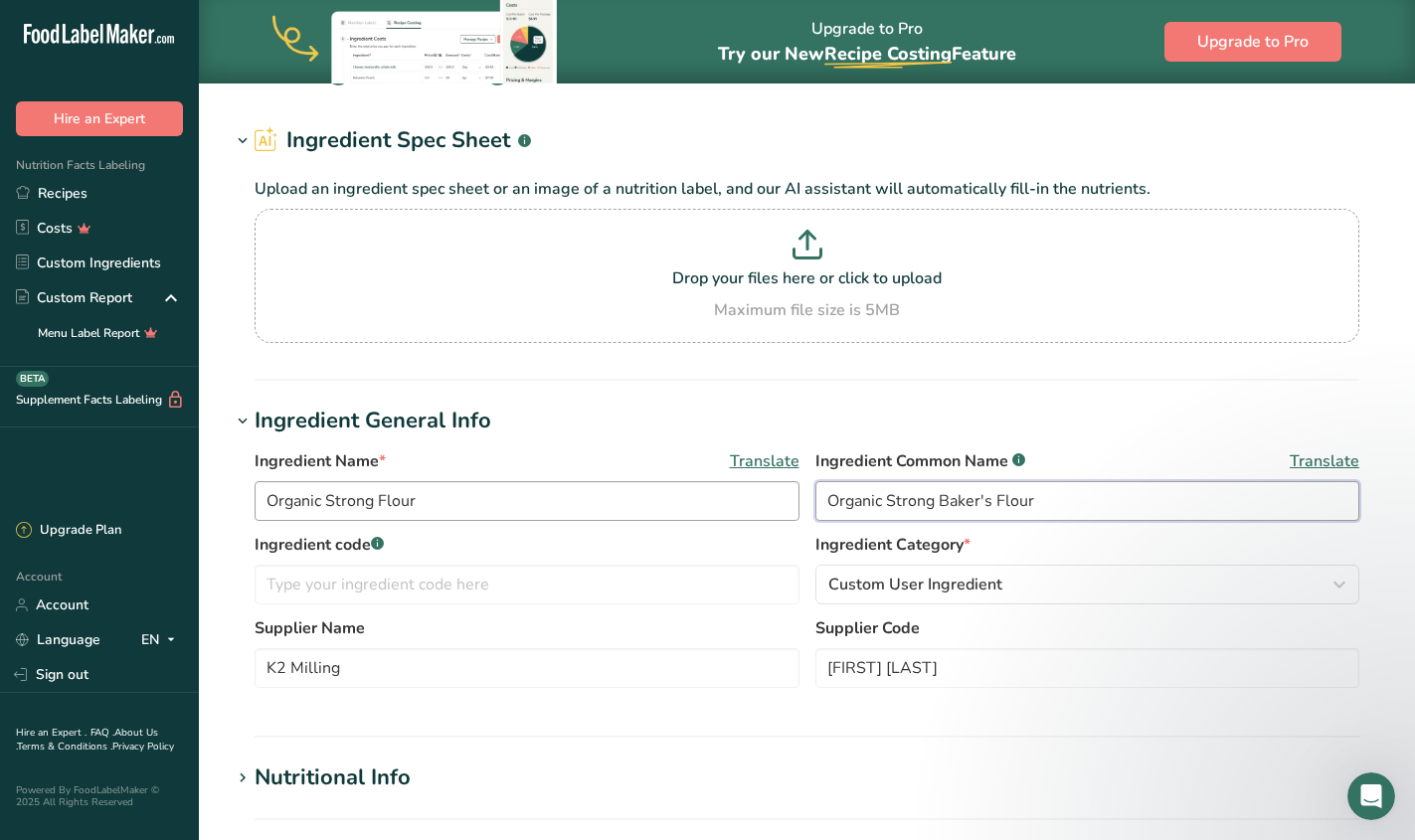 type on "Organic Strong Baker's Flour" 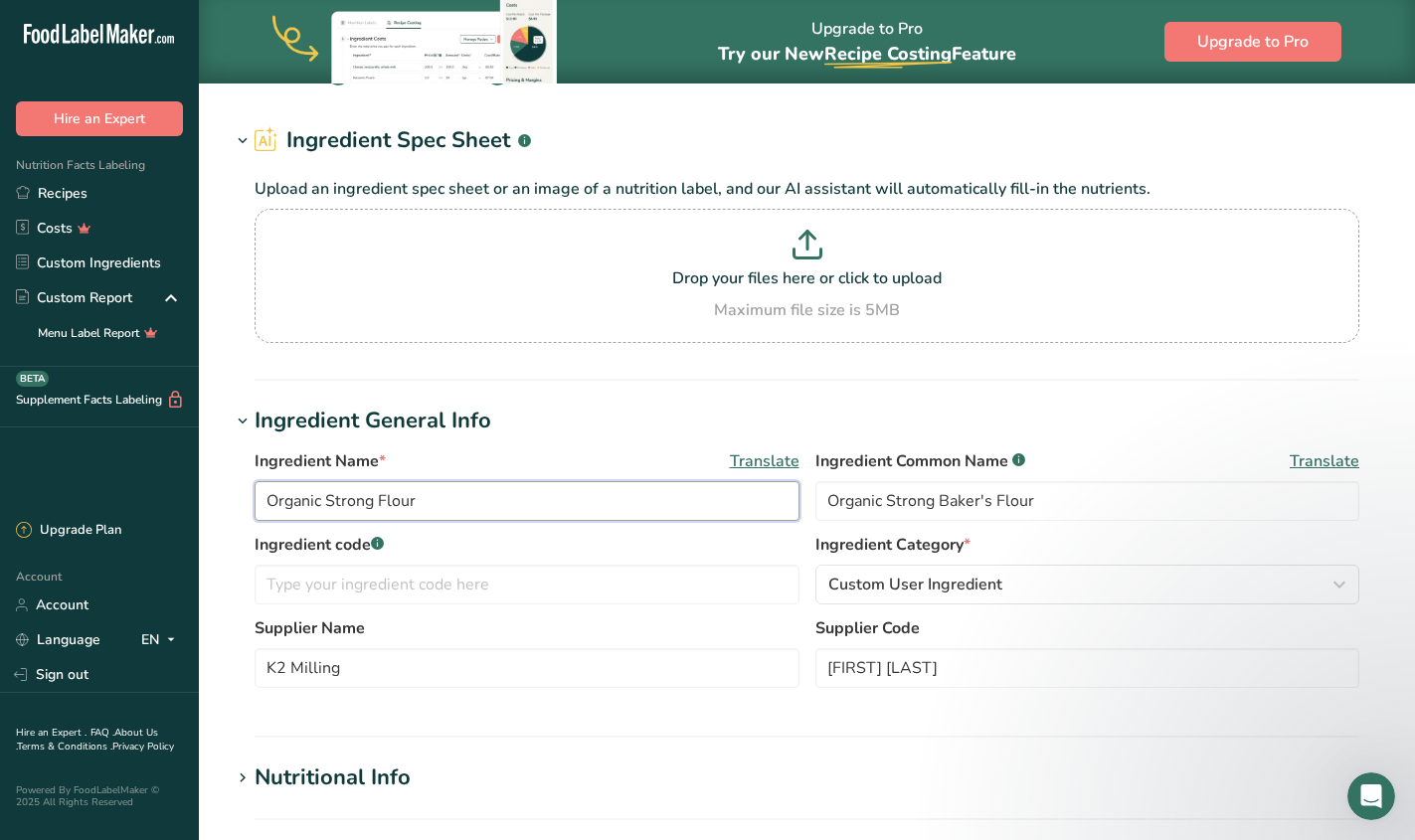 click on "Organic Strong Flour" at bounding box center (527, 501) 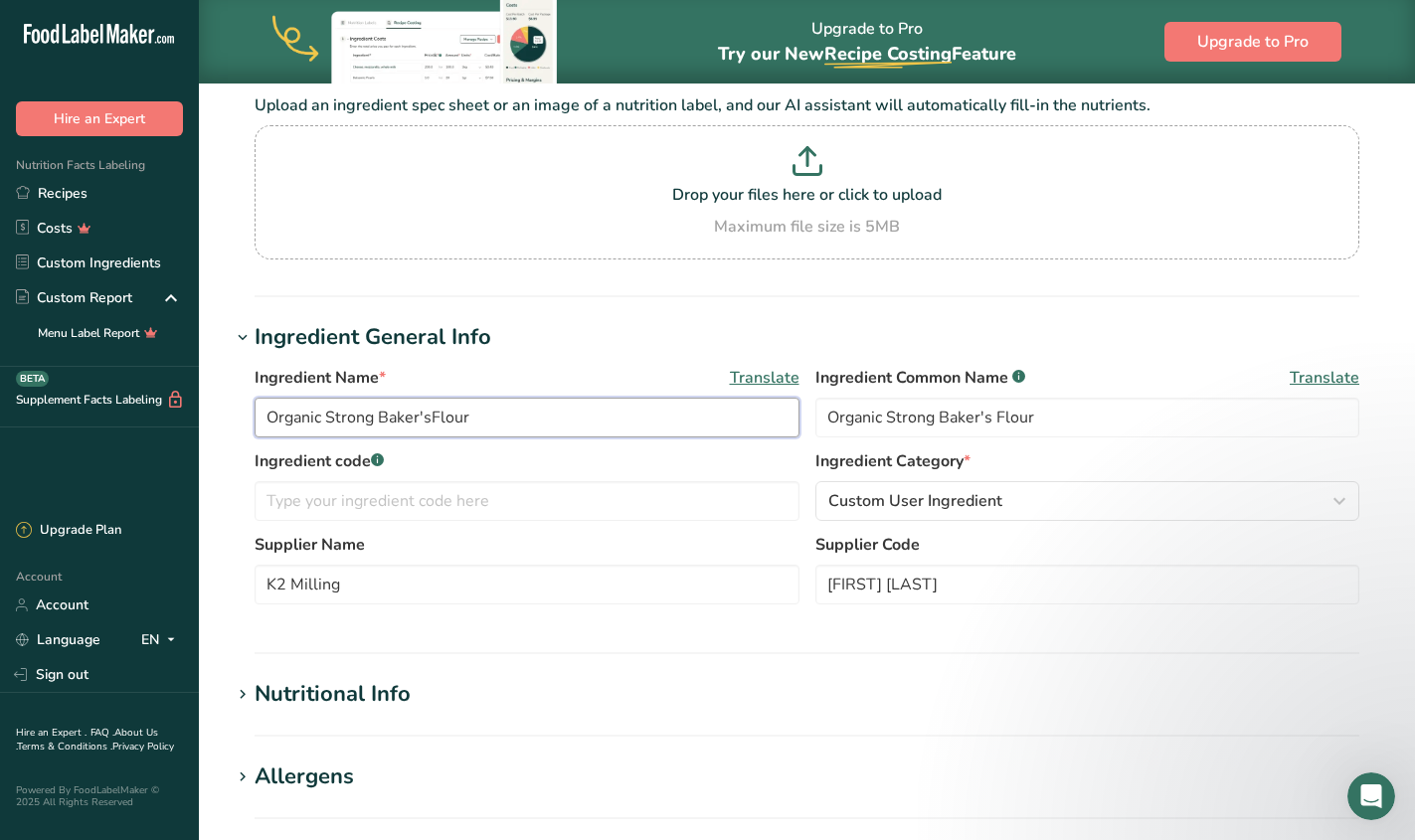 scroll, scrollTop: 135, scrollLeft: 0, axis: vertical 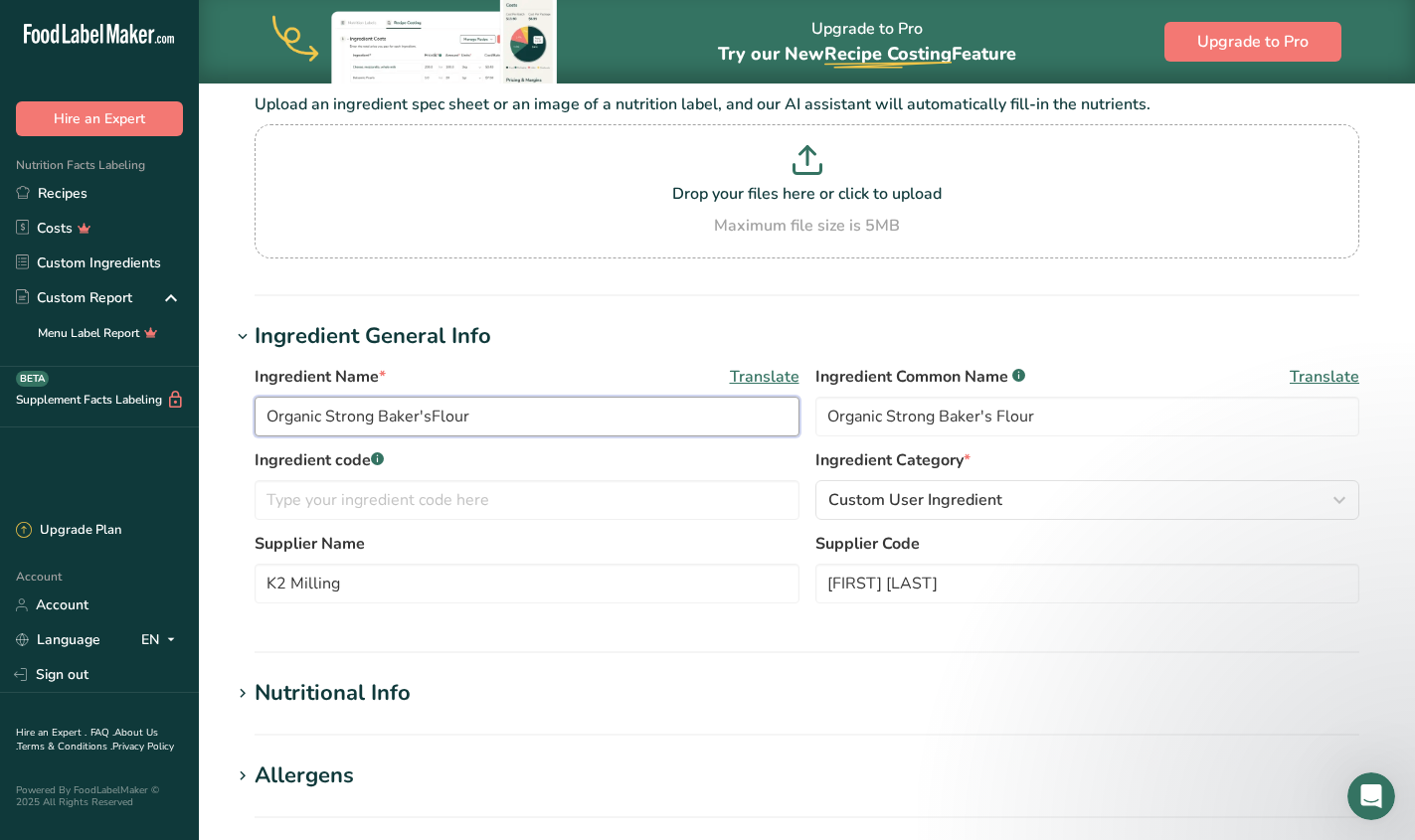 type on "Organic Strong Baker'sFlour" 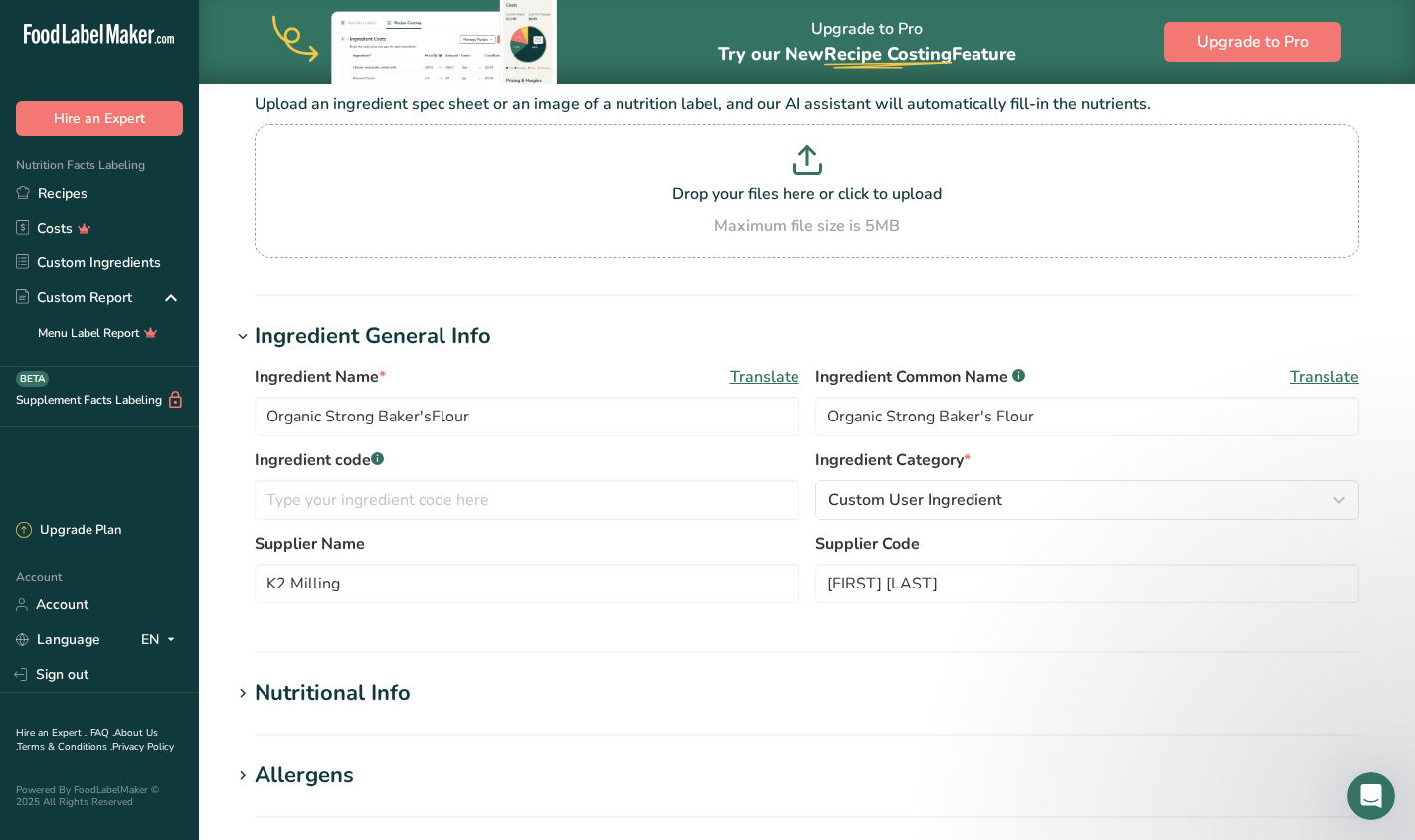 click on "Translate" at bounding box center [765, 377] 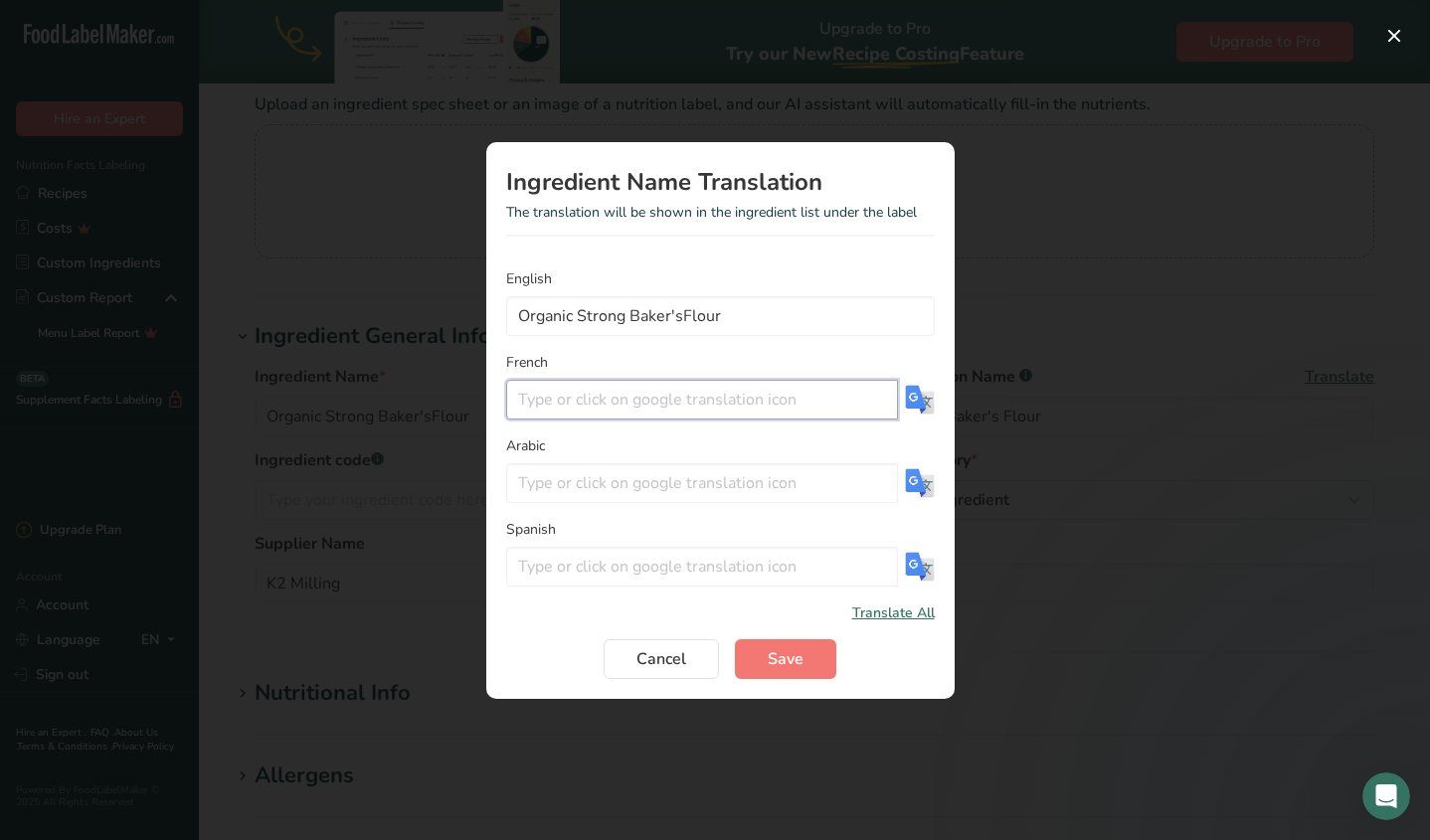 click at bounding box center [702, 400] 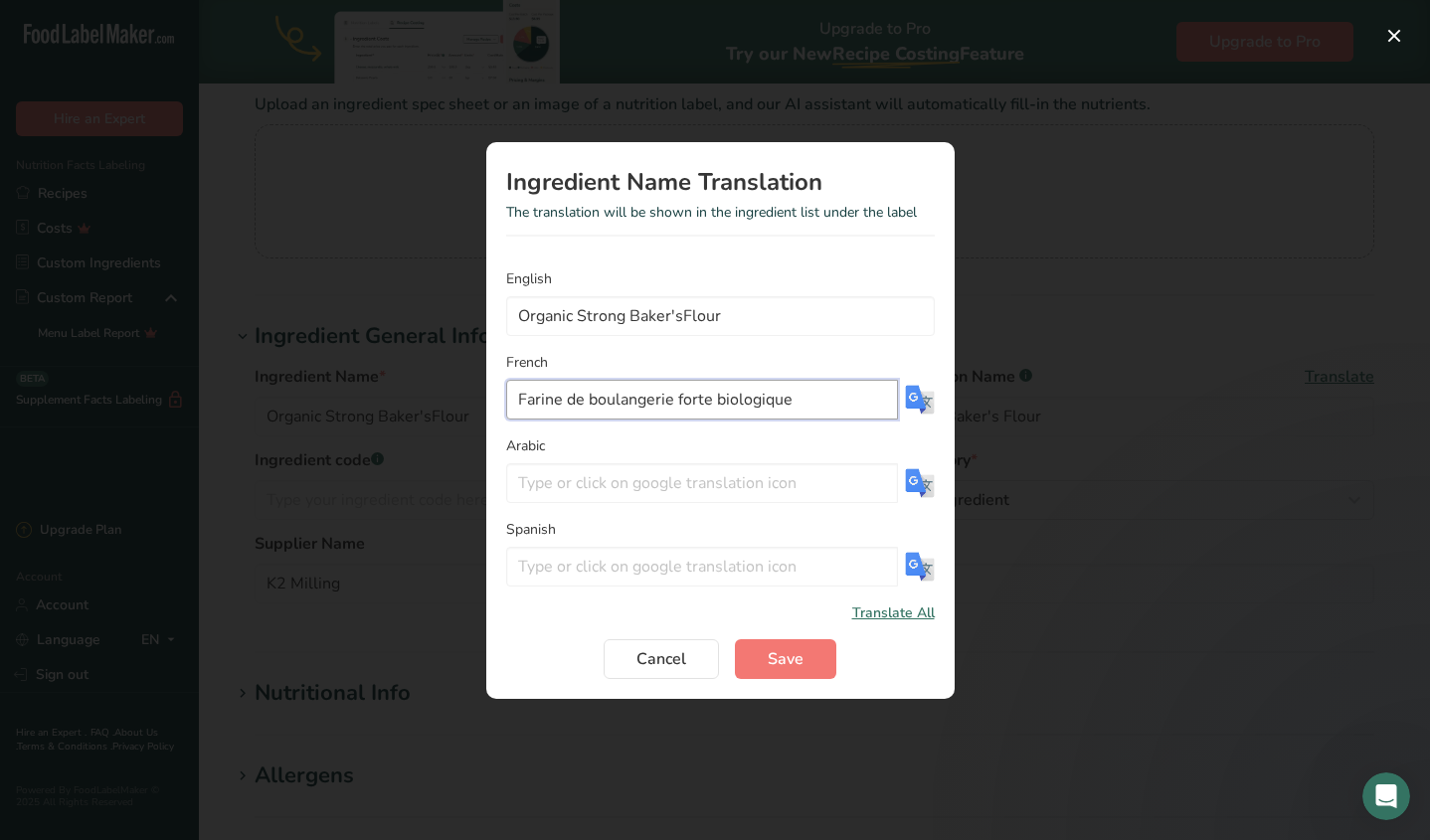 click on "Farine de boulangerie forte biologique" at bounding box center [702, 400] 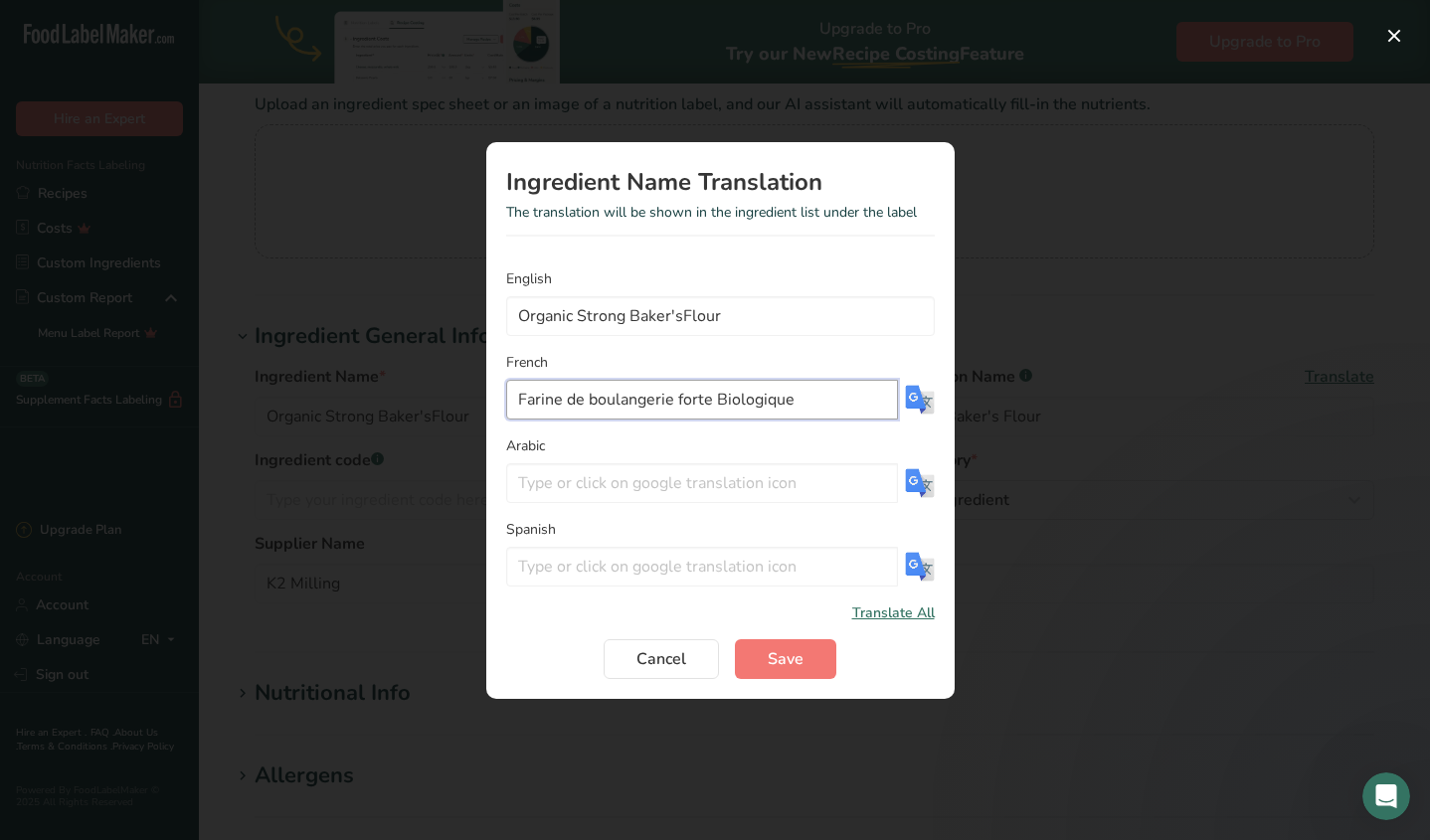 click on "Farine de boulangerie forte Biologique" at bounding box center (702, 400) 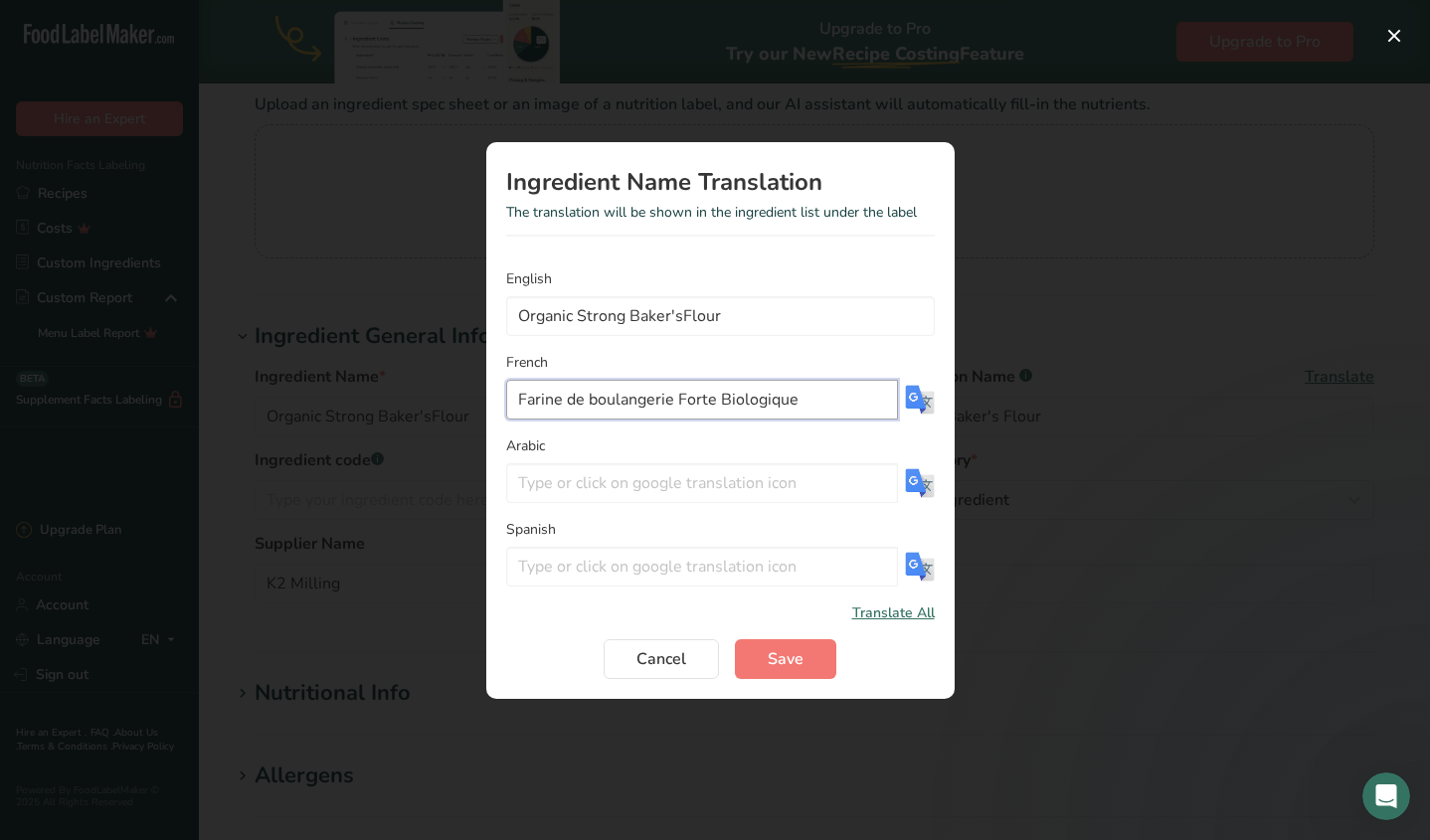 click on "Farine de boulangerie Forte Biologique" at bounding box center (702, 400) 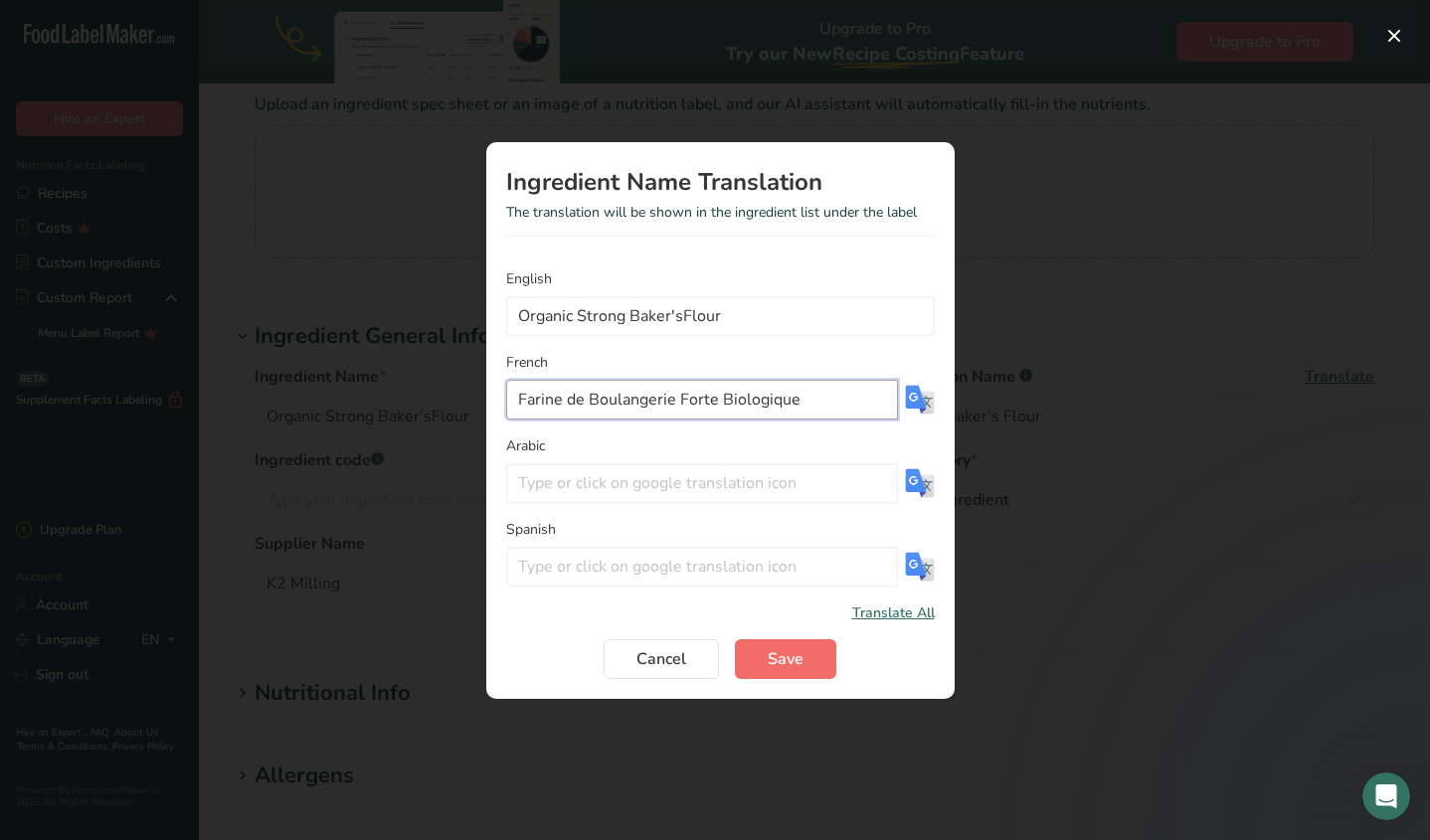 type on "Farine de Boulangerie Forte Biologique" 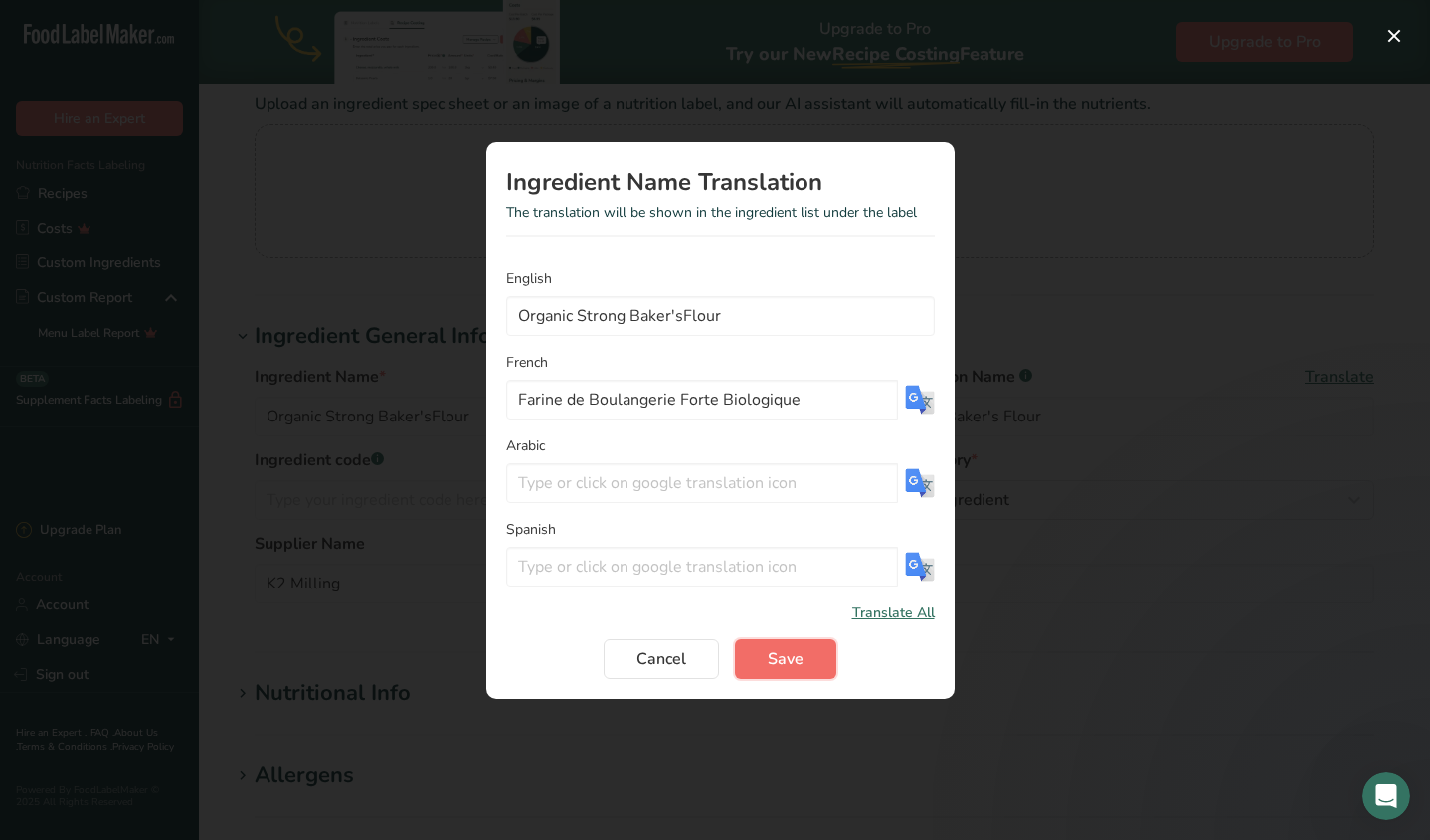 click on "Save" at bounding box center [786, 659] 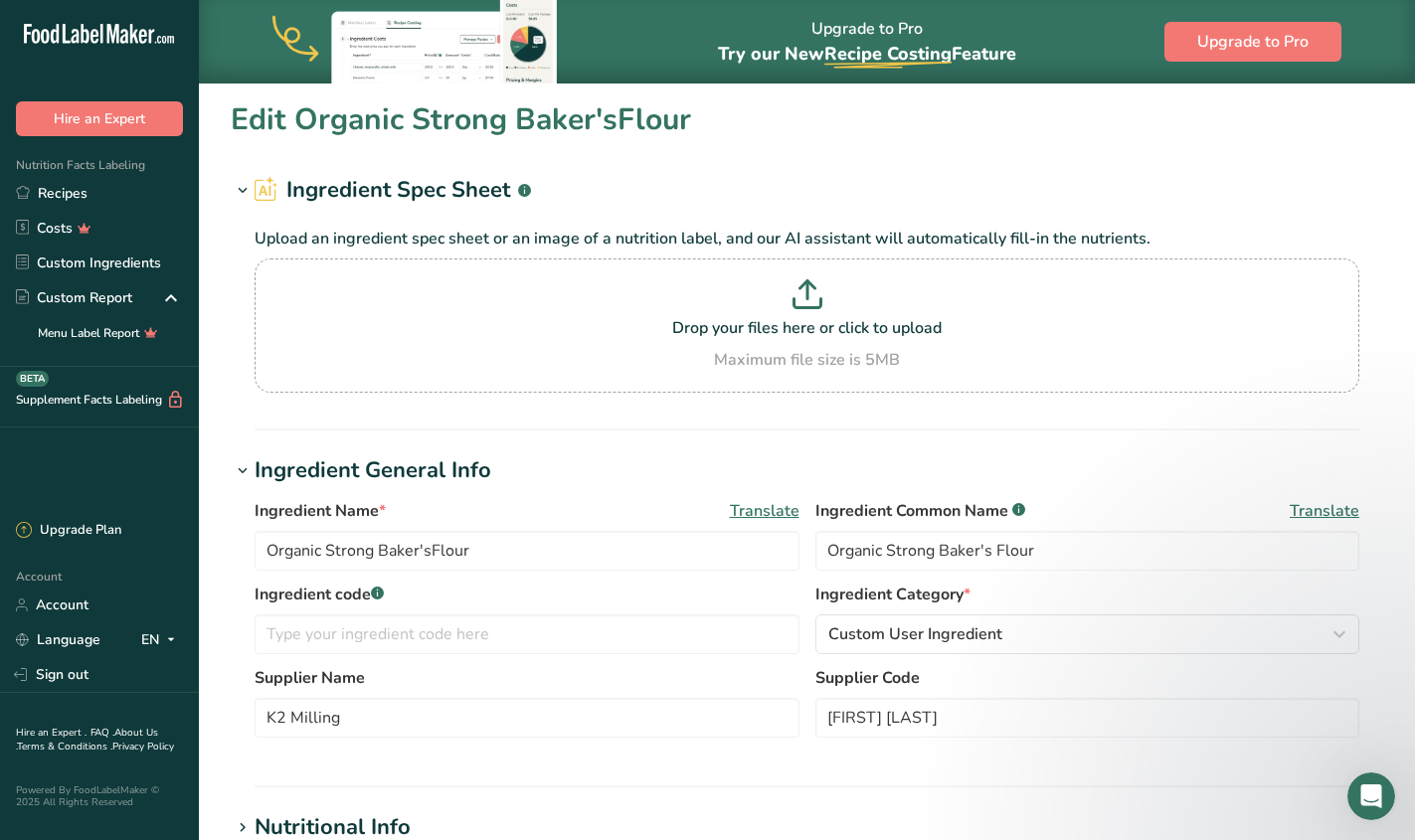 scroll, scrollTop: 684, scrollLeft: 0, axis: vertical 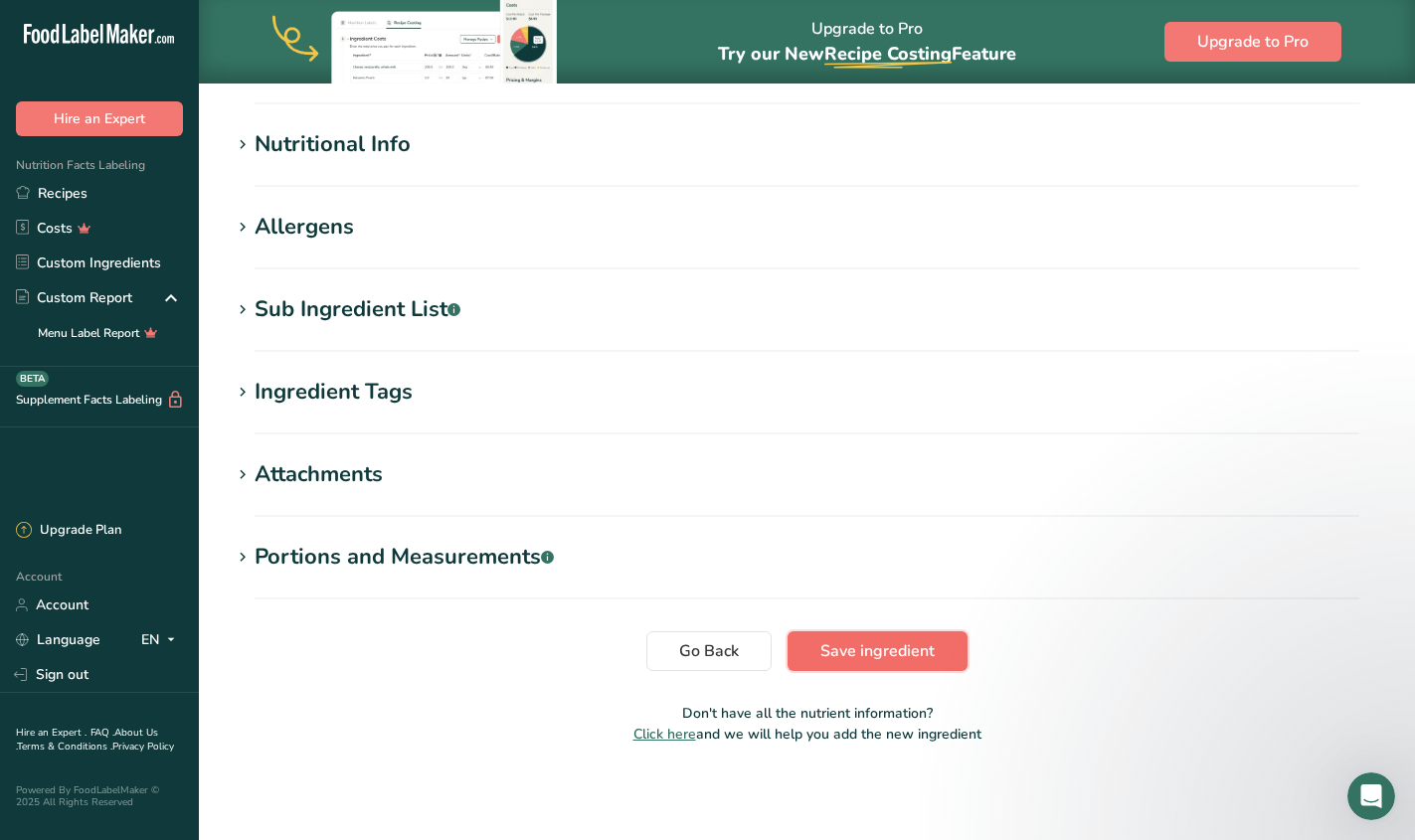click on "Save ingredient" at bounding box center (877, 651) 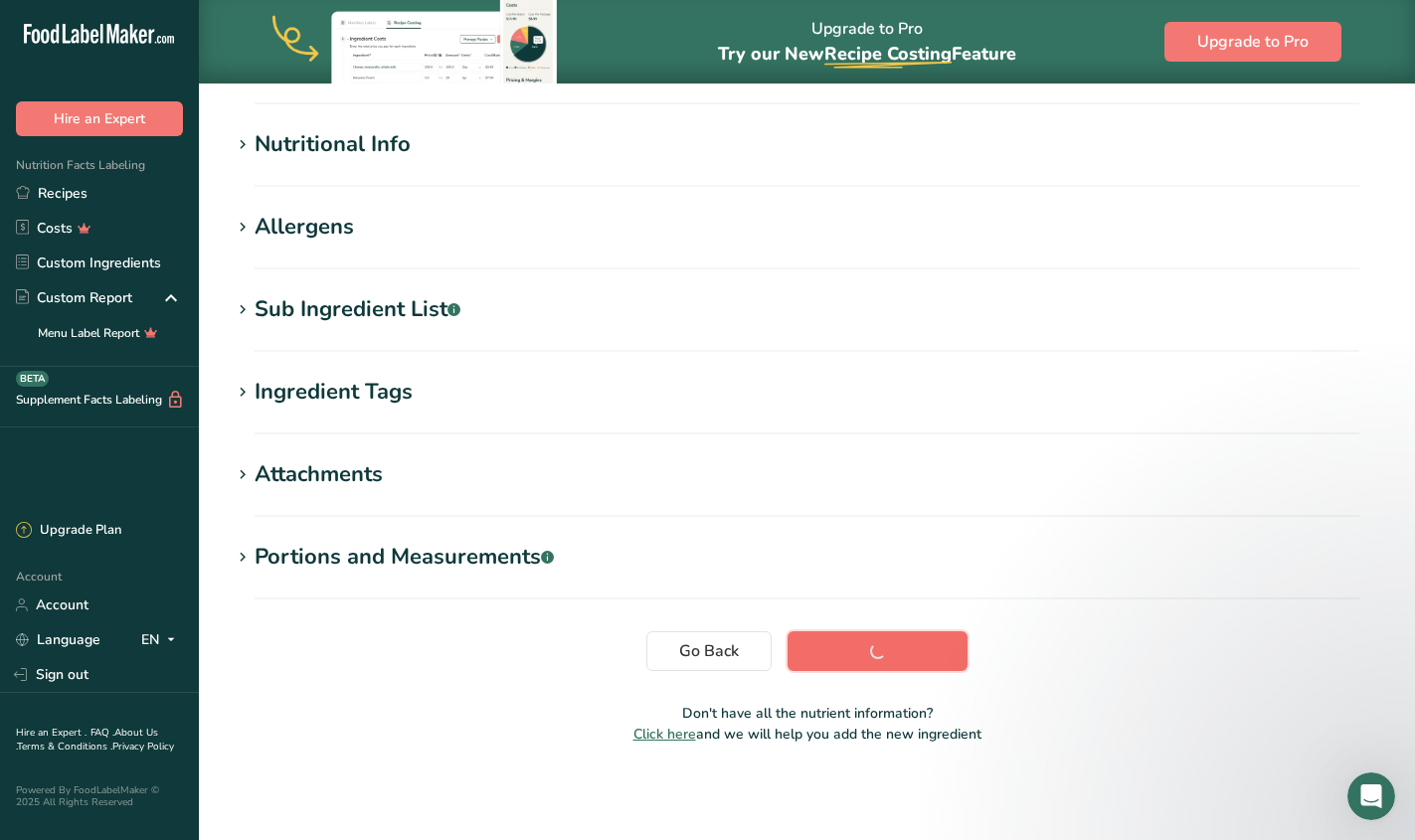 scroll, scrollTop: 212, scrollLeft: 0, axis: vertical 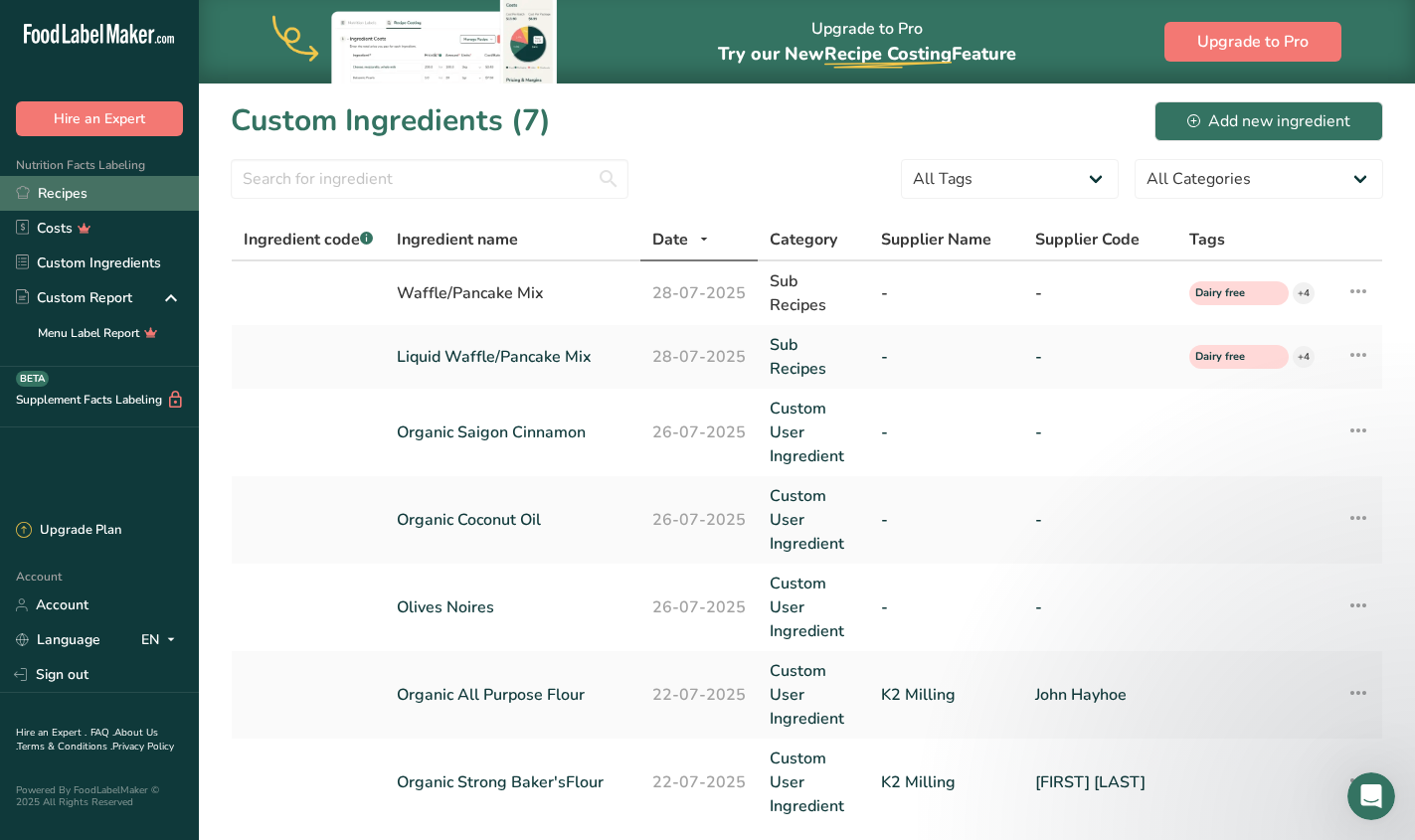 click on "Recipes" at bounding box center [99, 193] 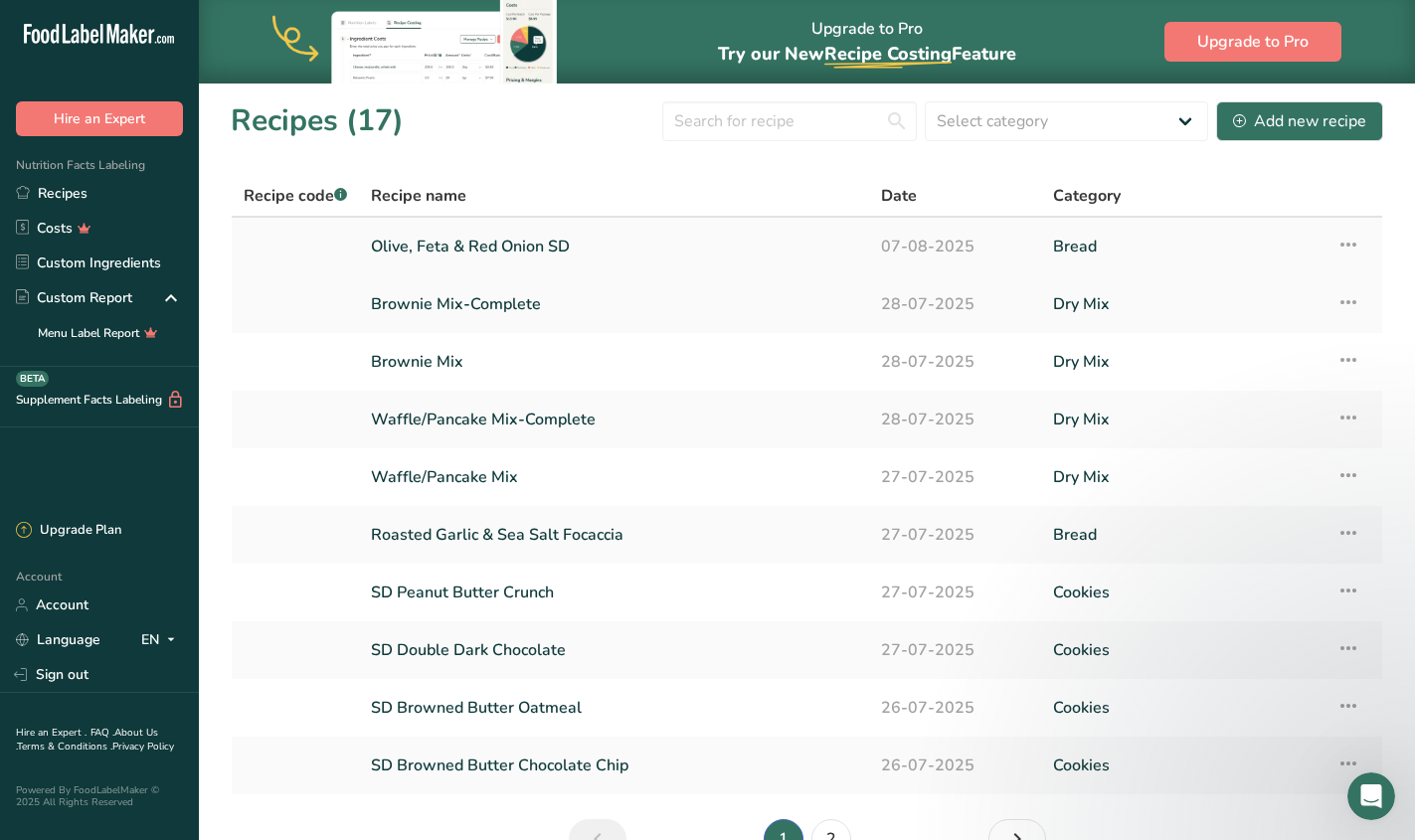 click on "Olive, Feta & Red Onion SD" at bounding box center [614, 247] 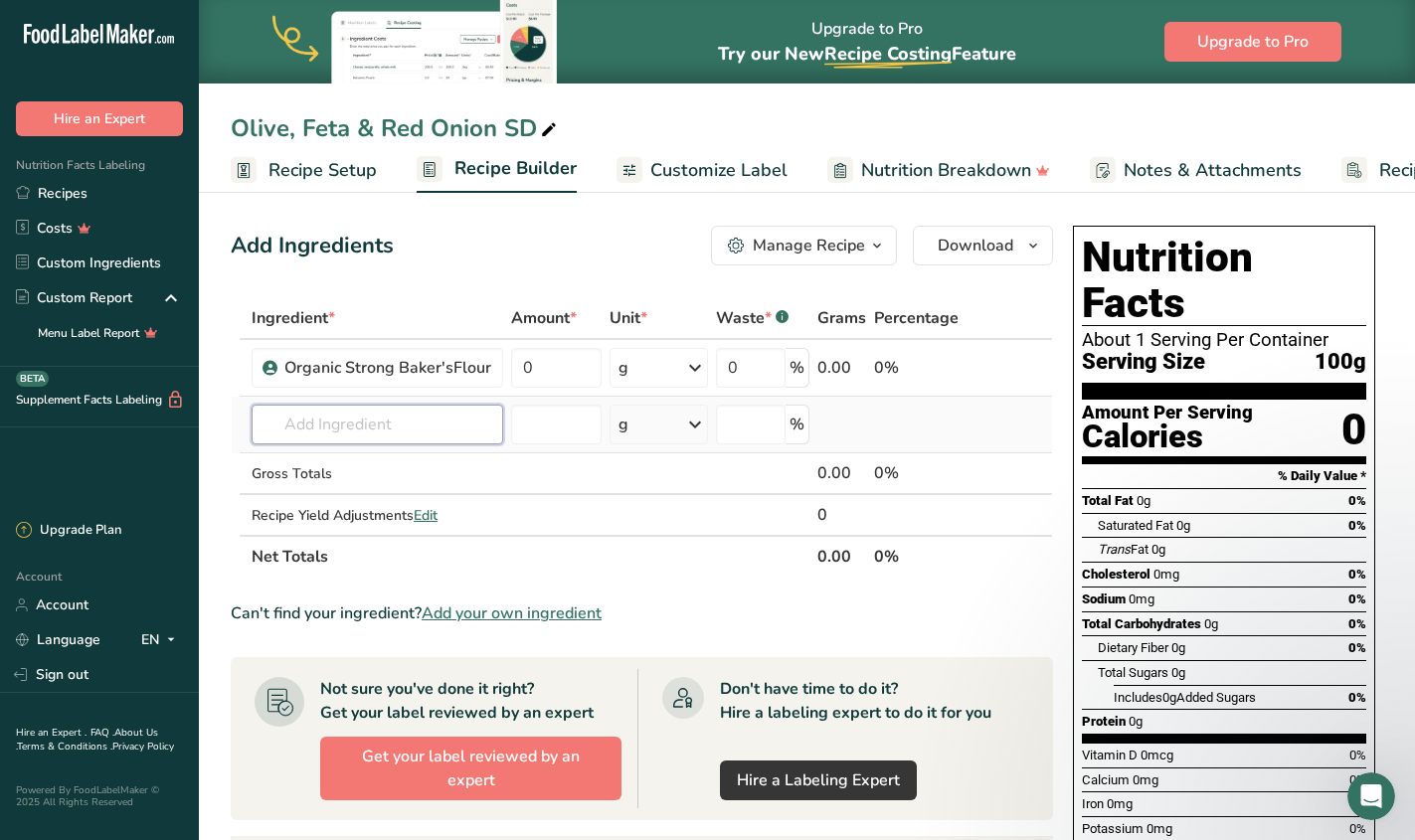 click at bounding box center (377, 424) 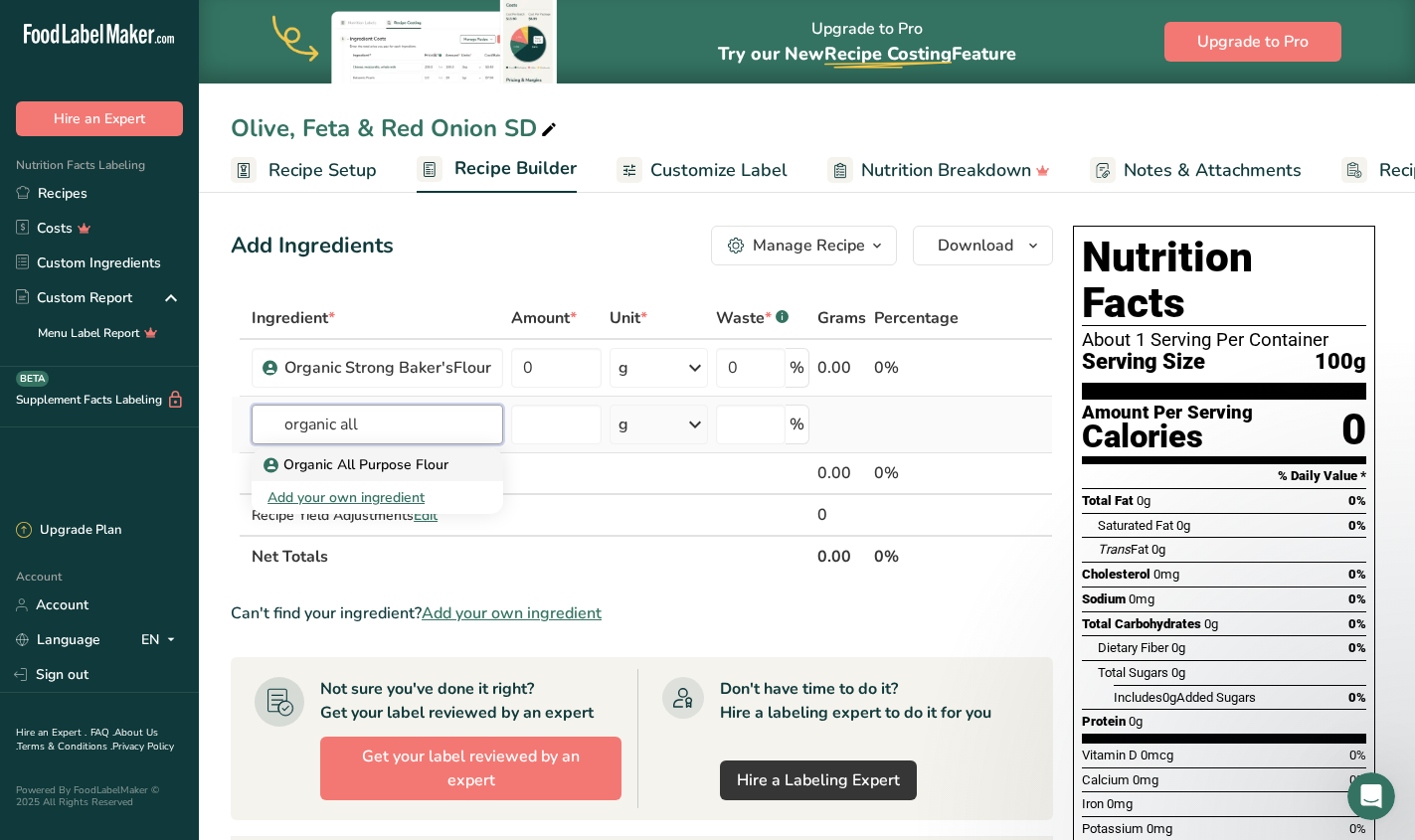 type on "organic all" 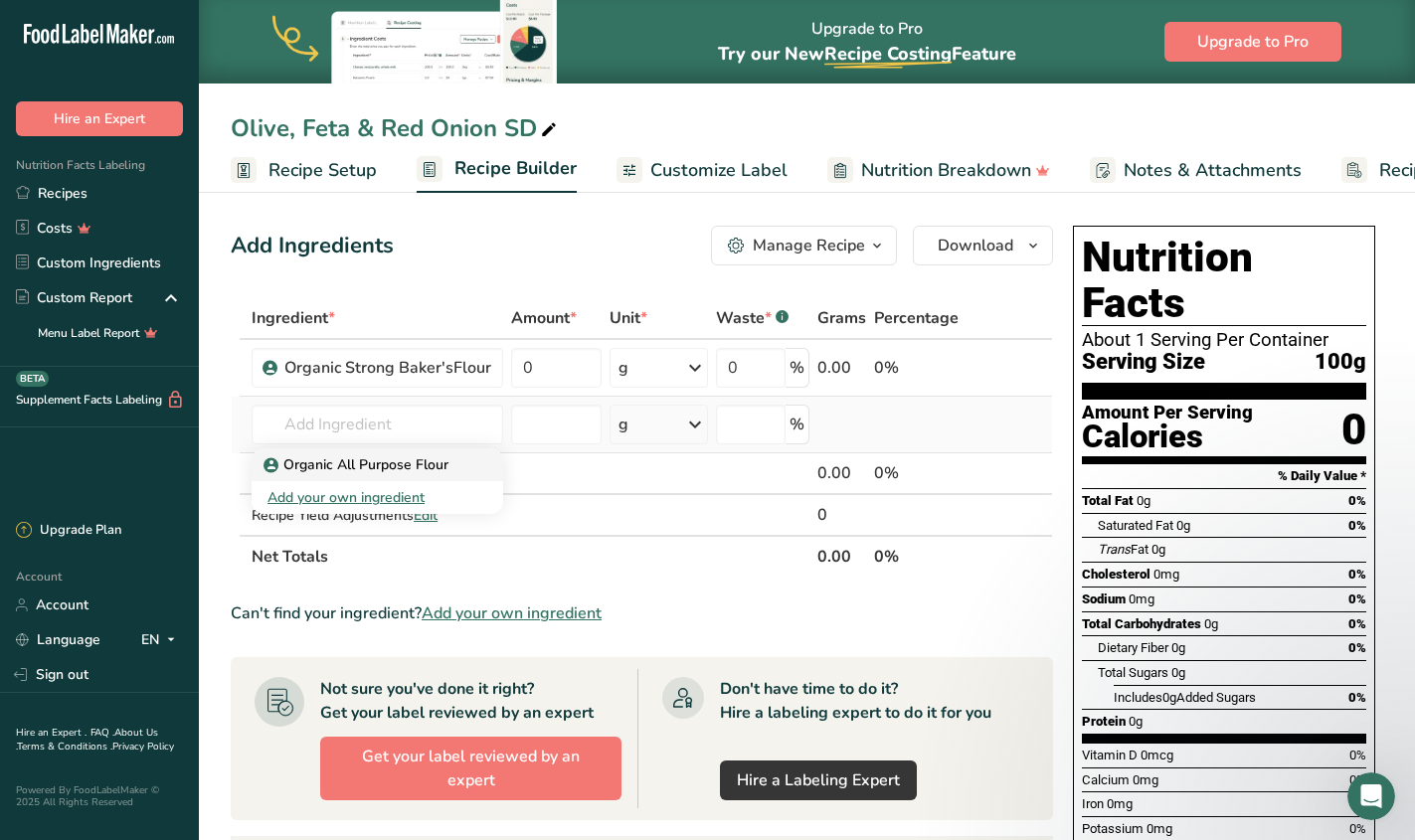 click on "Organic All Purpose Flour" at bounding box center [358, 464] 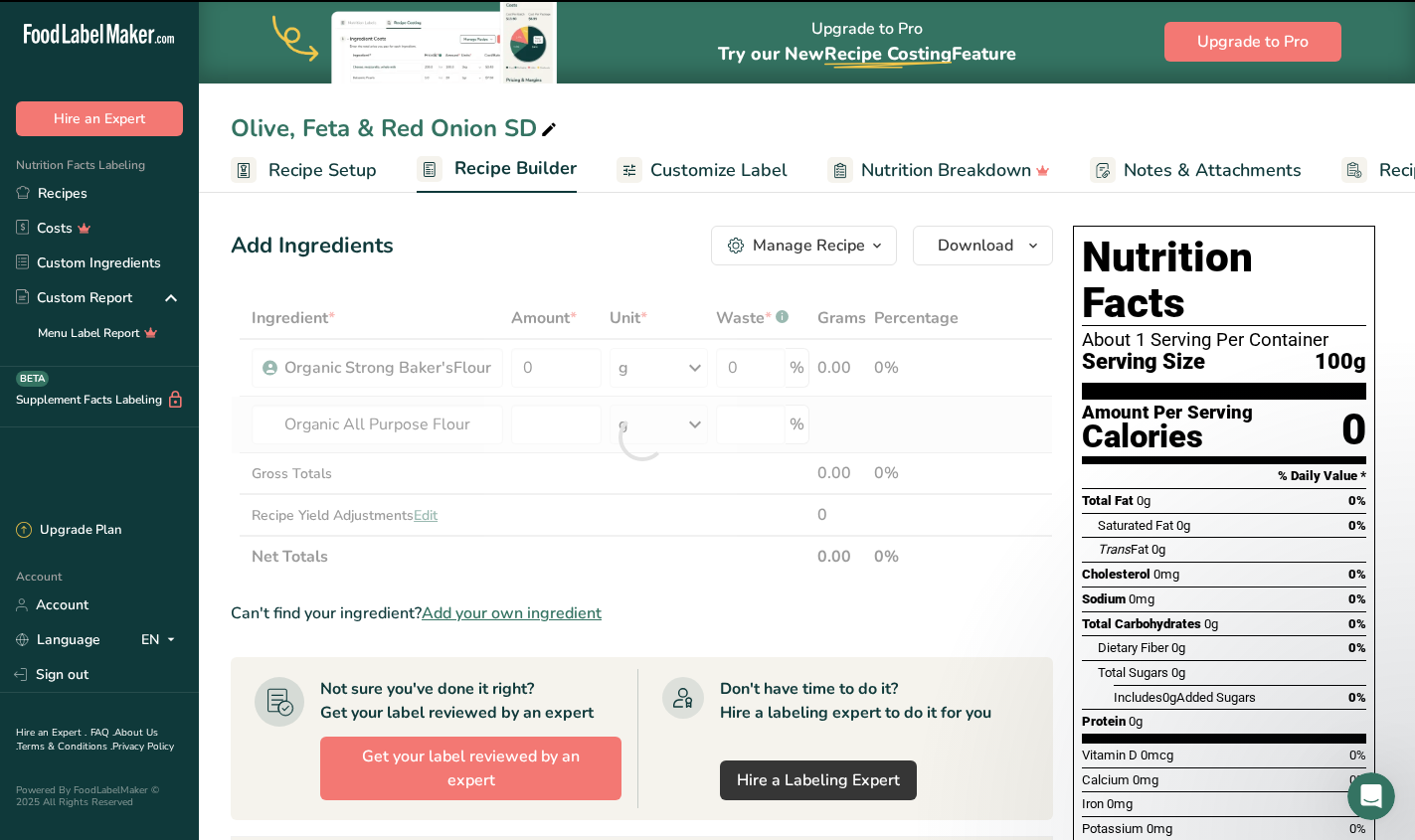 type on "0" 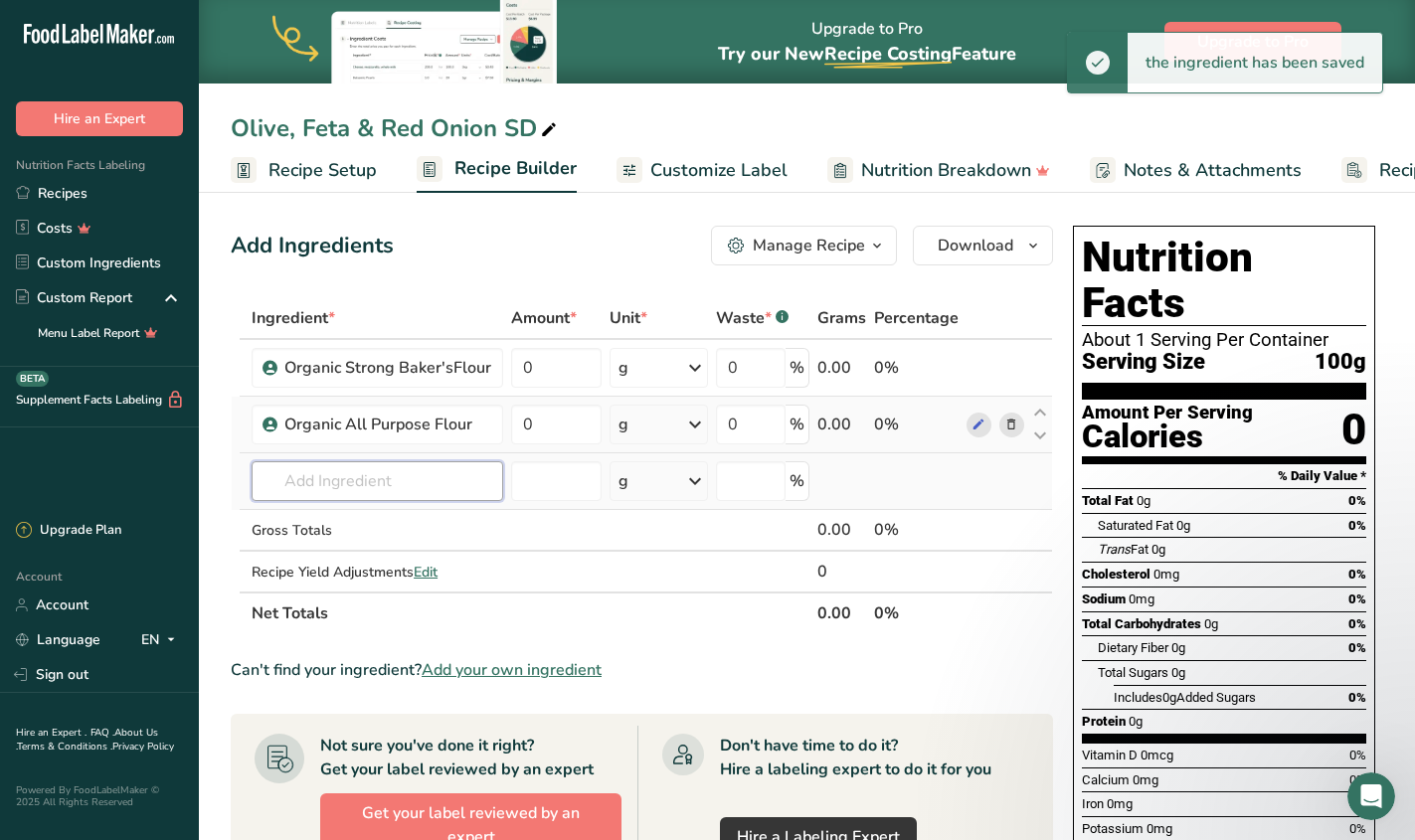 click at bounding box center (377, 481) 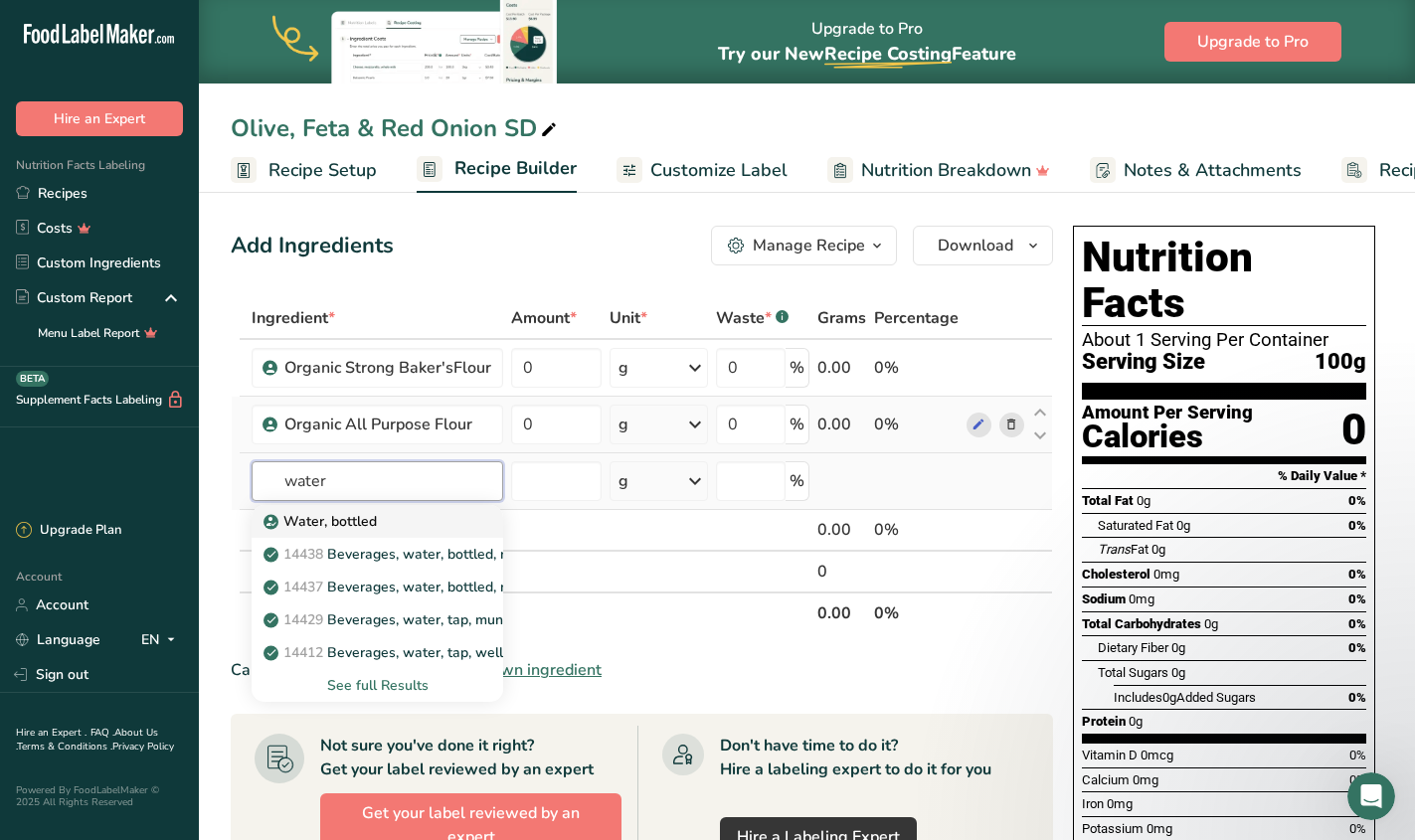 type on "water" 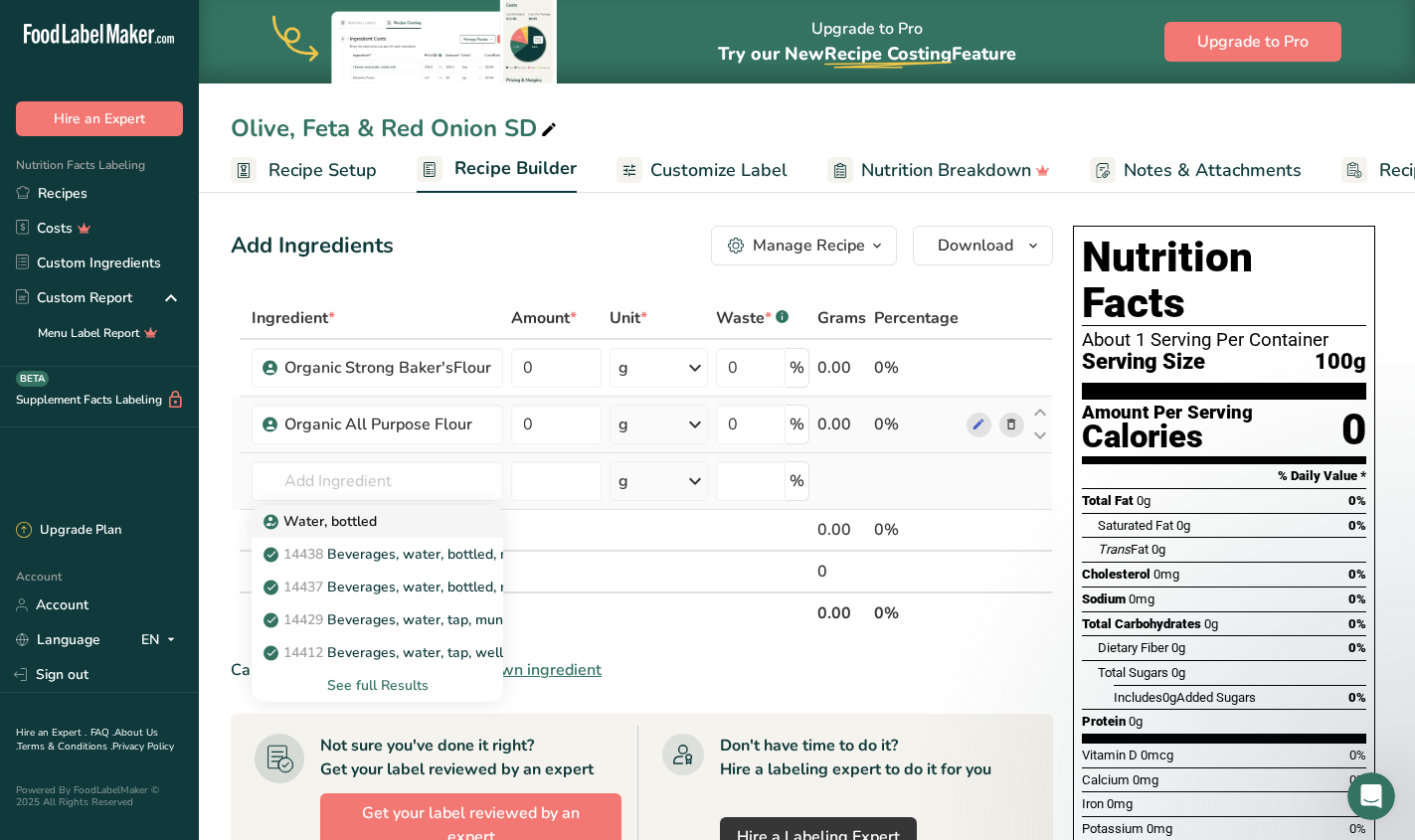 click on "Water, bottled" at bounding box center (361, 521) 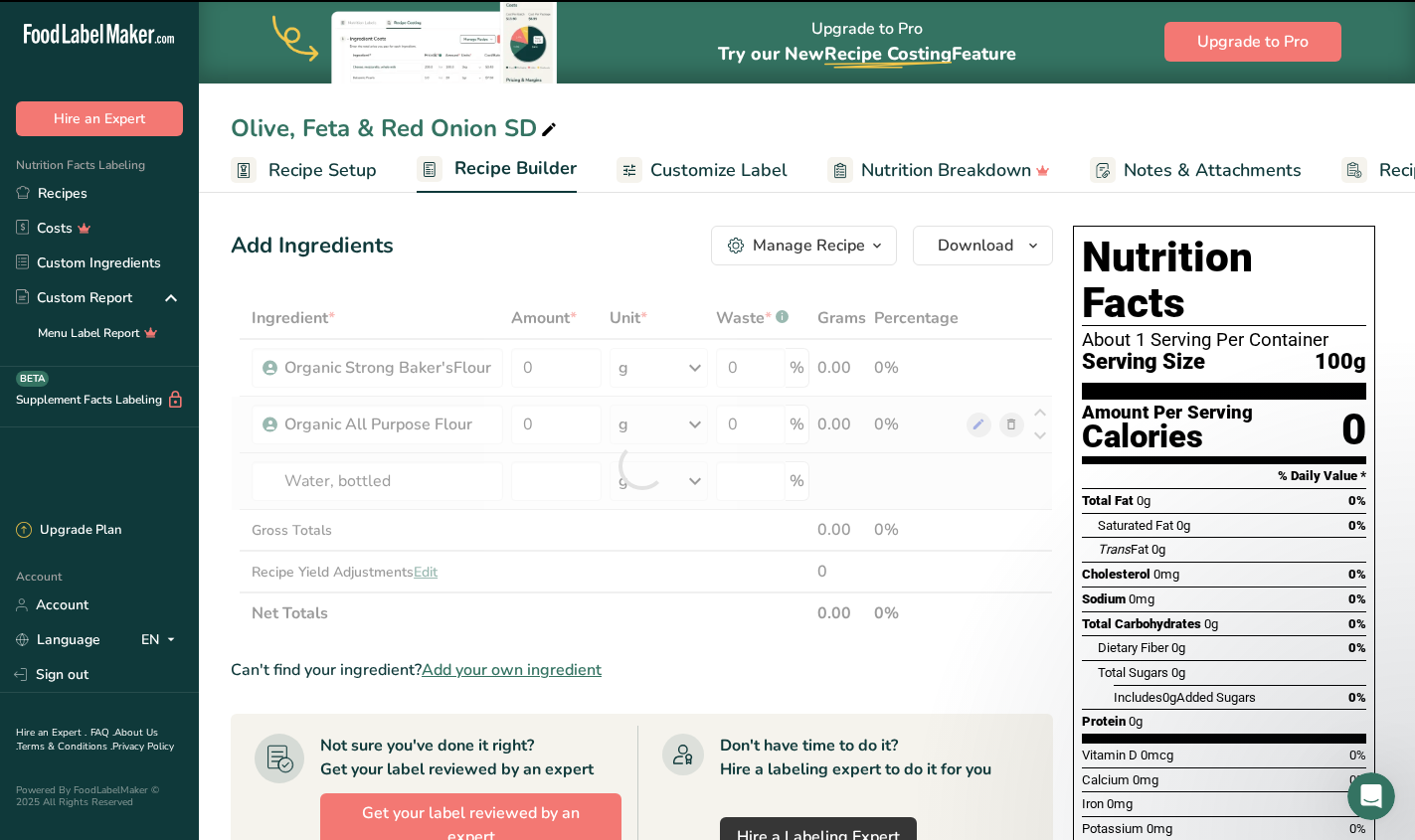 type on "0" 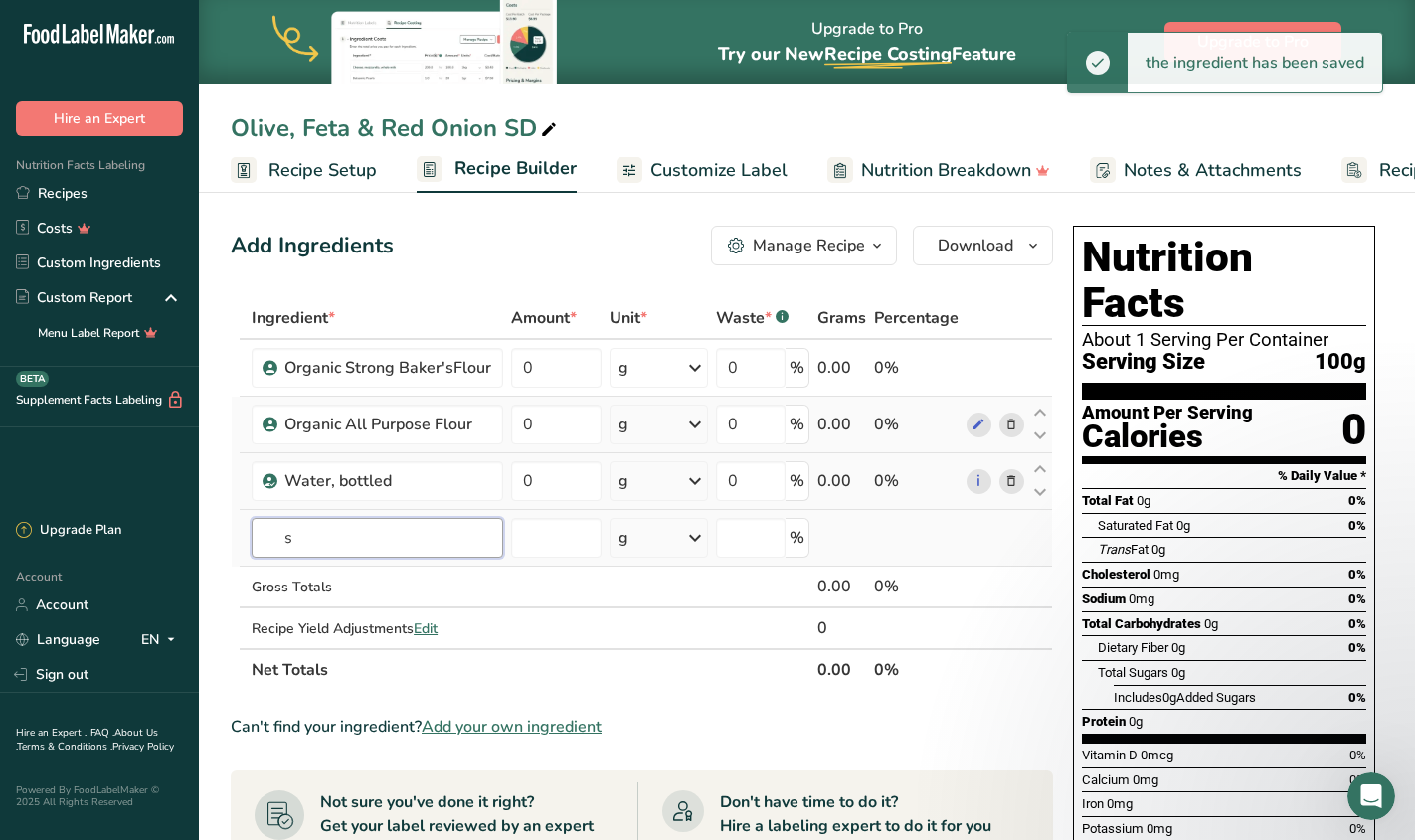 click on "s" at bounding box center [377, 538] 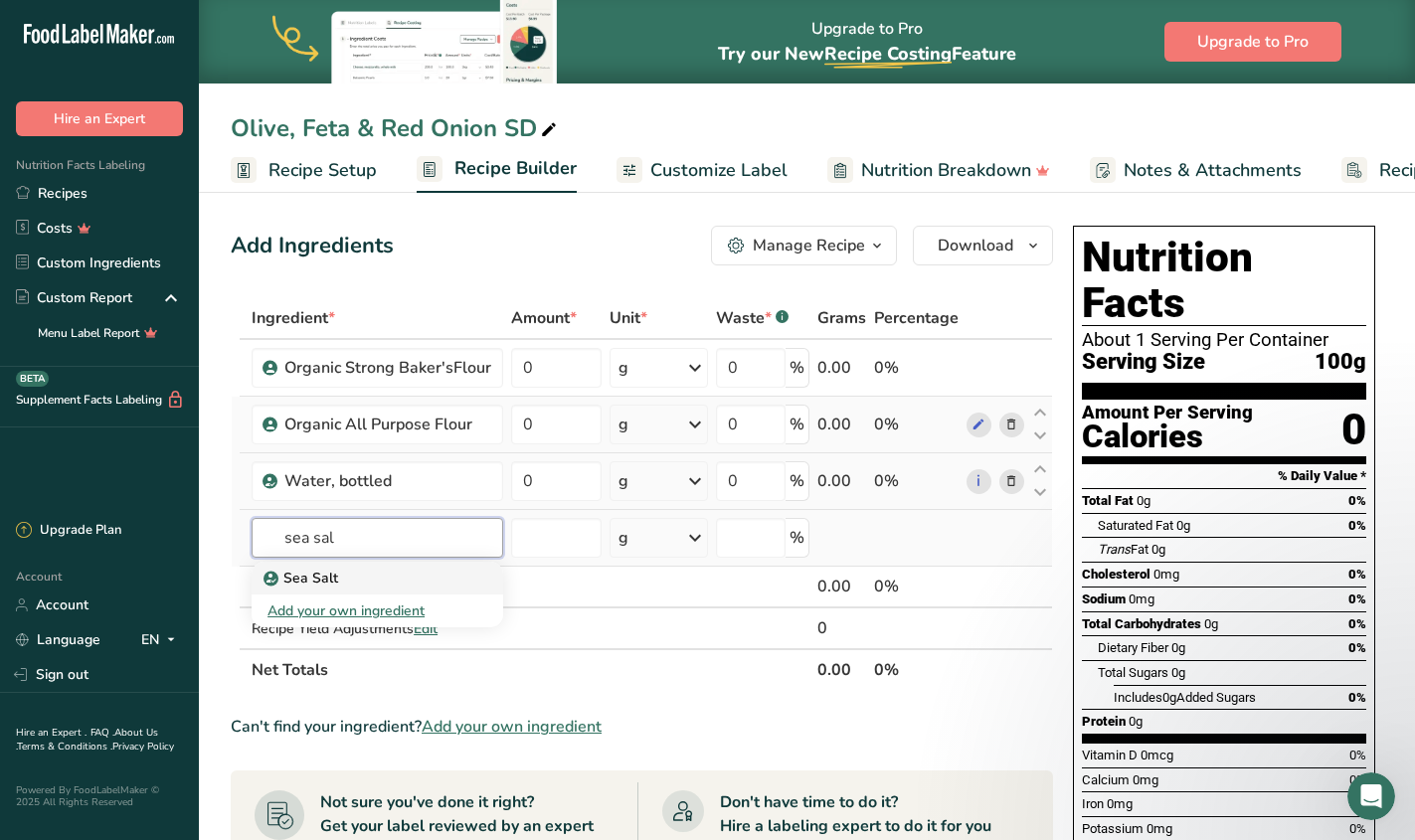 type on "sea sal" 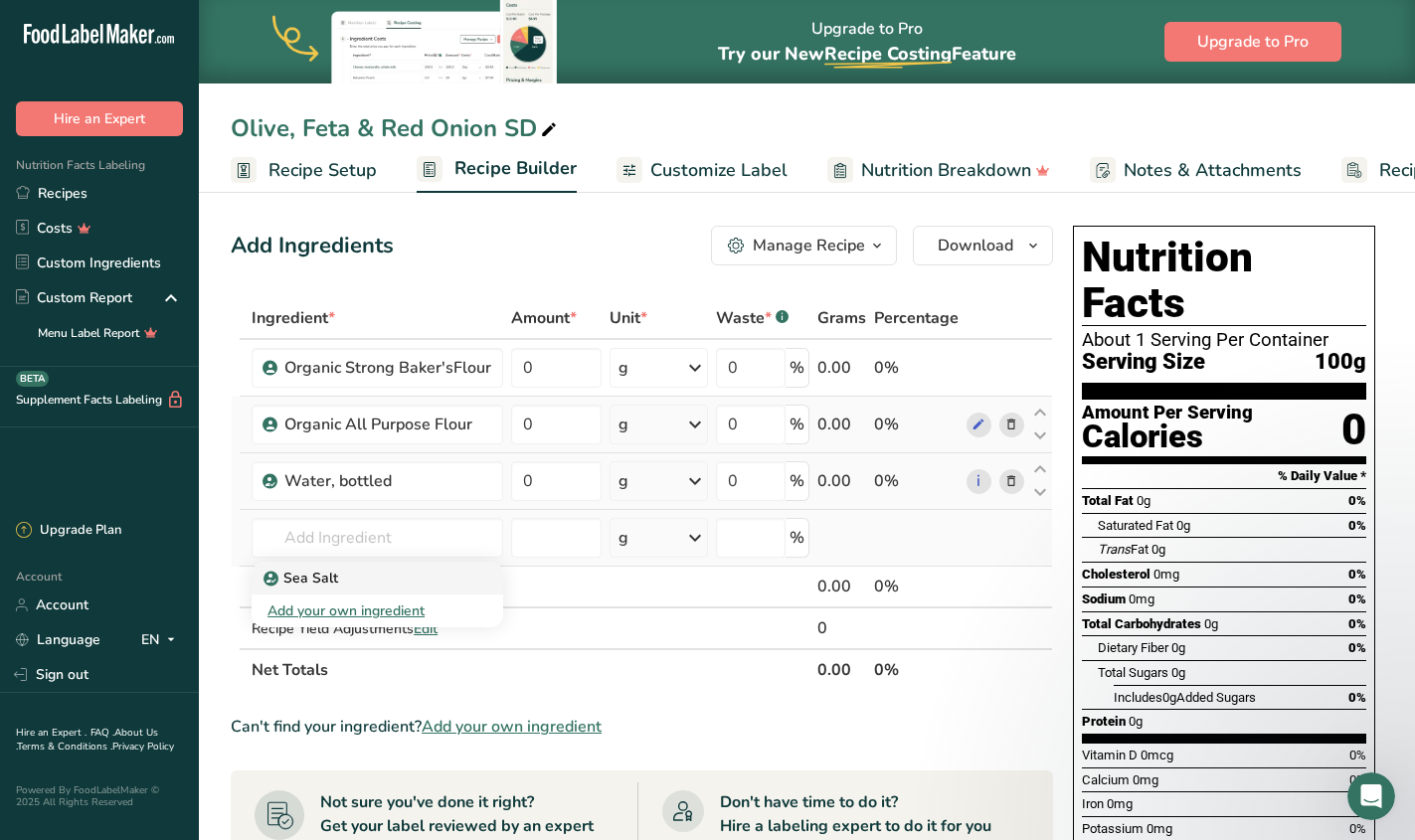 click on "Sea Salt" at bounding box center [361, 578] 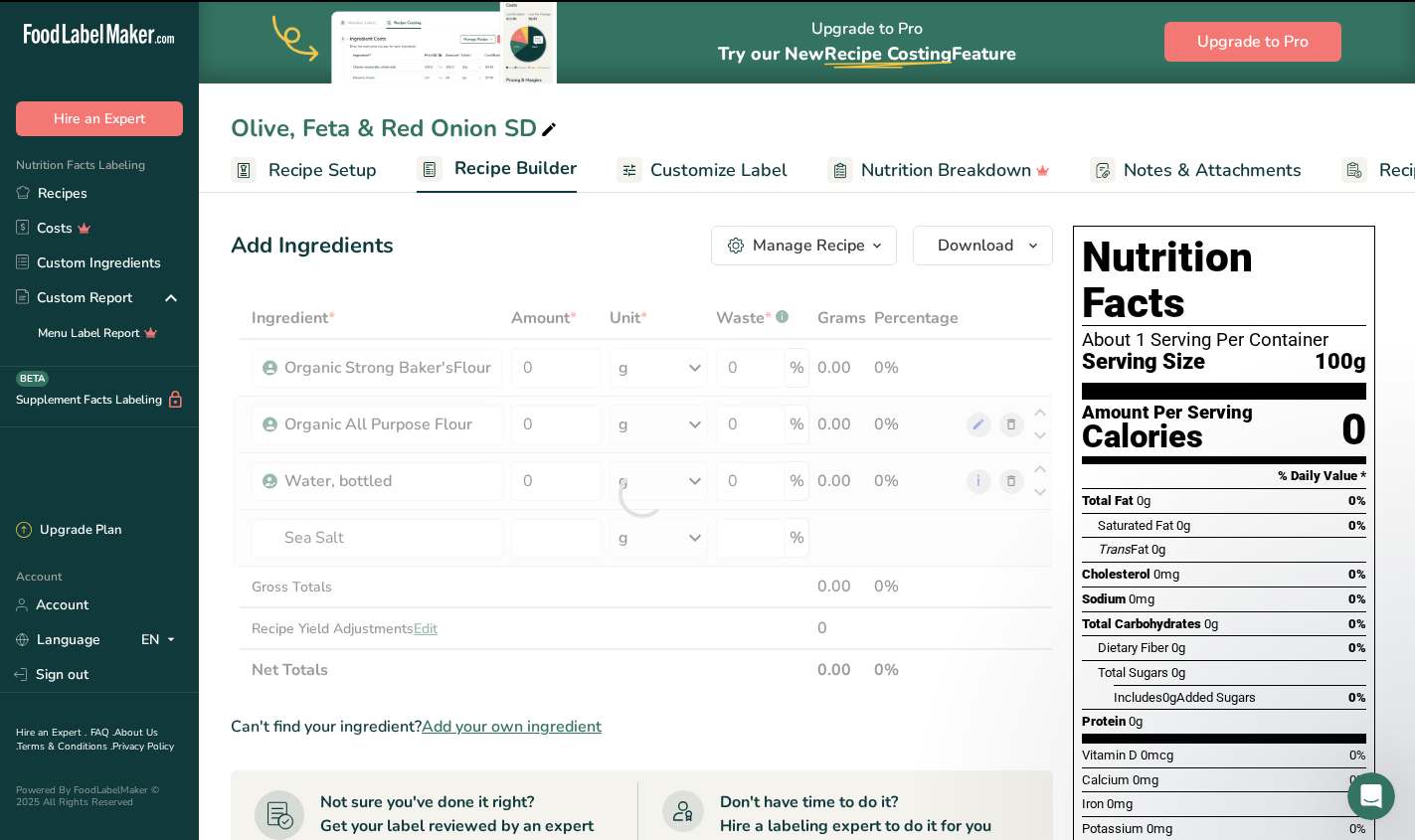 type on "0" 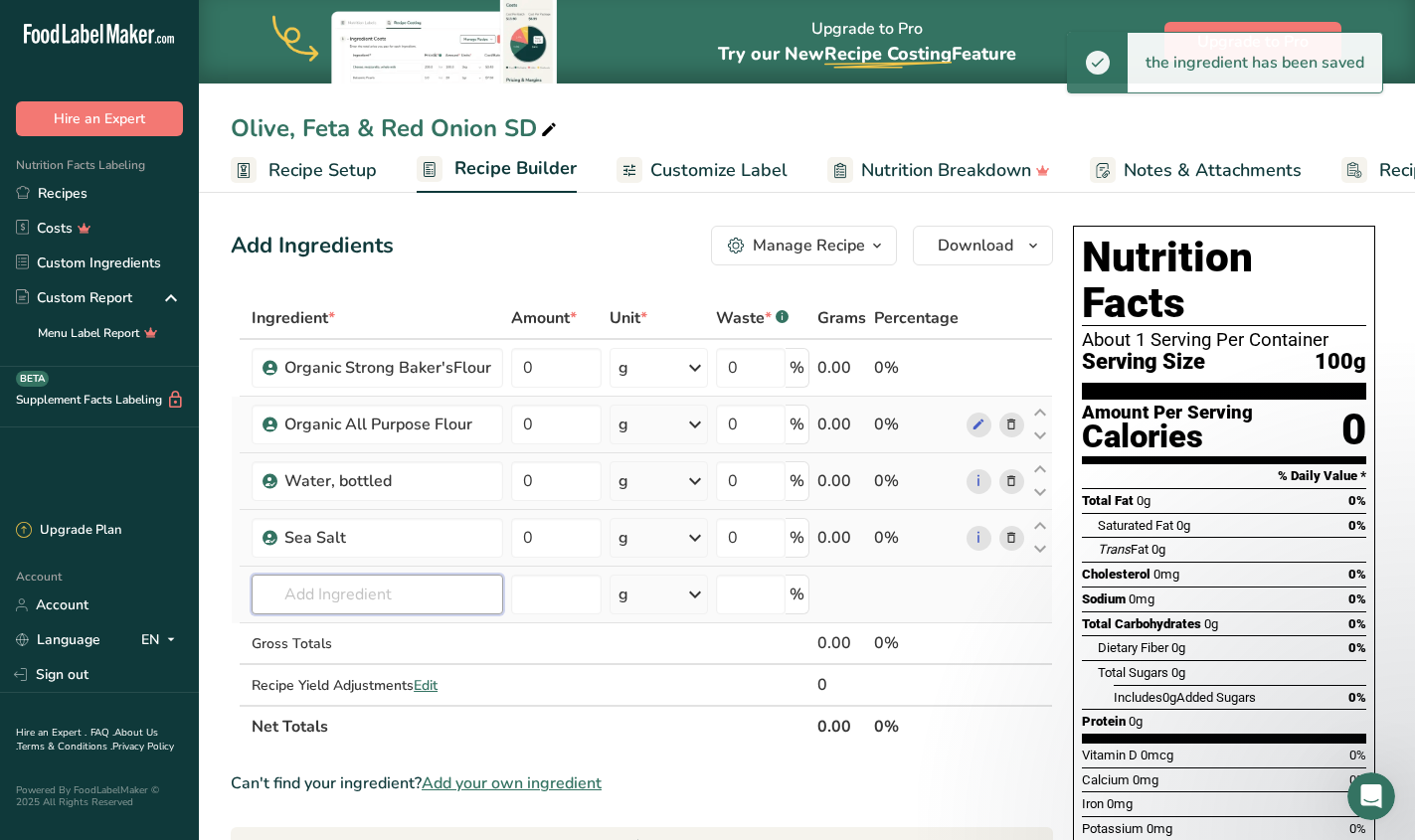 click at bounding box center (377, 594) 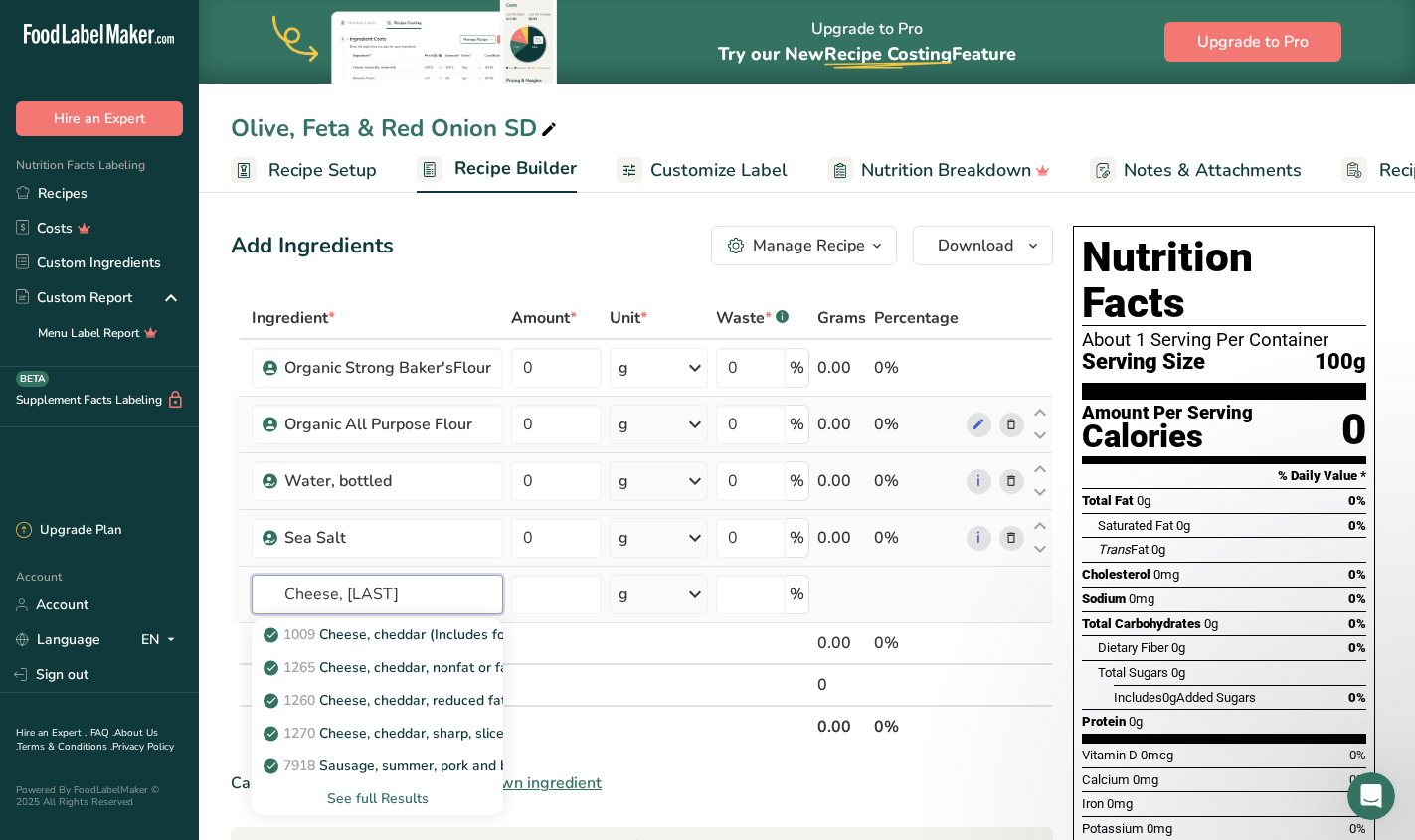type on "Cheese, [LAST]" 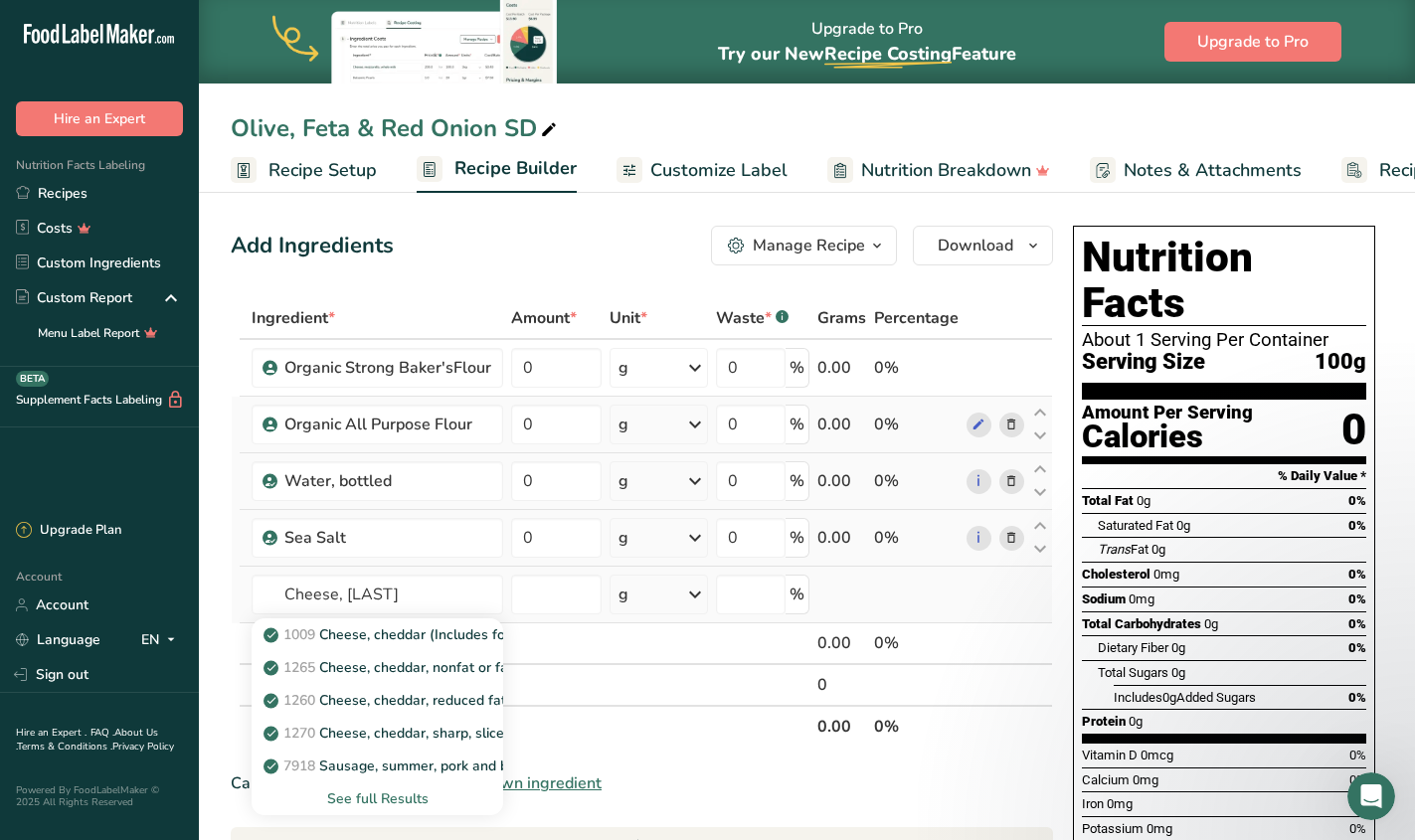 type 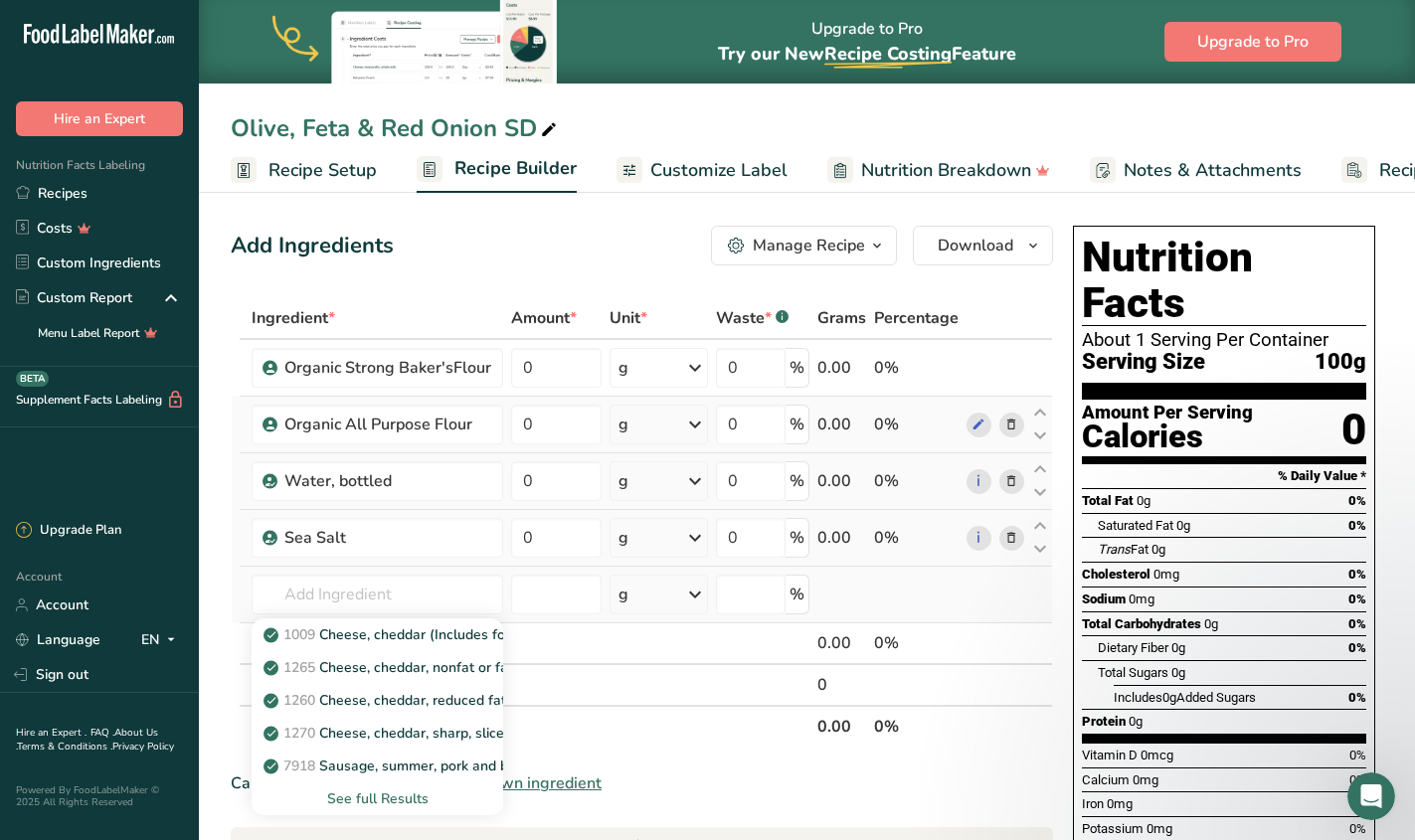 click on "See full Results" at bounding box center [377, 798] 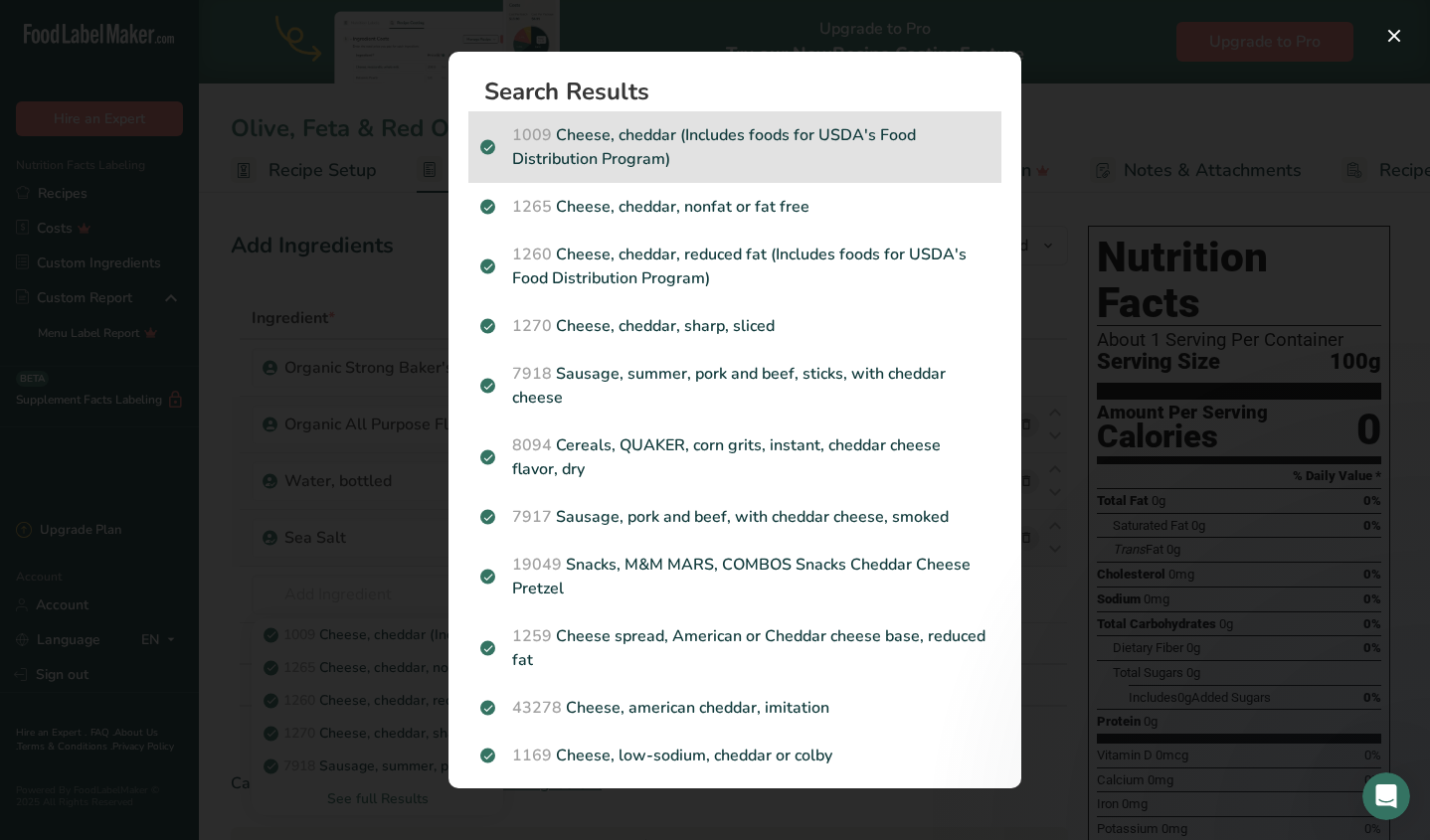 click on "1009
Cheese, cheddar (Includes foods for USDA's Food Distribution Program)" at bounding box center [735, 147] 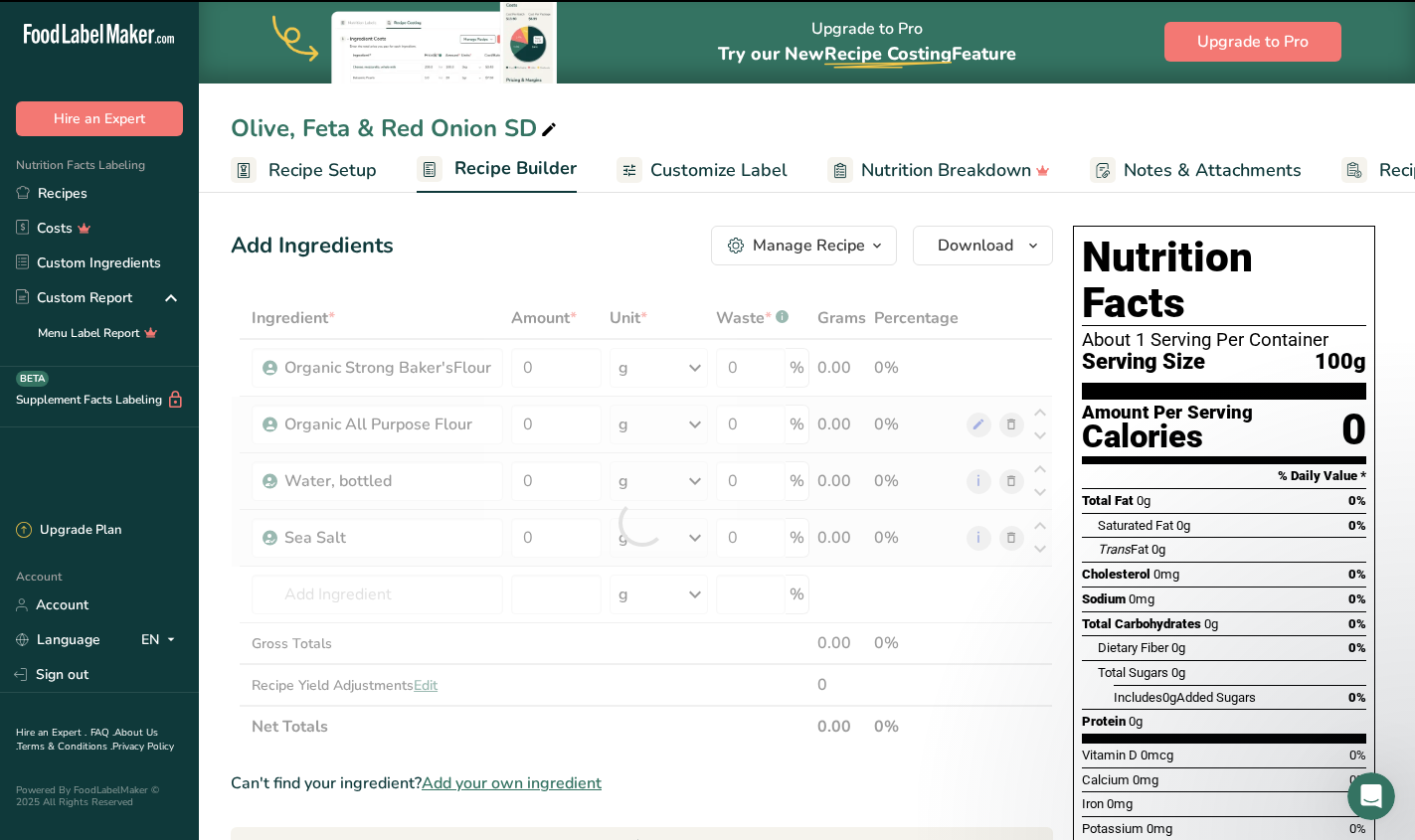 type on "0" 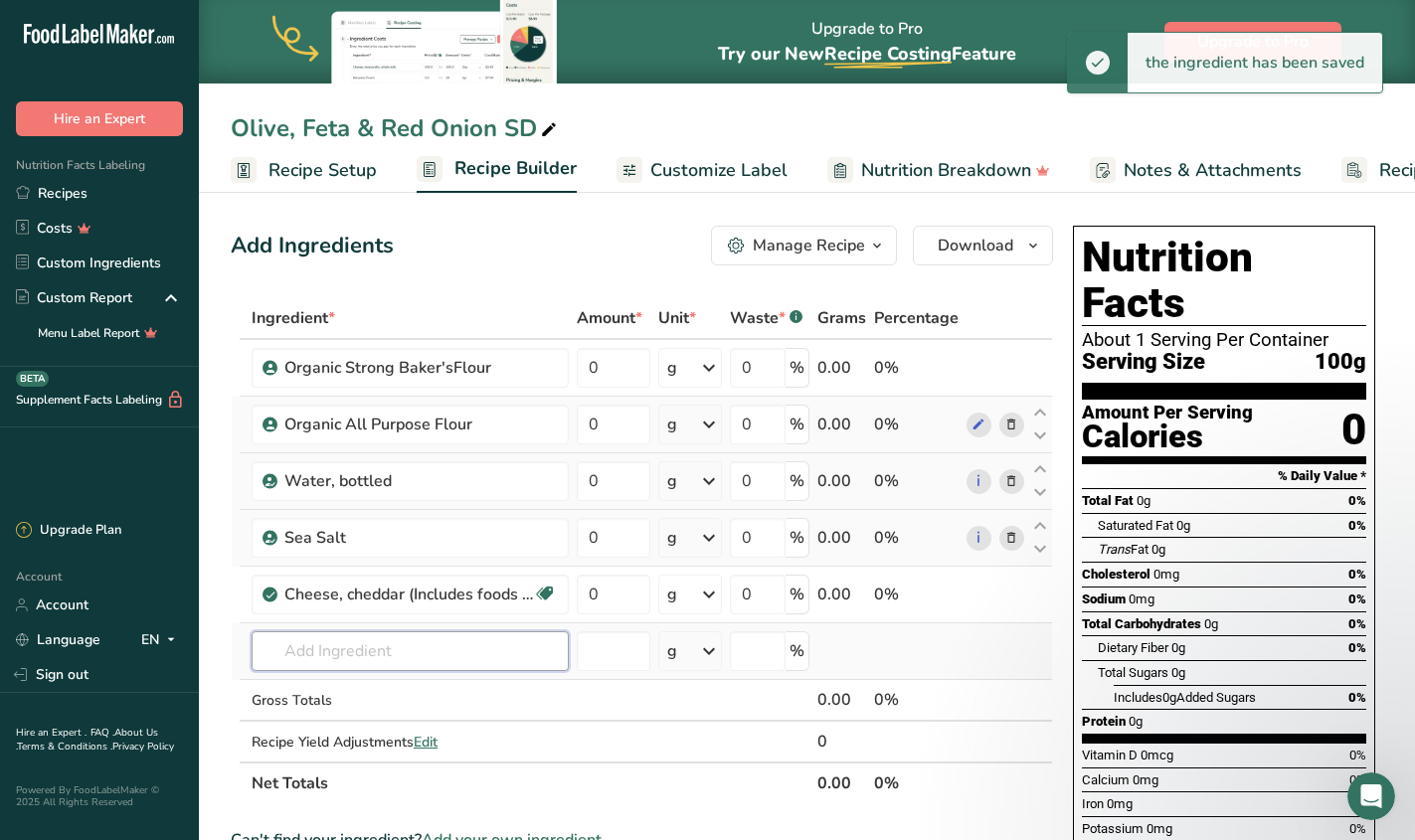 click at bounding box center (410, 651) 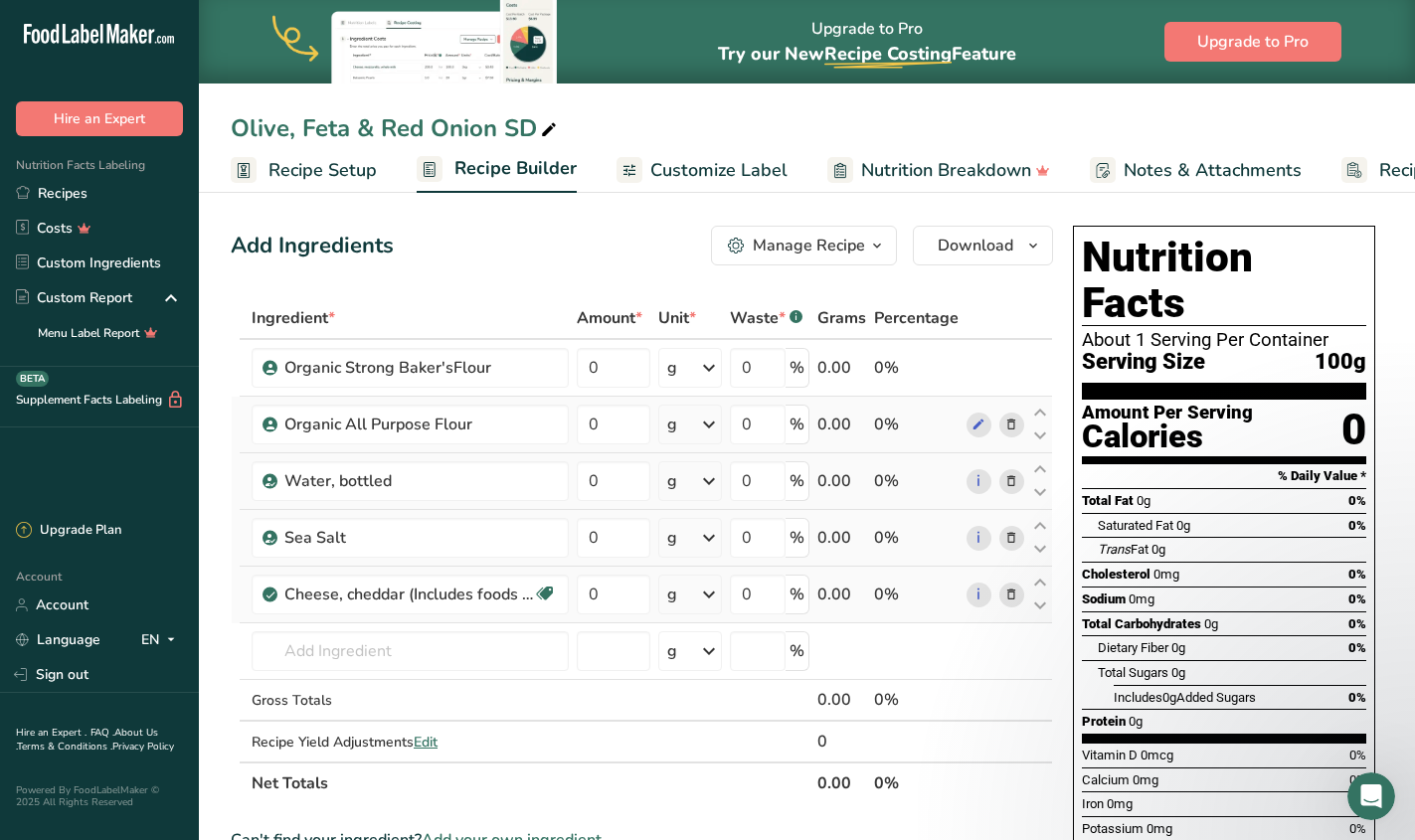 click at bounding box center [1011, 594] 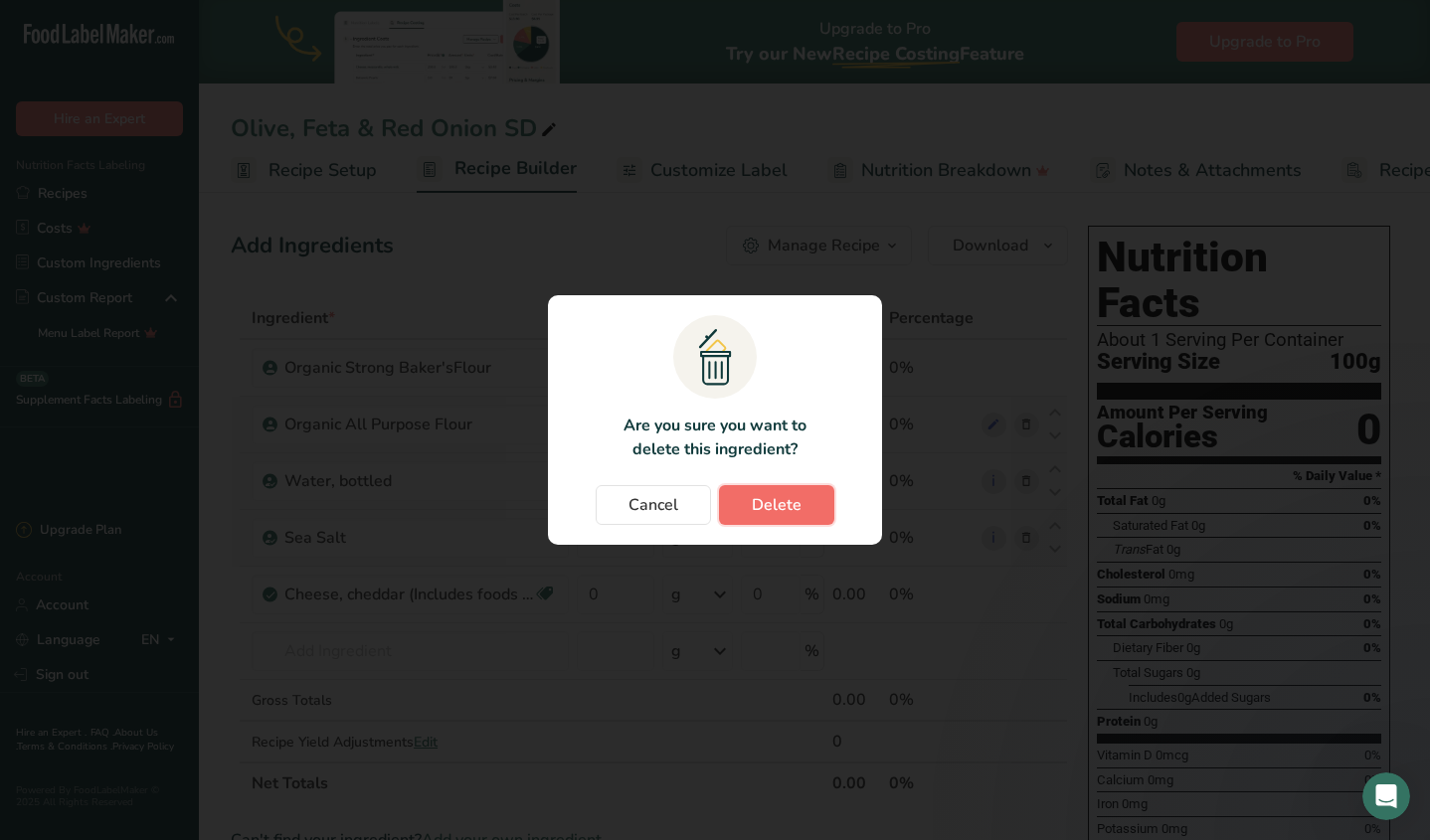 click on "Delete" at bounding box center [777, 505] 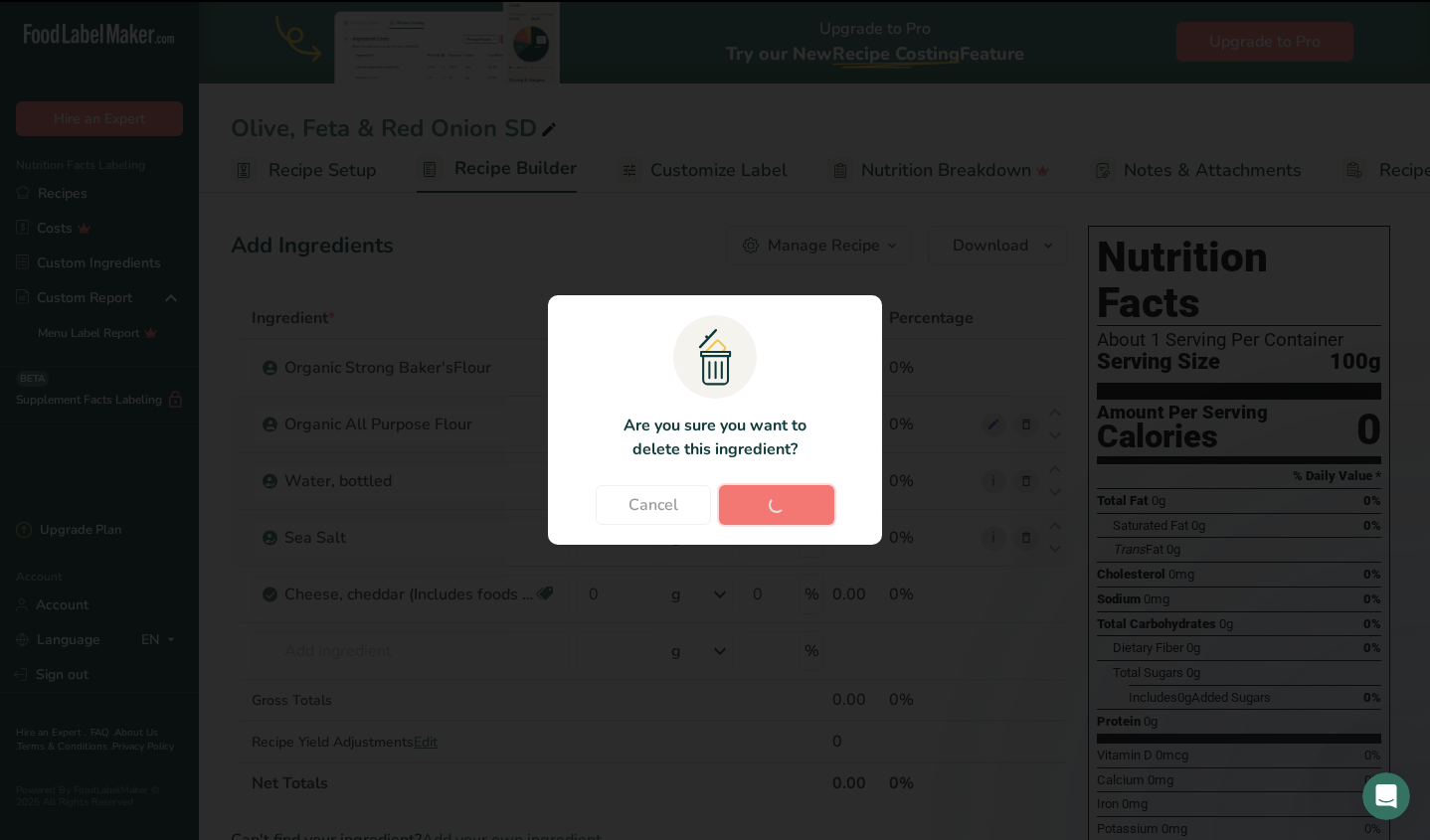 type 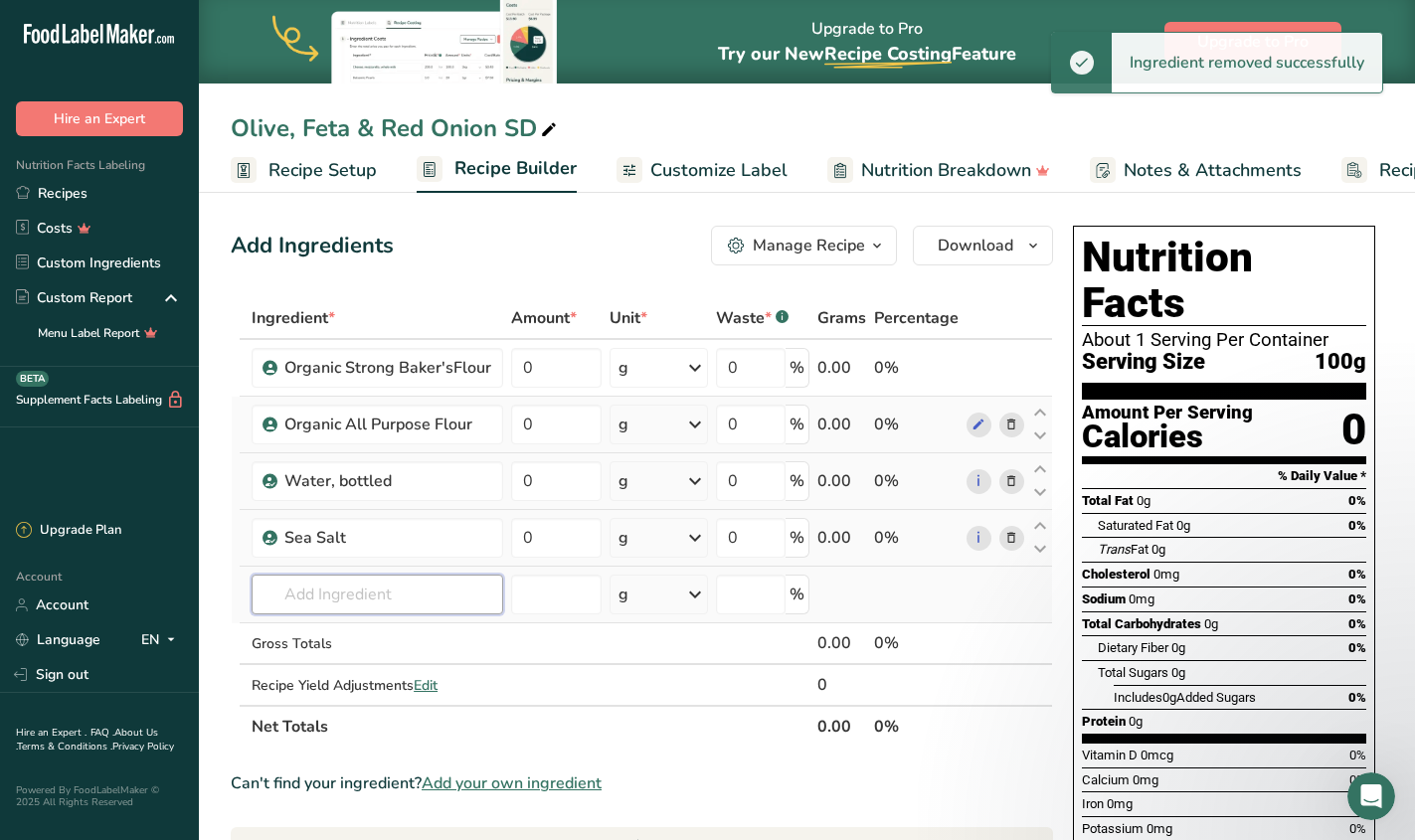 click at bounding box center [377, 594] 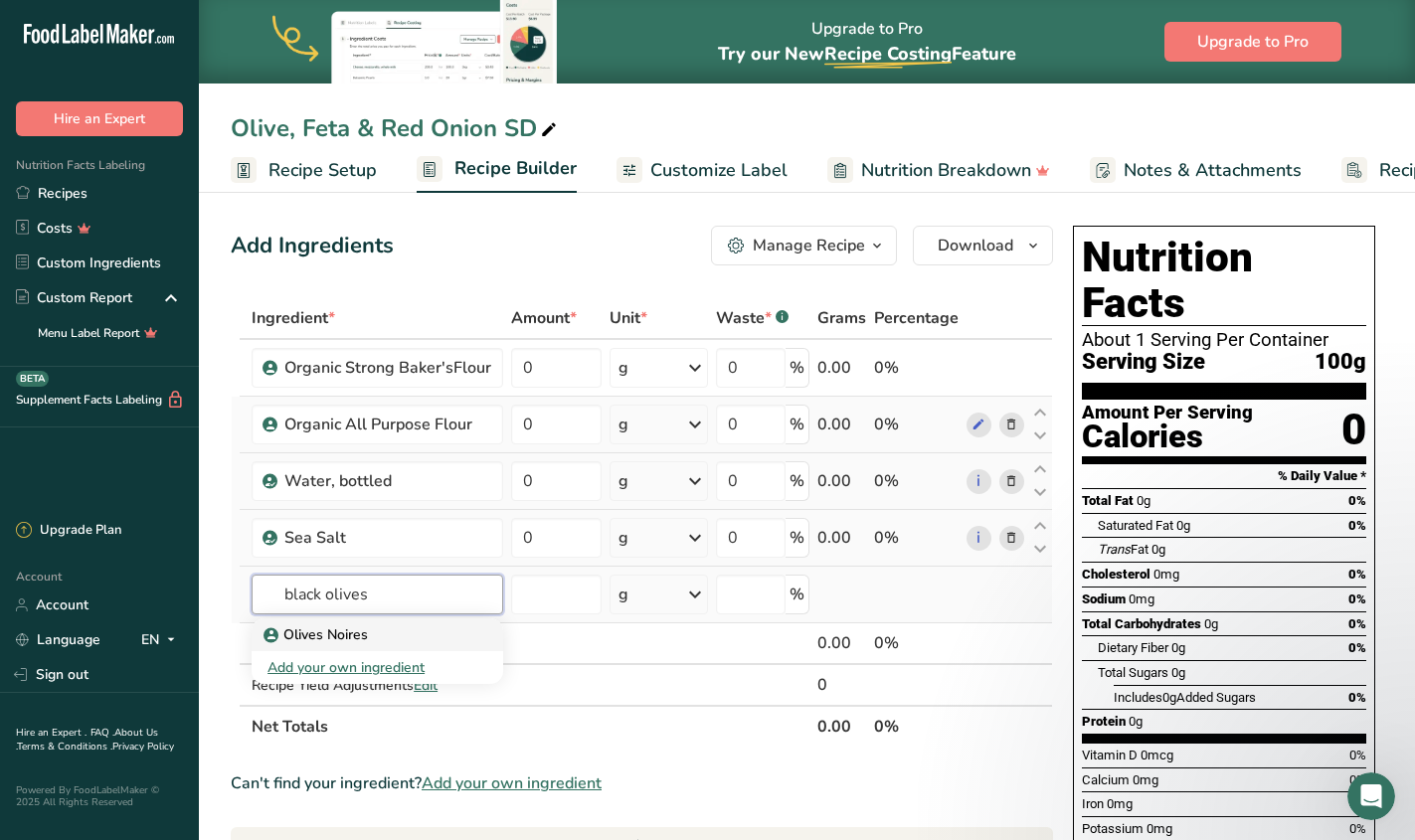 type on "black olives" 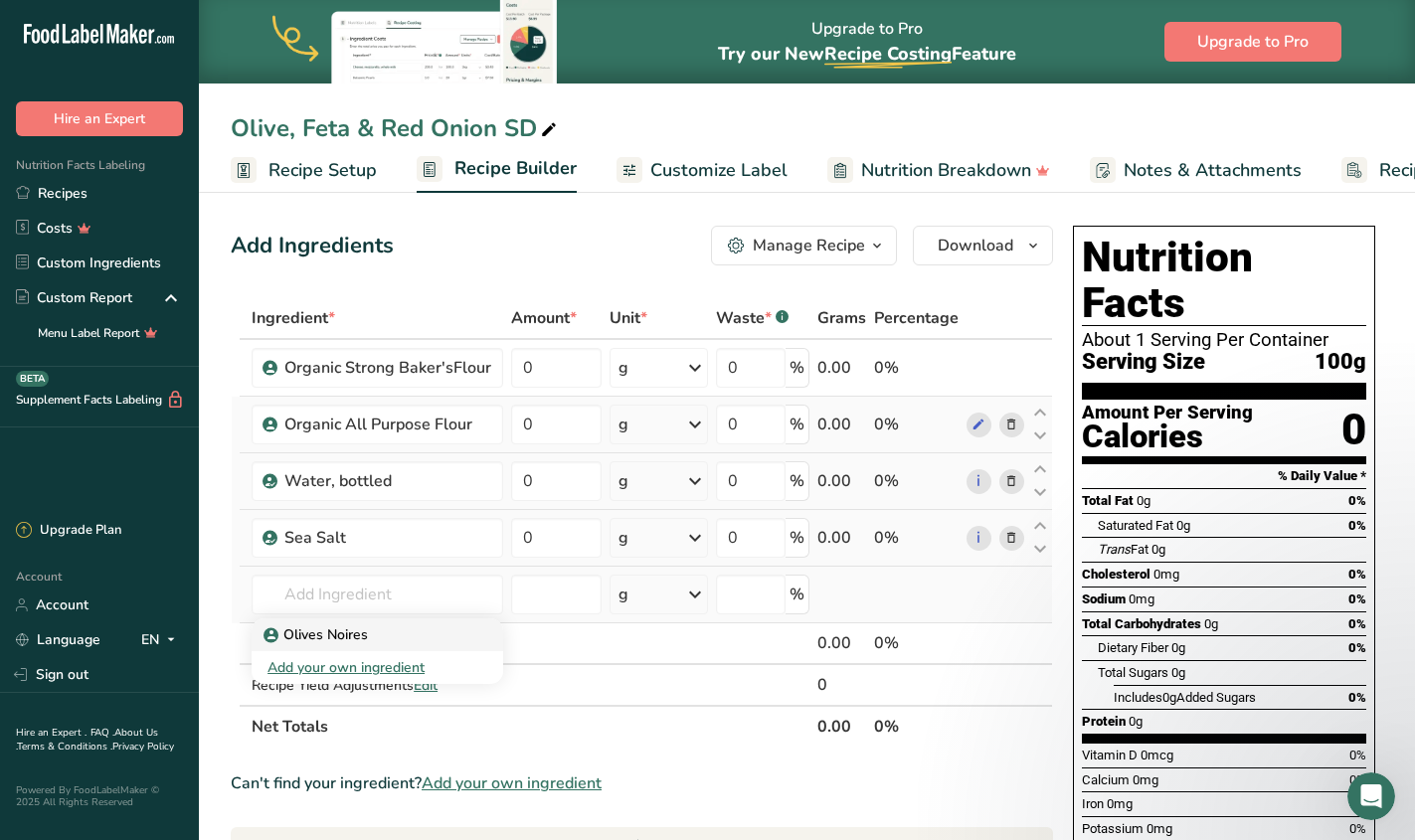 click on "Olives Noires" at bounding box center (317, 634) 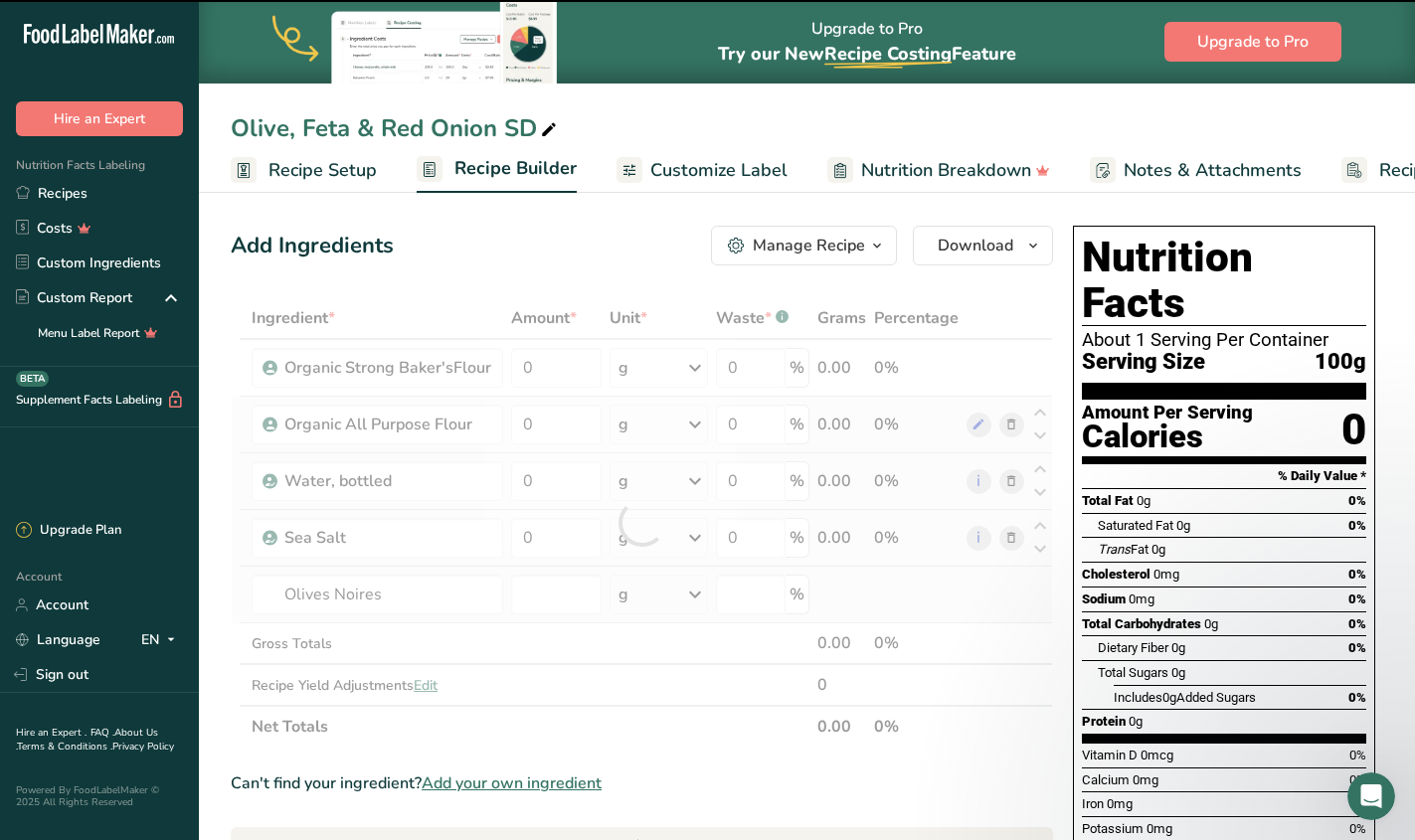 type on "0" 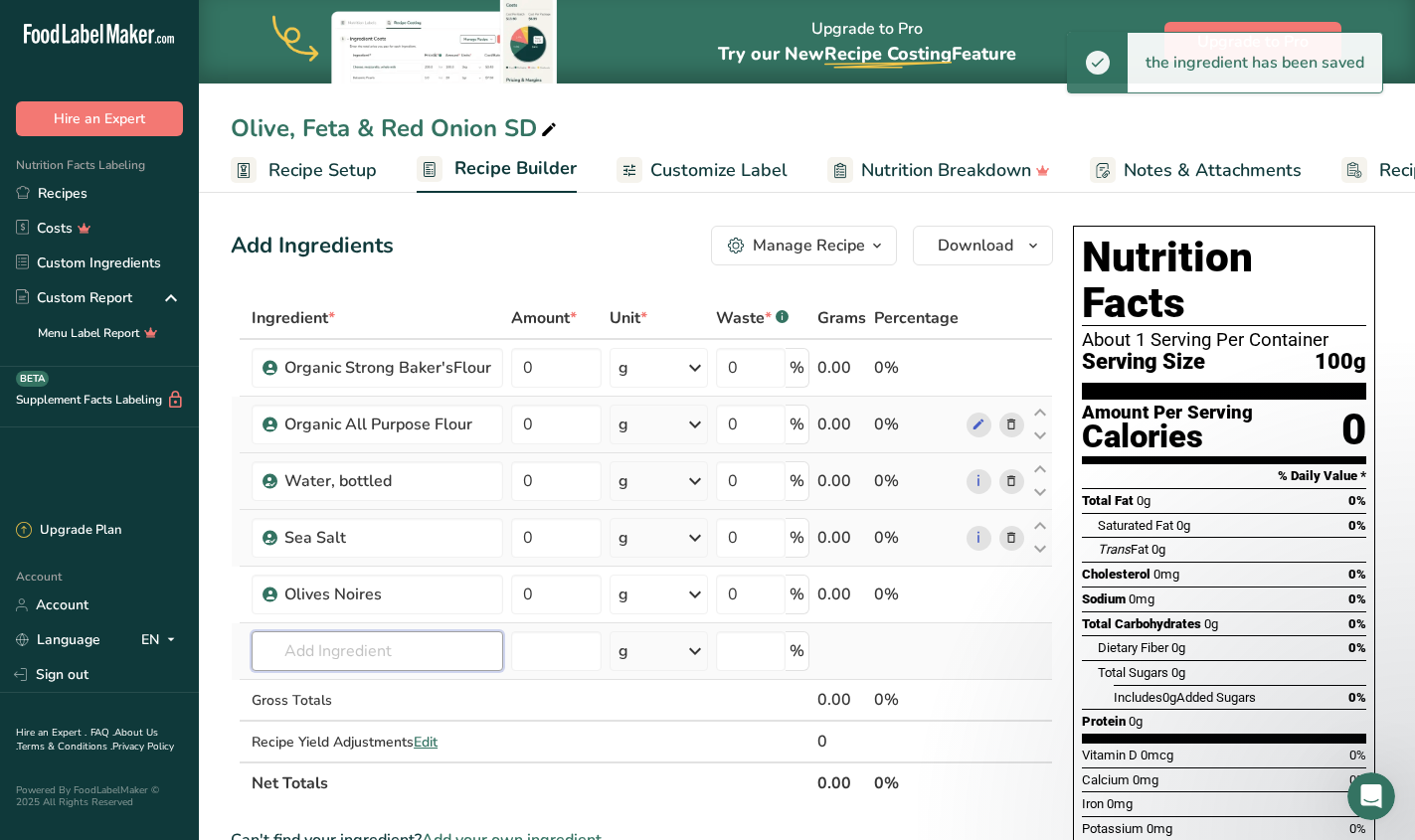 click at bounding box center [377, 651] 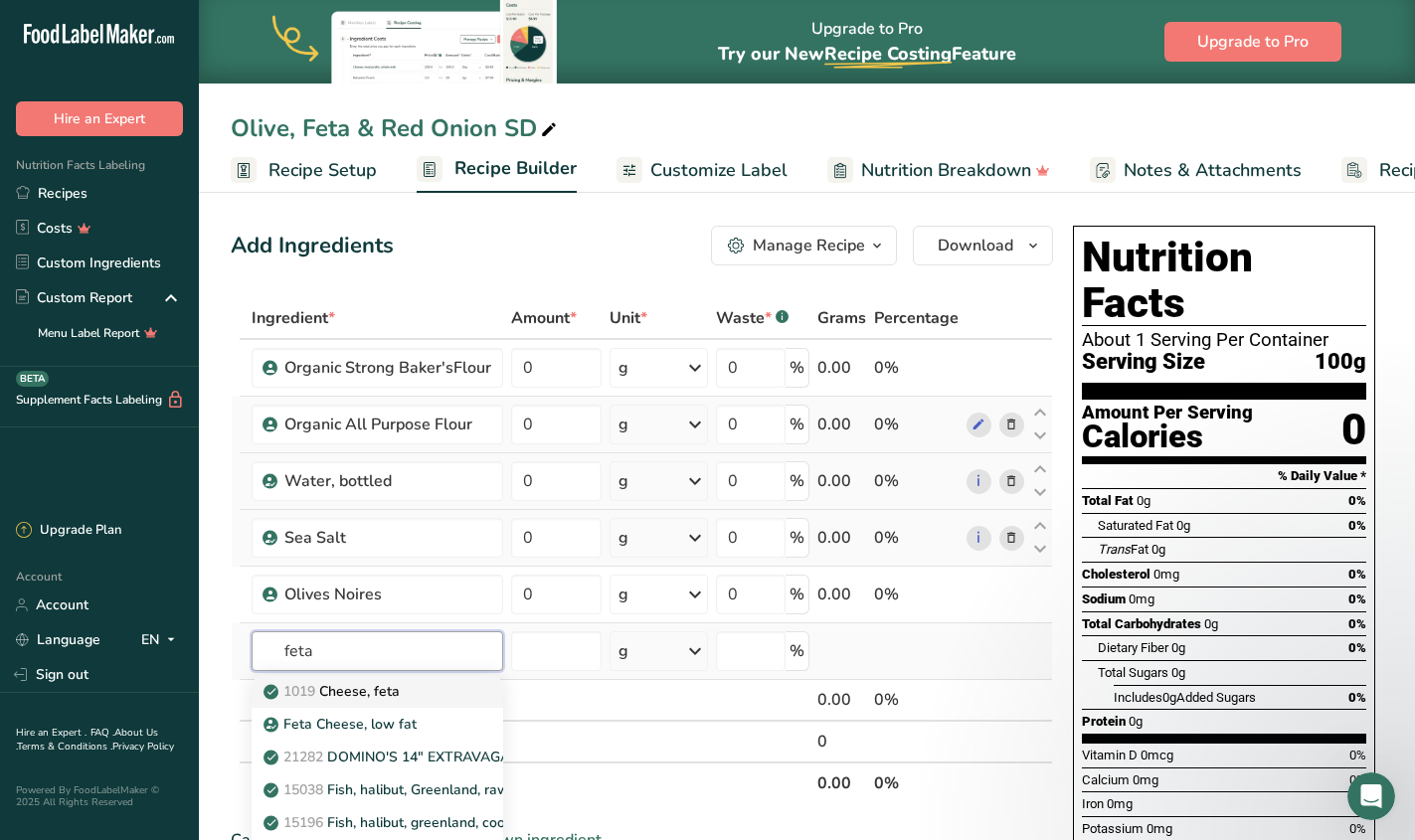 type on "feta" 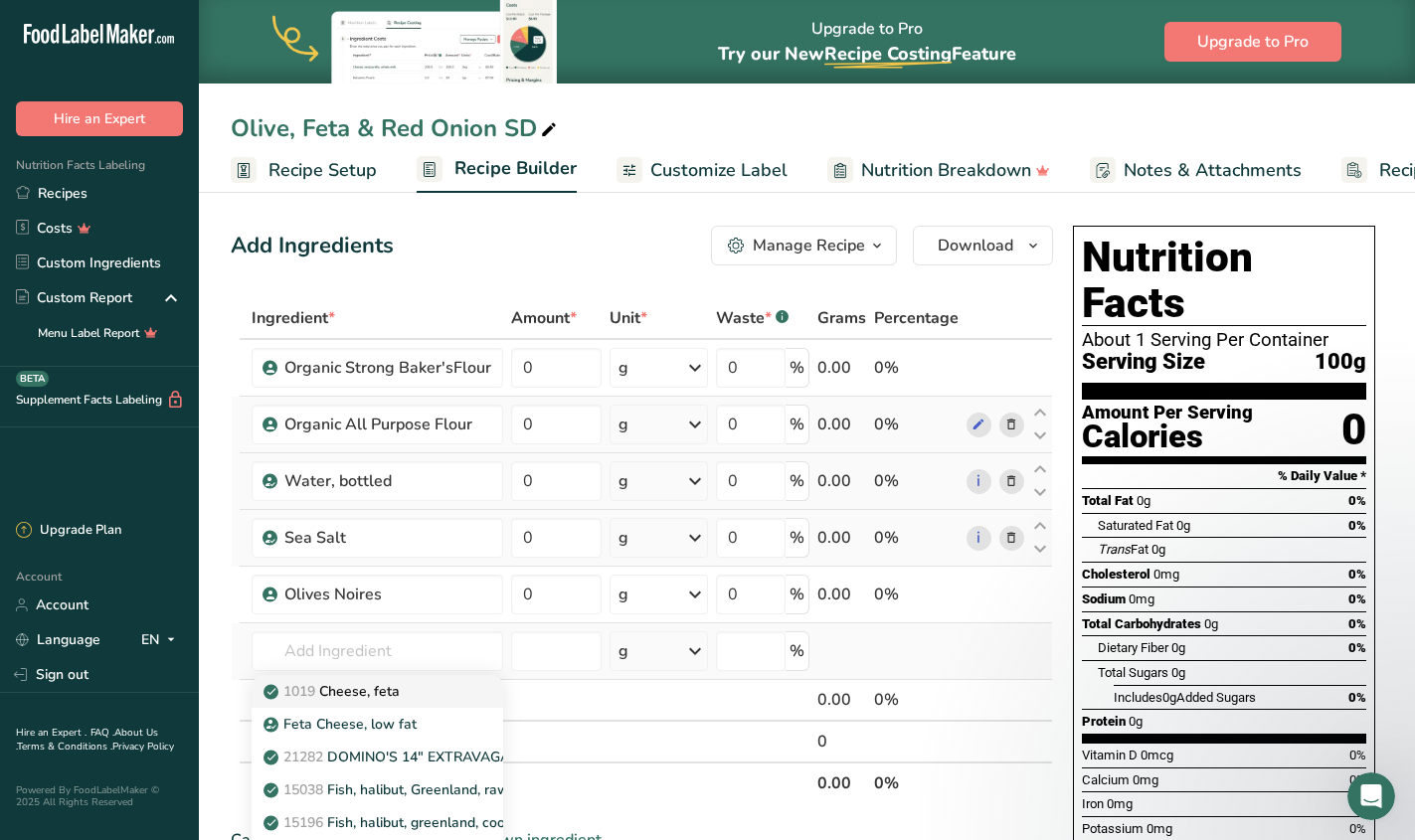 click on "1019
Cheese, feta" at bounding box center (333, 691) 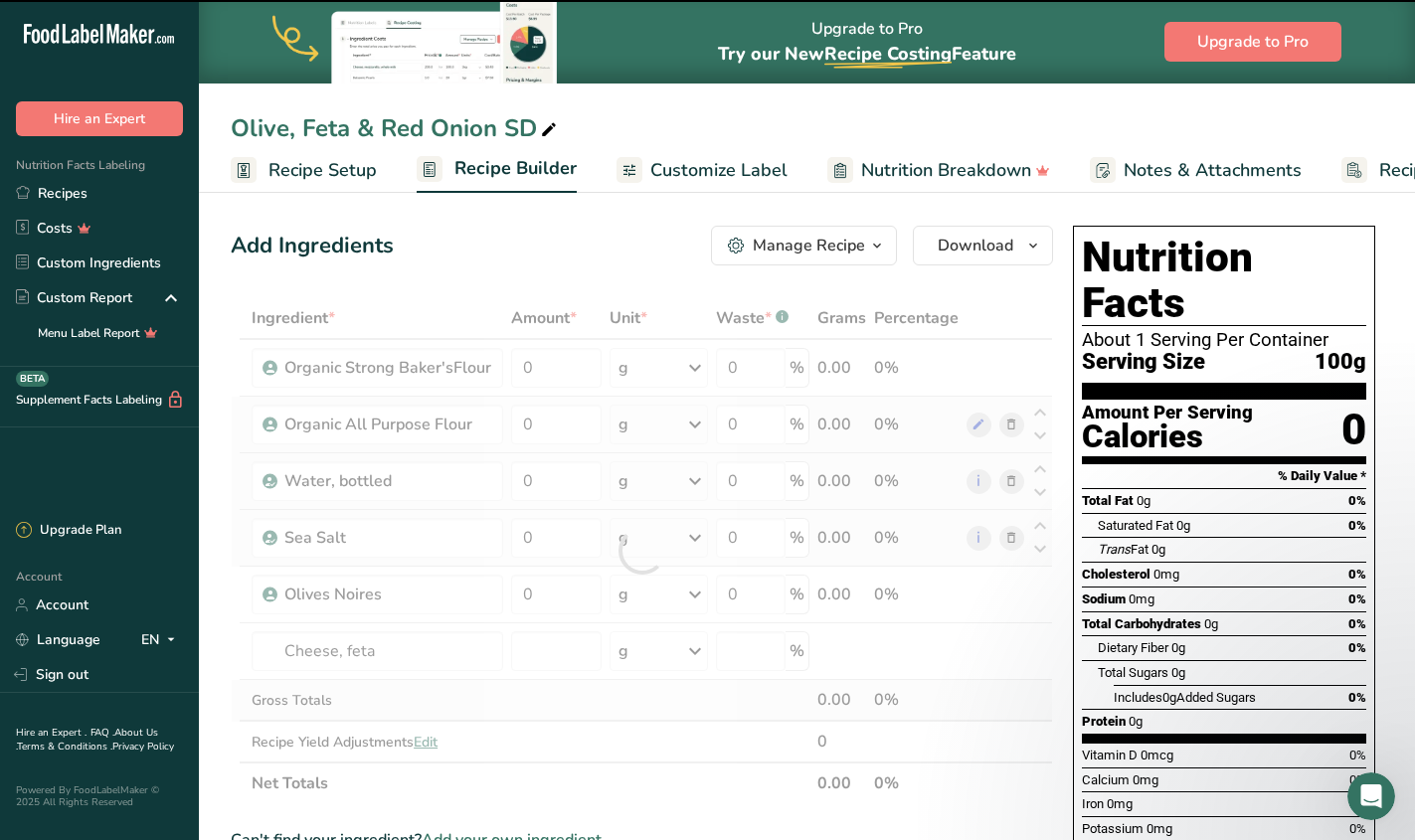 type on "0" 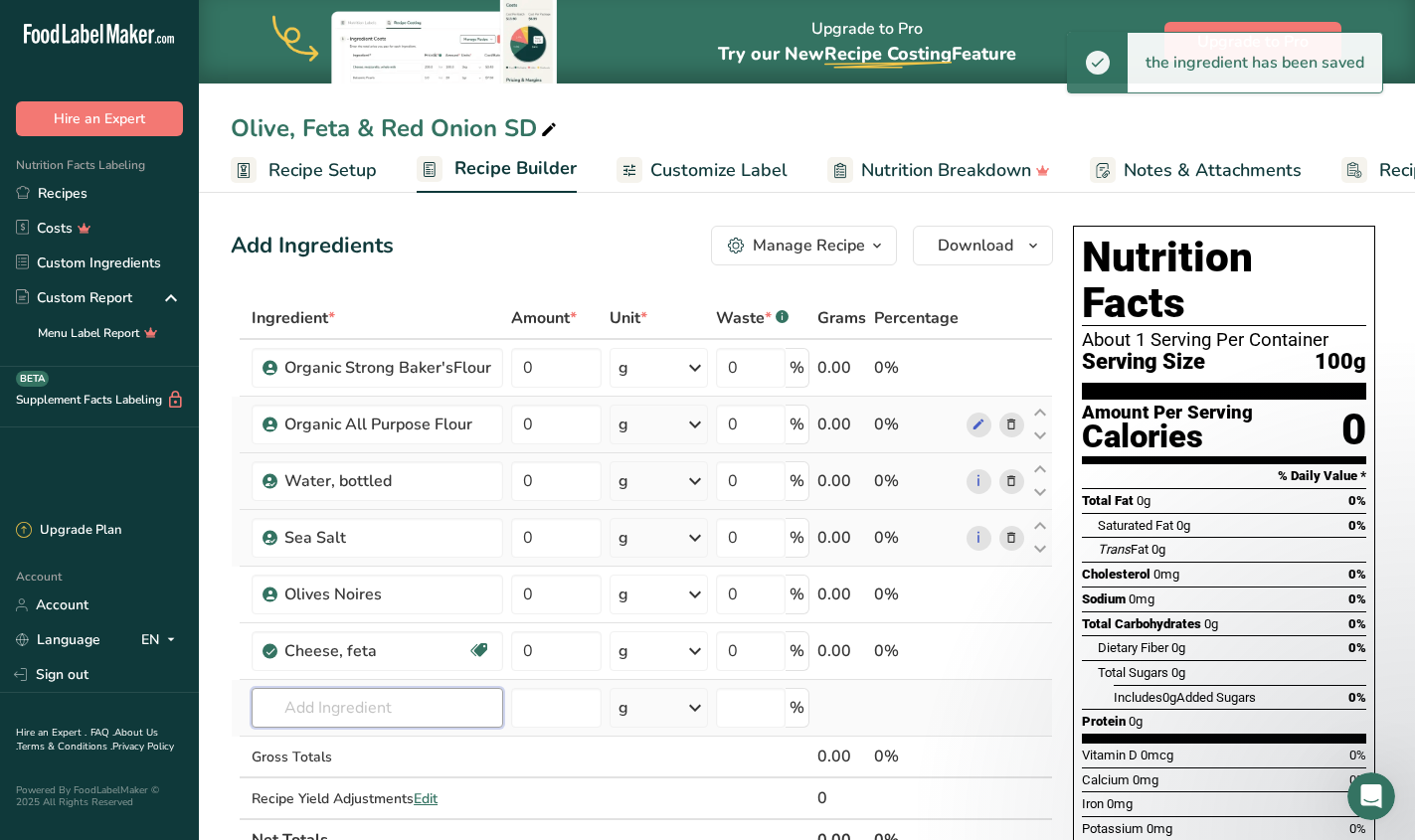 click at bounding box center [377, 708] 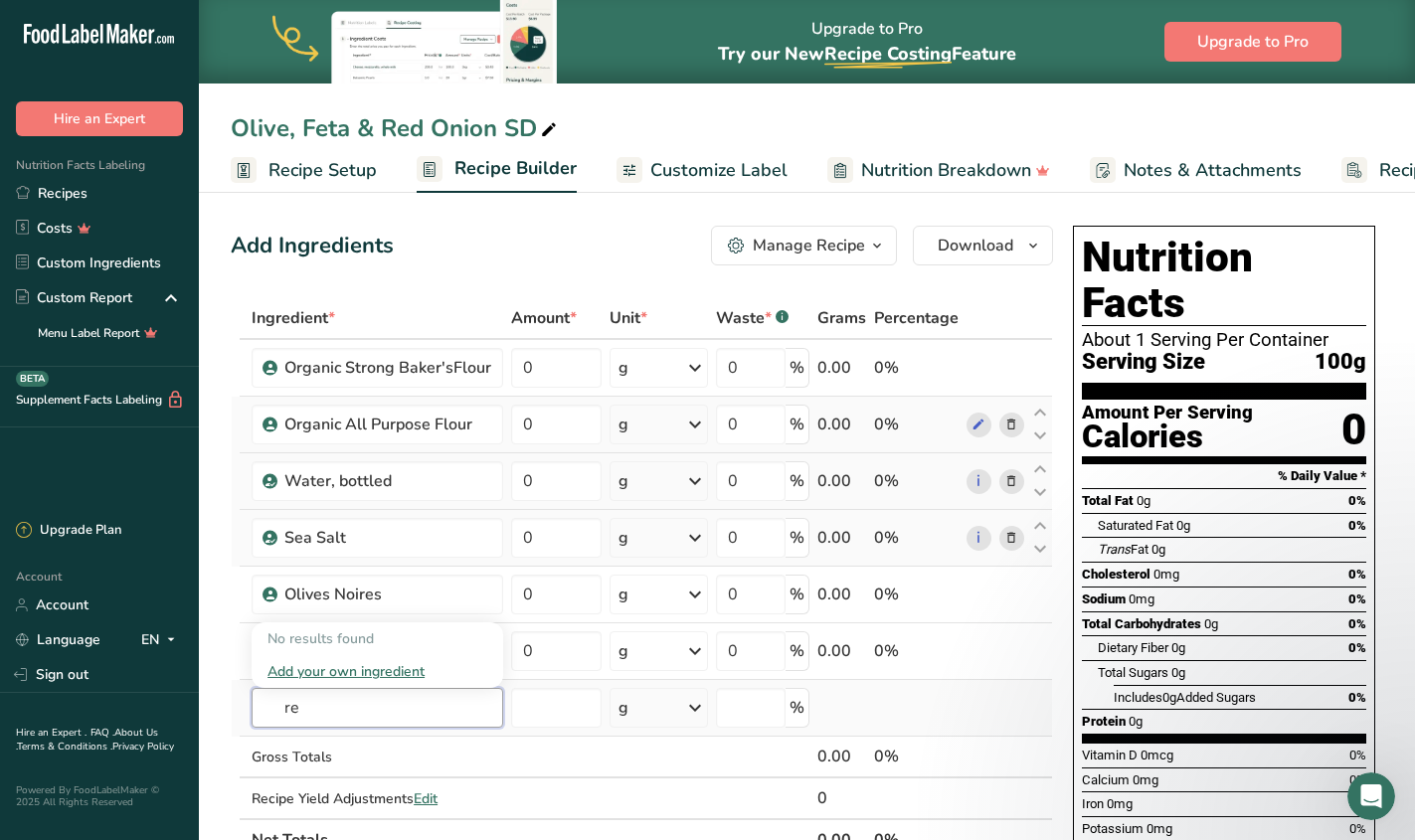 type on "r" 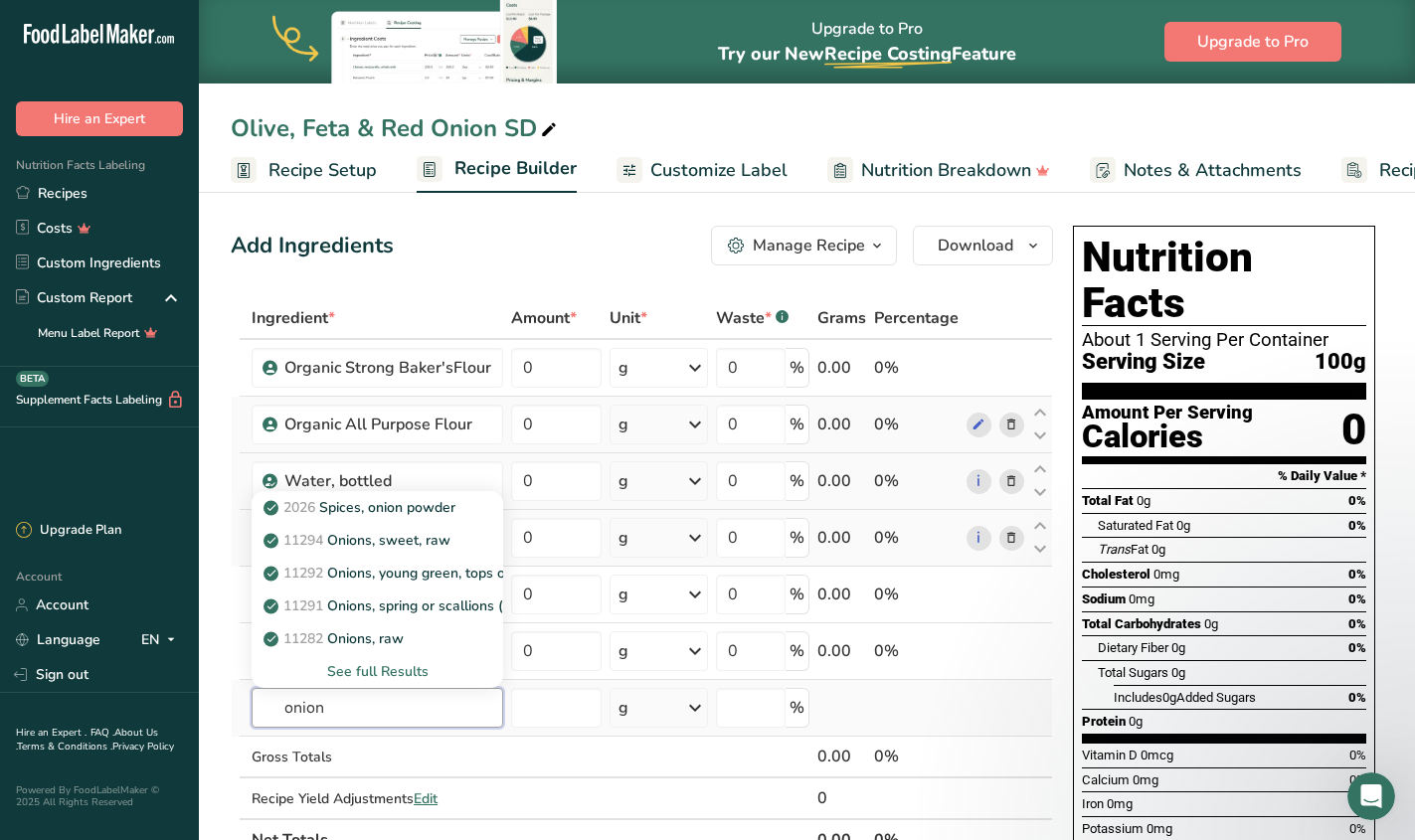 type on "onion" 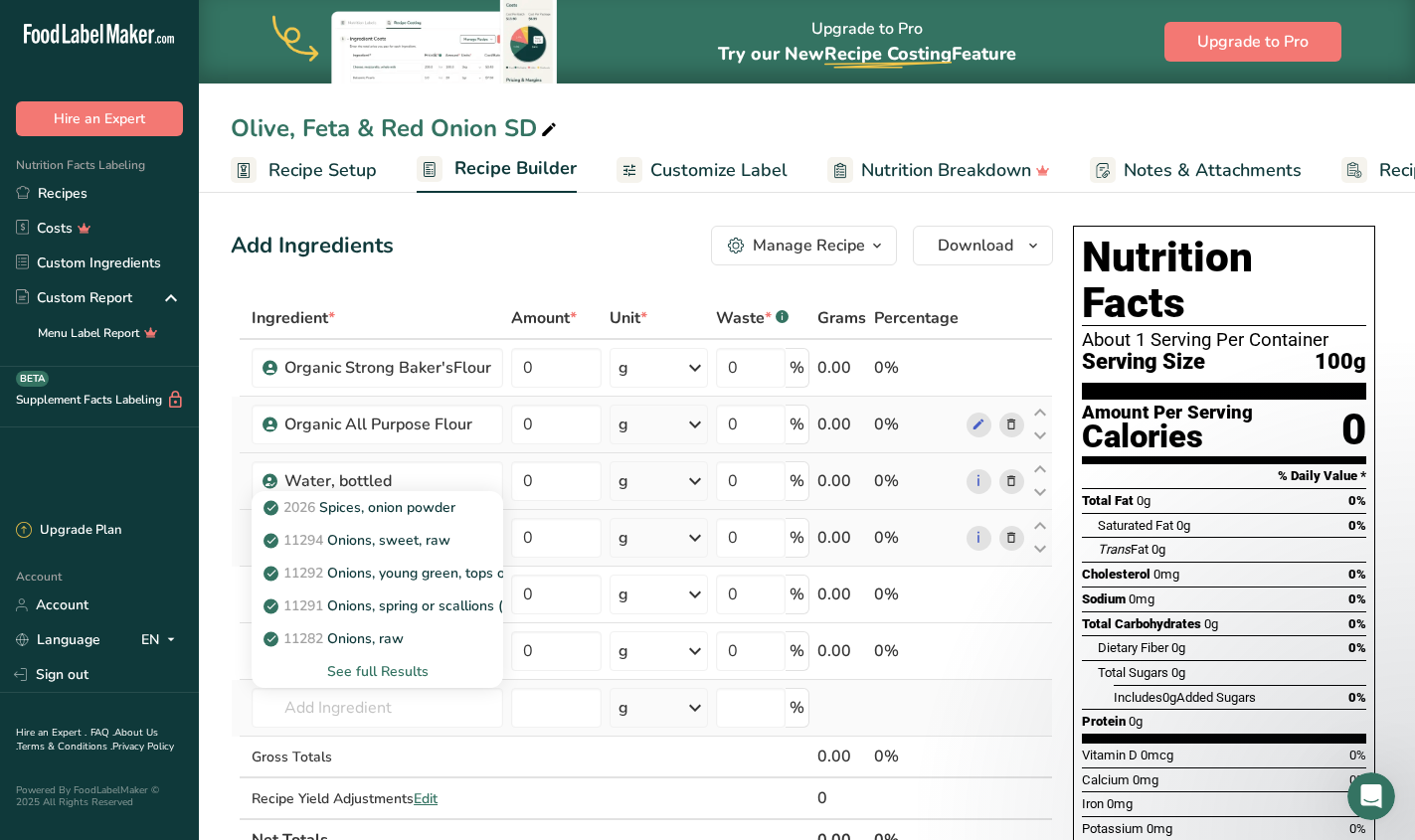 click on "See full Results" at bounding box center [377, 671] 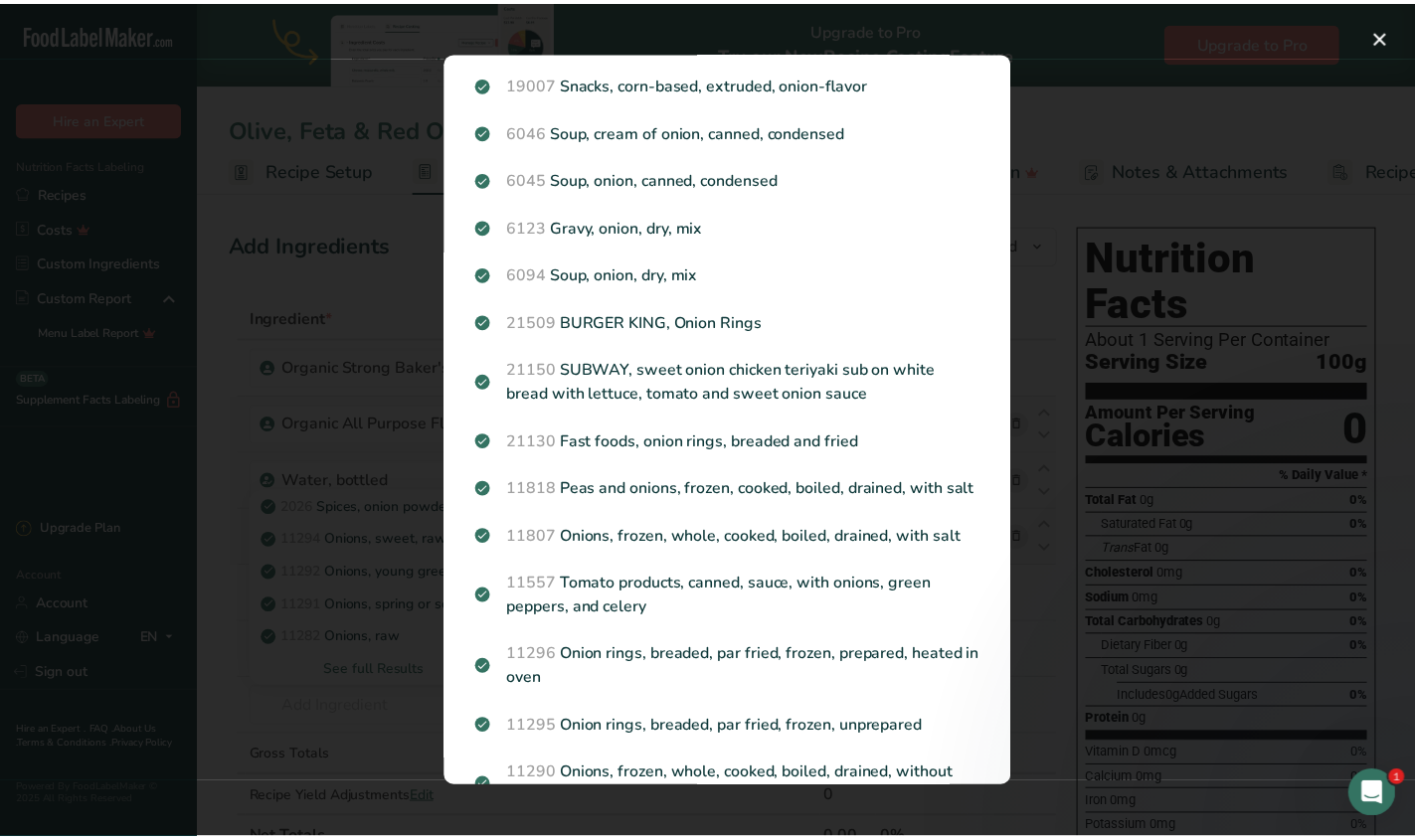scroll, scrollTop: 1079, scrollLeft: 0, axis: vertical 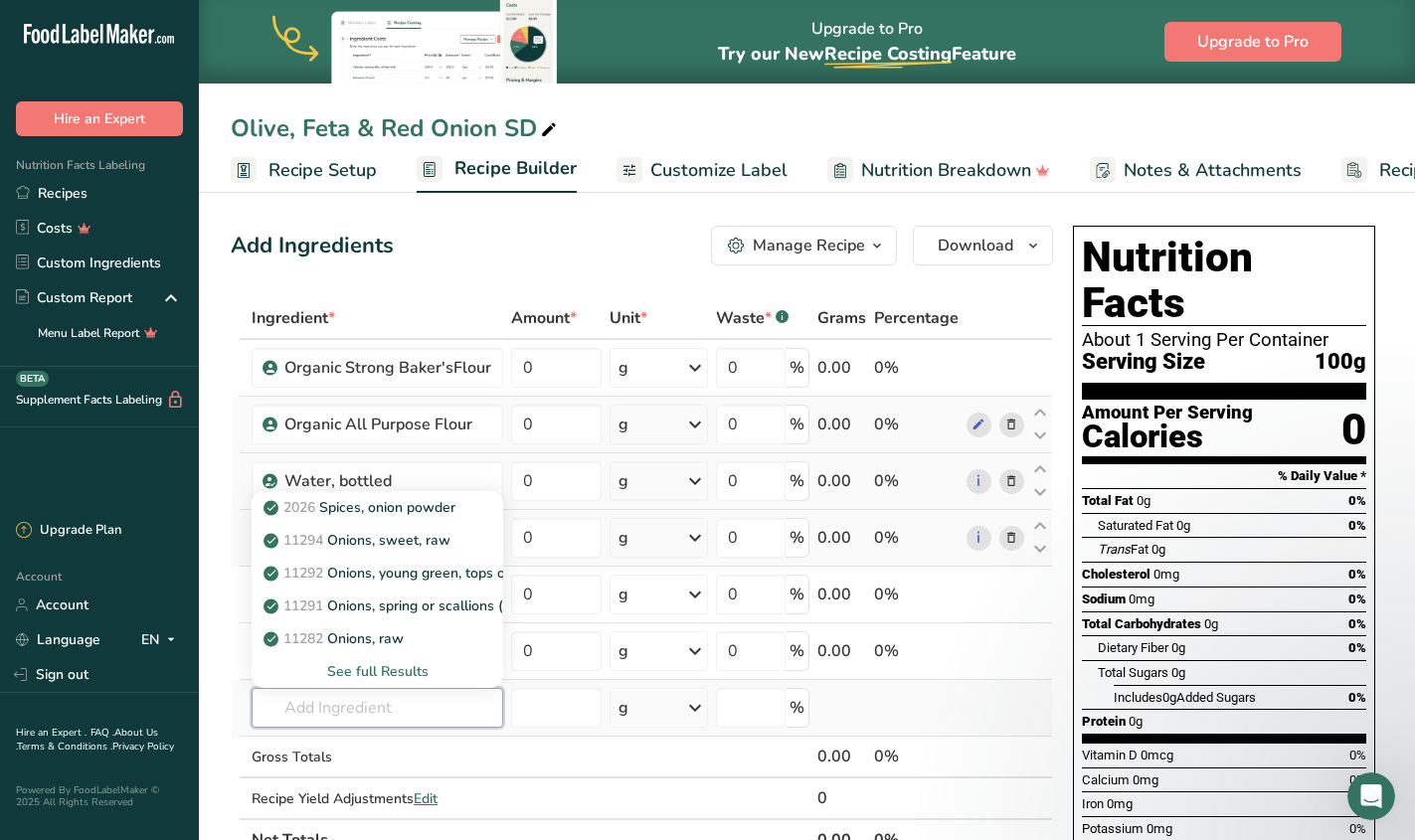 click at bounding box center (377, 708) 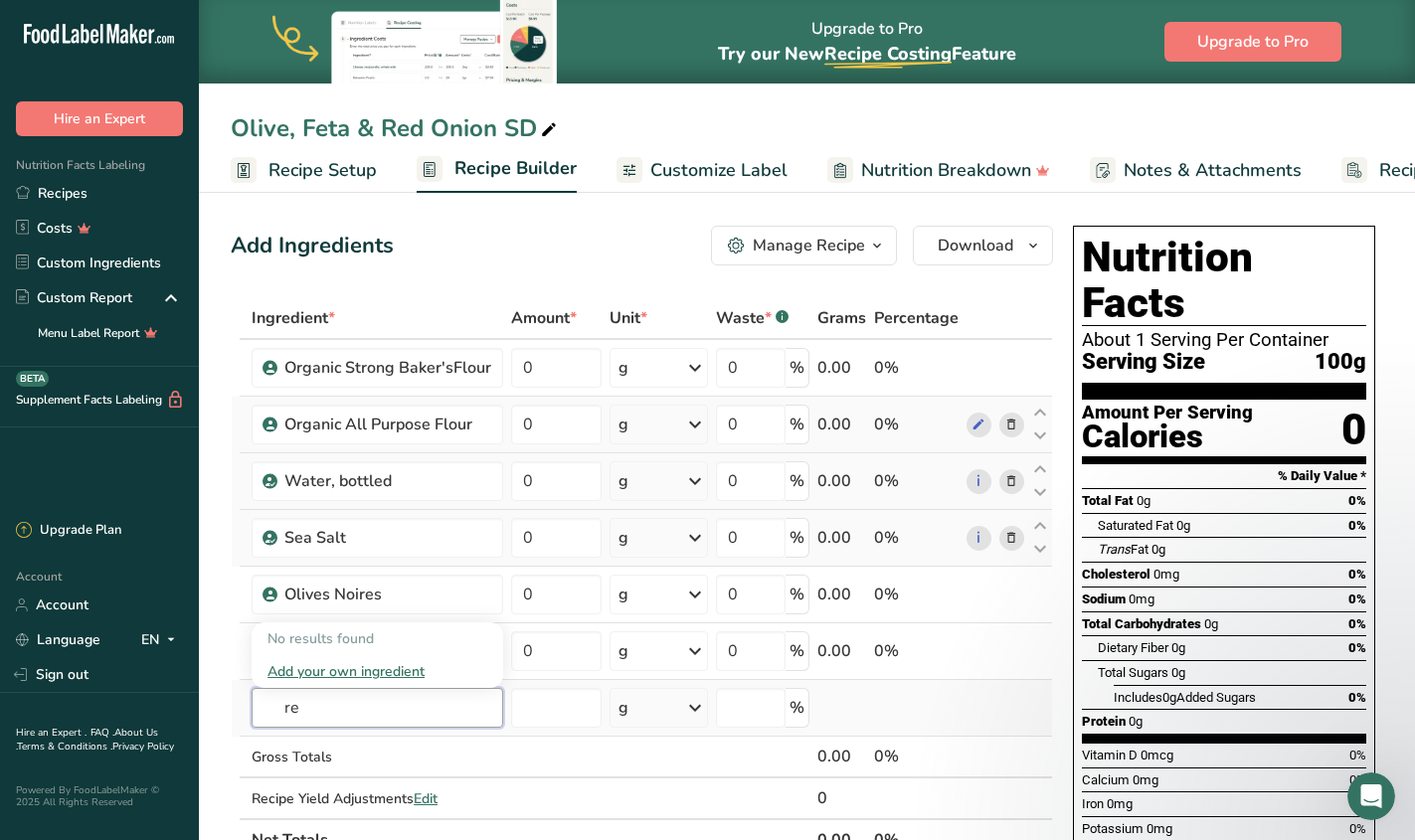 type on "r" 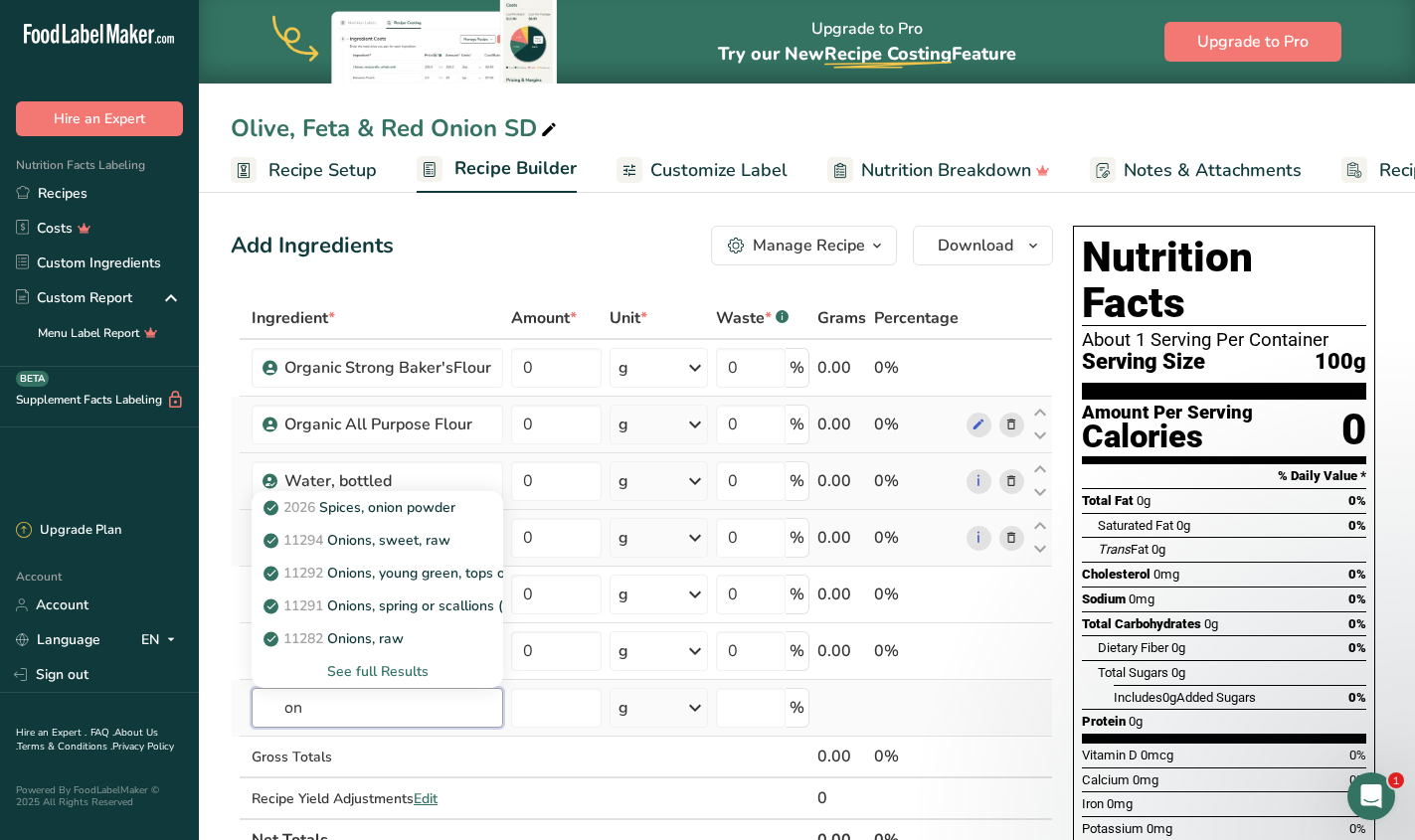 type on "o" 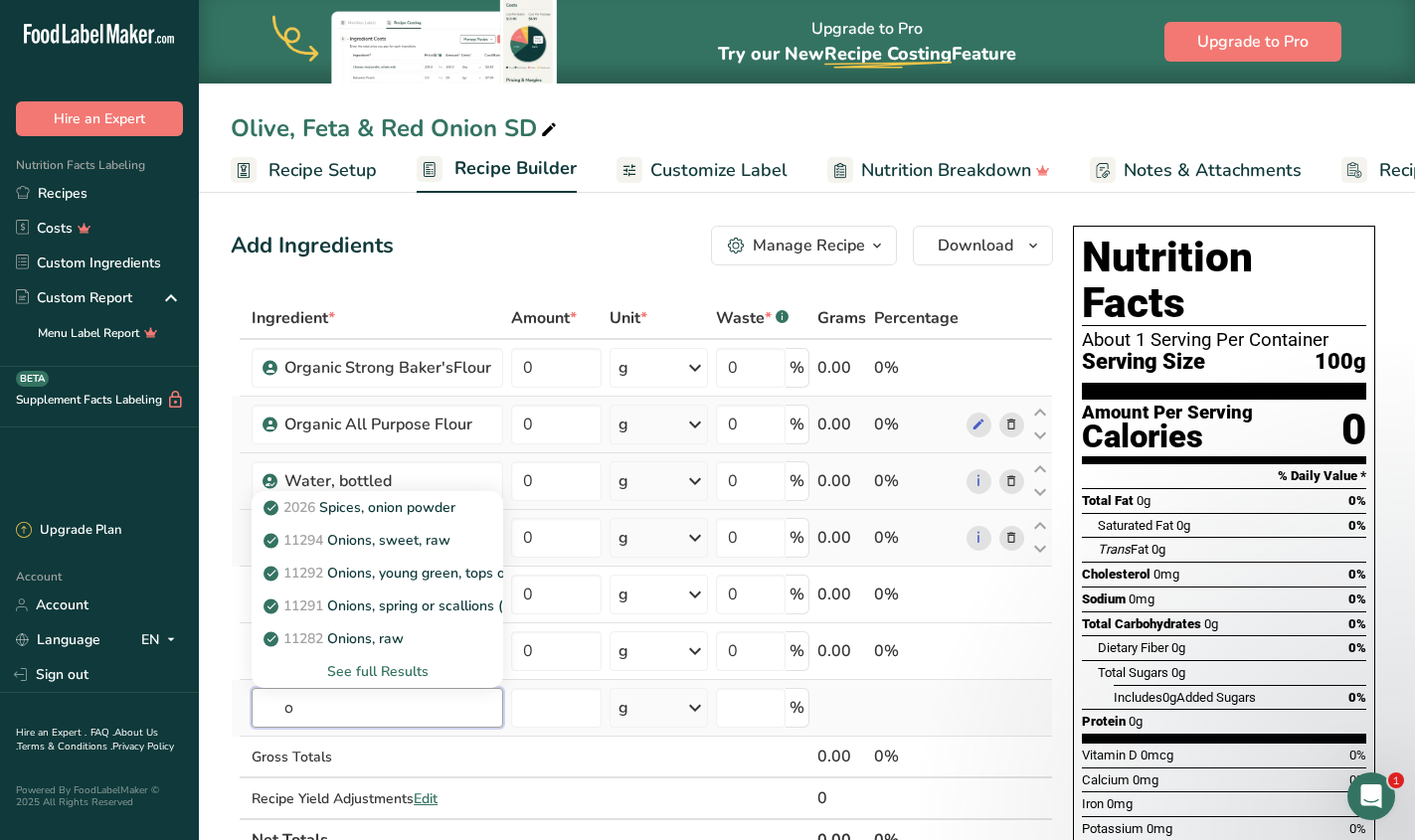 type 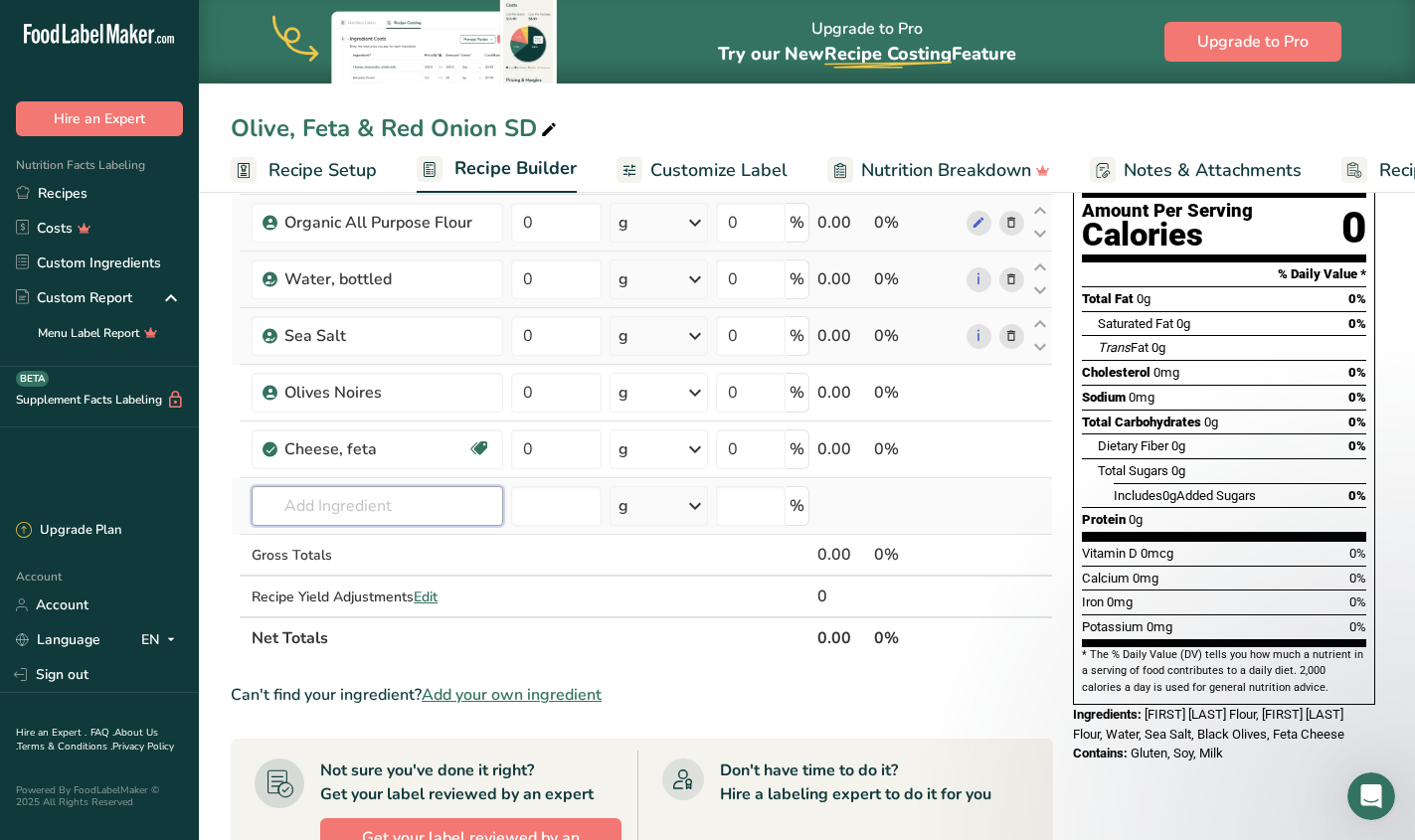 scroll, scrollTop: 204, scrollLeft: 0, axis: vertical 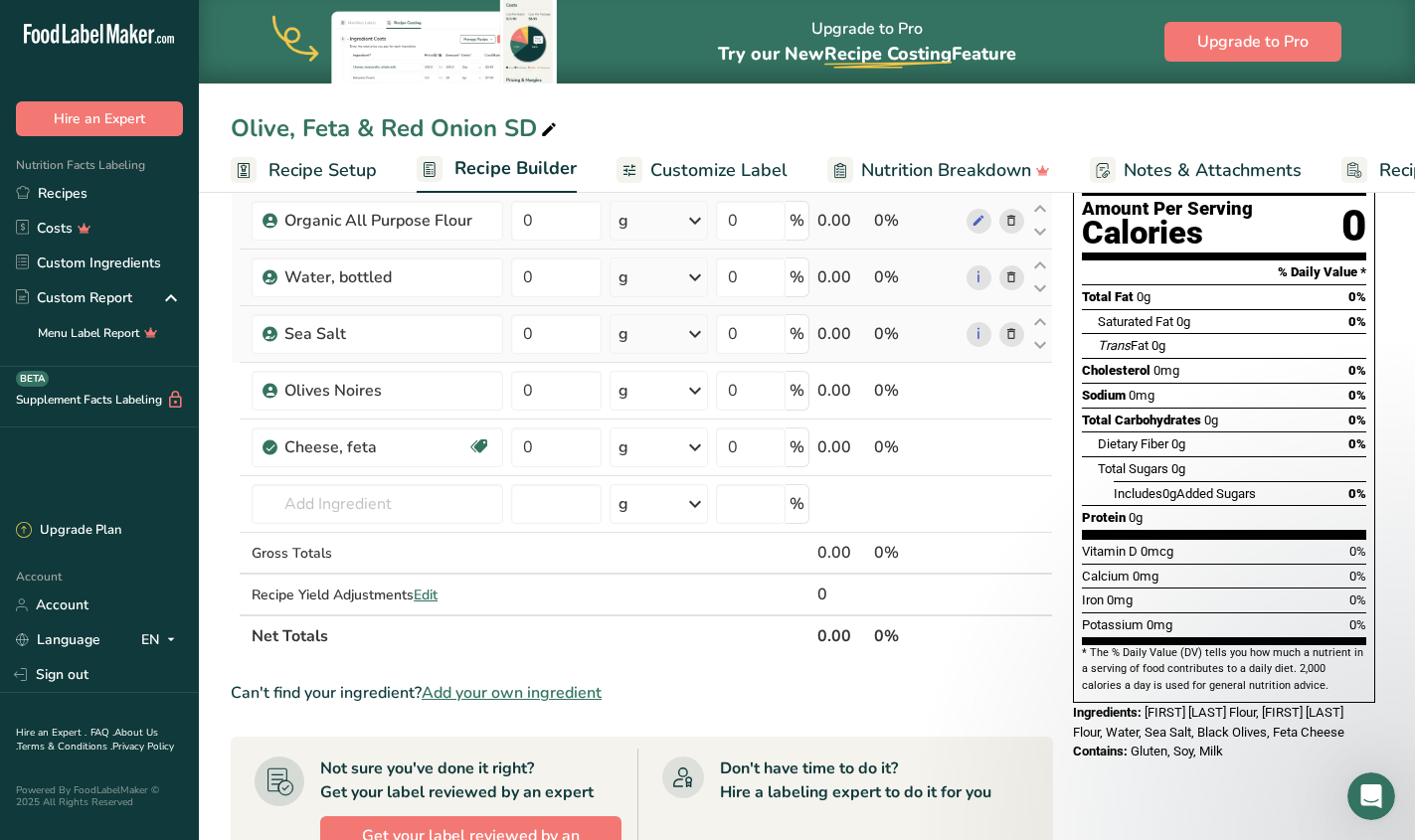 click on "Add your own ingredient" at bounding box center [511, 693] 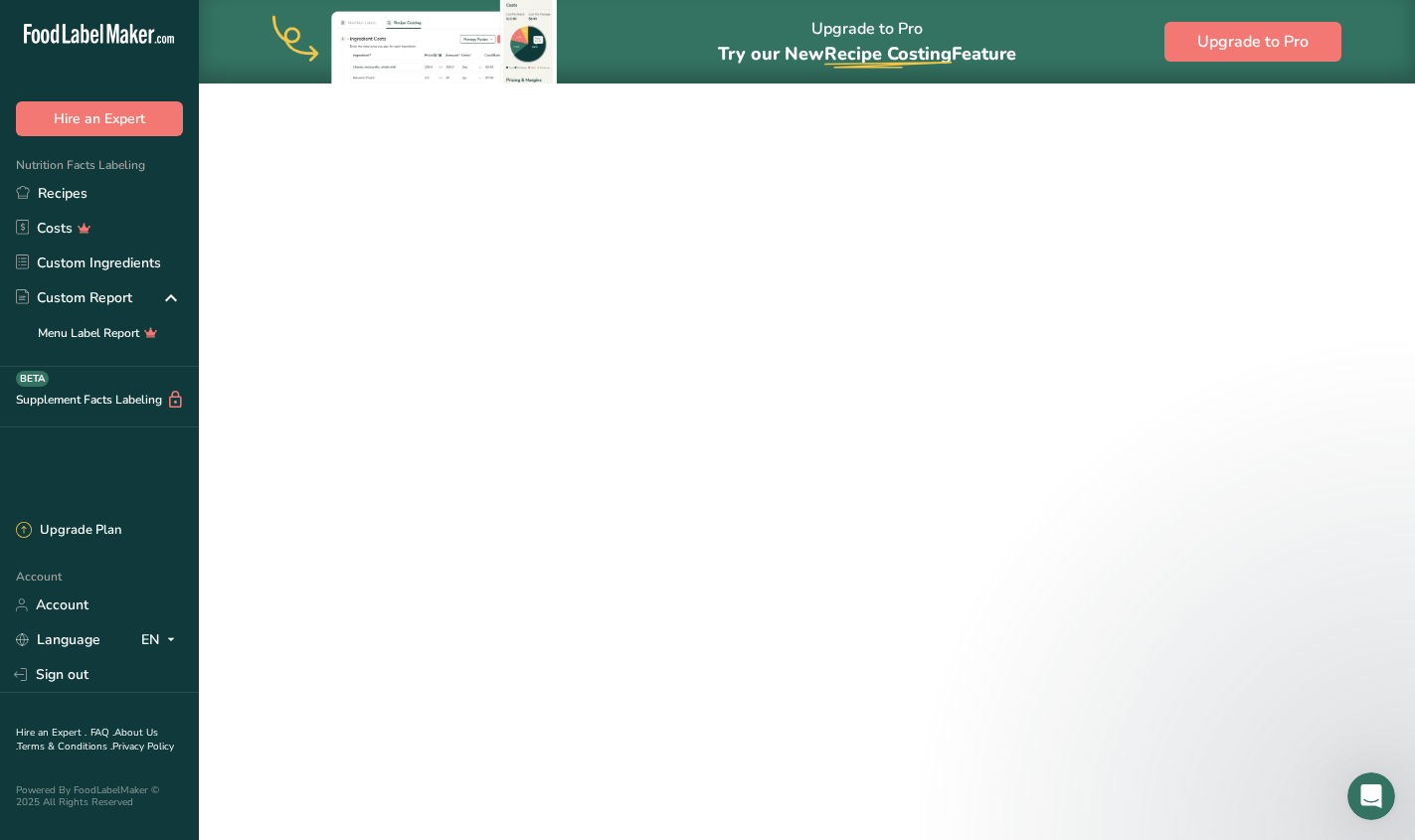 scroll, scrollTop: 0, scrollLeft: 0, axis: both 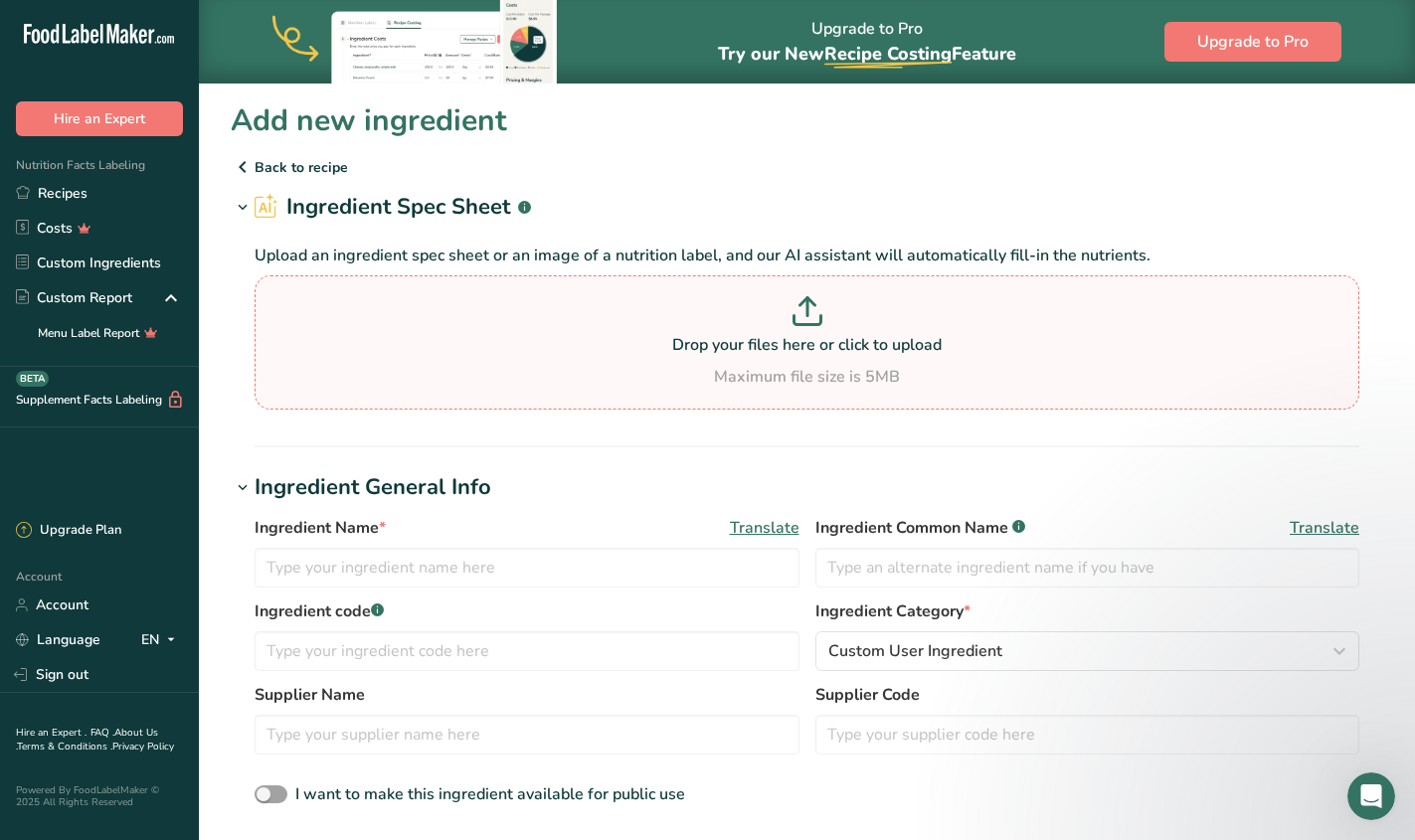 click on "Maximum file size is 5MB" at bounding box center (806, 377) 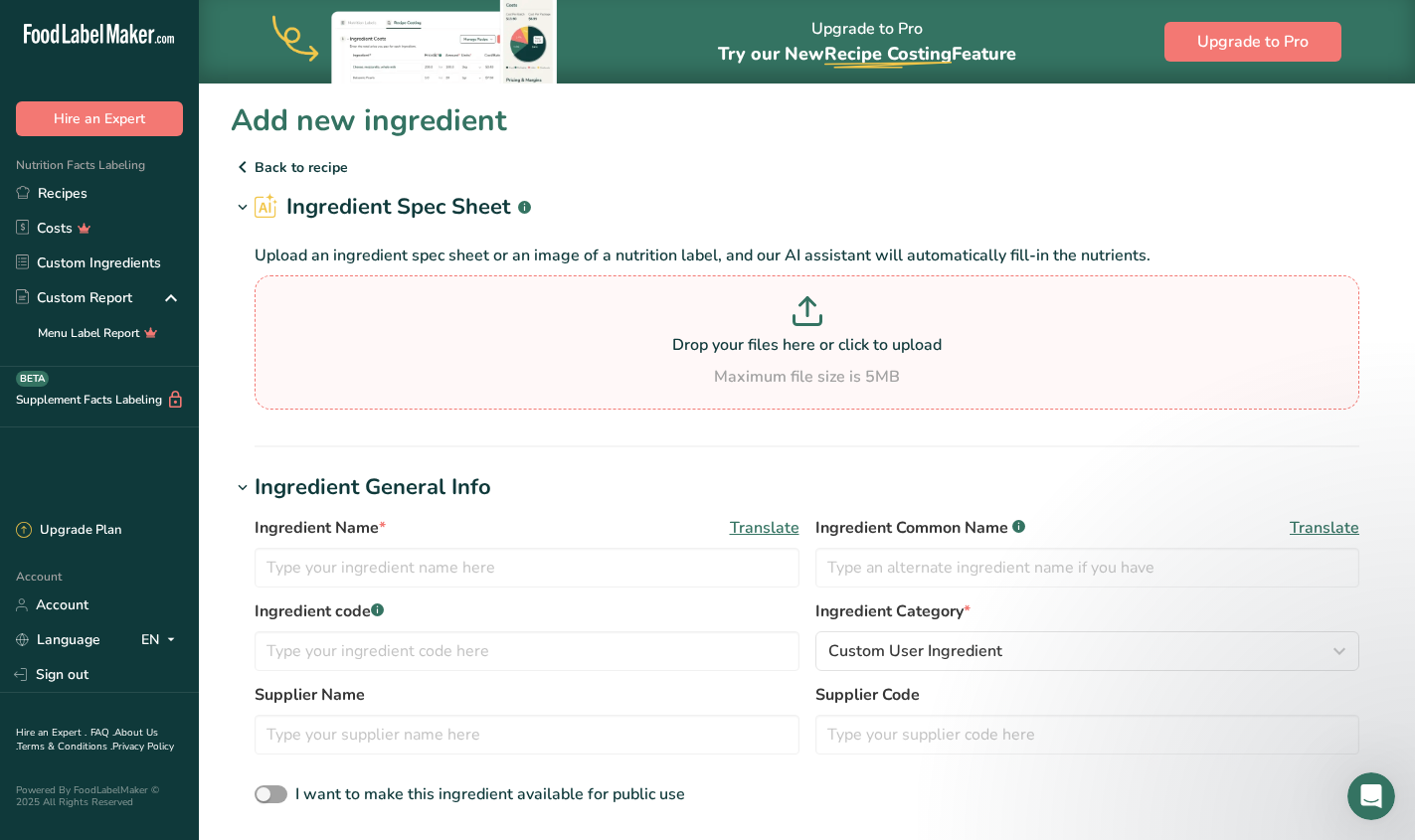 click at bounding box center [806, 314] 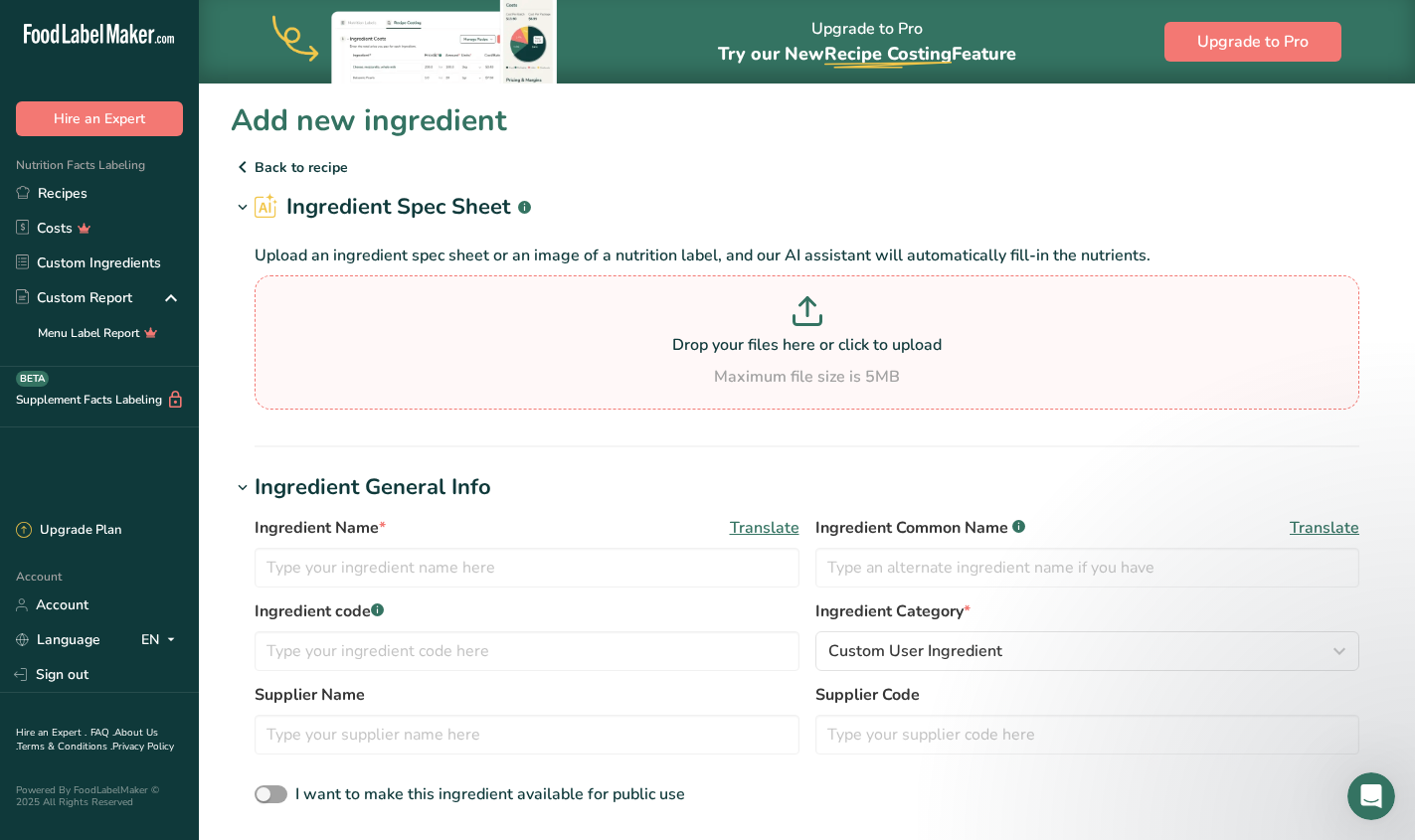 type on "C:\fakepath\image-of-[LAST]-[LAST]-[LAST]-[NUMBER].jpg" 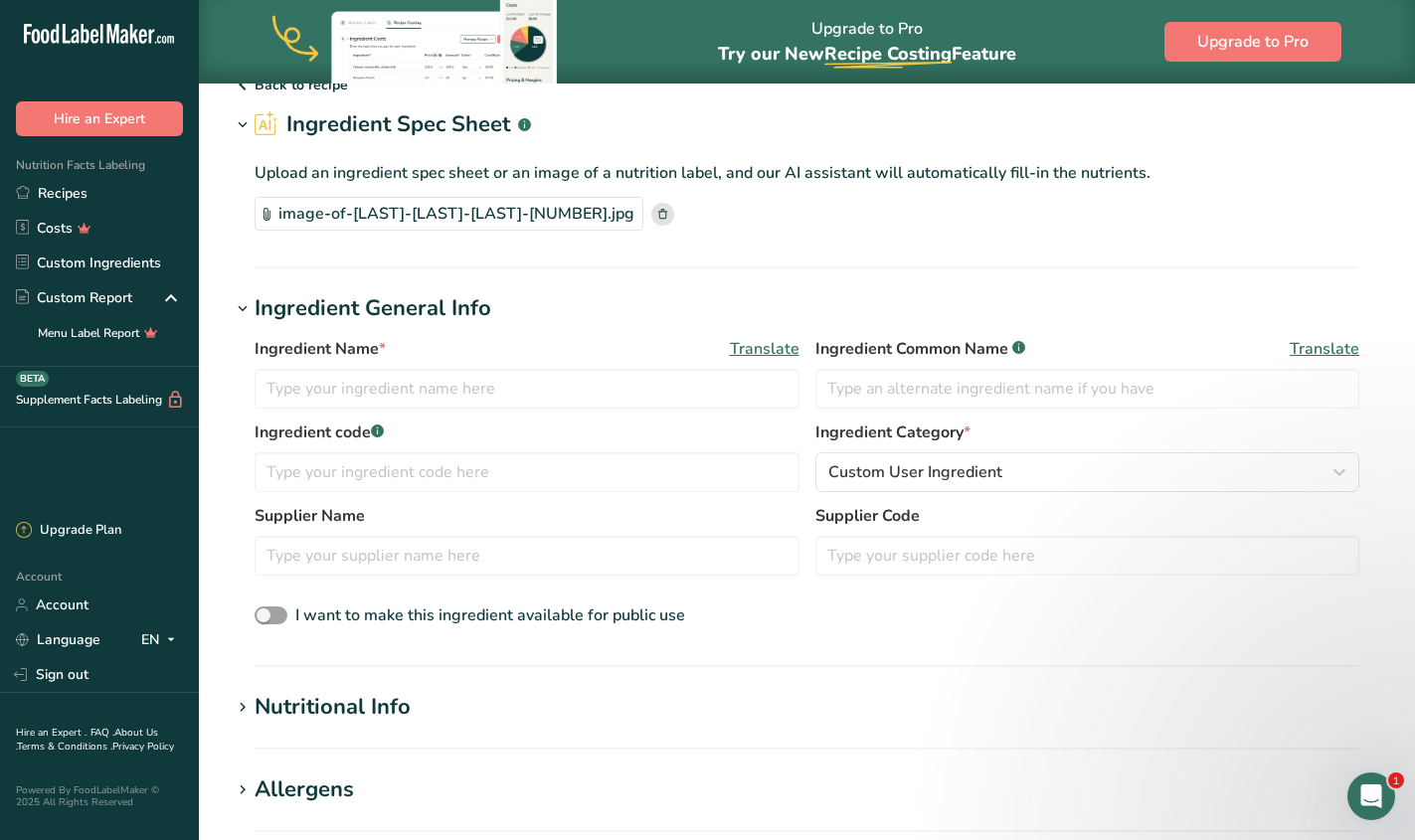 scroll, scrollTop: 84, scrollLeft: 0, axis: vertical 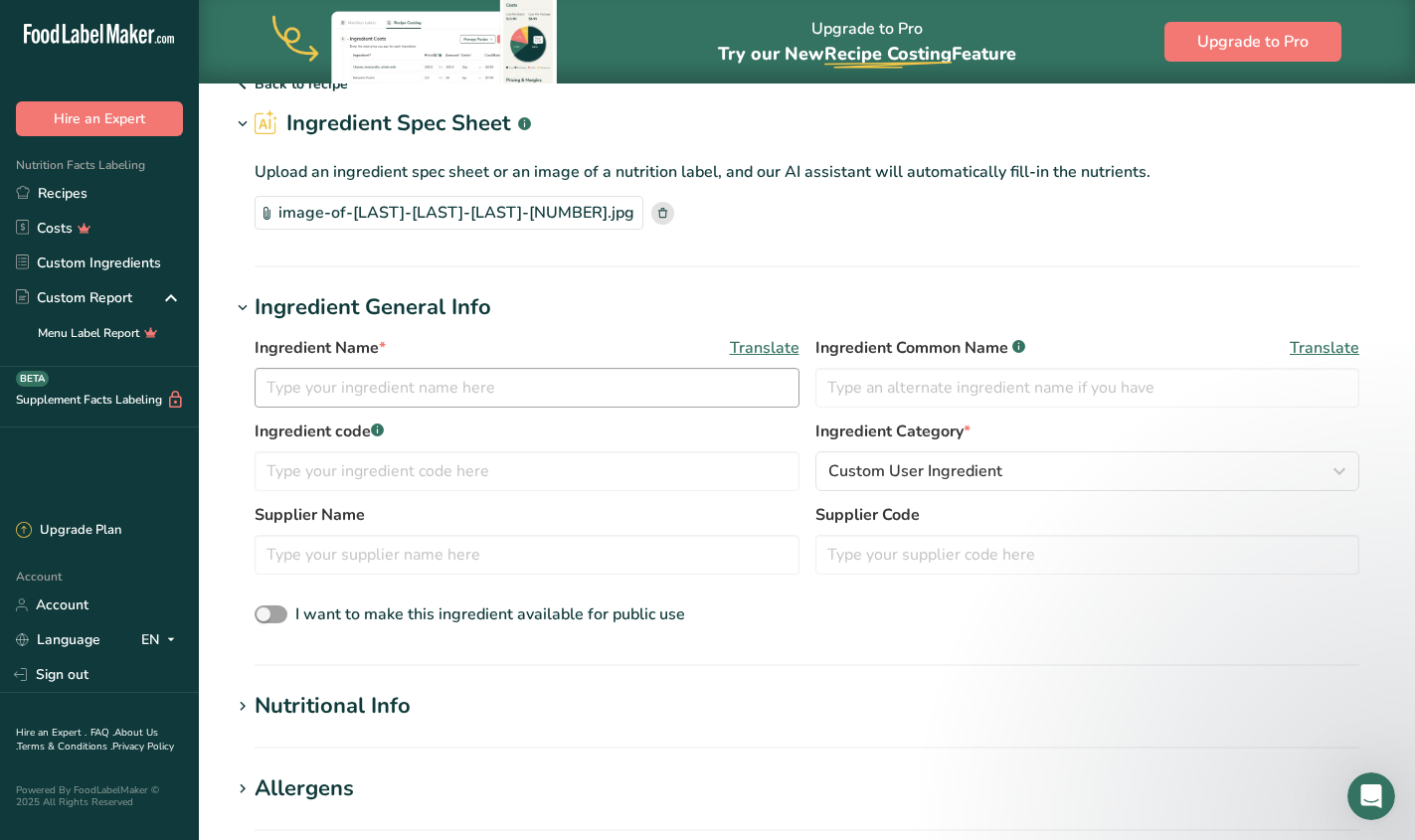 drag, startPoint x: 548, startPoint y: 366, endPoint x: 524, endPoint y: 385, distance: 30.610456 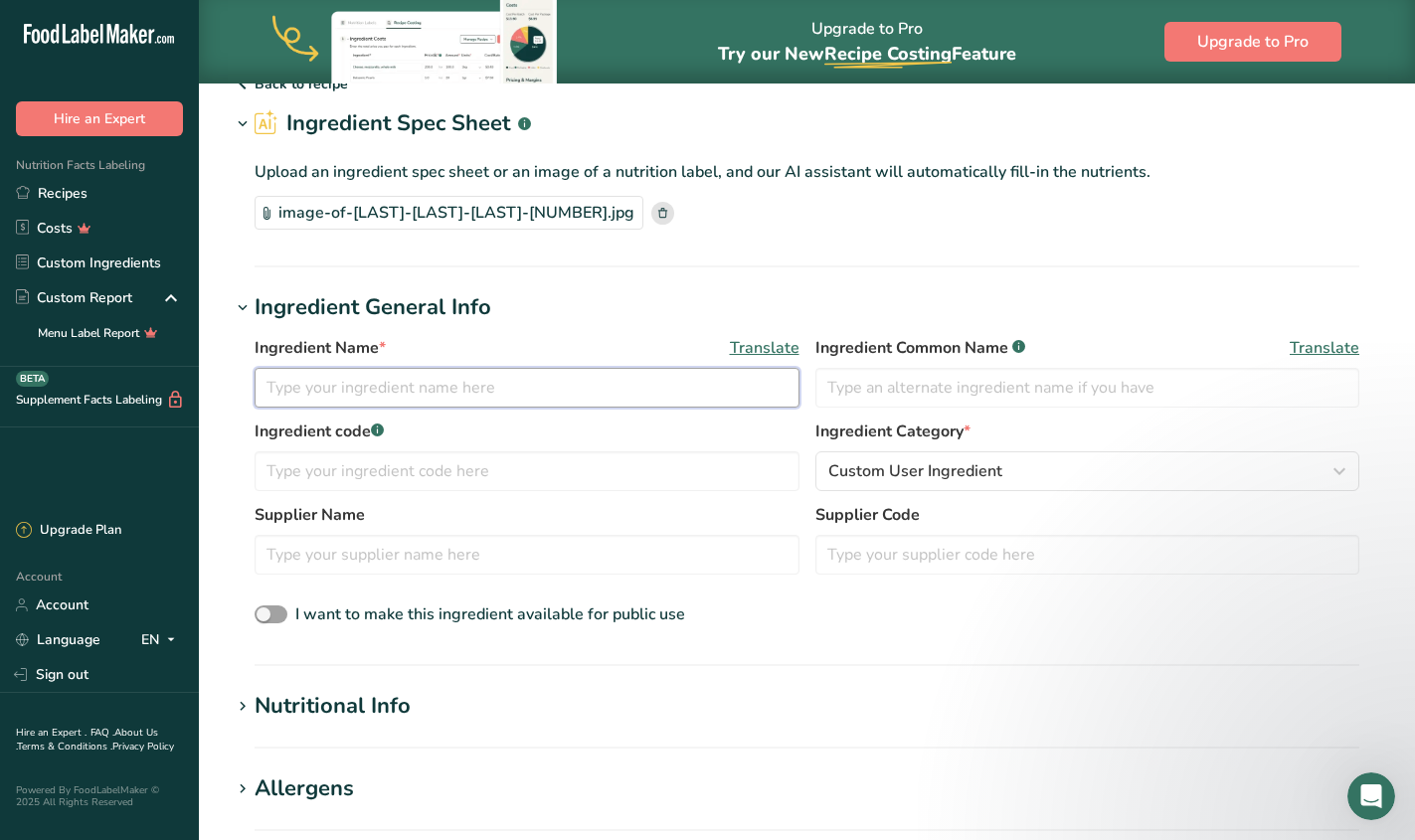 click at bounding box center [527, 388] 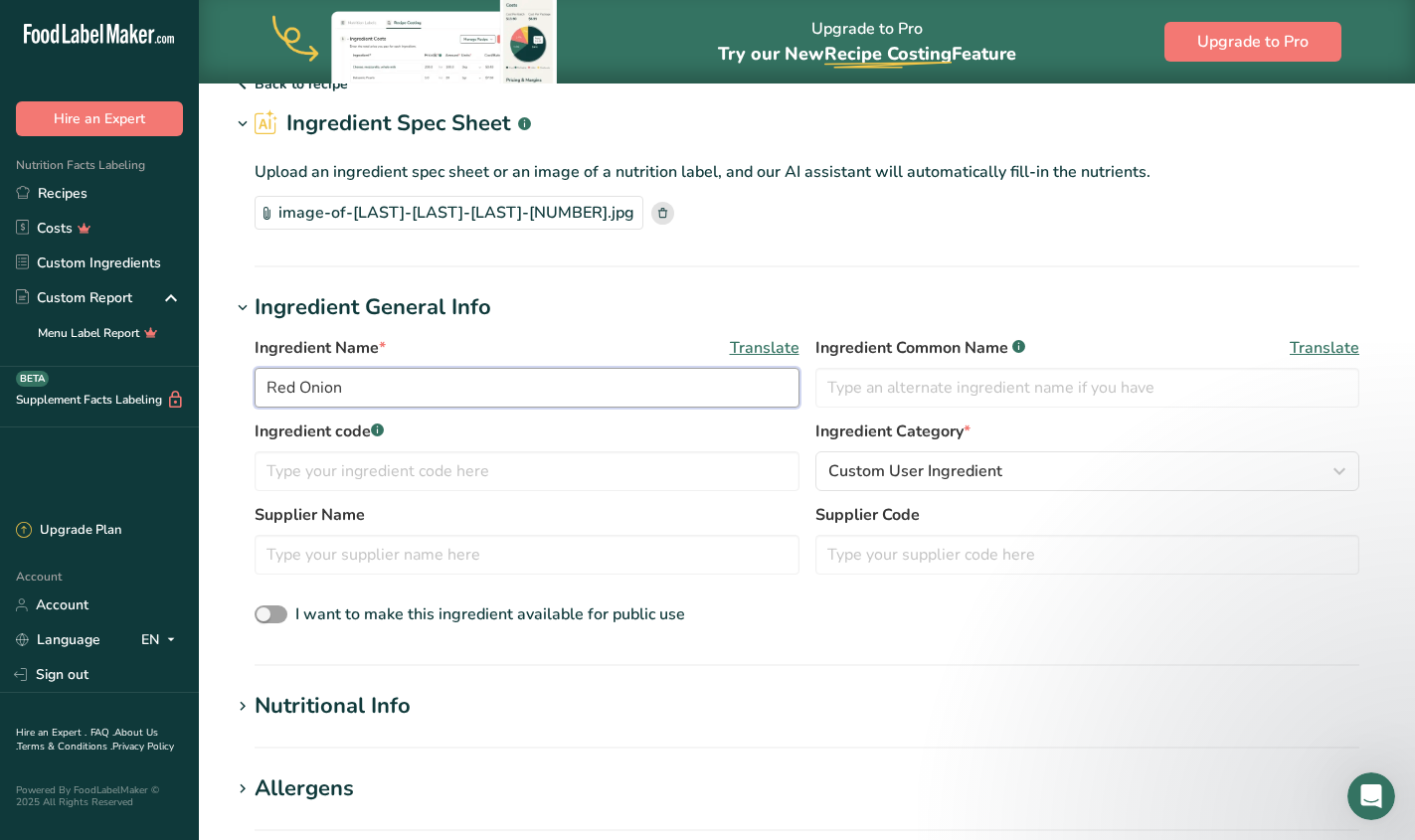 type on "Red Onion" 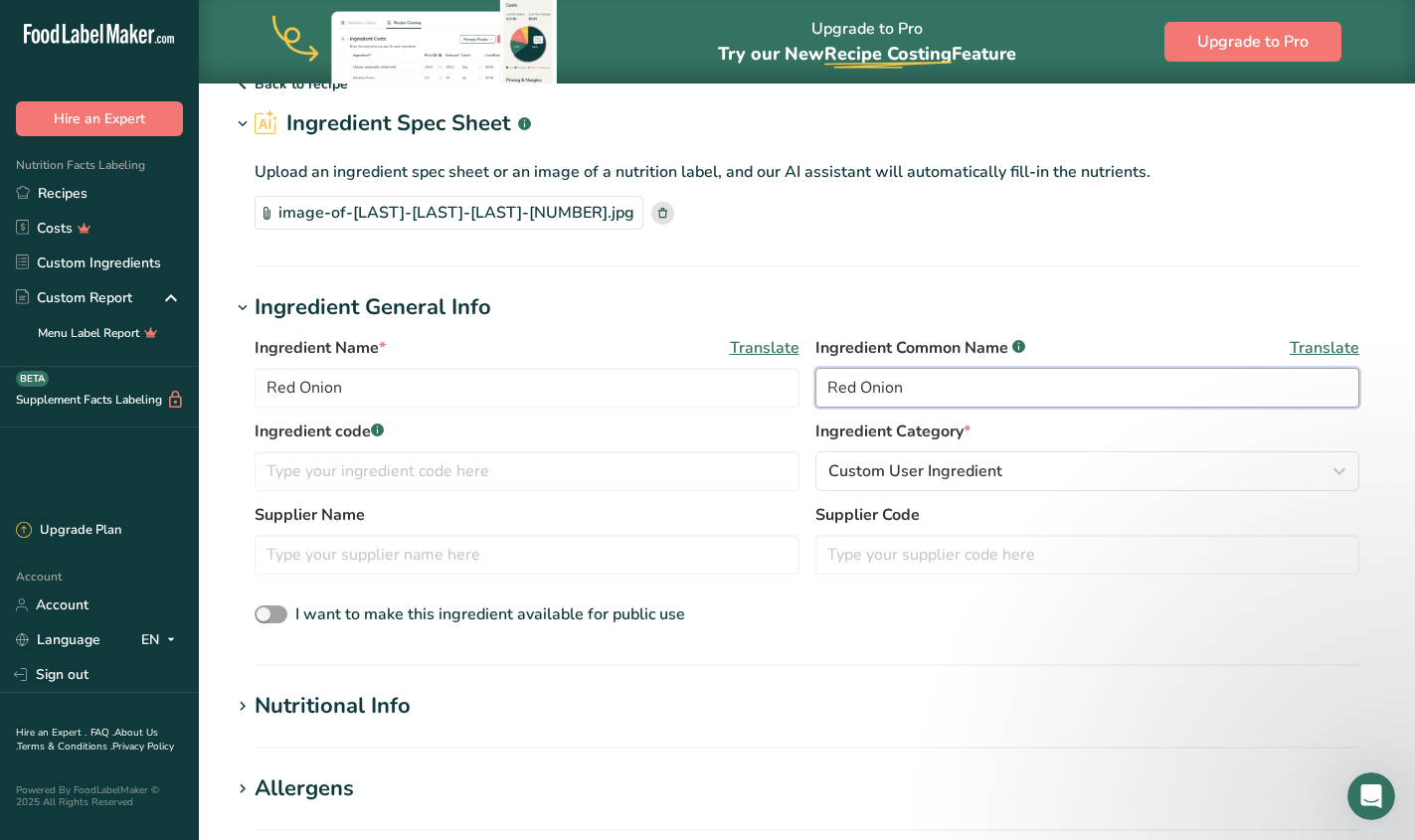 type on "Red Onion" 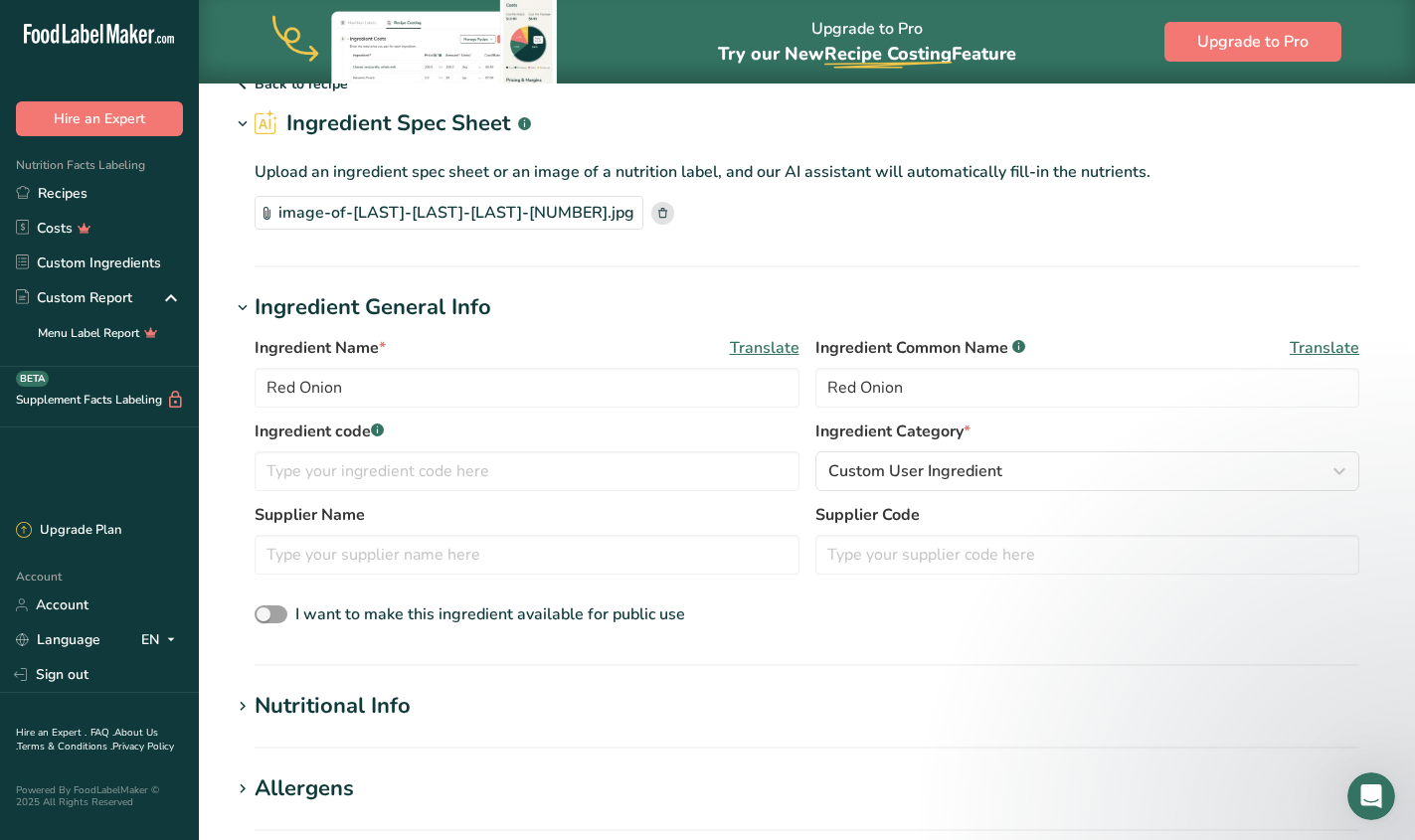 click on "Translate" at bounding box center (765, 348) 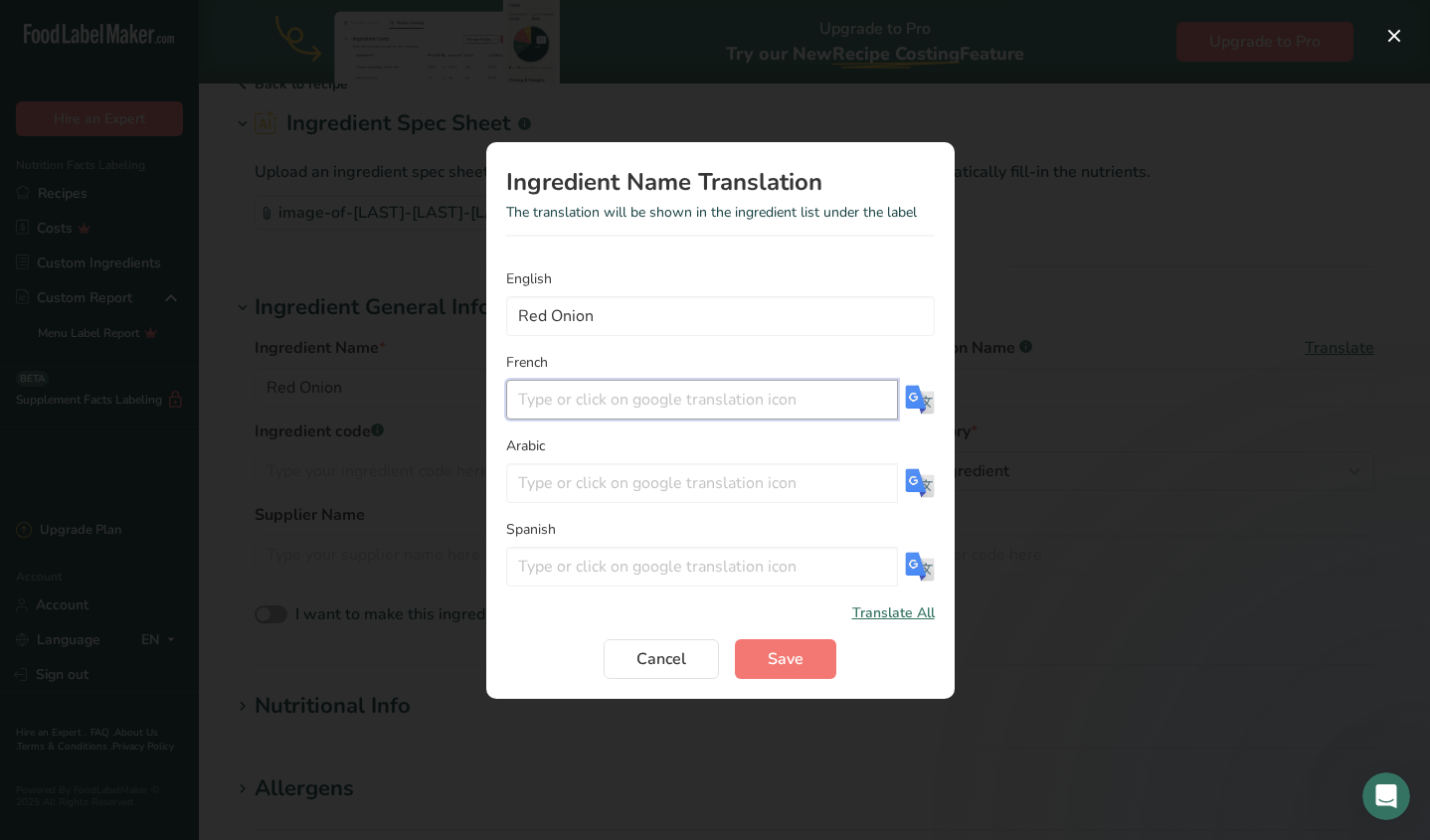 click at bounding box center (702, 400) 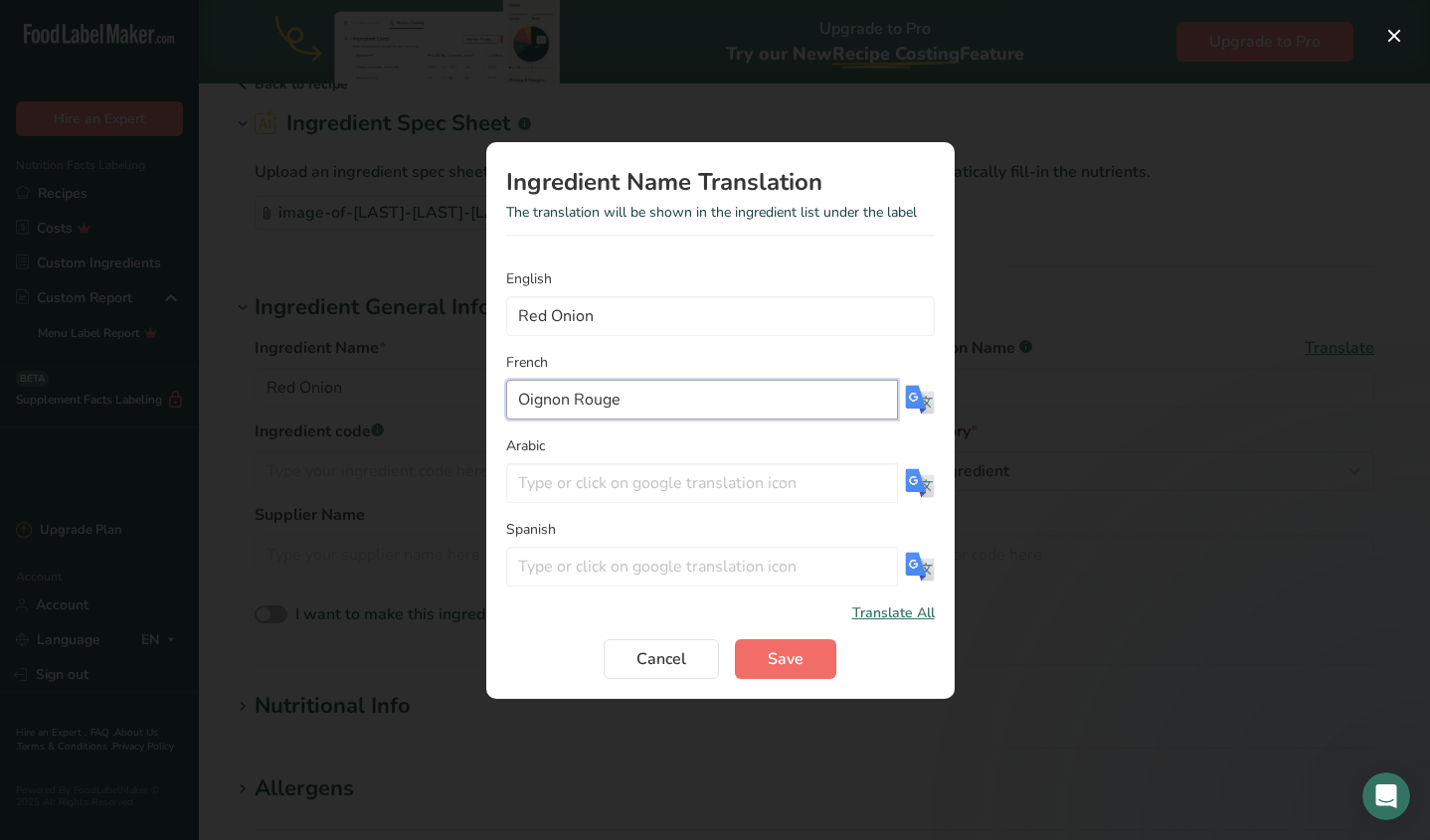 type on "Oignon Rouge" 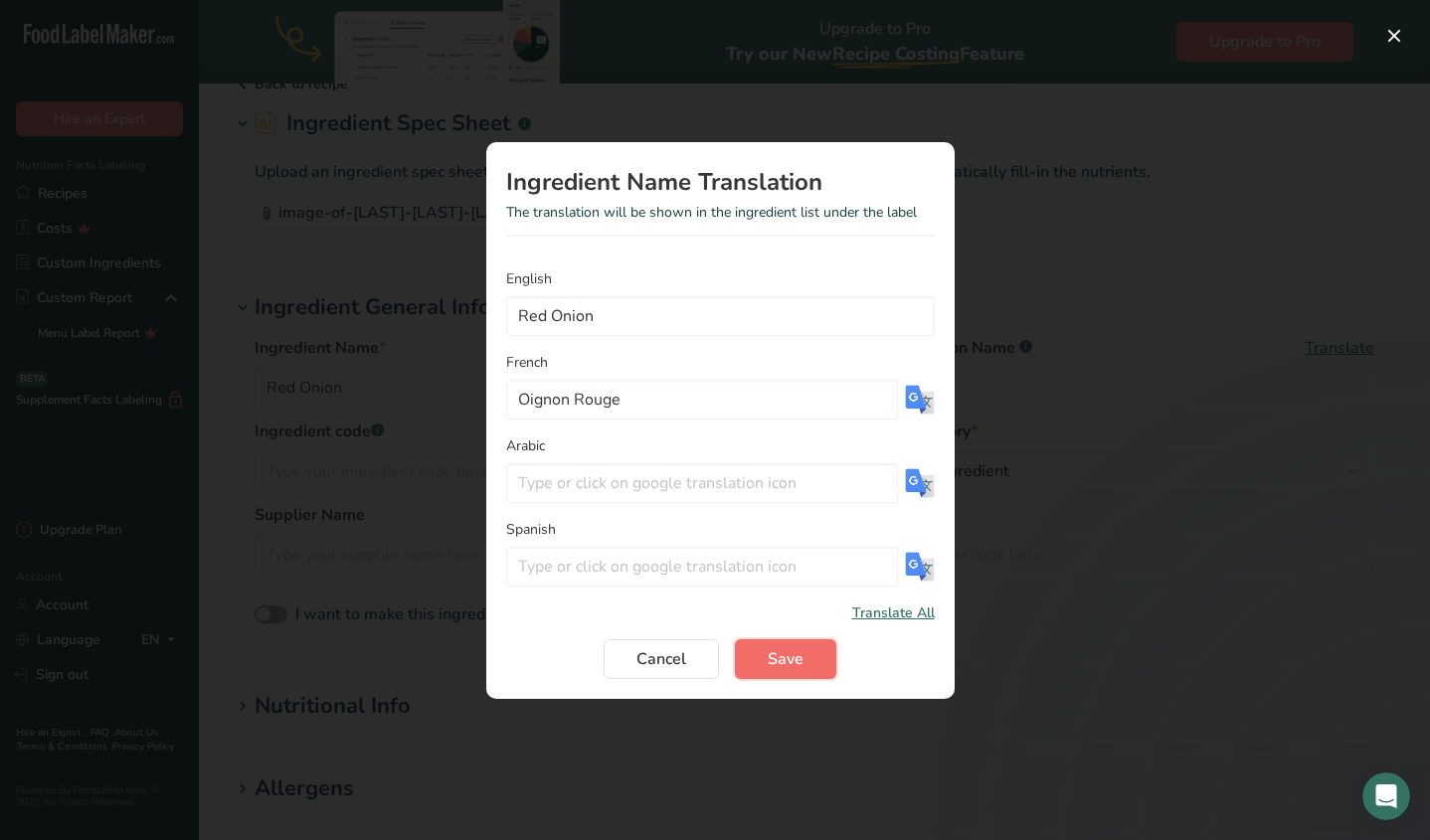 click on "Save" at bounding box center (786, 659) 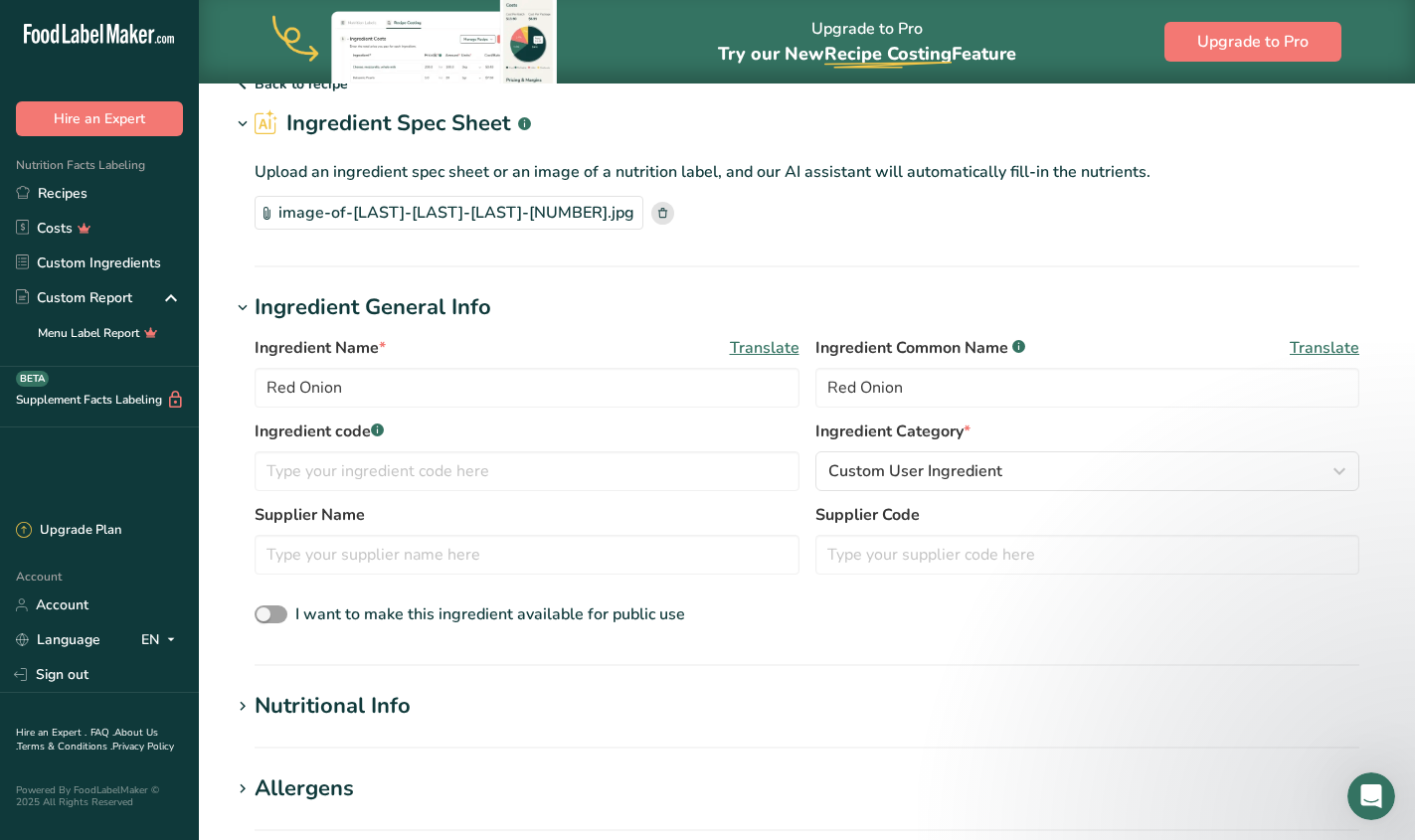 drag, startPoint x: 1323, startPoint y: 335, endPoint x: 1312, endPoint y: 357, distance: 24.596748 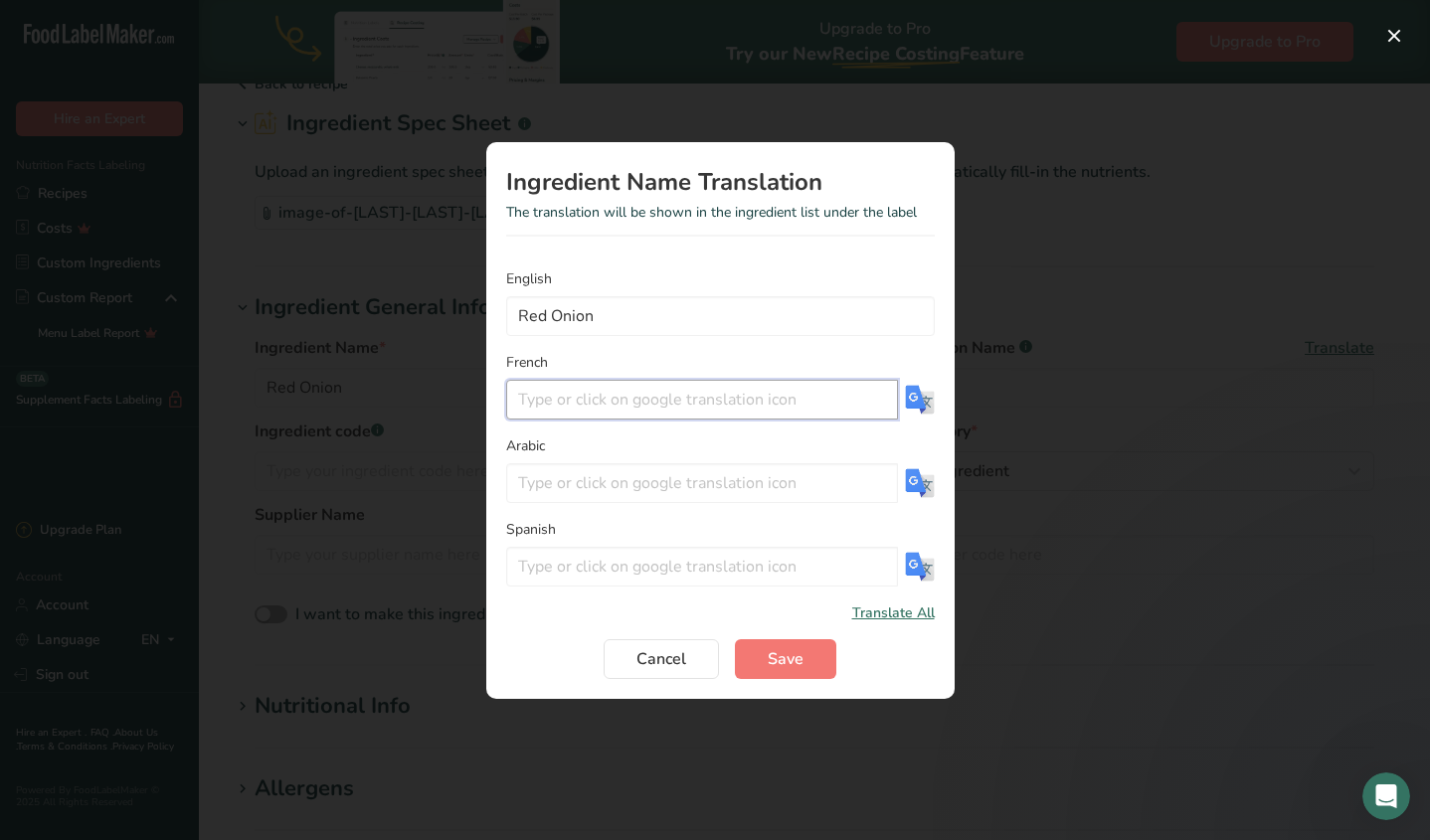 click at bounding box center (702, 400) 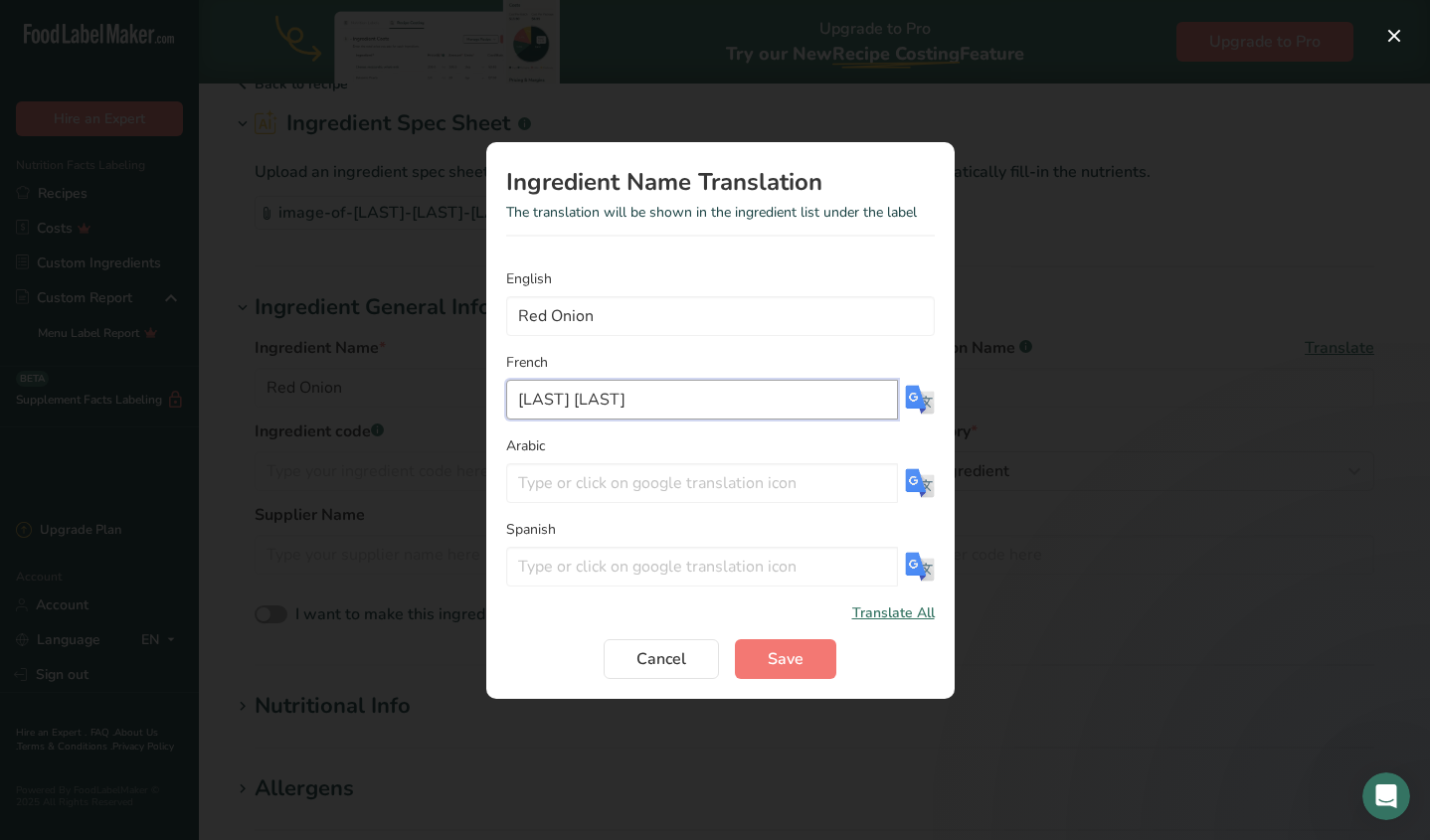 click on "[LAST] [LAST]" at bounding box center [702, 400] 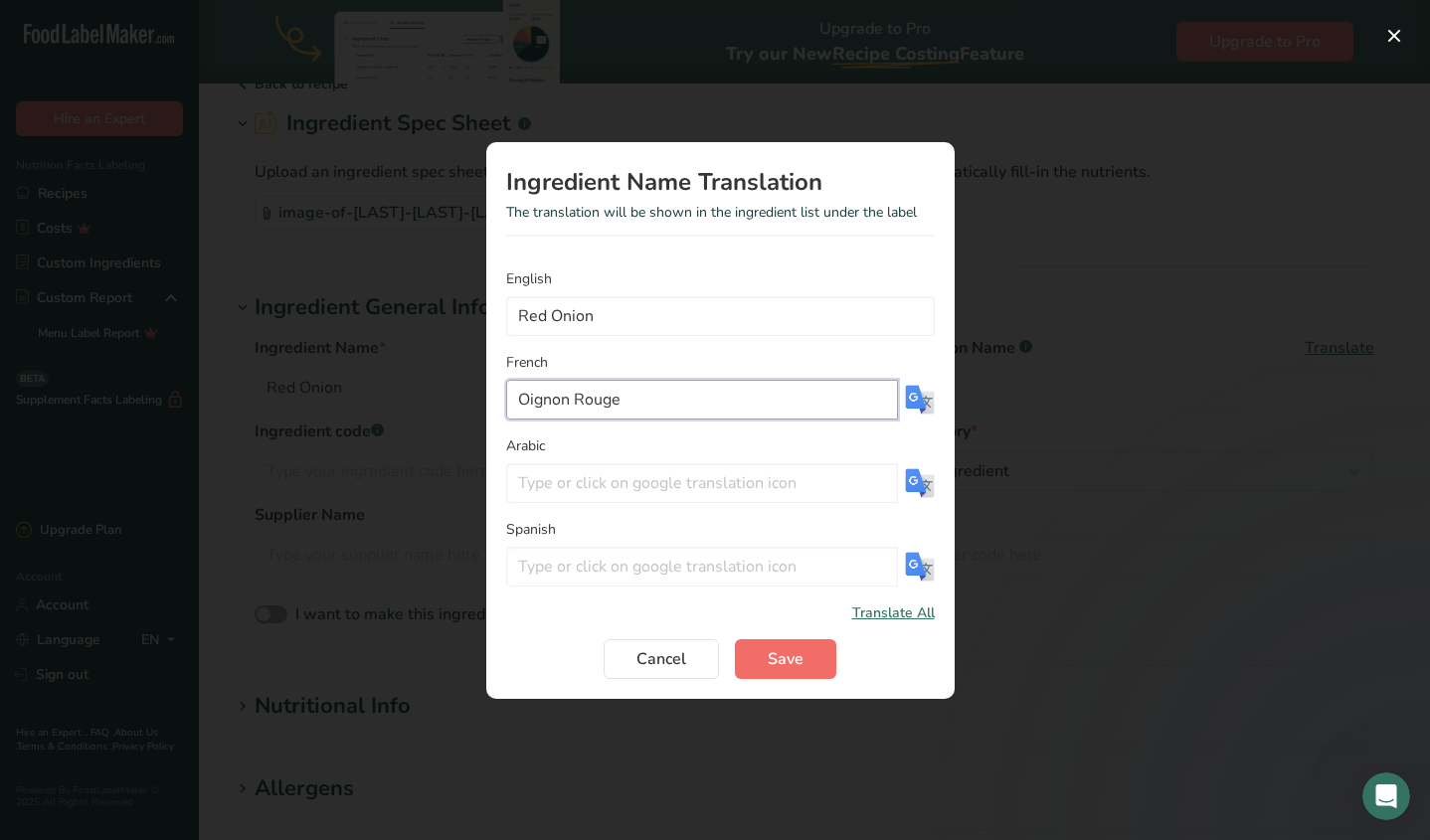 type on "Oignon Rouge" 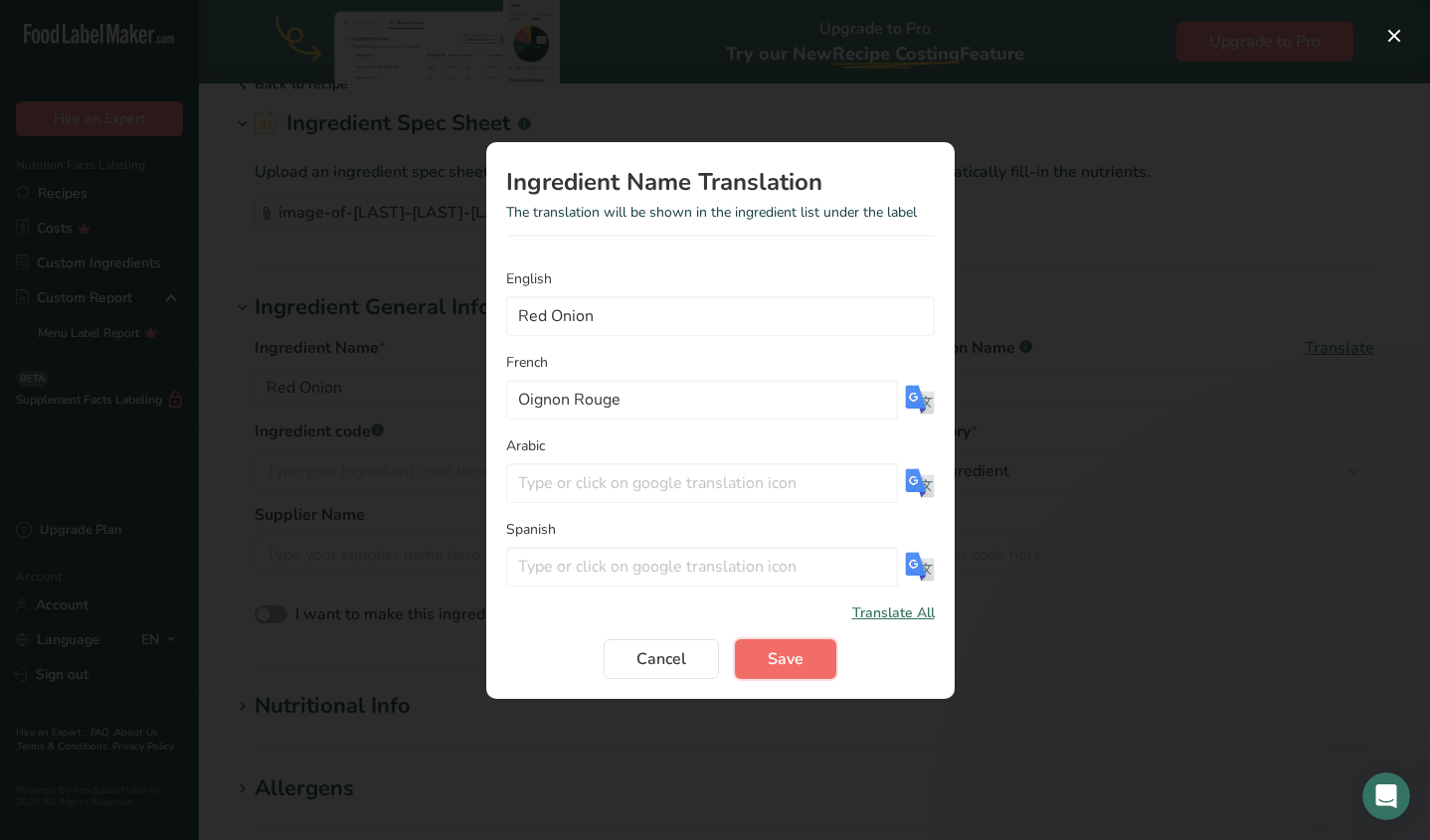 click on "Save" at bounding box center [786, 659] 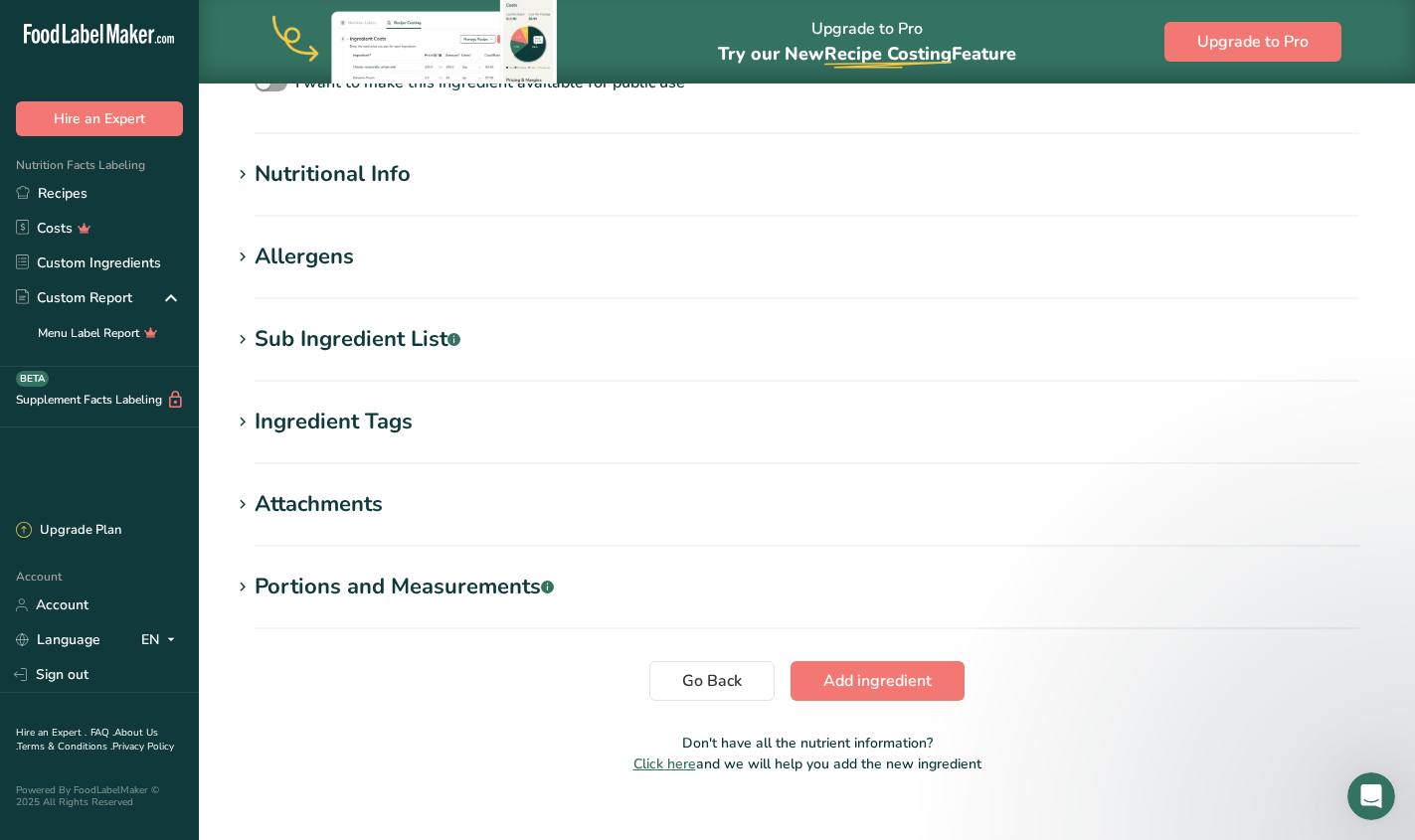 scroll, scrollTop: 645, scrollLeft: 0, axis: vertical 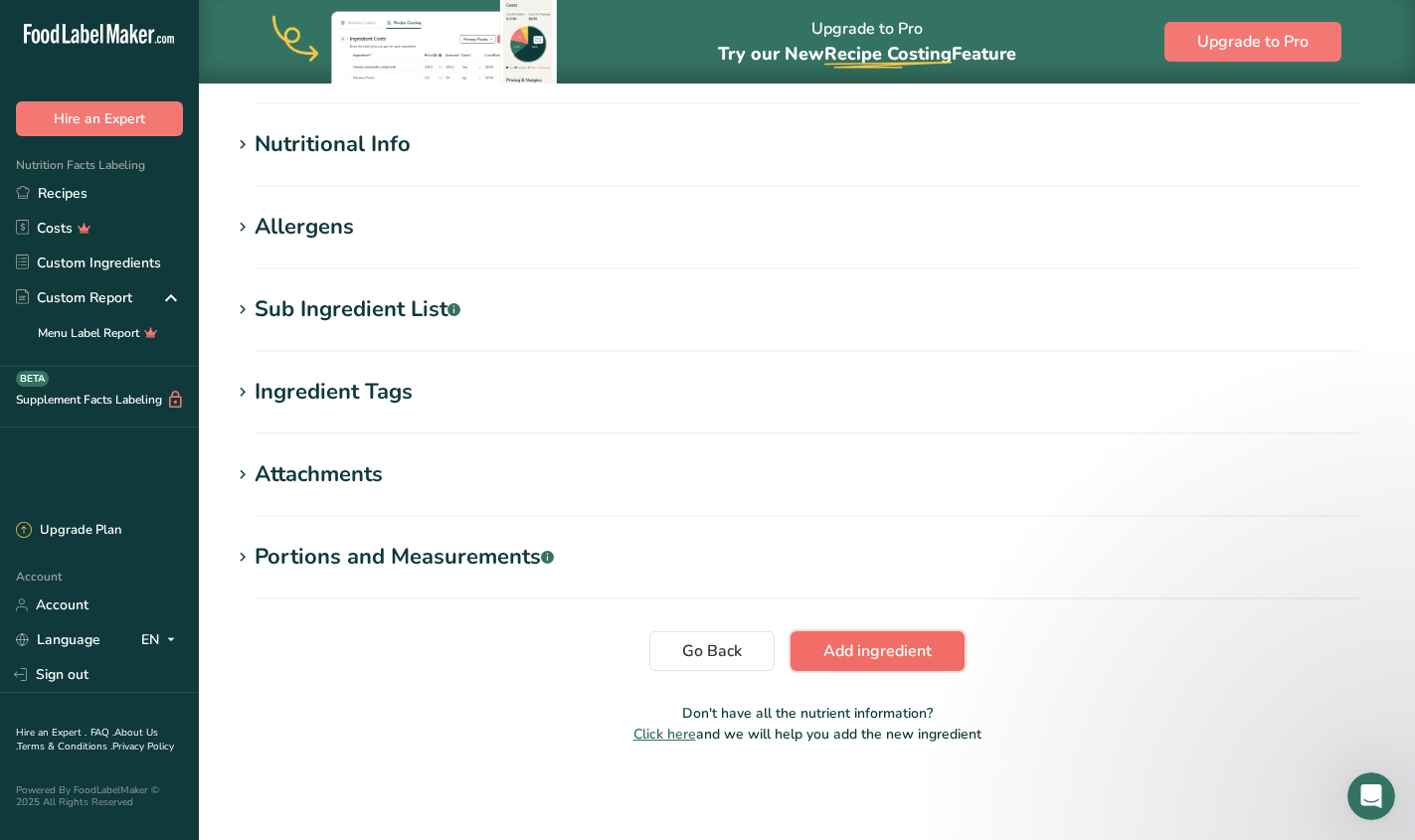 click on "Add ingredient" at bounding box center (877, 651) 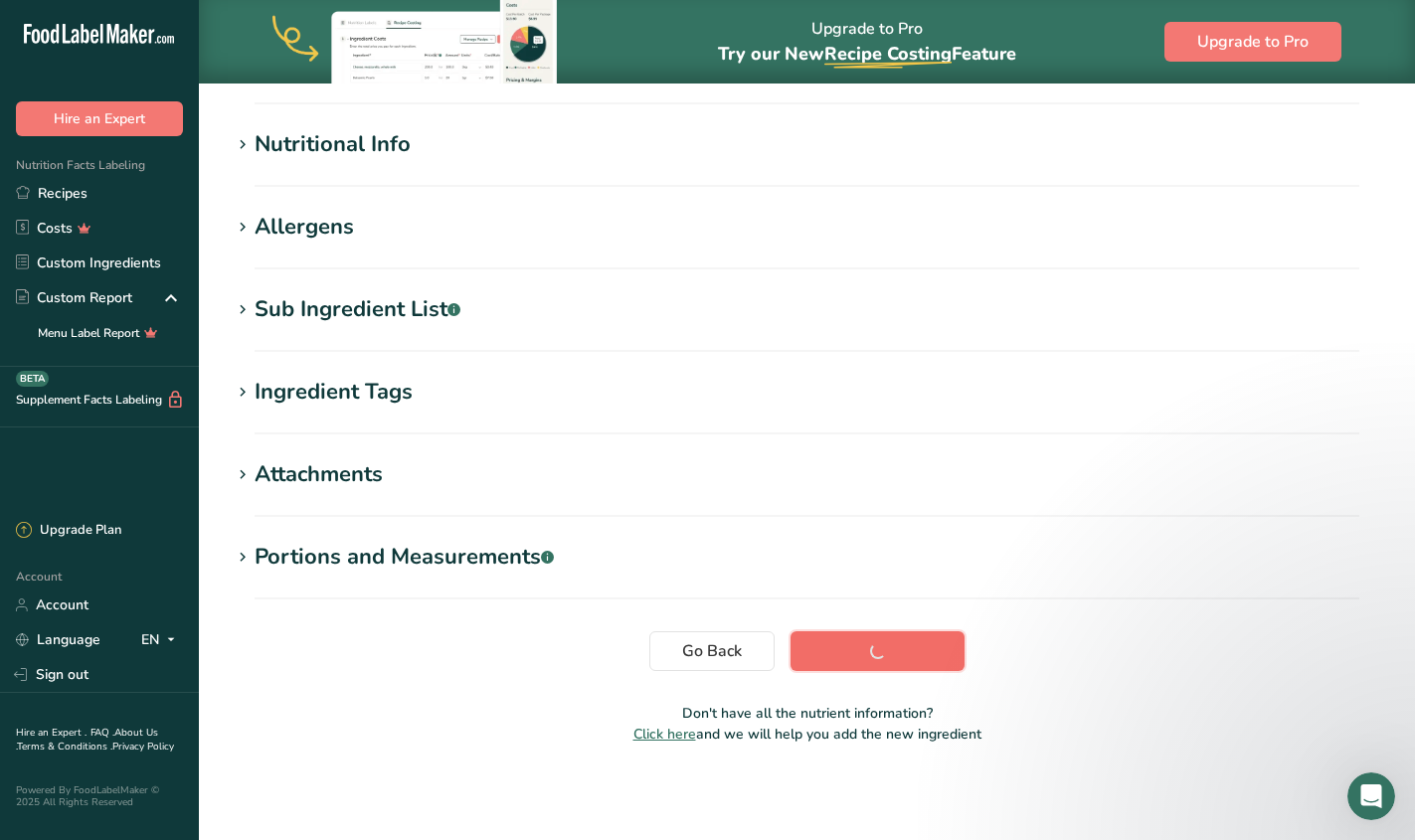 scroll, scrollTop: 228, scrollLeft: 0, axis: vertical 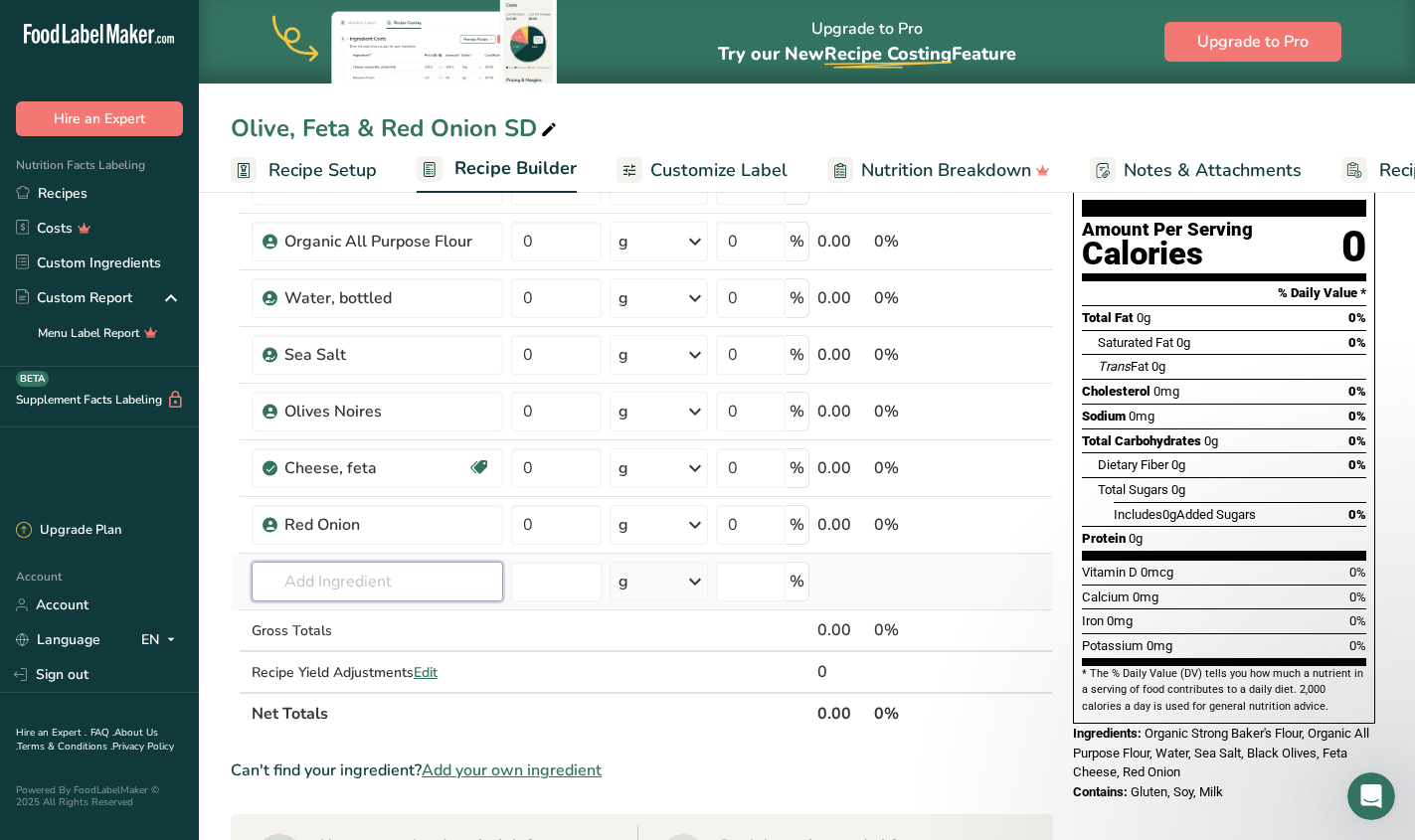 click at bounding box center [377, 582] 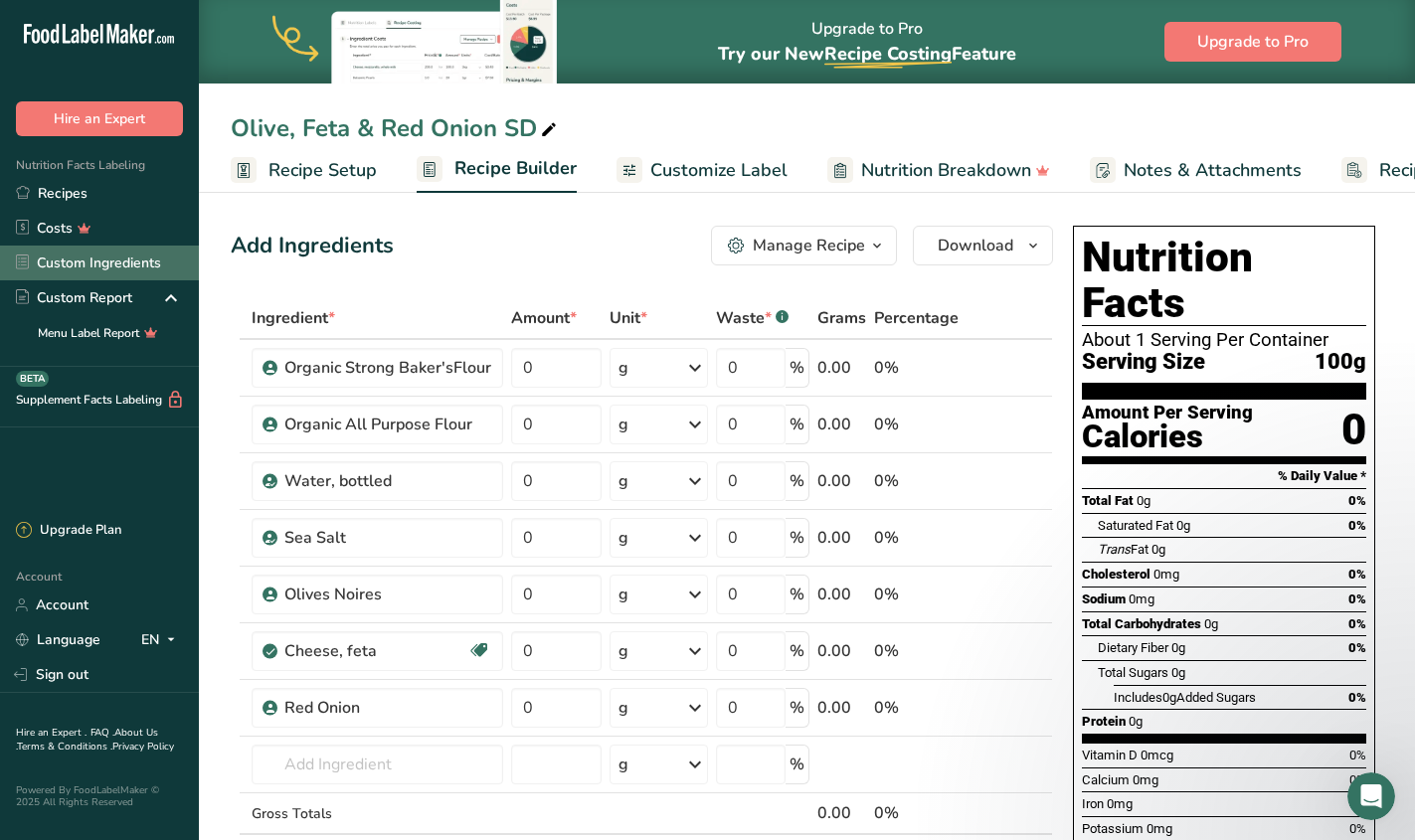 click on "Custom Ingredients" at bounding box center [99, 262] 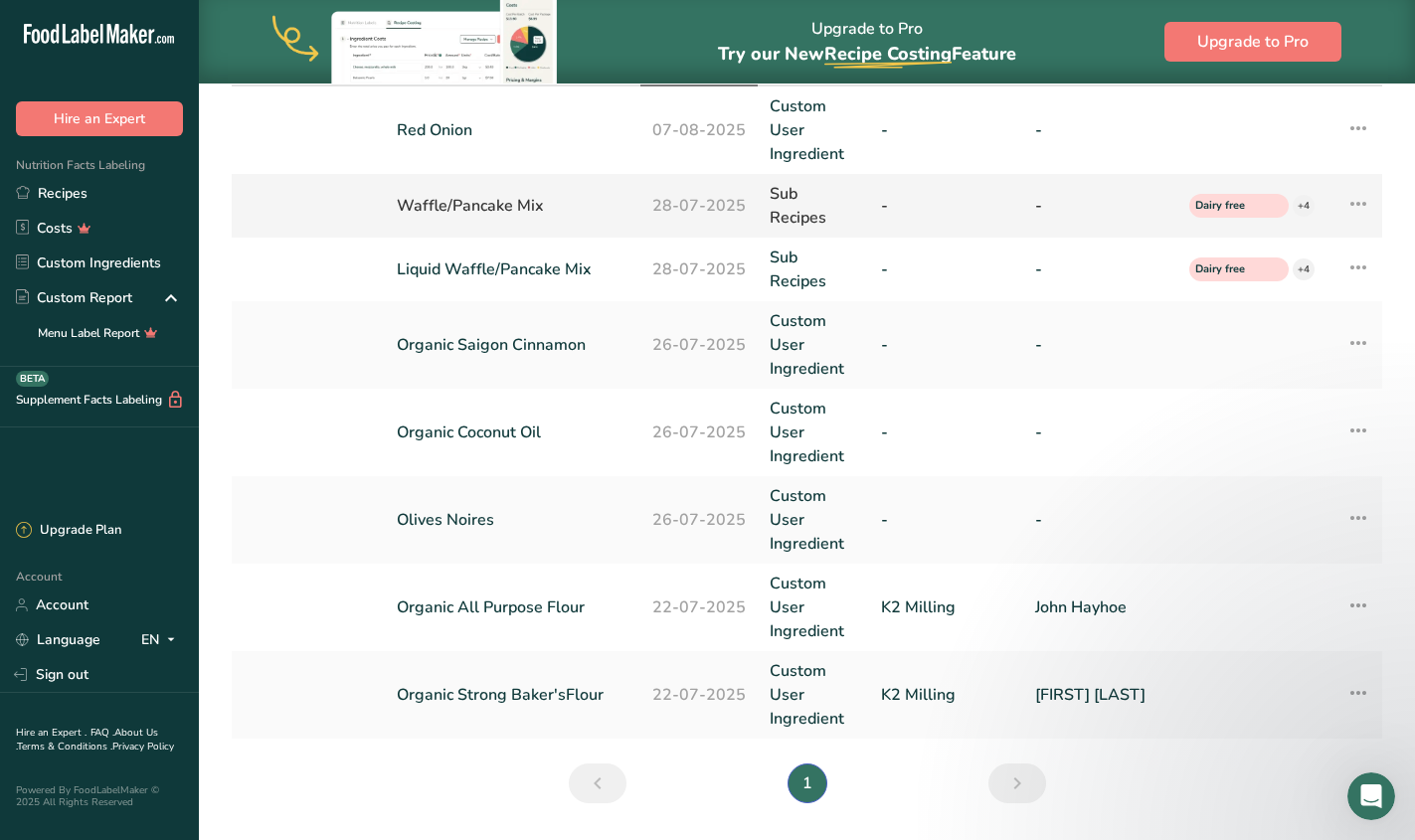 scroll, scrollTop: 186, scrollLeft: 0, axis: vertical 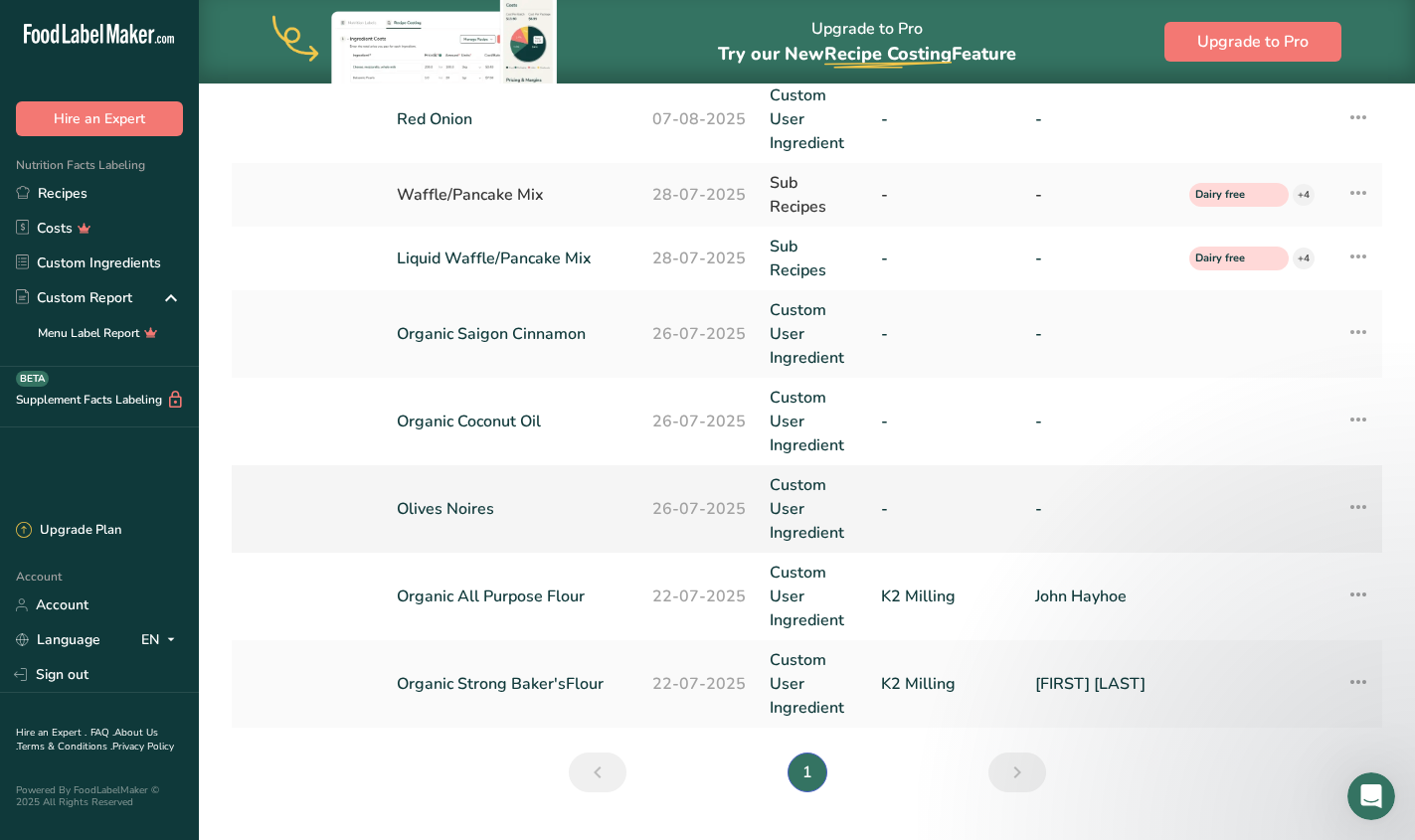 click on "Olives Noires" at bounding box center [512, 509] 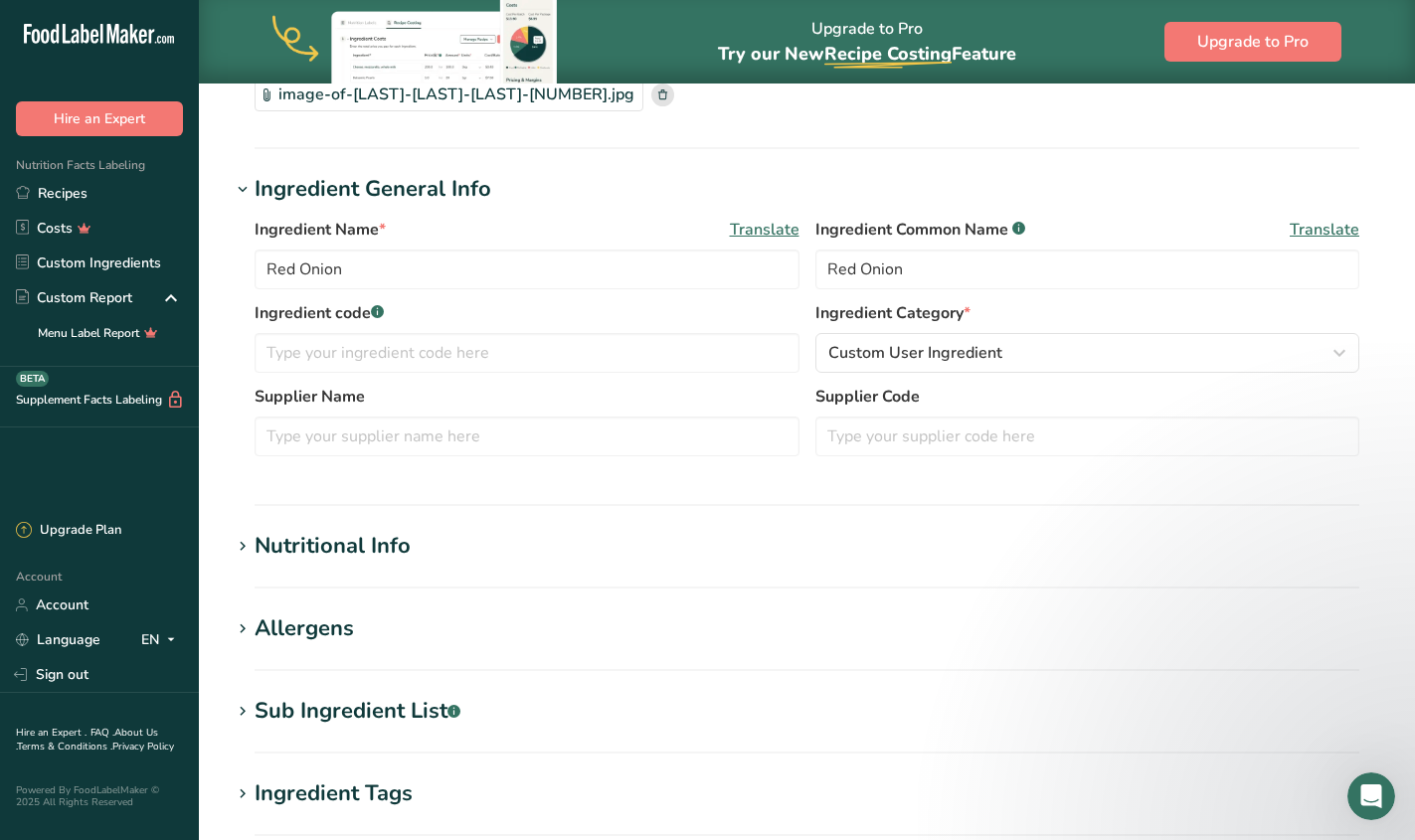 scroll, scrollTop: 0, scrollLeft: 0, axis: both 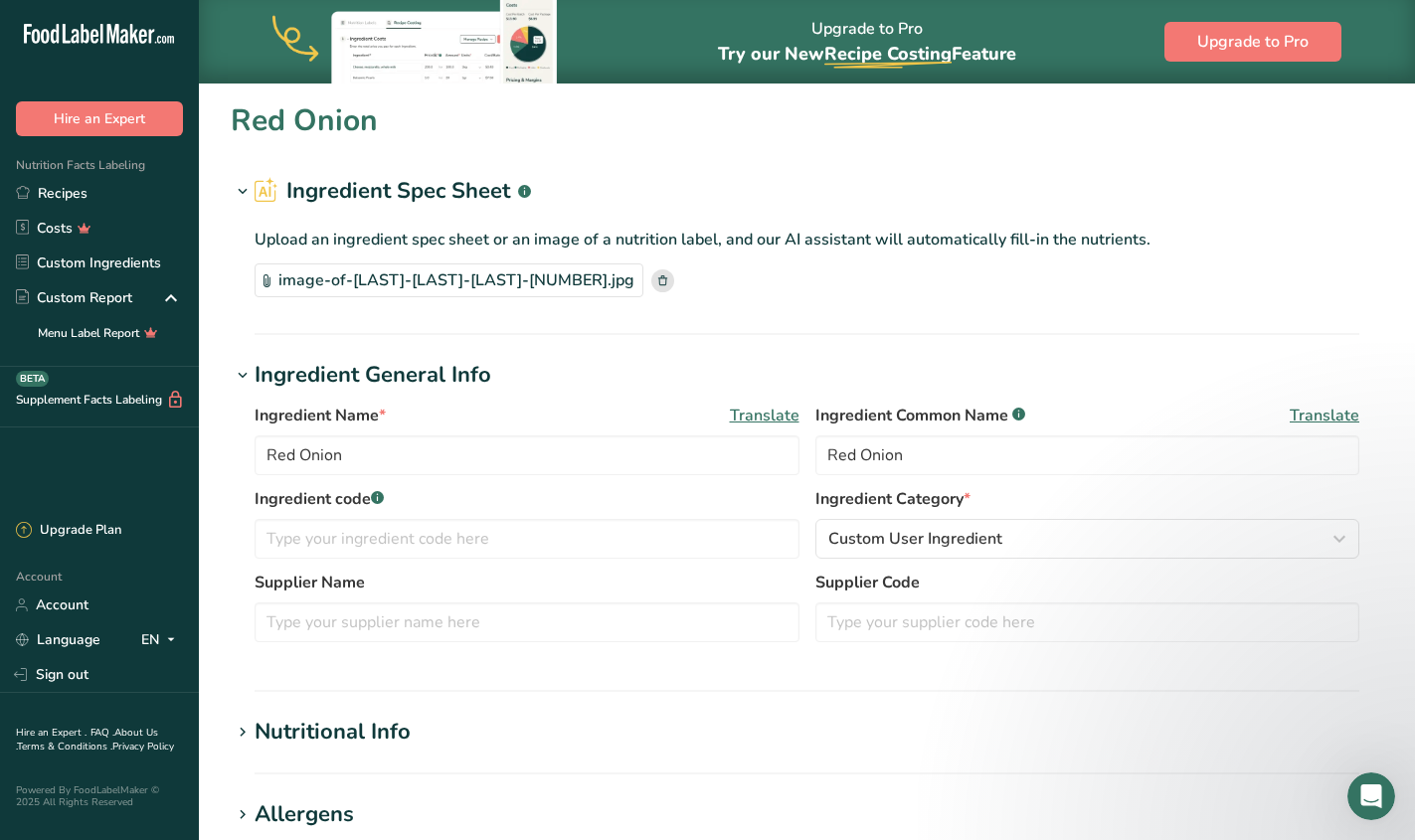 type on "Olives Noires" 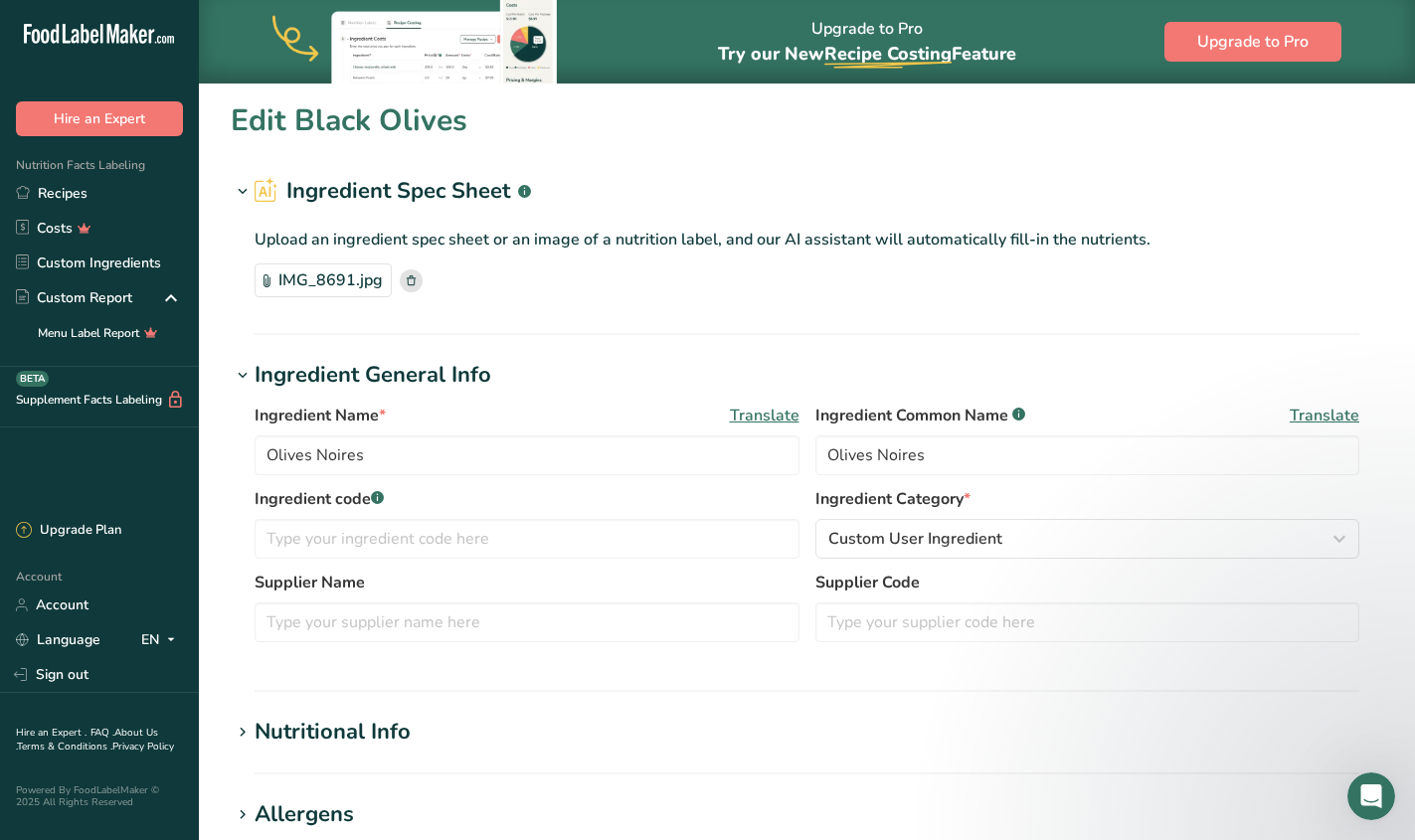 click on "Translate" at bounding box center [1325, 416] 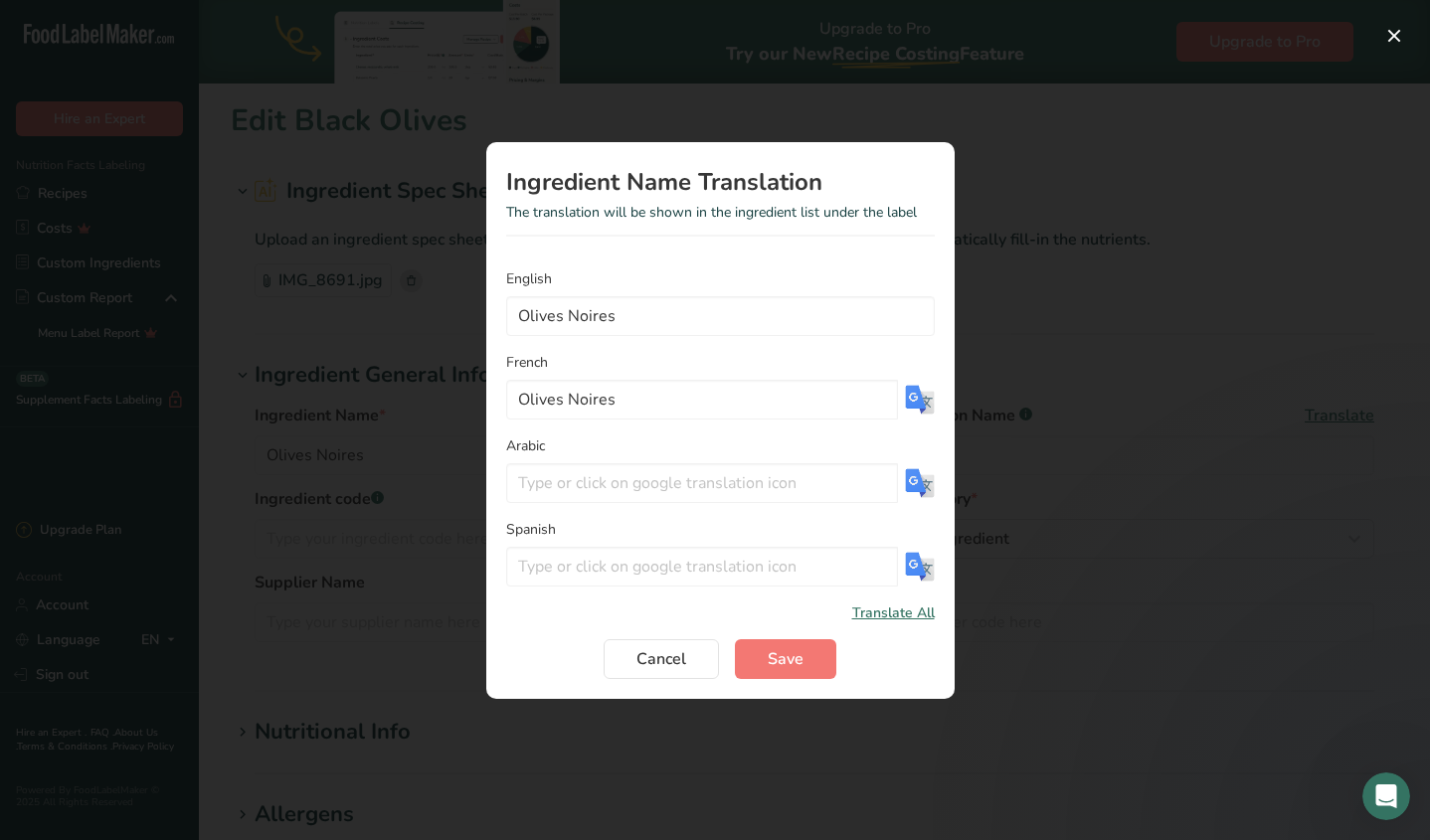 click at bounding box center [715, 420] 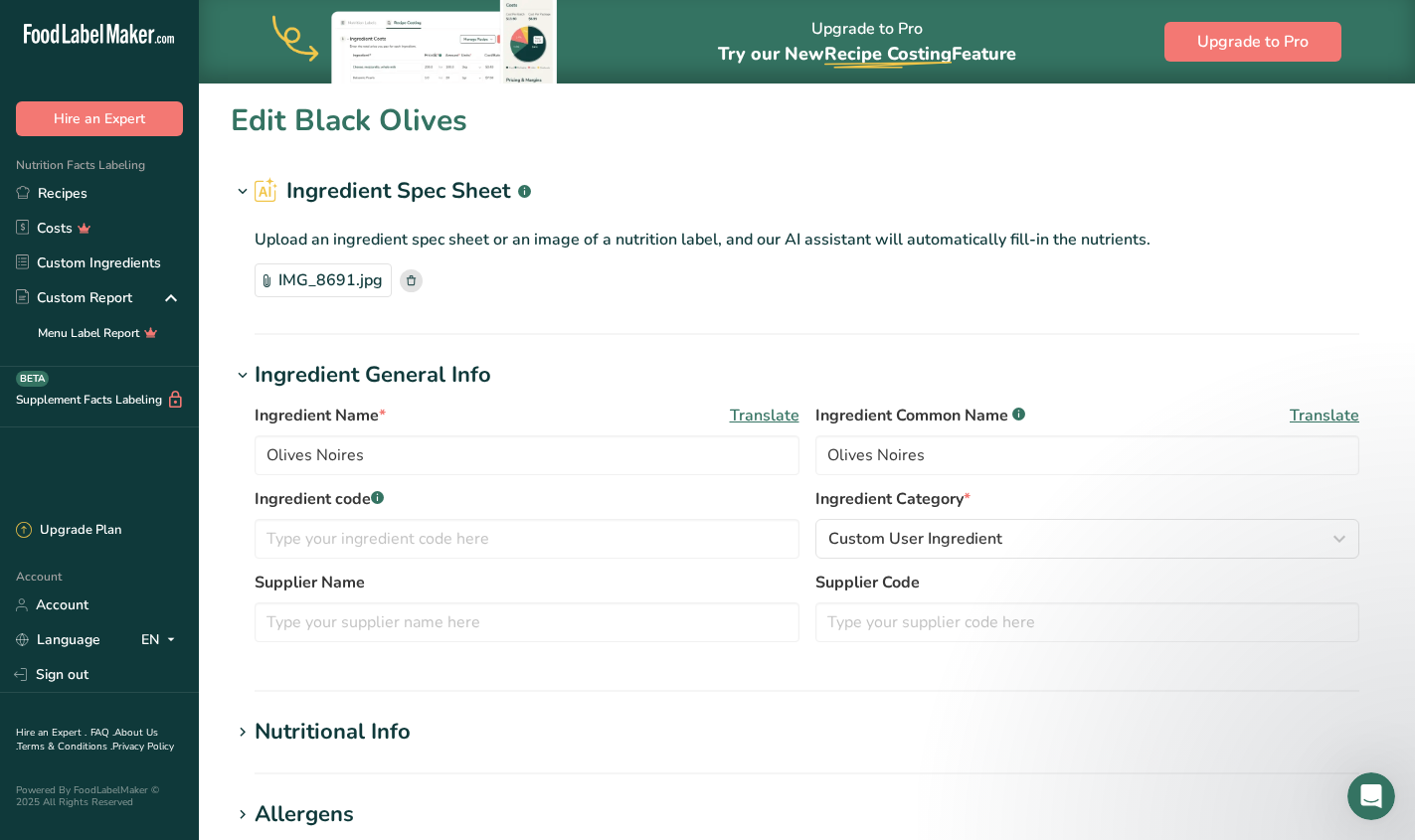 click on "Translate" at bounding box center [765, 416] 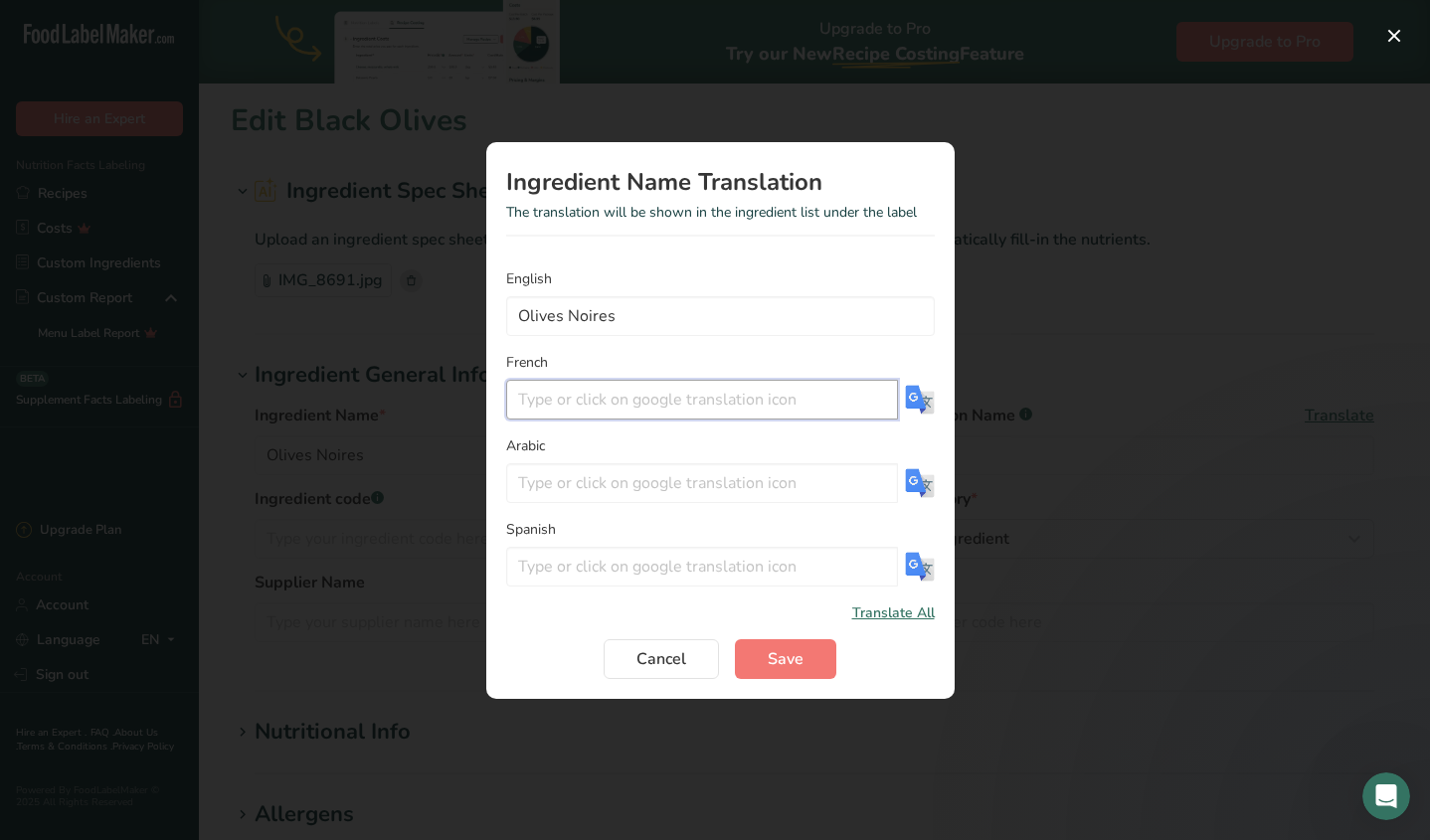 paste on "Olives noires" 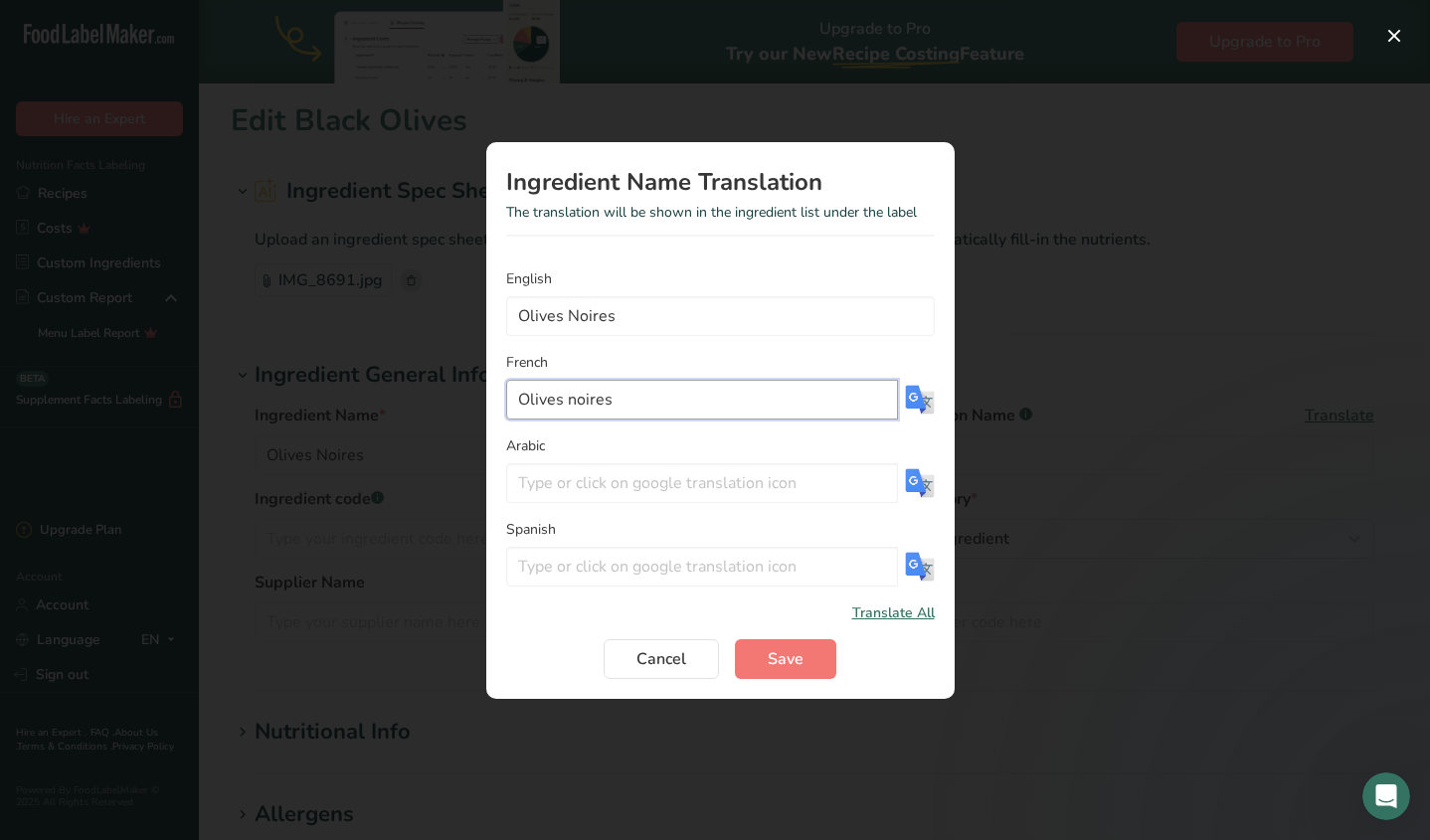 click on "Olives noires" at bounding box center (702, 400) 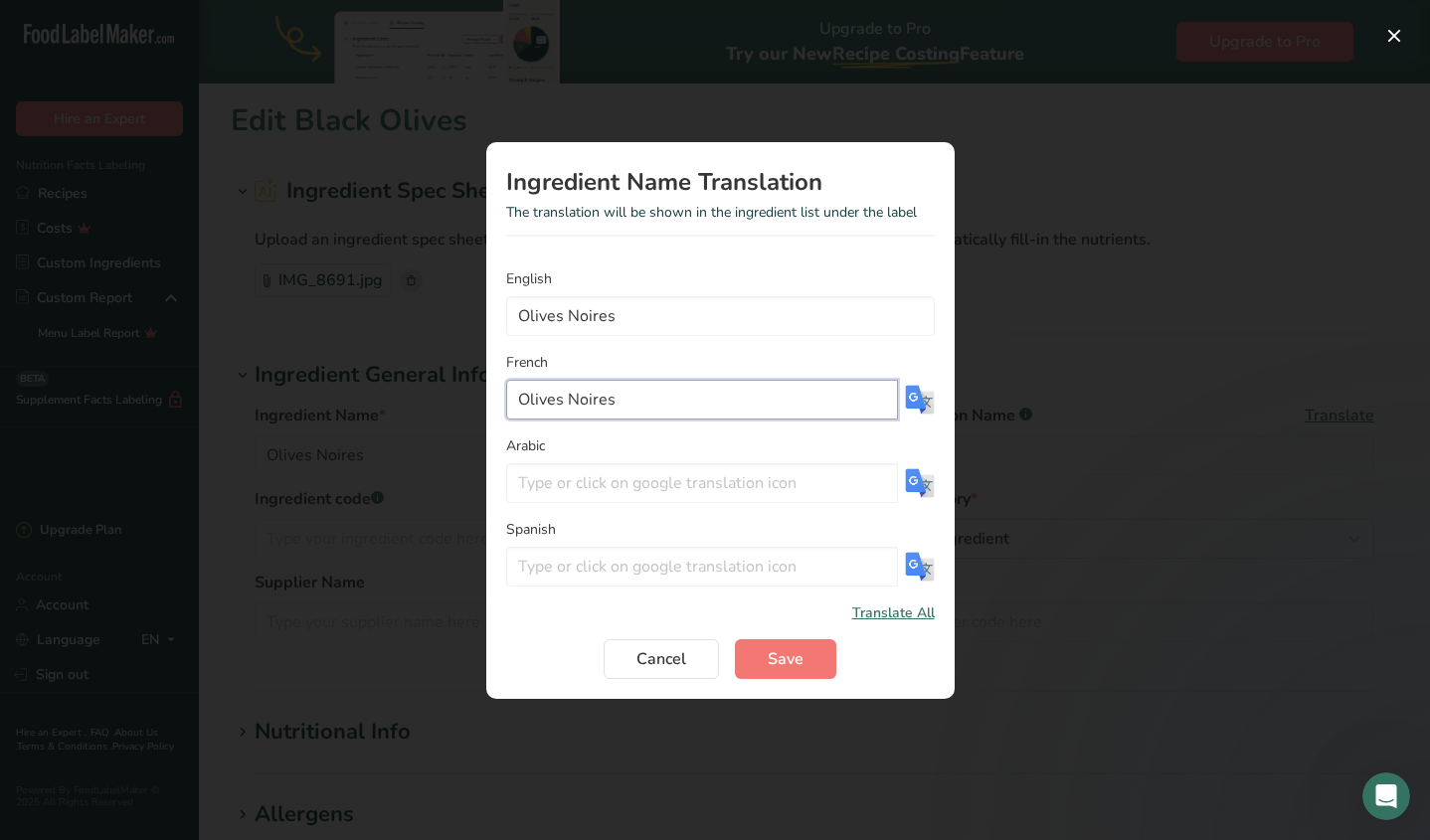 drag, startPoint x: 630, startPoint y: 395, endPoint x: 501, endPoint y: 397, distance: 129.0155 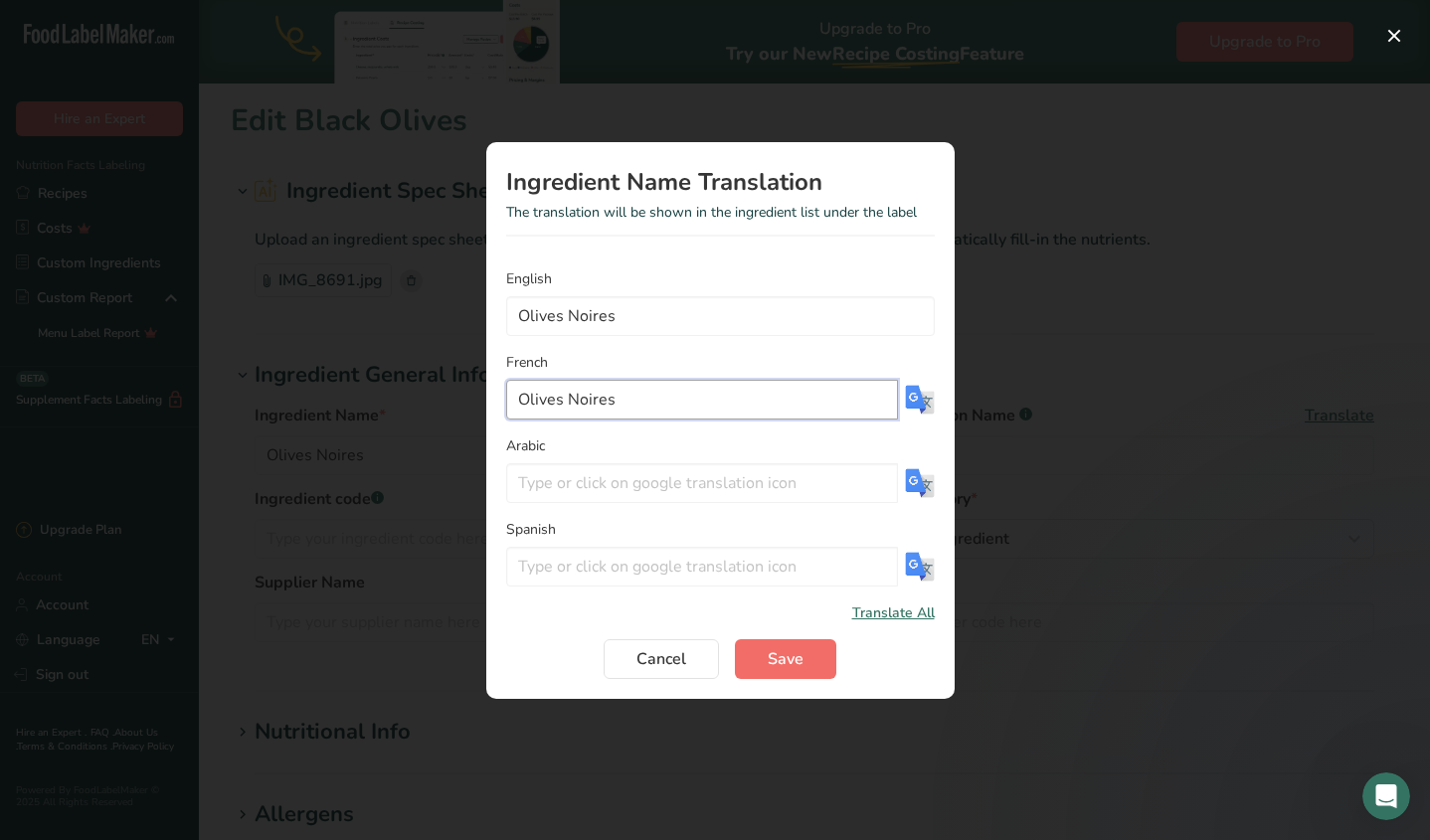 type on "Olives Noires" 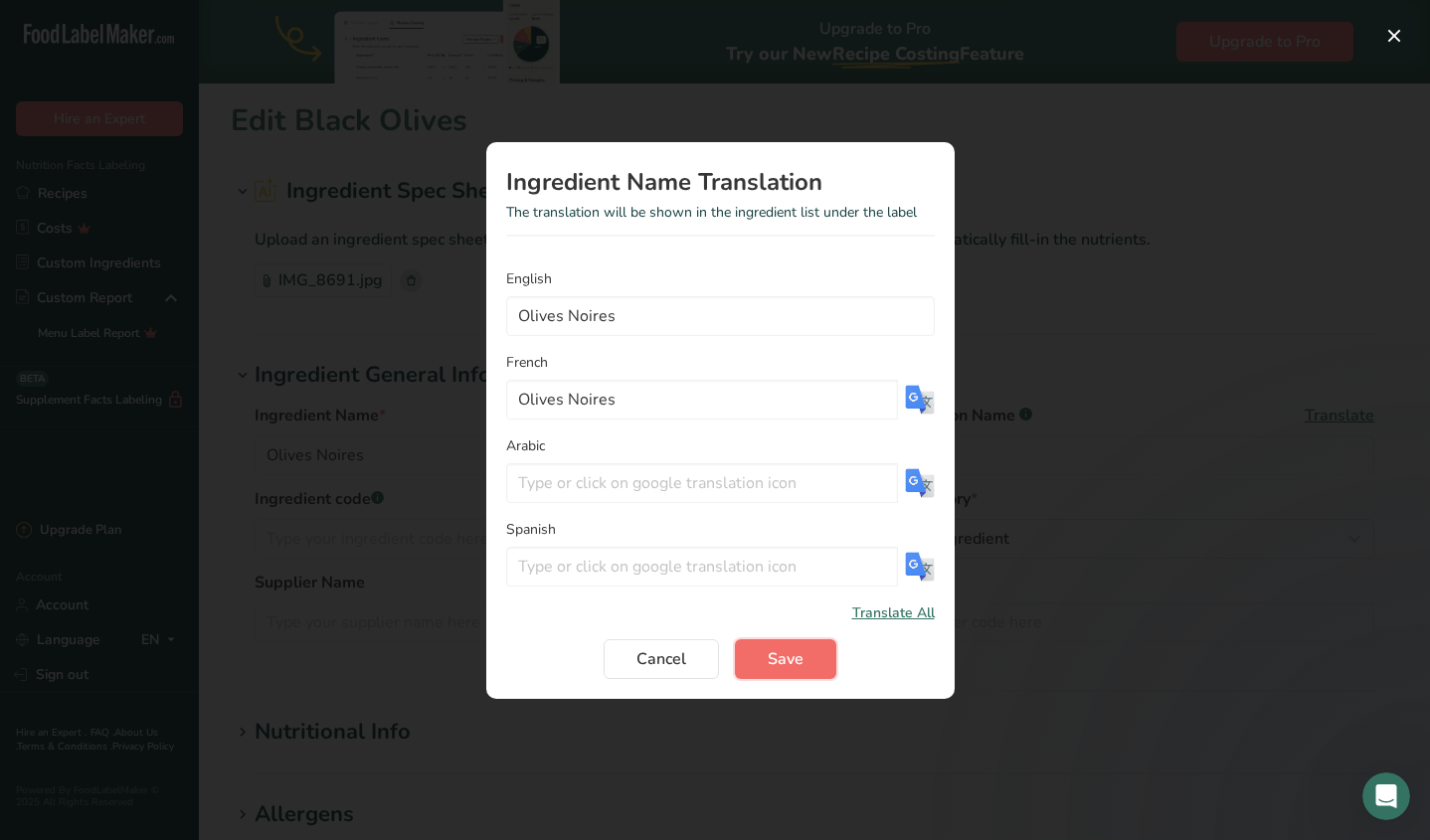 click on "Save" at bounding box center [786, 659] 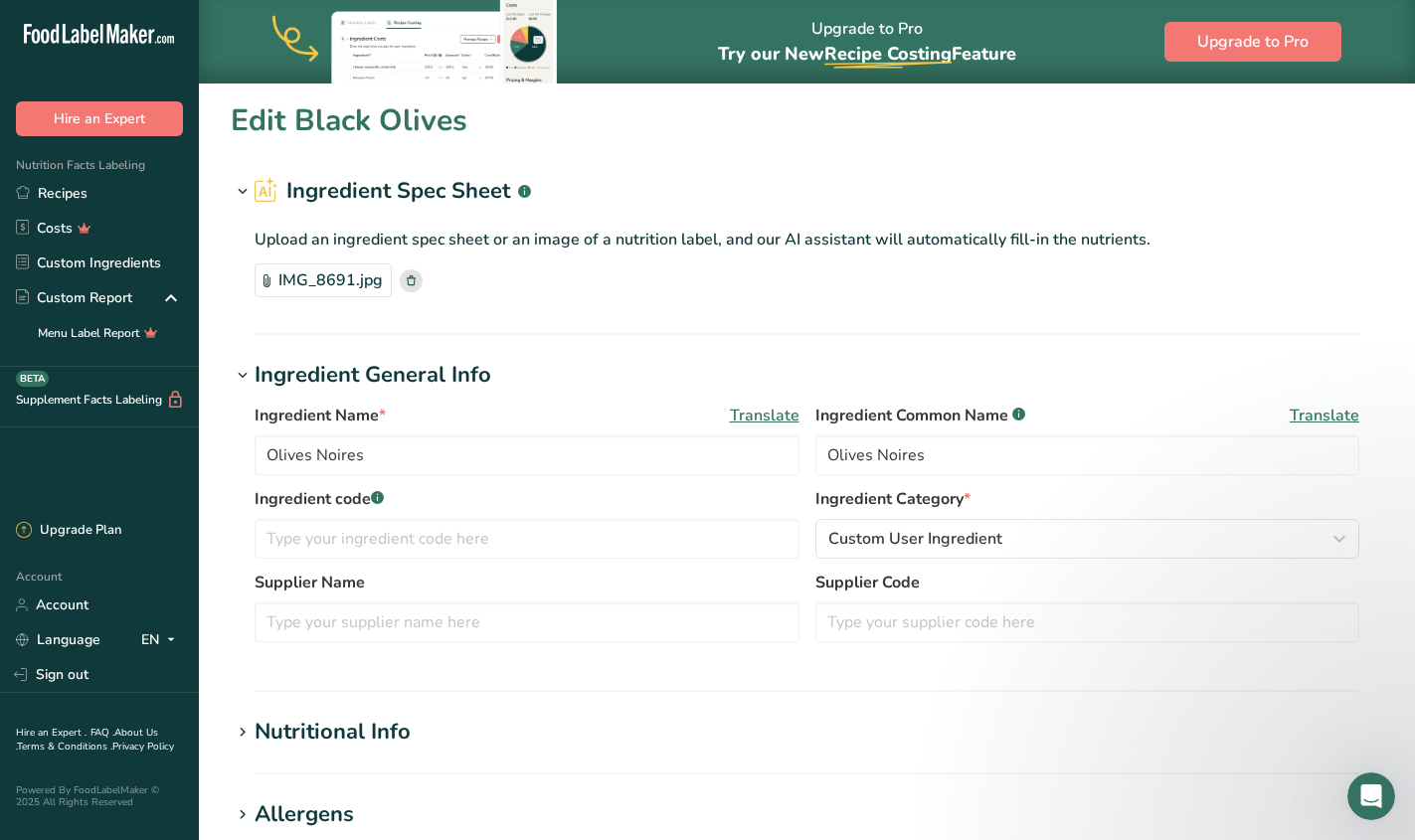 click on "Translate" at bounding box center [1325, 416] 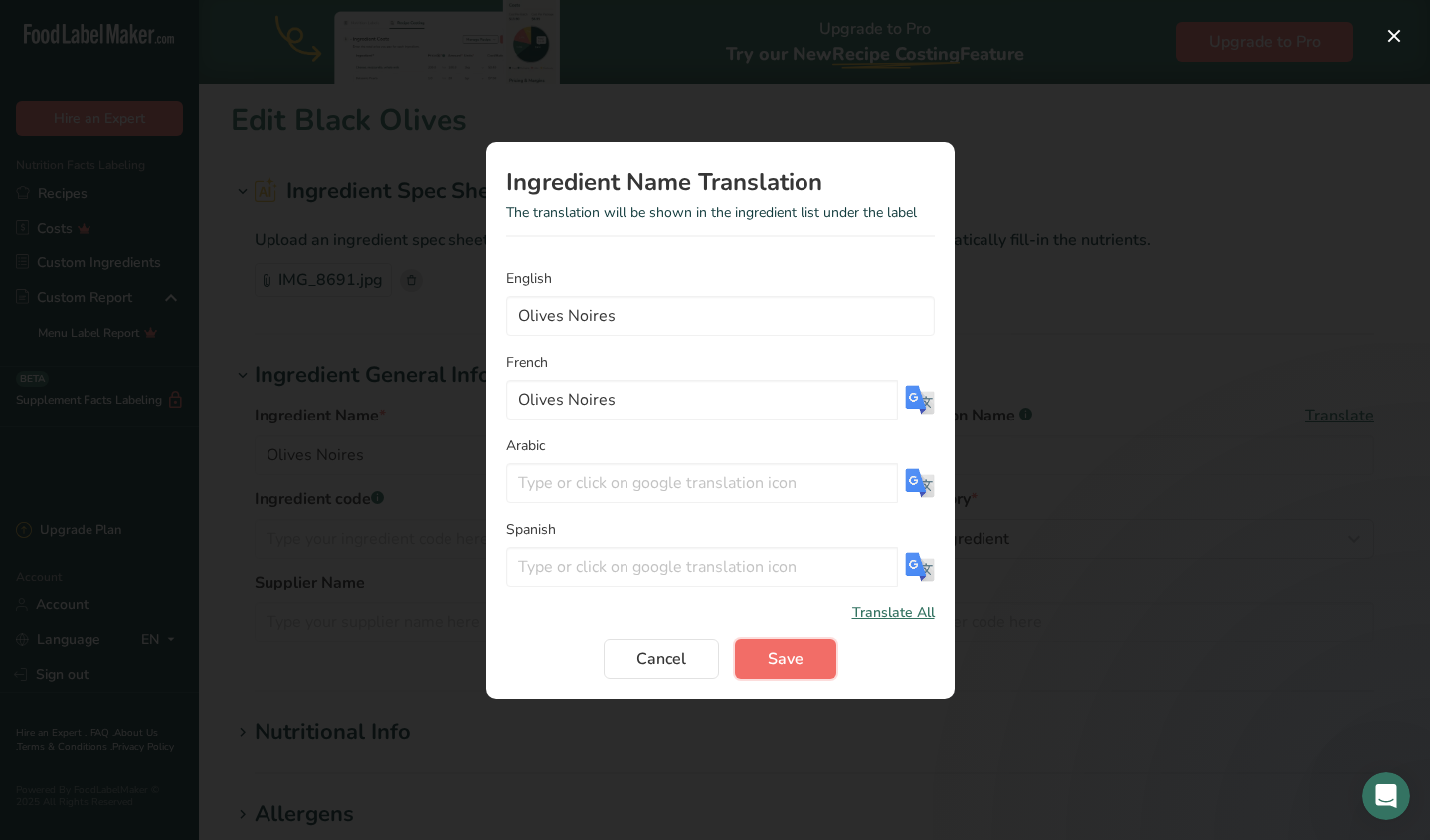 click on "Save" at bounding box center [786, 659] 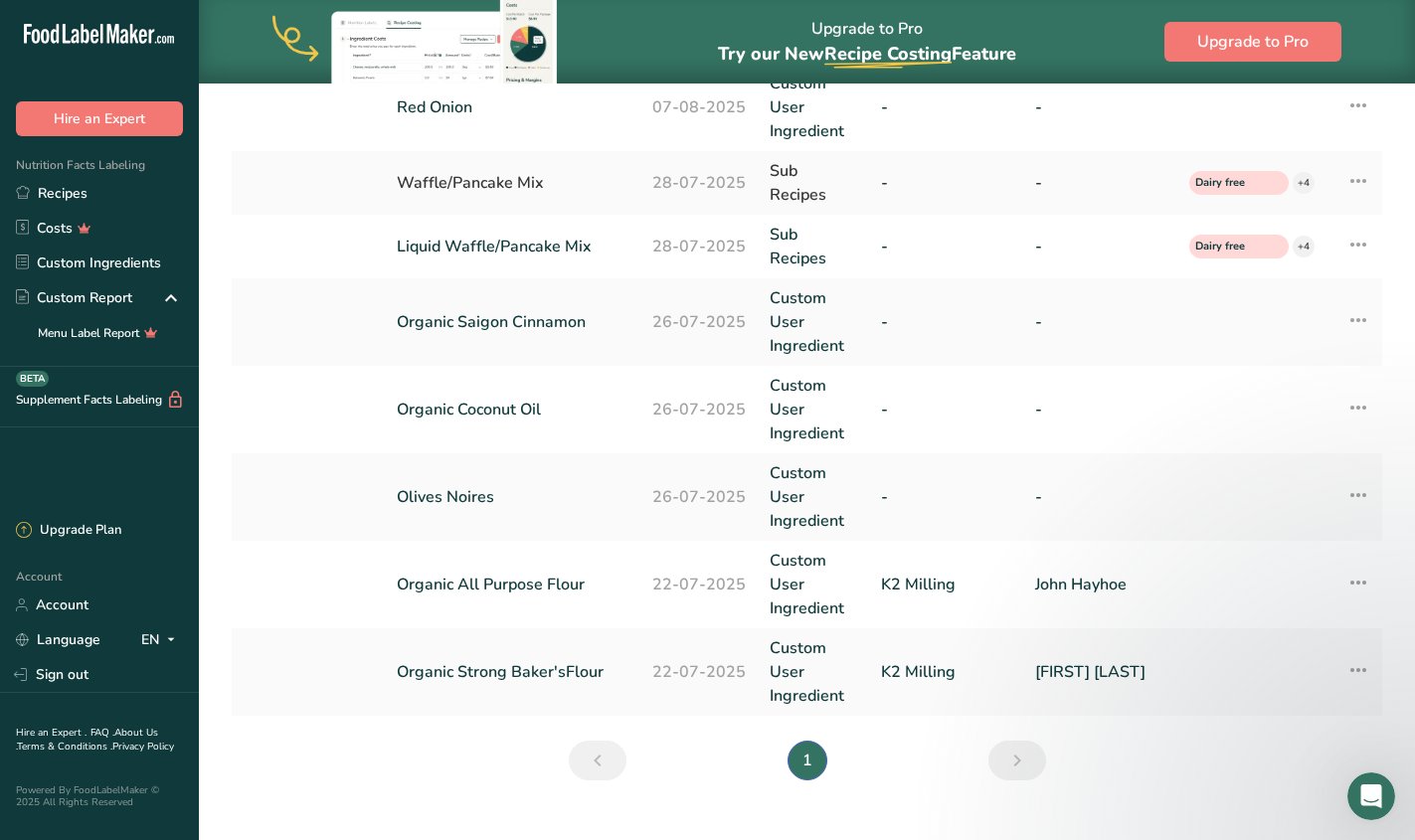 scroll, scrollTop: 198, scrollLeft: 0, axis: vertical 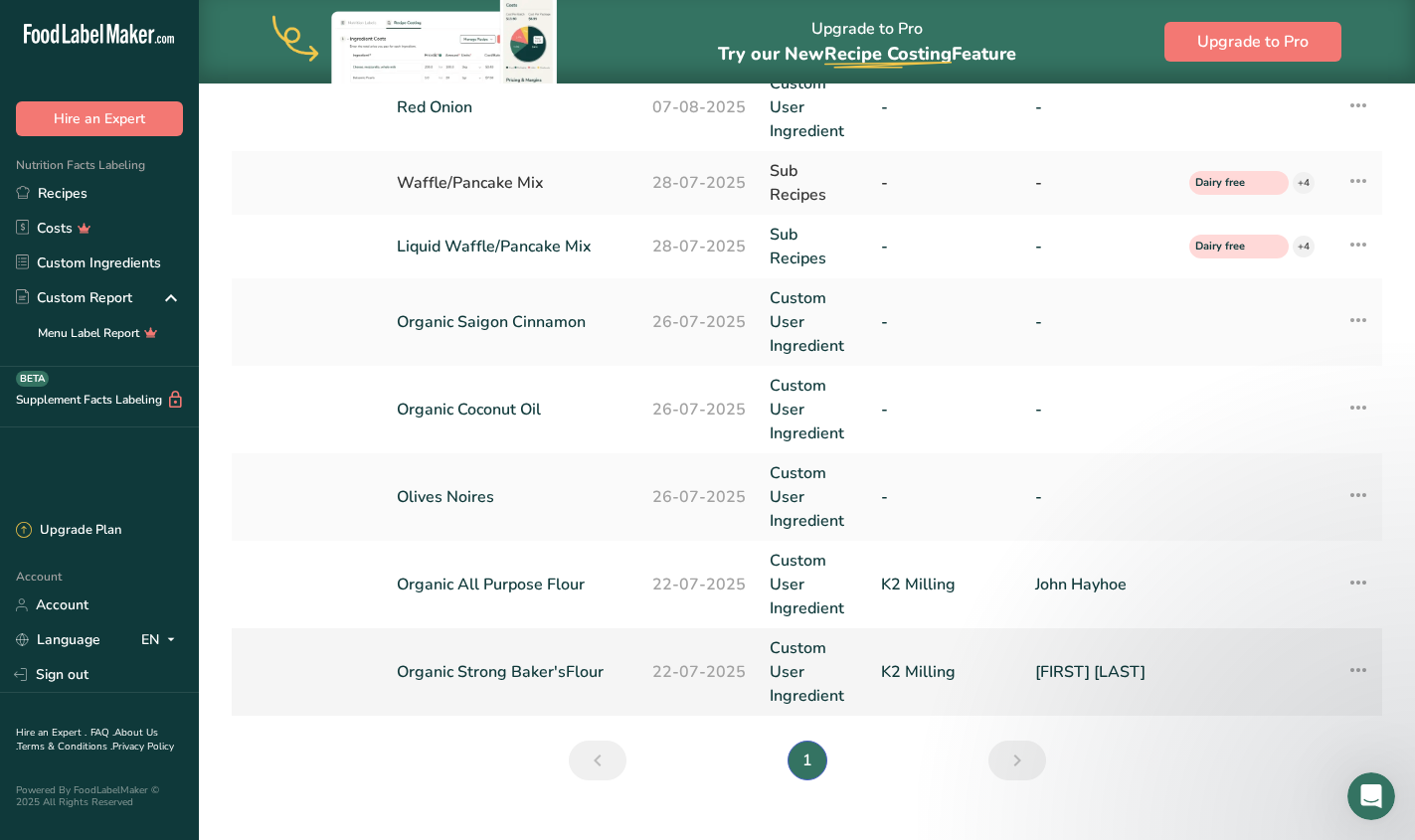 click on "K2 Milling" at bounding box center [946, 672] 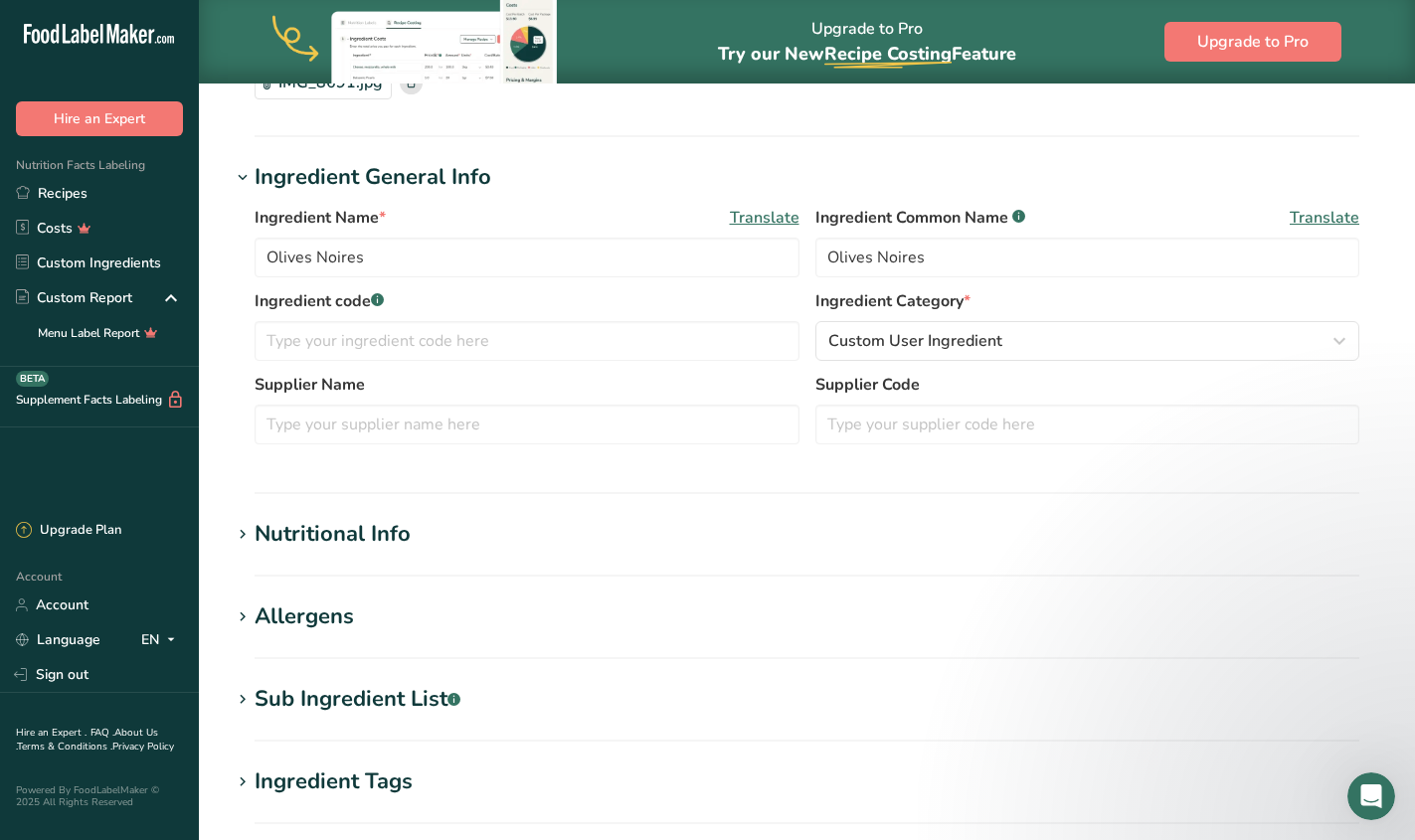 scroll, scrollTop: 0, scrollLeft: 0, axis: both 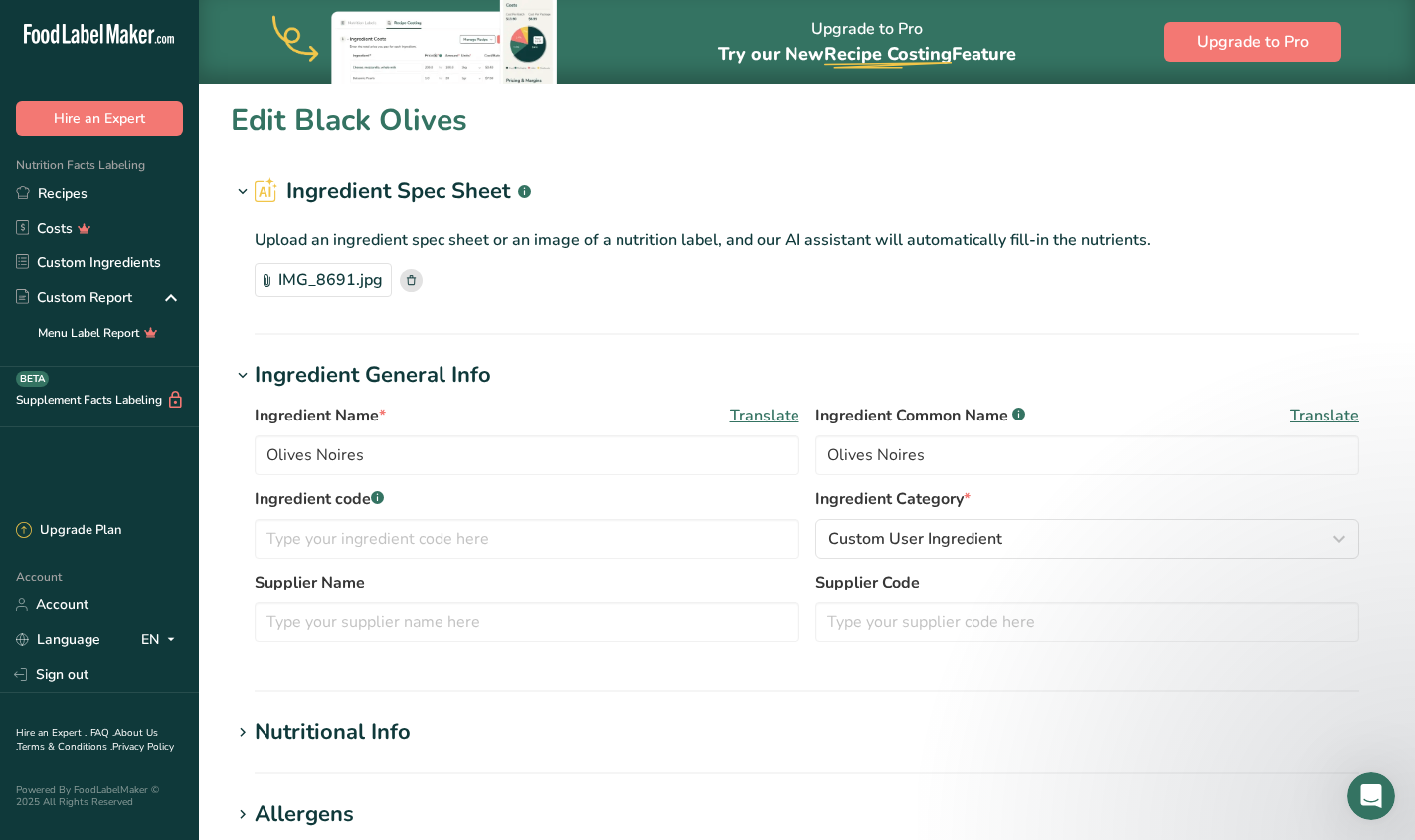 type on "Organic Strong Baker'sFlour" 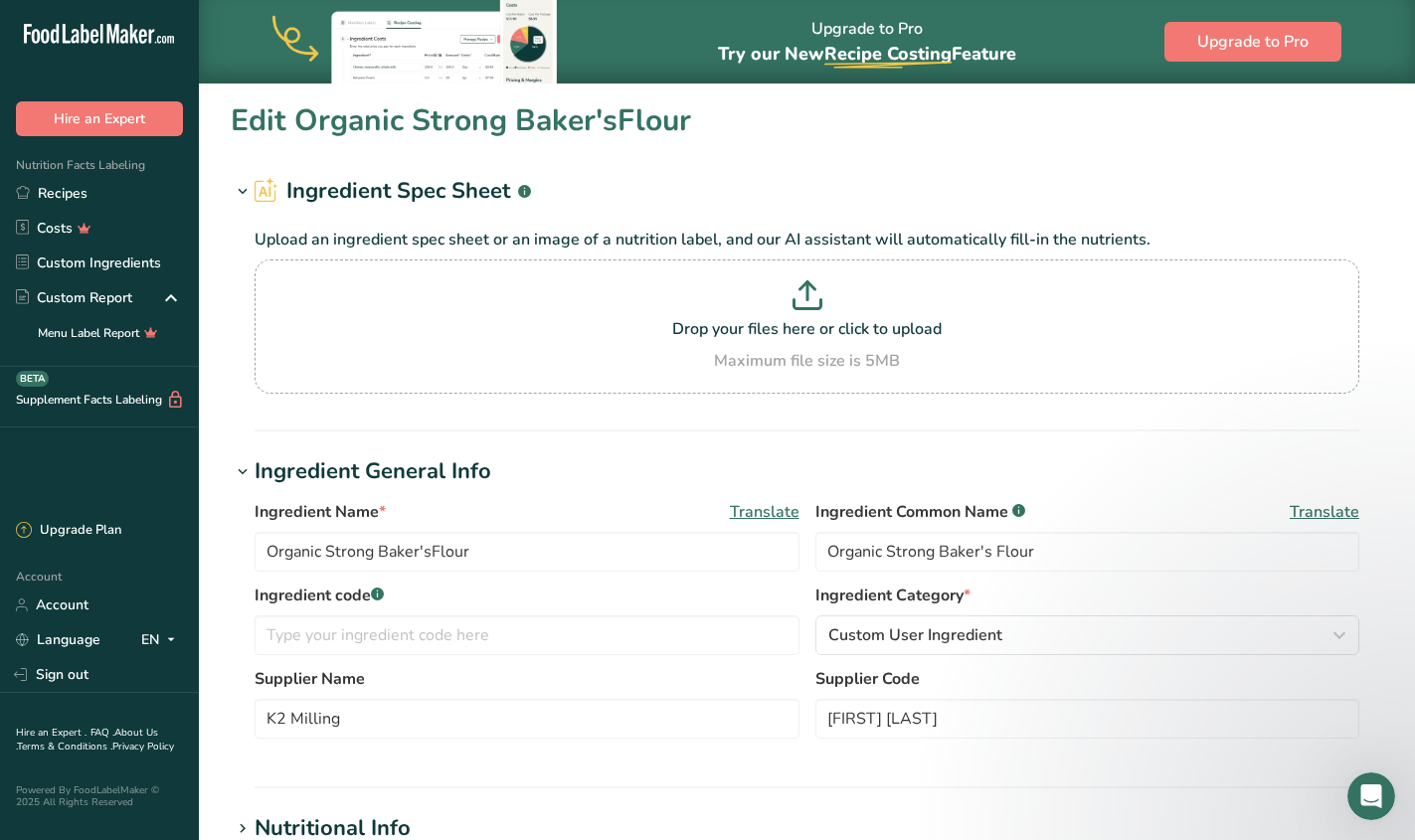 click on "Translate" at bounding box center [1325, 512] 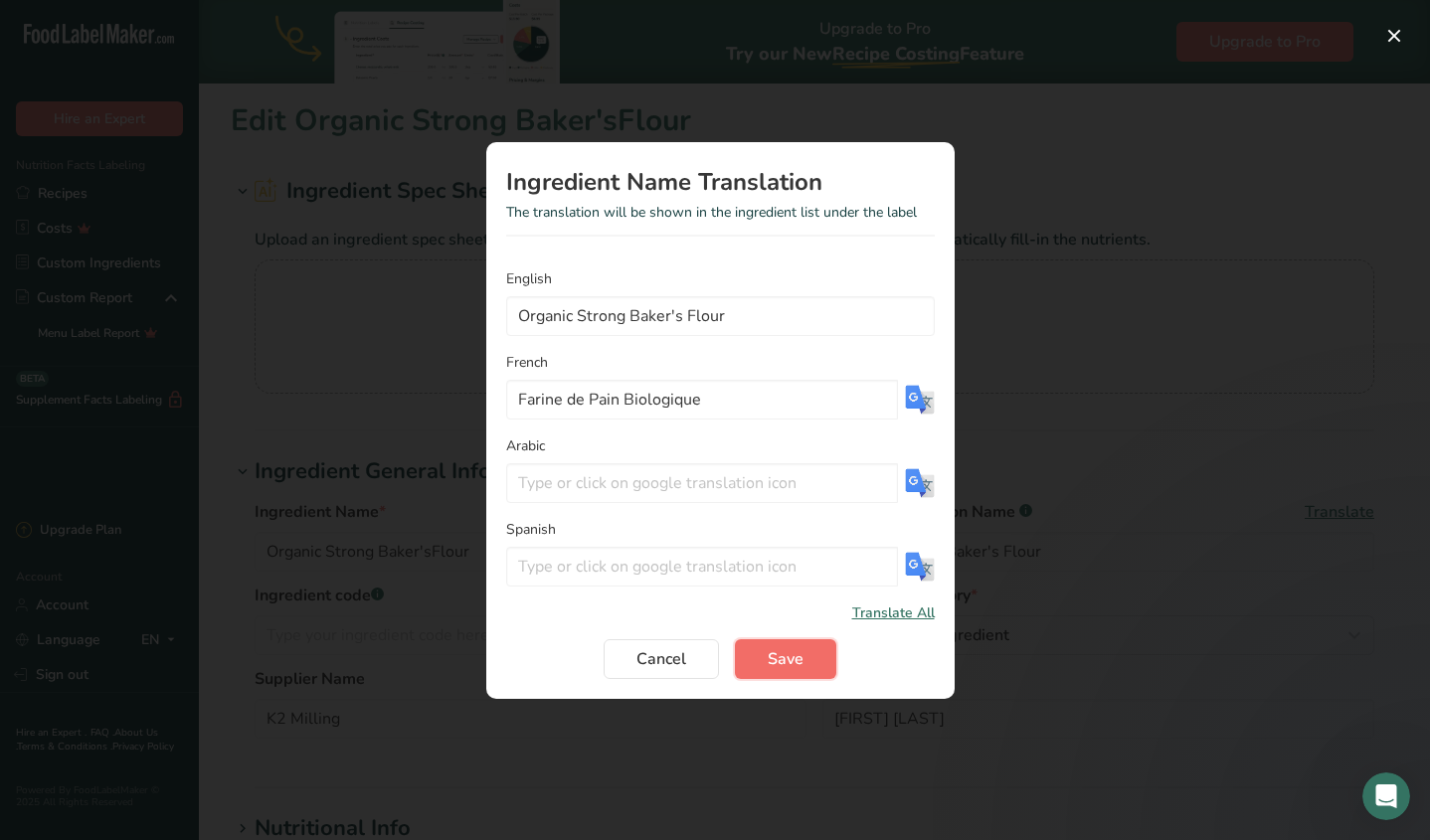 click on "Save" at bounding box center [786, 659] 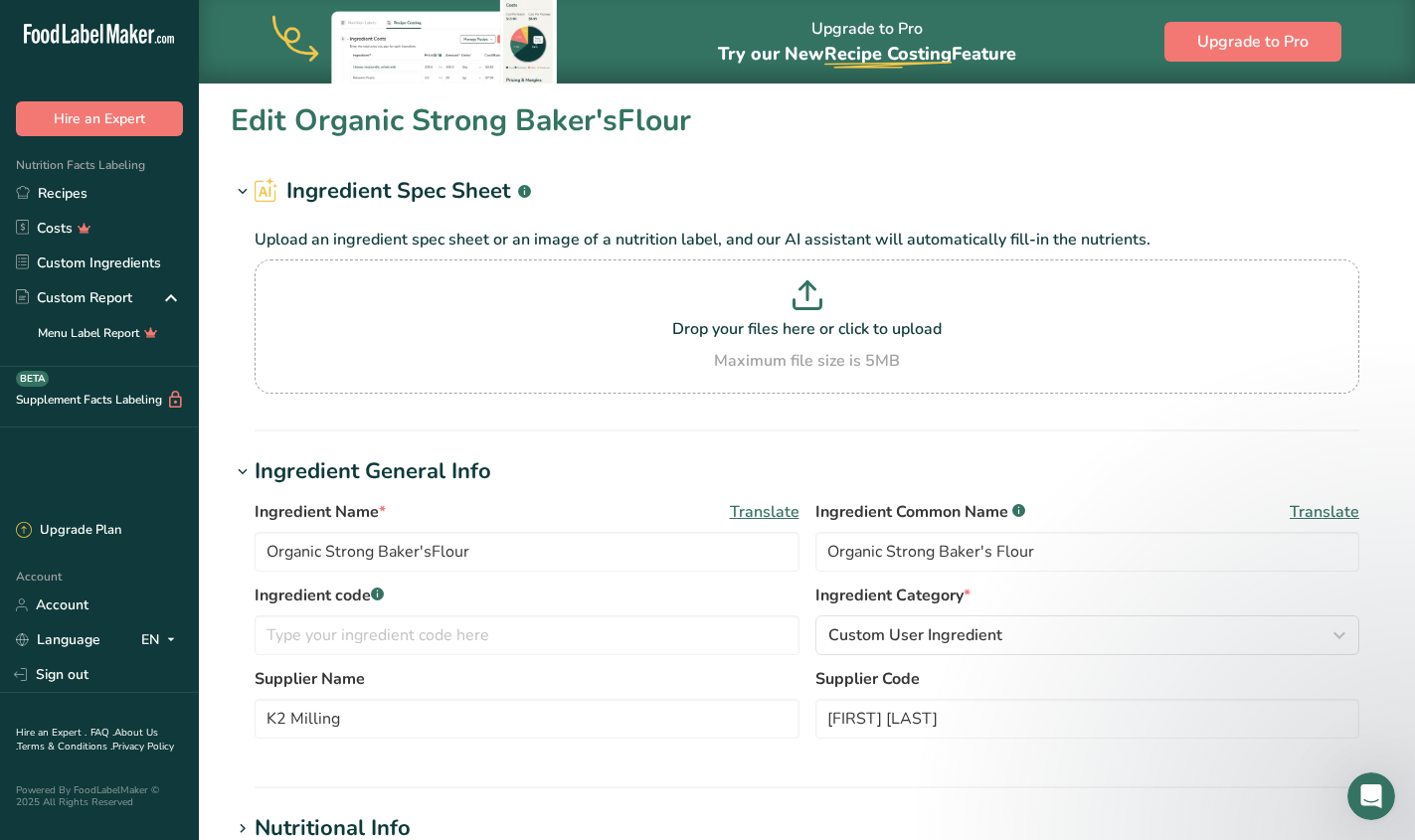 click on "Translate" at bounding box center (765, 512) 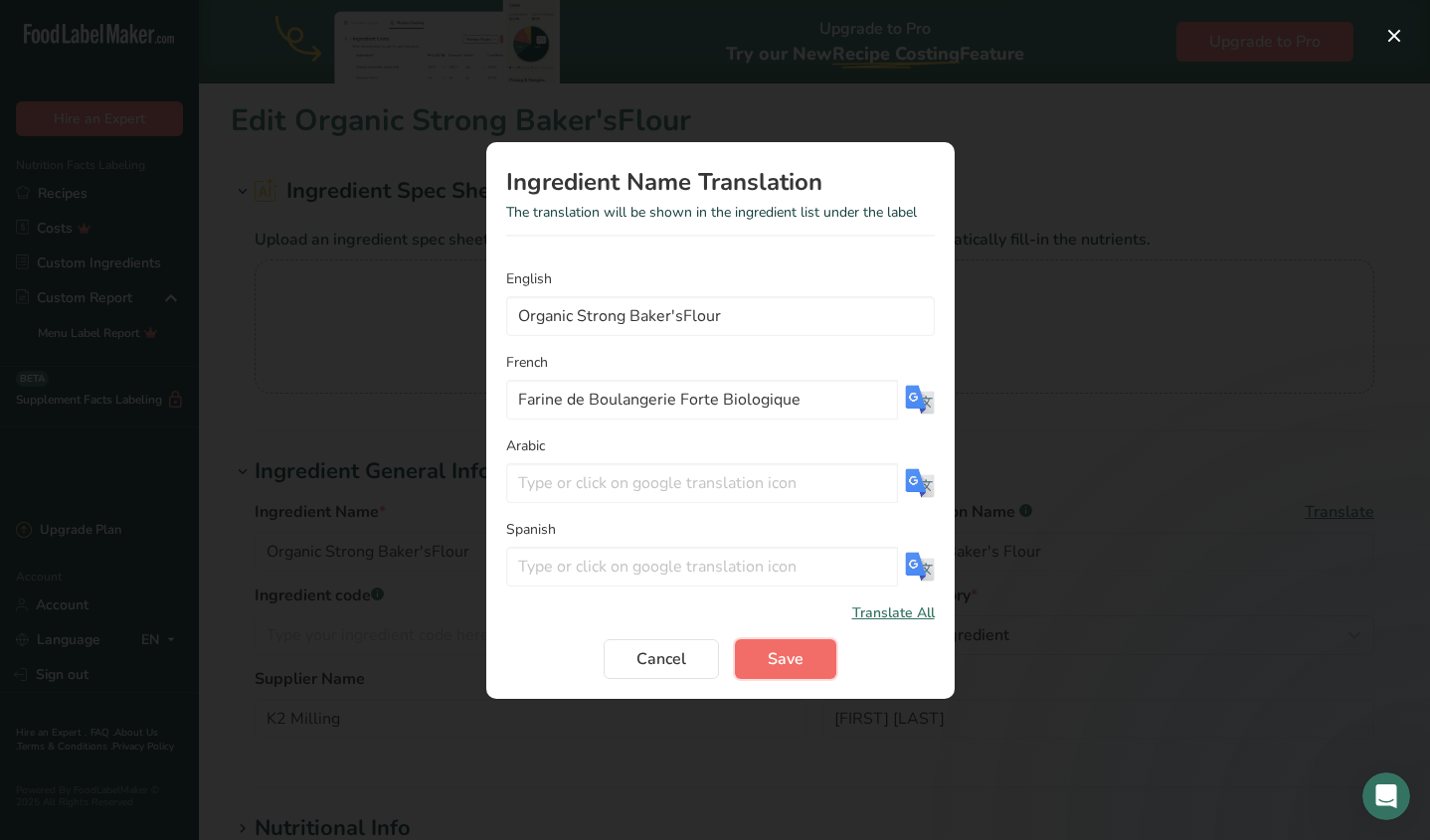 click on "Save" at bounding box center [786, 659] 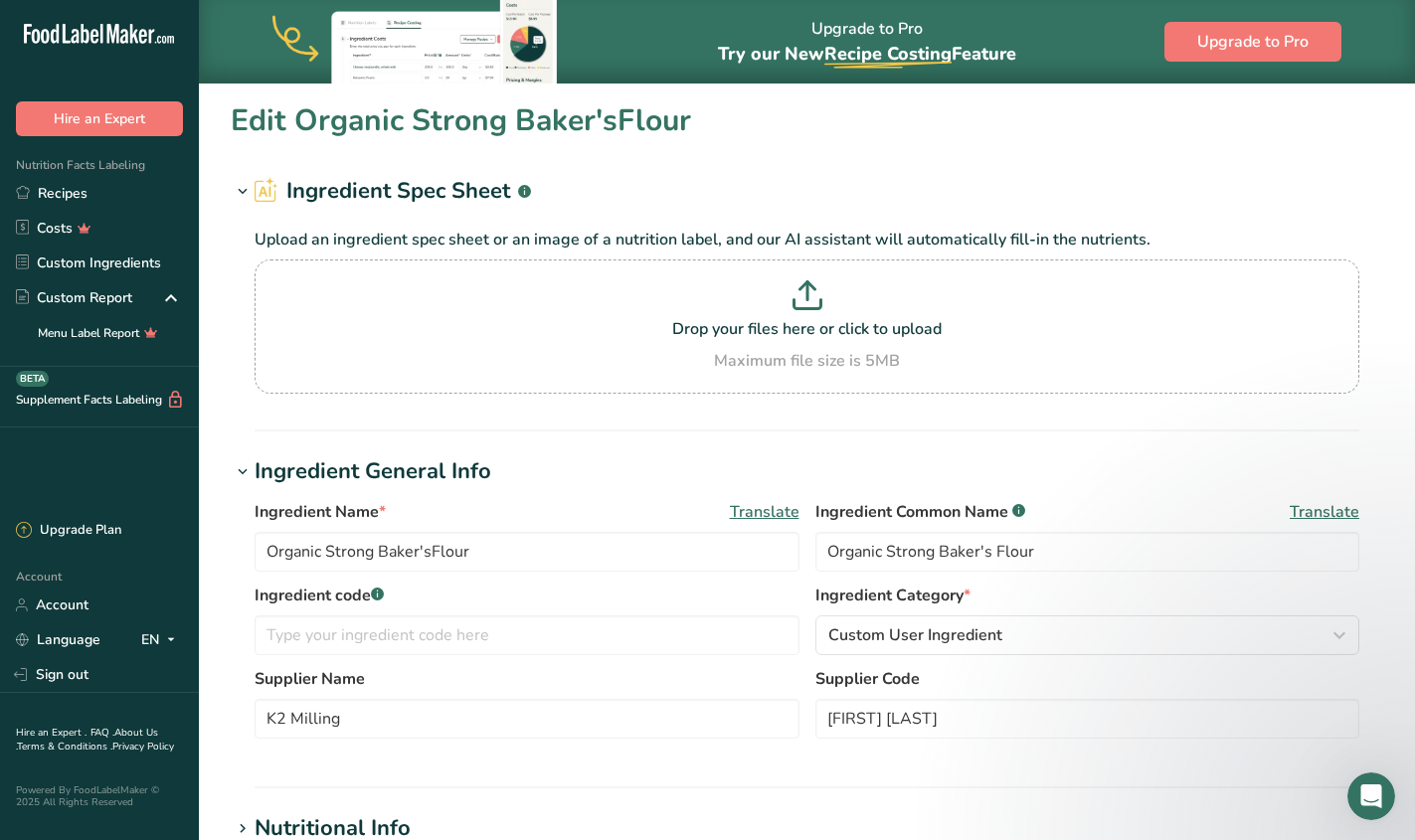 click on "Edit Organic Strong Baker'sFlour" at bounding box center [806, 120] 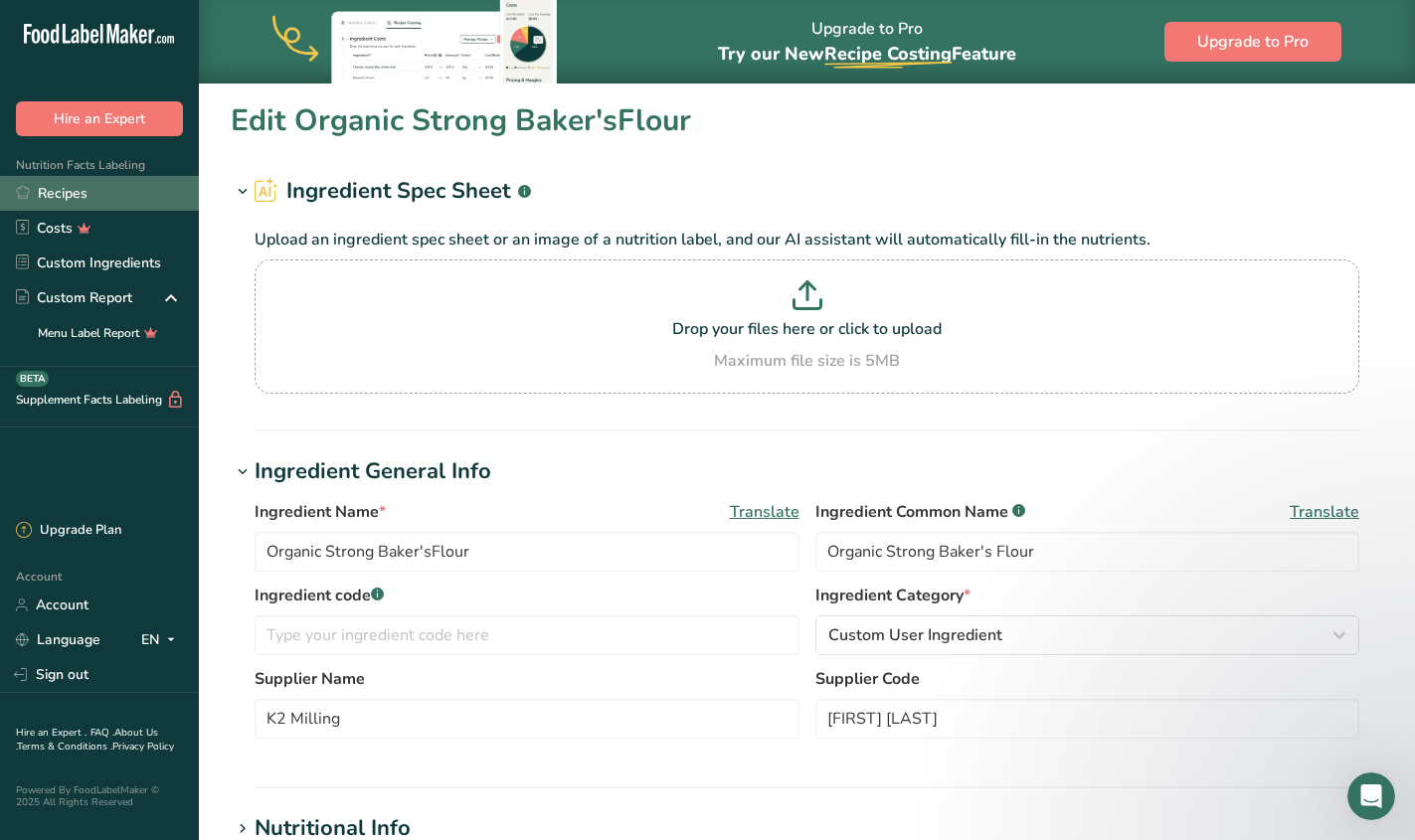 click on "Recipes" at bounding box center (99, 193) 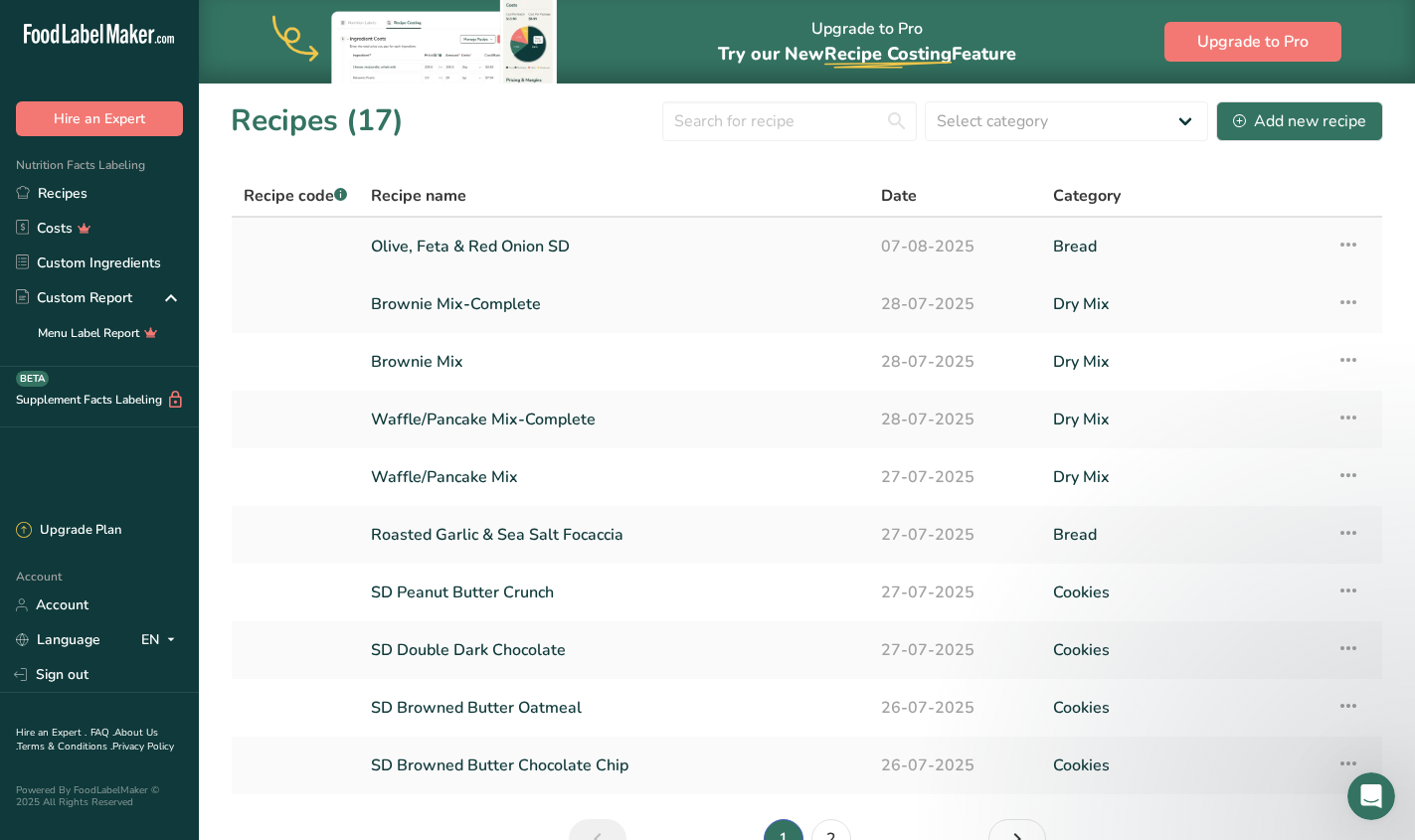 click on "Olive, Feta & Red Onion SD" at bounding box center [614, 247] 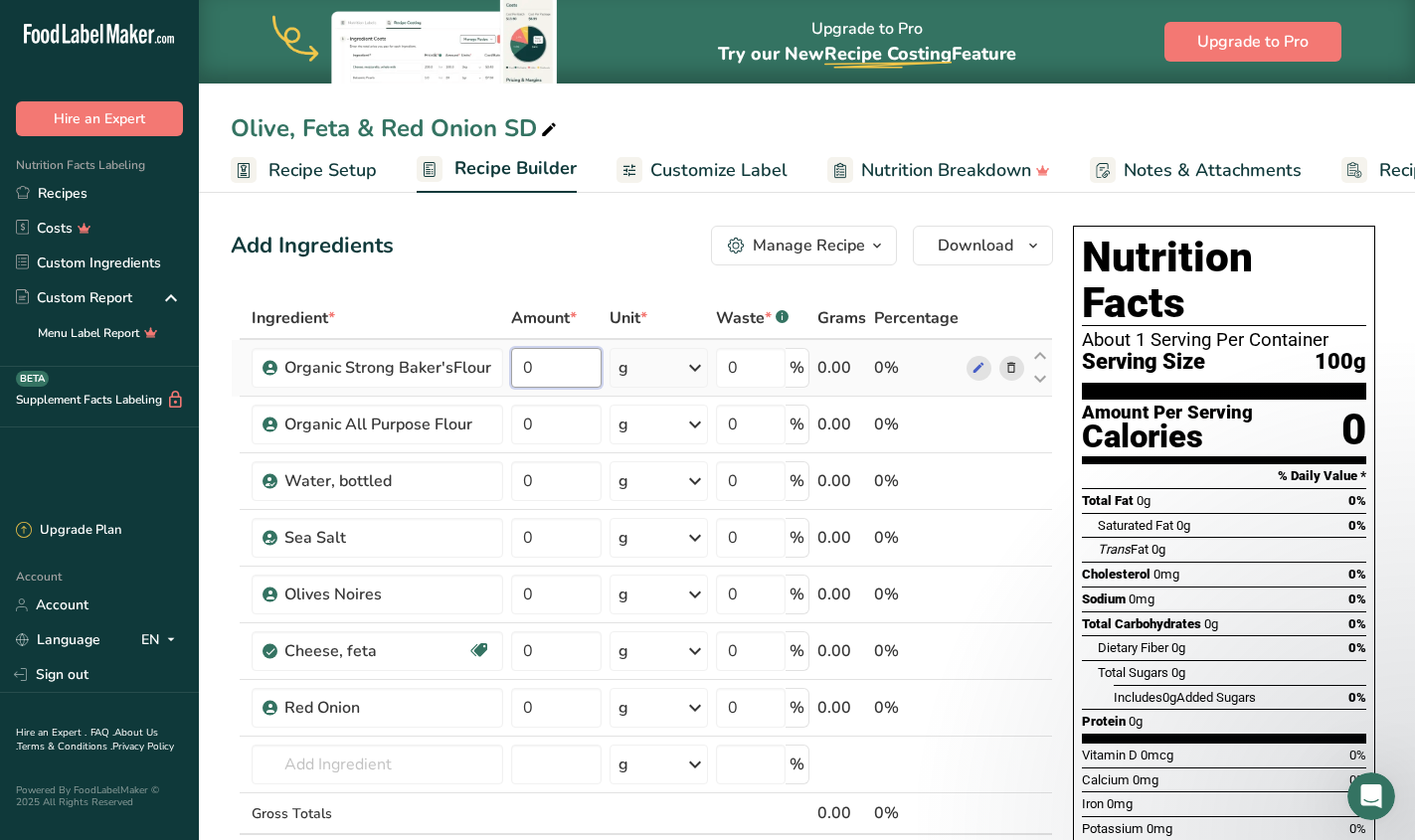click on "0" at bounding box center [556, 368] 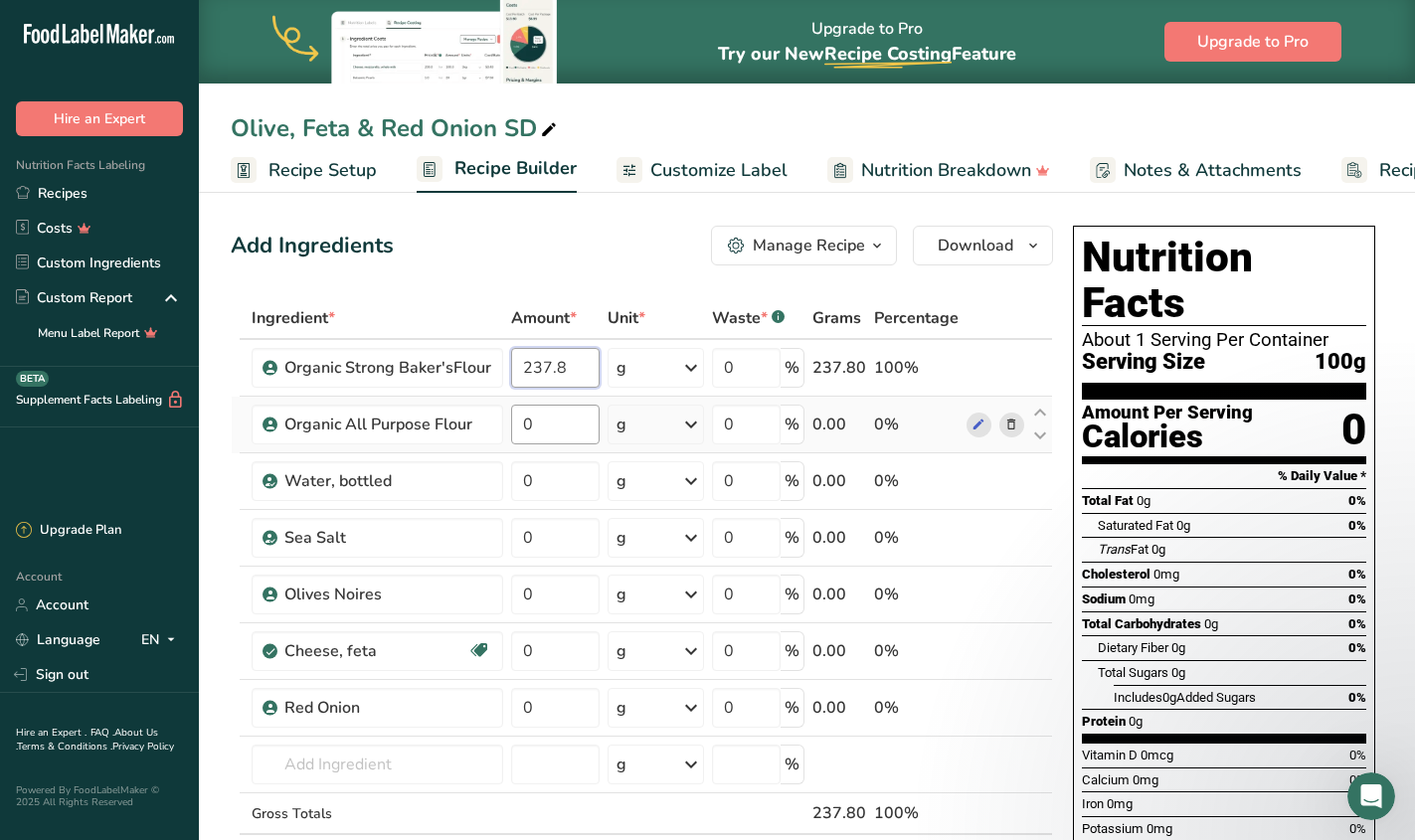 type on "237.8" 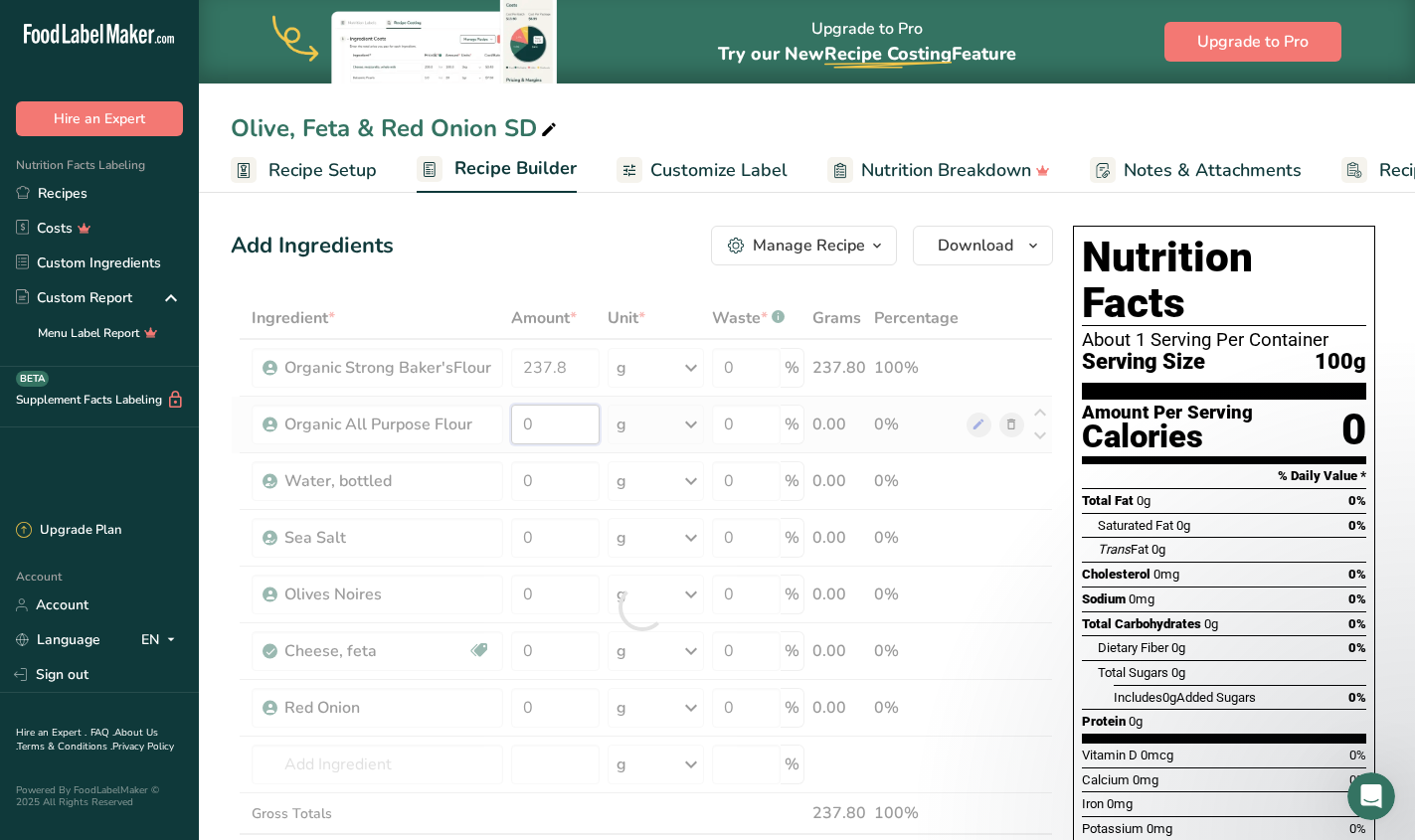 click on "Ingredient *
Amount *
Unit *
Waste *   .a-a{fill:#347362;}.b-a{fill:#fff;}          Grams
Percentage
[FIRST] [LAST] Flour
237.8
g
Weight Units
g
kg
mg
See more
Volume Units
l
mL
fl oz
See more
0
%
237.80
100%
[FIRST] [LAST] Flour
0
g
Weight Units
g
kg
mg
See more
Volume Units
l
mL
fl oz
See more
0
%
0.00
0%
Water, bottled
0" at bounding box center [641, 607] 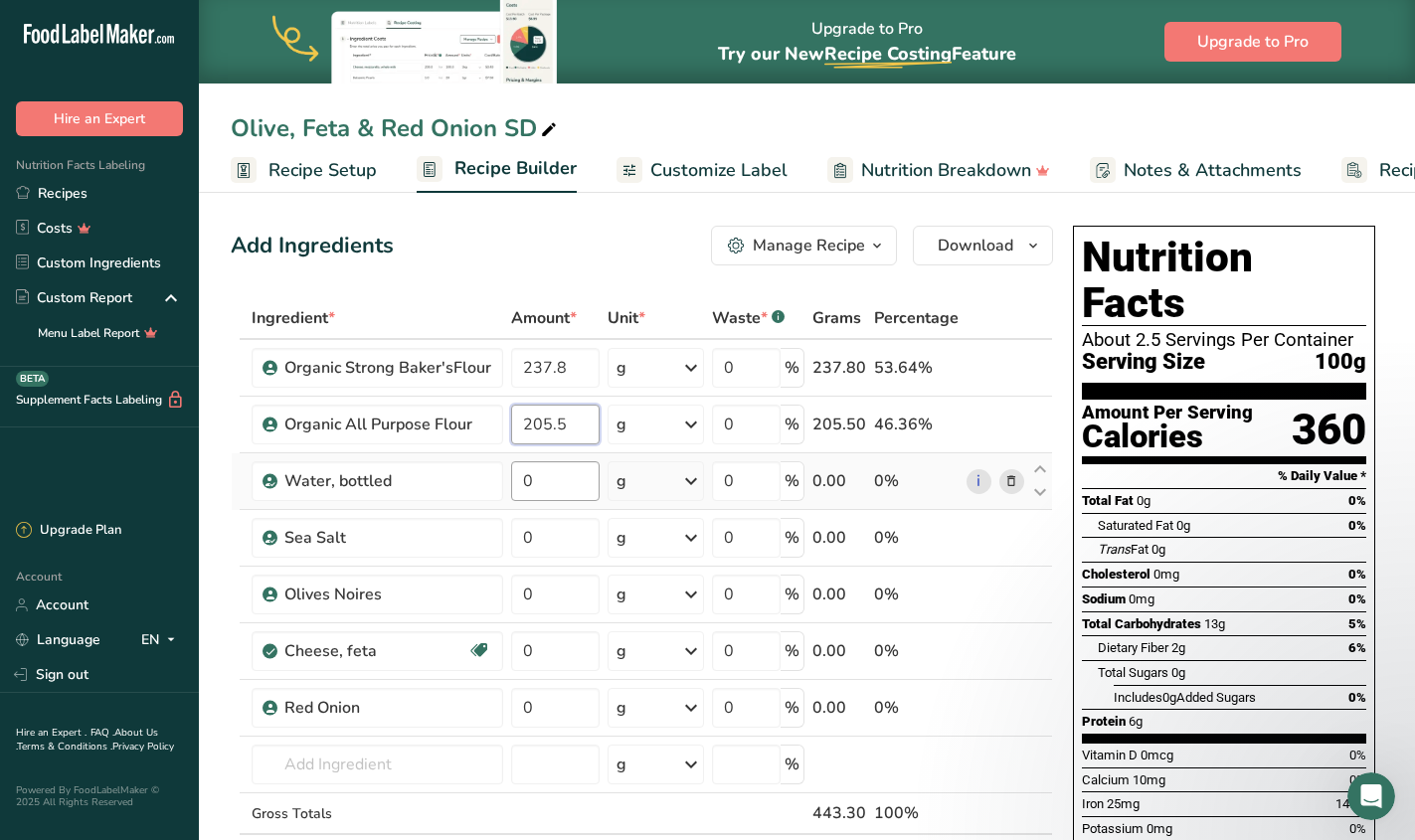 type on "205.5" 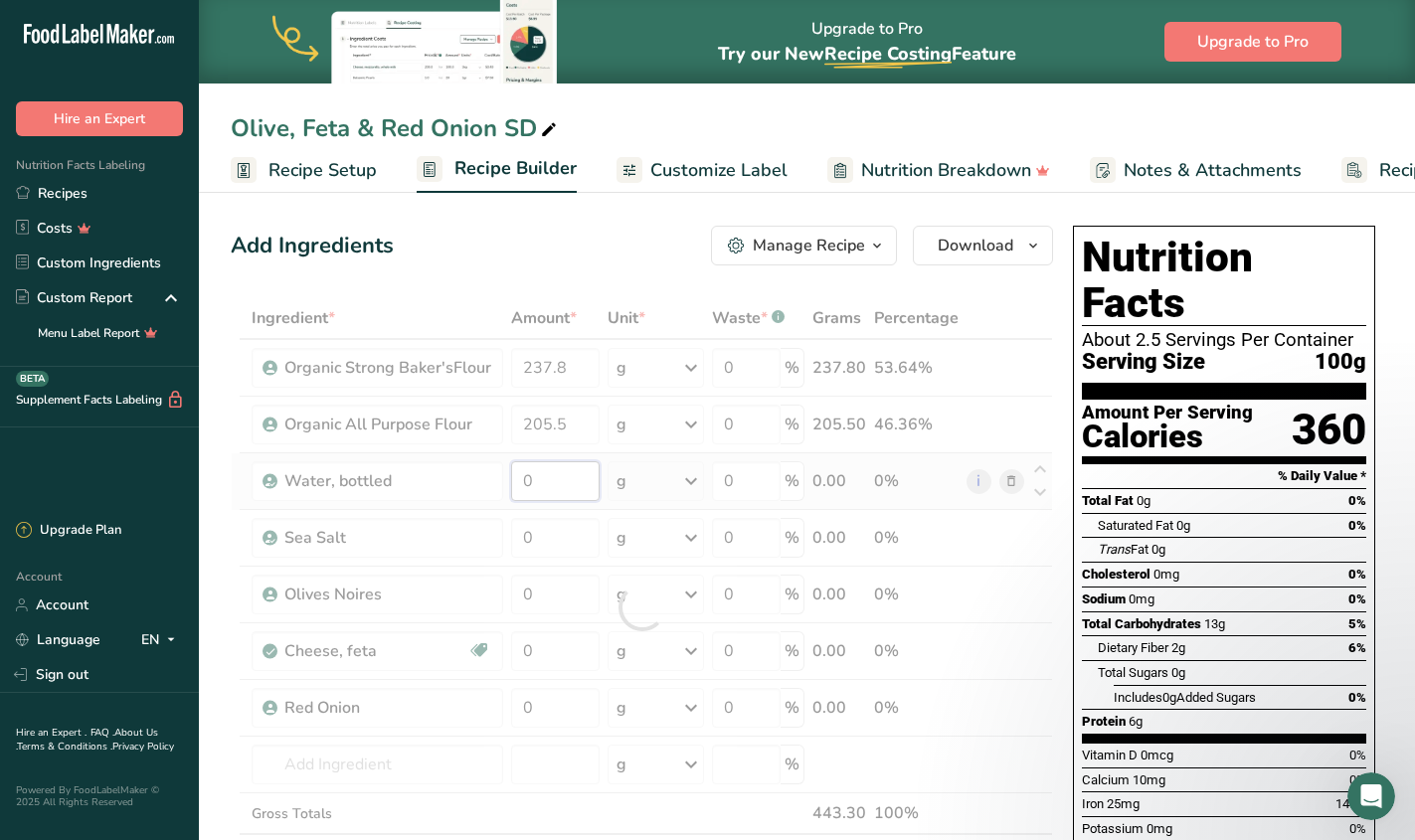 click on "Ingredient *
Amount *
Unit *
Waste *   .a-a{fill:#347362;}.b-a{fill:#fff;}          Grams
Percentage
Organic Strong Baker'sFlour
237.8
g
Weight Units
g
kg
mg
See more
Volume Units
l
mL
fl oz
See more
0
%
237.80
53.64%
Organic All Purpose Flour
205.5
g
Weight Units
g
kg
mg
See more
Volume Units
l
mL
fl oz
See more
0
%
205.50
46.36%
Water, bottled" at bounding box center (641, 607) 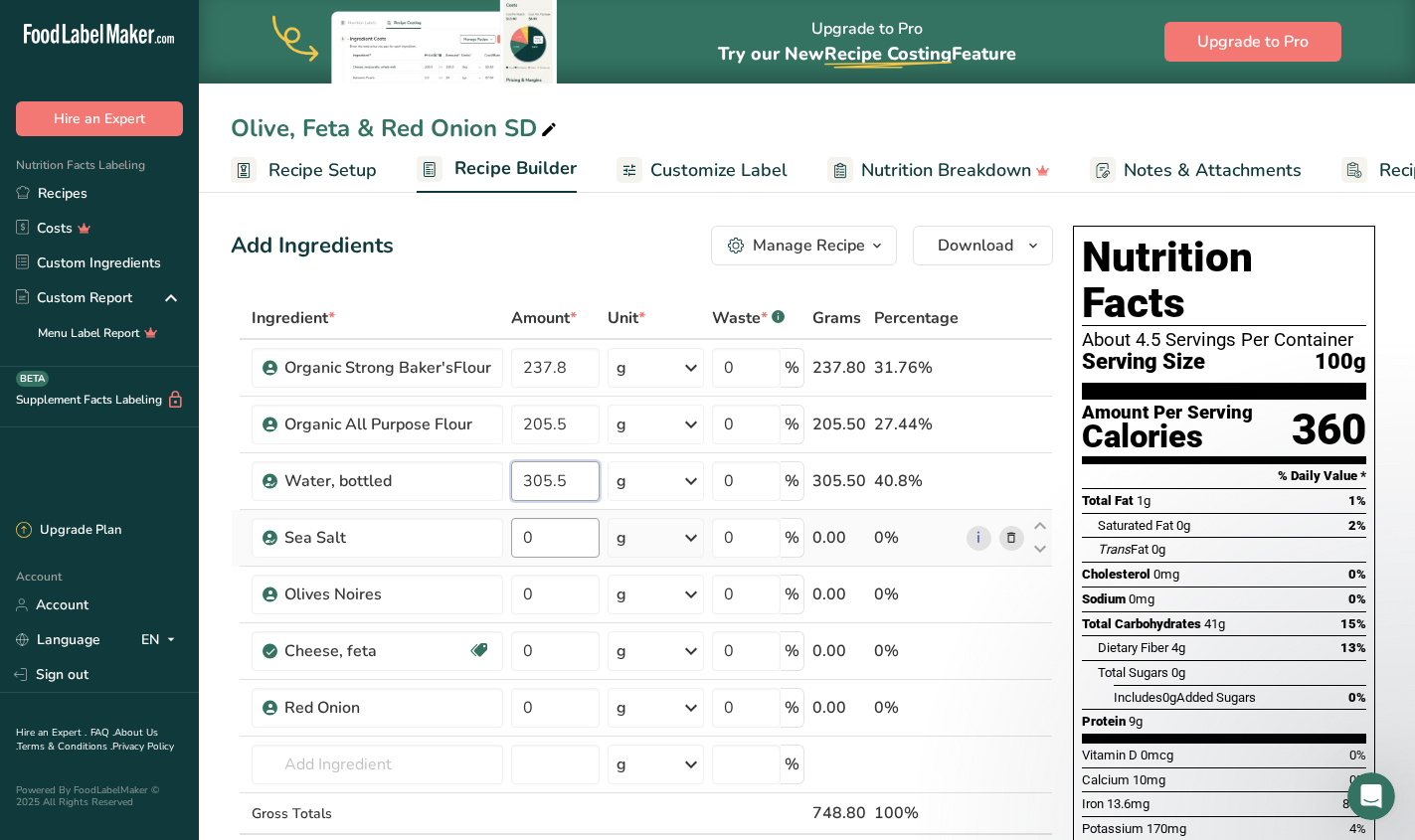 type on "305.5" 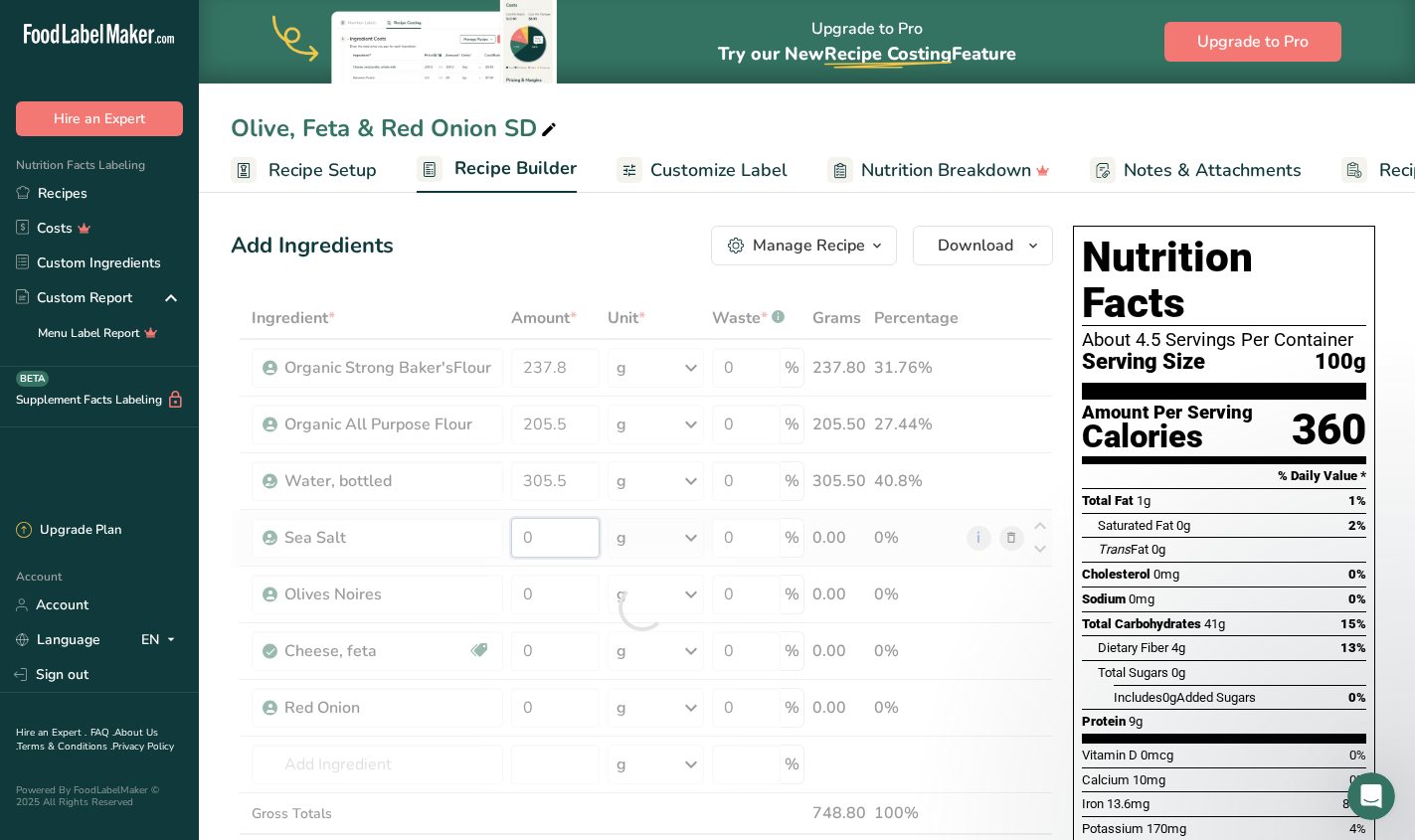 click on "Ingredient *
Amount *
Unit *
Waste *   .a-a{fill:#347362;}.b-a{fill:#fff;}          Grams
Percentage
Organic Strong Baker'sFlour
237.8
g
Weight Units
g
kg
mg
See more
Volume Units
l
mL
fl oz
See more
0
%
237.80
31.76%
Organic All Purpose Flour
205.5
g
Weight Units
g
kg
mg
See more
Volume Units
l
mL
fl oz
See more
0
%
205.50
27.44%
Water, bottled" at bounding box center [641, 607] 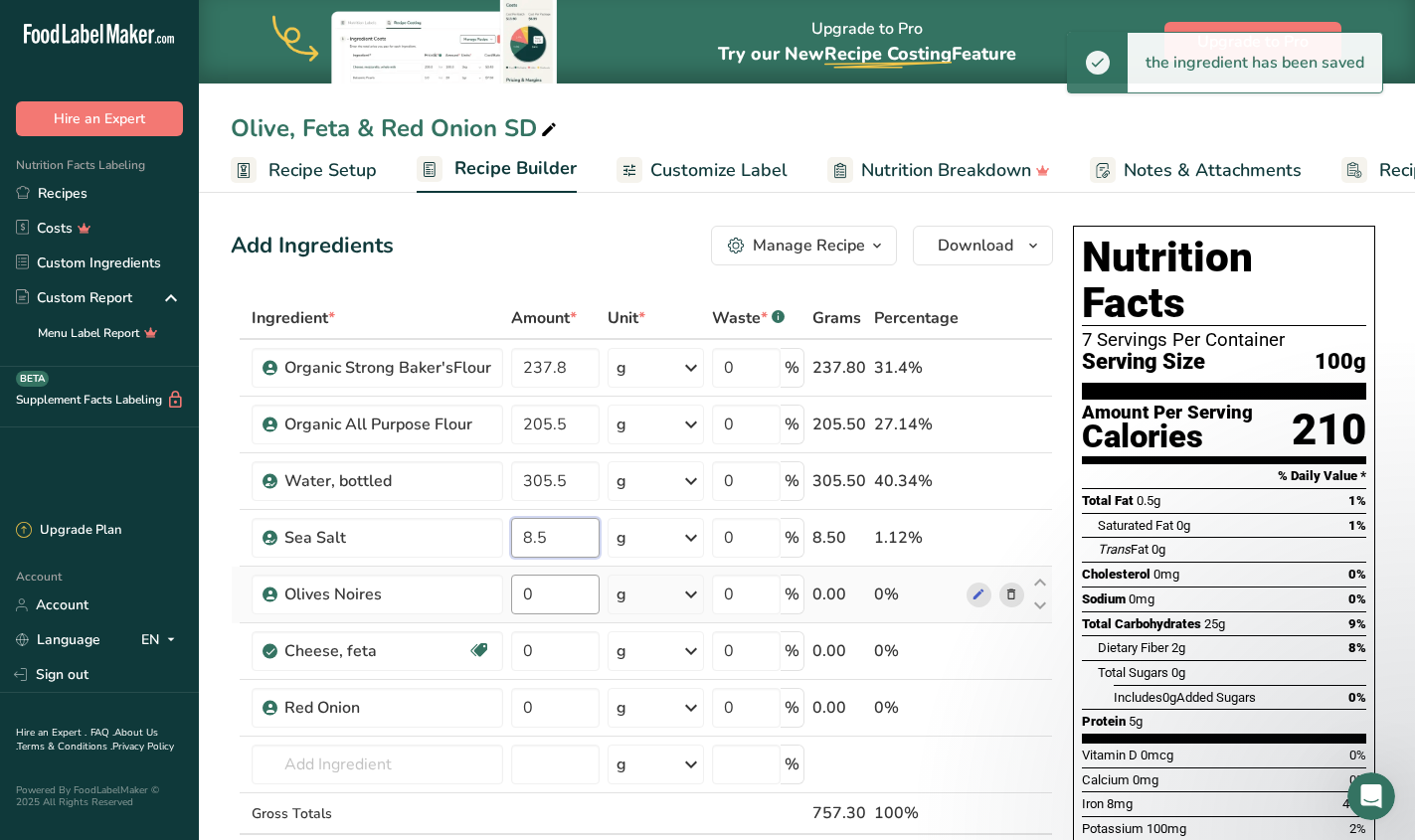 type on "8.5" 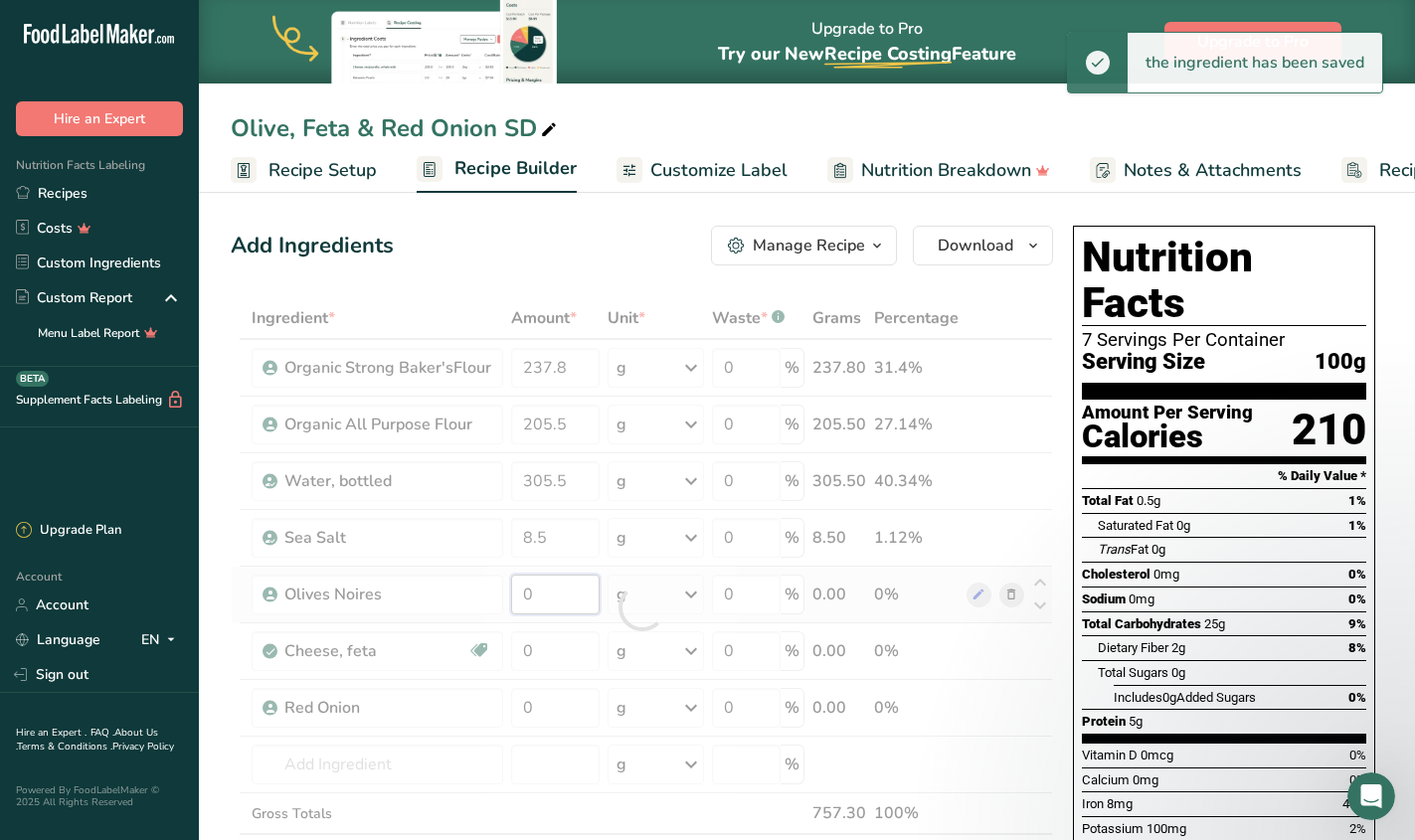 click on "Ingredient *
Amount *
Unit *
Waste *   .a-a{fill:#347362;}.b-a{fill:#fff;}          Grams
Percentage
[FIRST] [LAST] Flour
237.8
g
Weight Units
g
kg
mg
See more
Volume Units
l
mL
fl oz
See more
0
%
237.80
31.4%
[FIRST] [LAST] Flour
205.5
g
Weight Units
g
kg
mg
See more
Volume Units
l
mL
fl oz
See more
0
%
205.50
27.14%
Water, bottled" at bounding box center [641, 607] 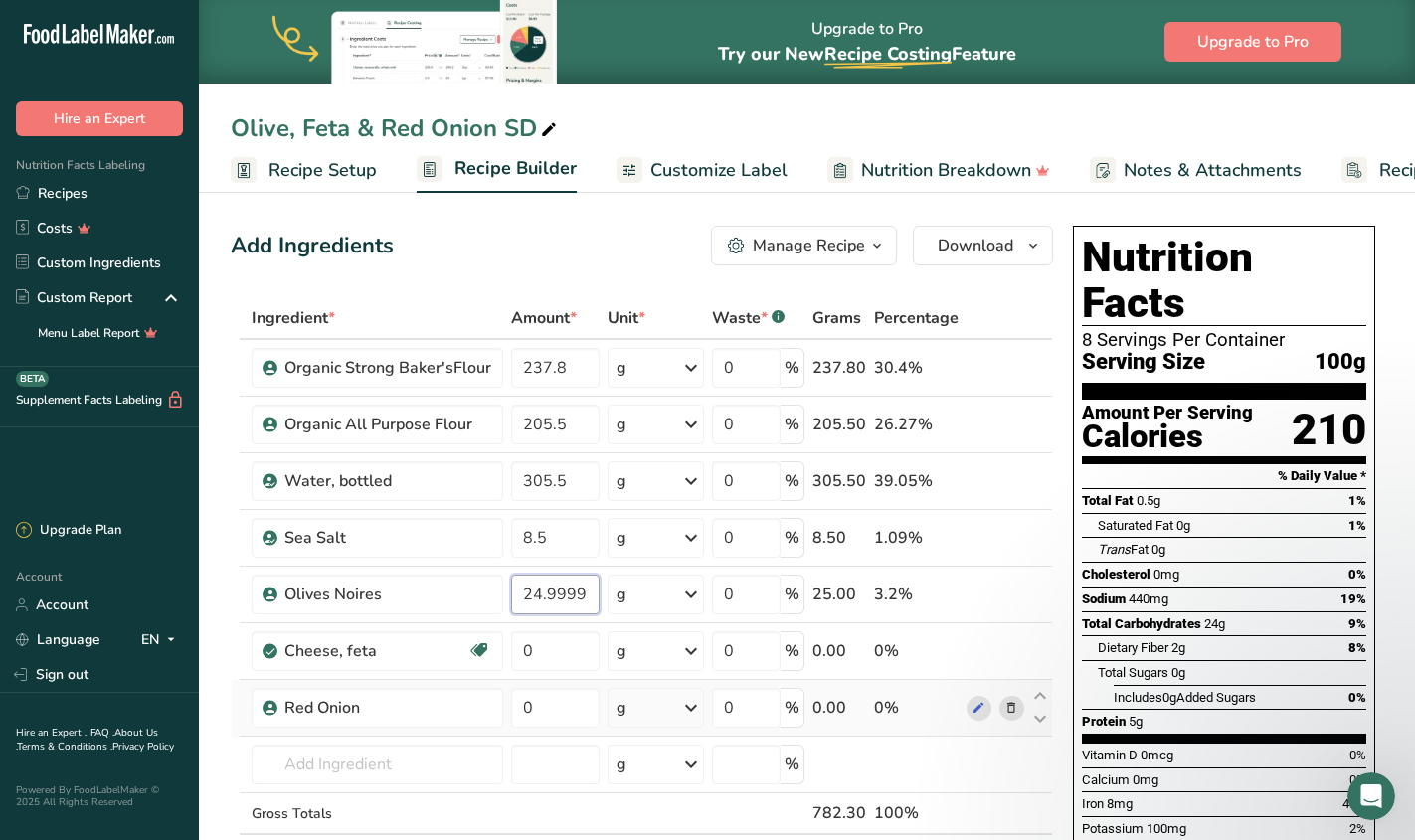 type on "25" 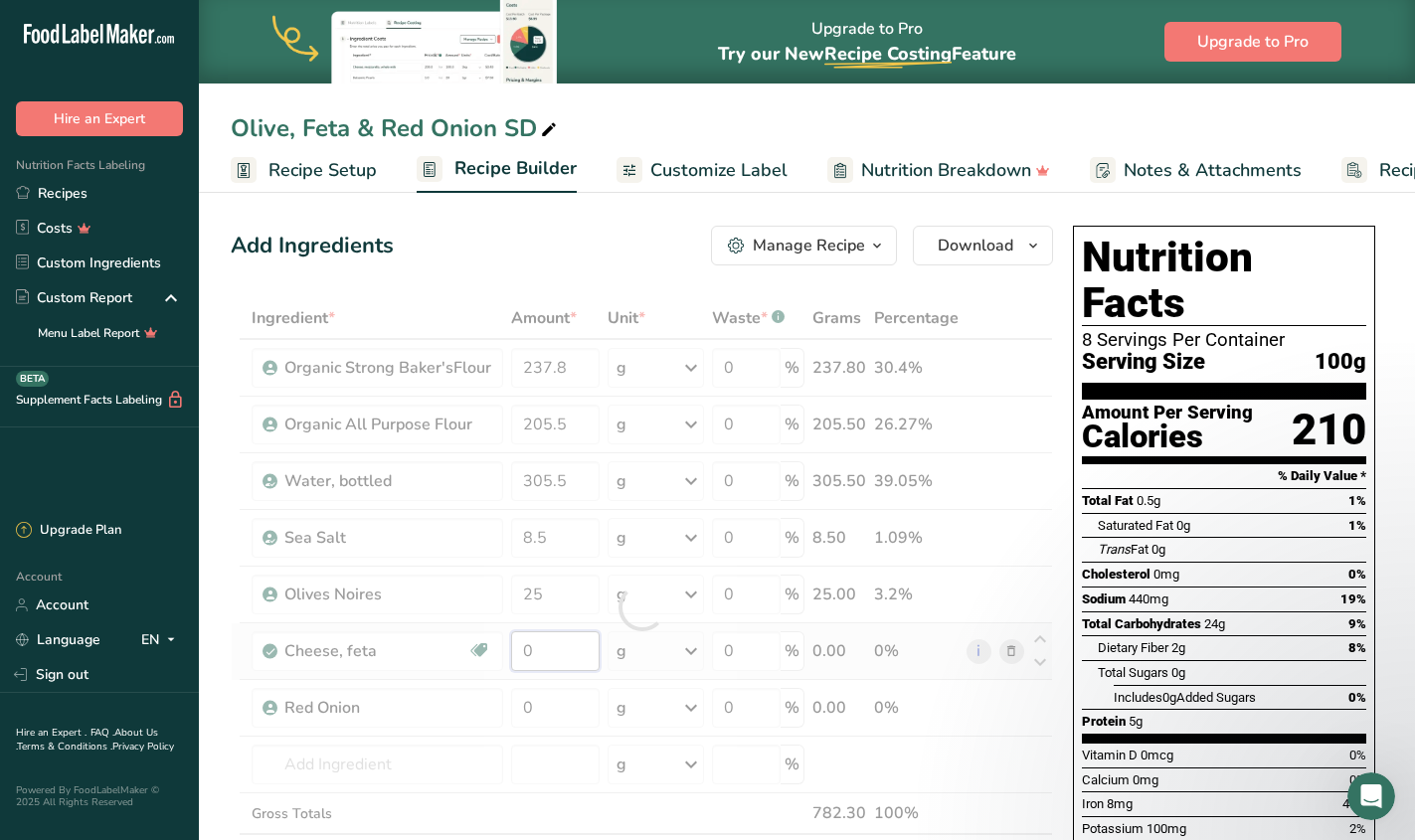 click on "Ingredient *
Amount *
Unit *
Waste *   .a-a{fill:#347362;}.b-a{fill:#fff;}          Grams
Percentage
[FIRST] [LAST] Flour
237.8
g
Weight Units
g
kg
mg
See more
Volume Units
l
mL
fl oz
See more
0
%
237.80
30.4%
[FIRST] [LAST] Flour
205.5
g
Weight Units
g
kg
mg
See more
Volume Units
l
mL
fl oz
See more
0
%
205.50
26.27%
Water, bottled" at bounding box center (641, 607) 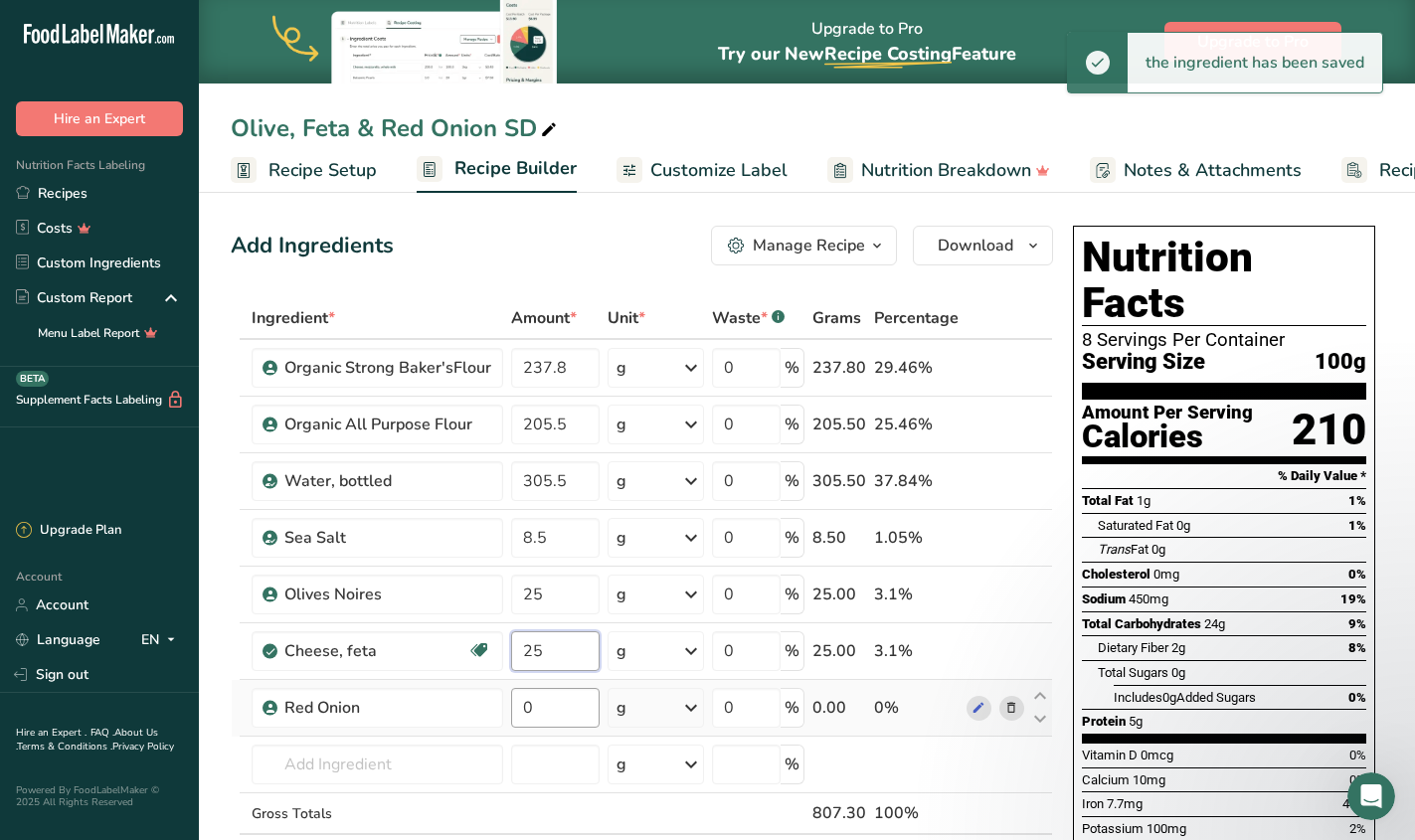 type on "25" 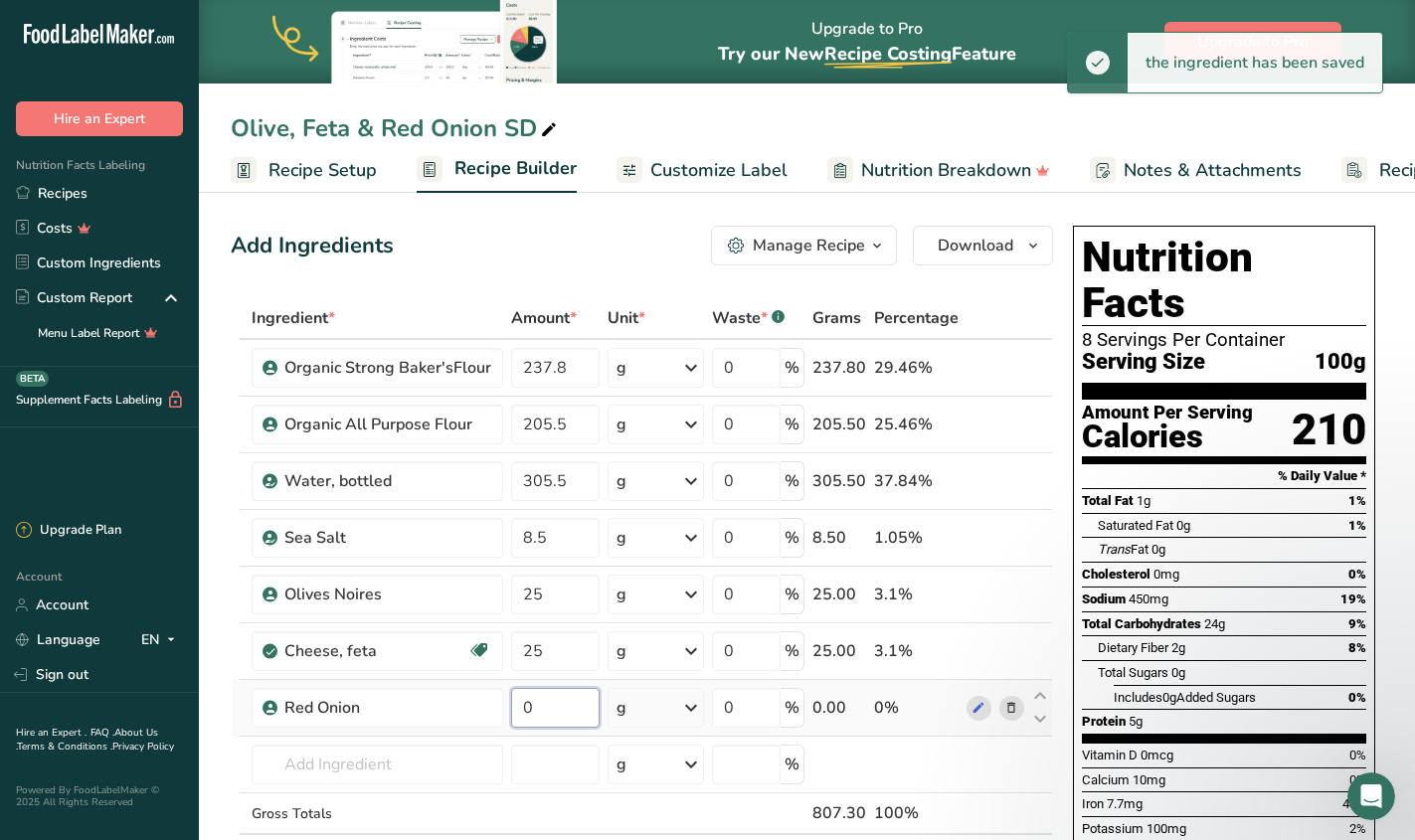 click on "Ingredient *
Amount *
Unit *
Waste *   .a-a{fill:#347362;}.b-a{fill:#fff;}          Grams
Percentage
[FIRST] [LAST] Flour
237.8
g
Weight Units
g
kg
mg
See more
Volume Units
l
mL
fl oz
See more
0
%
237.80
29.46%
[FIRST] [LAST] Flour
205.5
g
Weight Units
g
kg
mg
See more
Volume Units
l
mL
fl oz
See more
0
%
205.50
25.46%
Water, bottled" at bounding box center (641, 607) 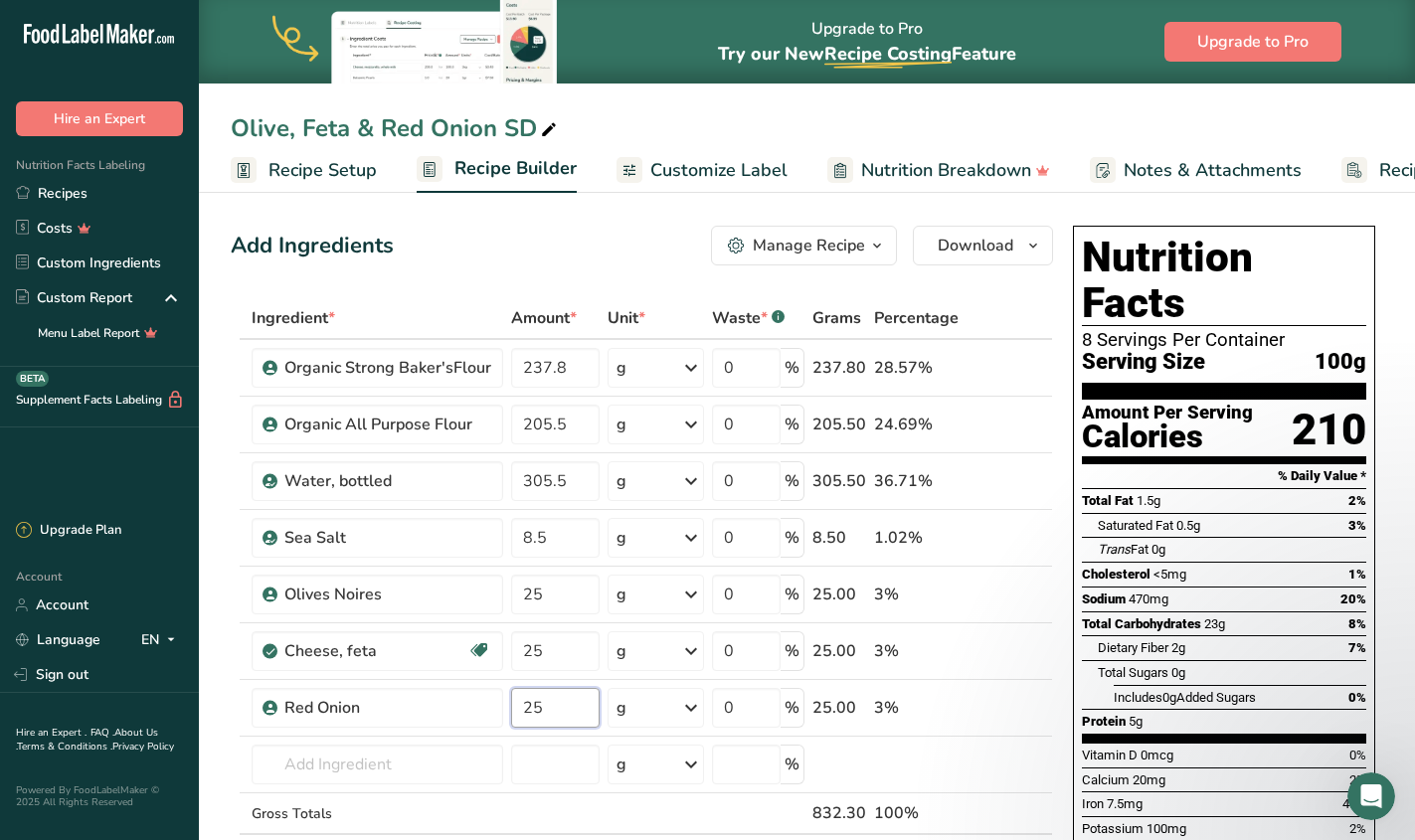 type on "25" 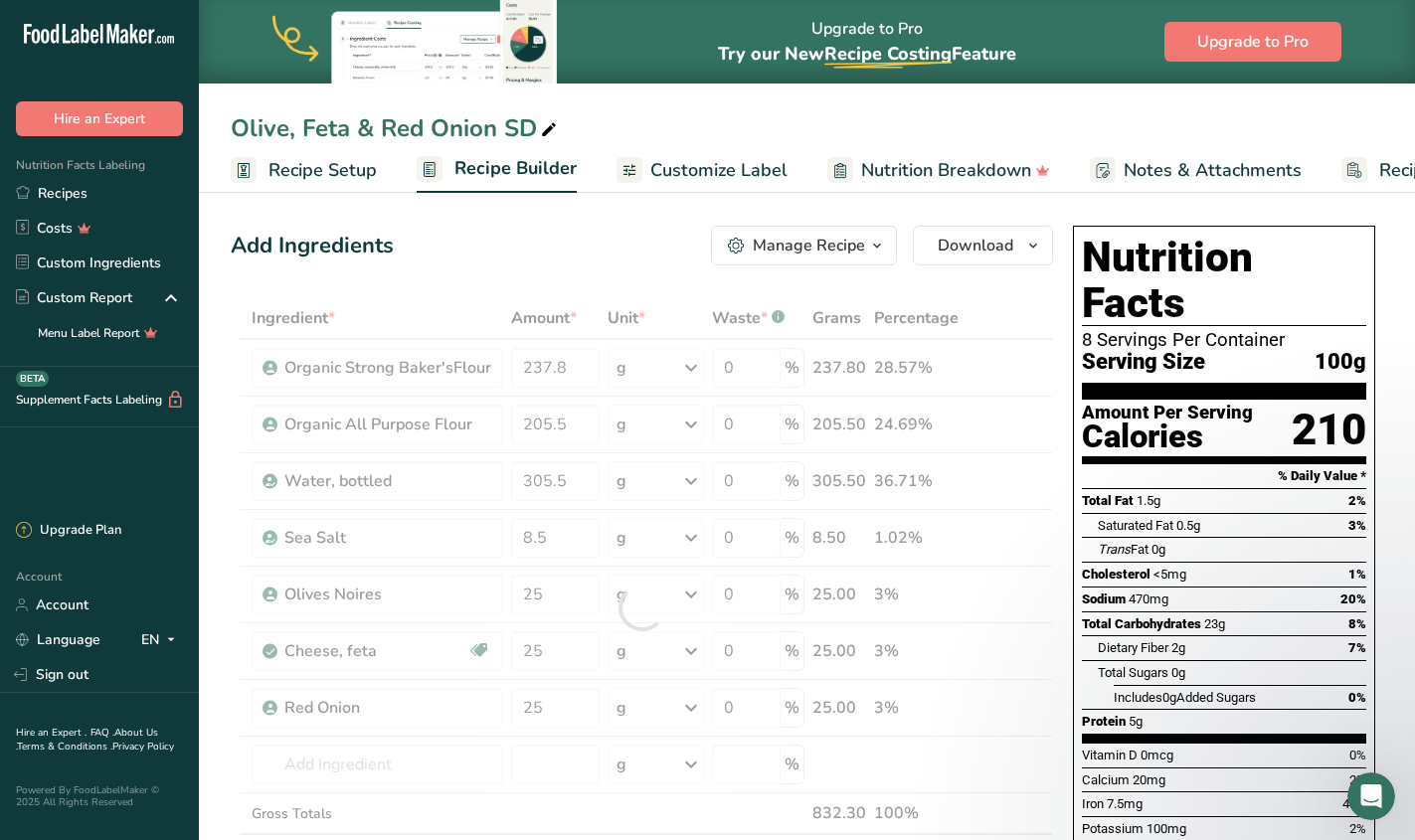 click on "Customize Label" at bounding box center (719, 170) 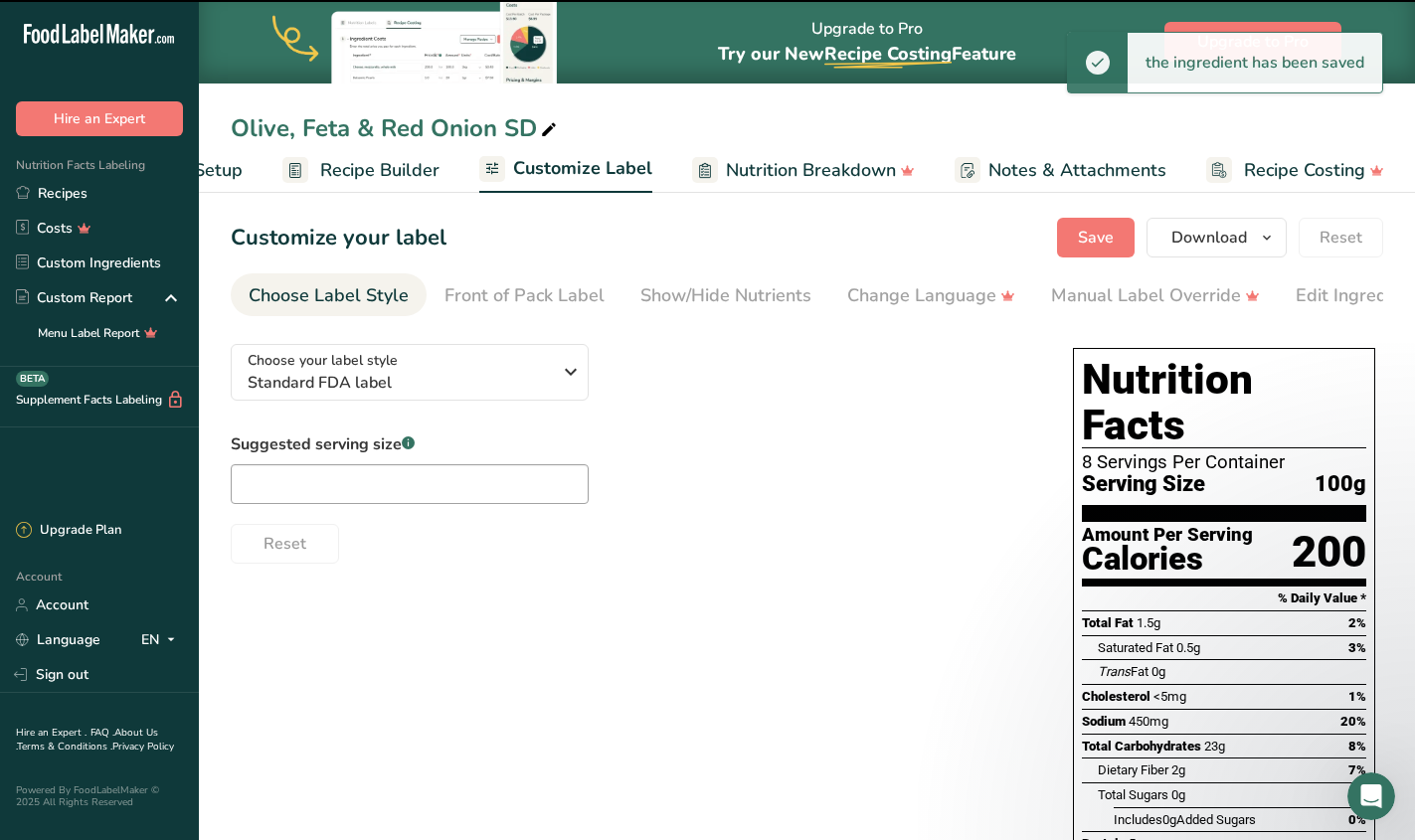 scroll, scrollTop: 0, scrollLeft: 135, axis: horizontal 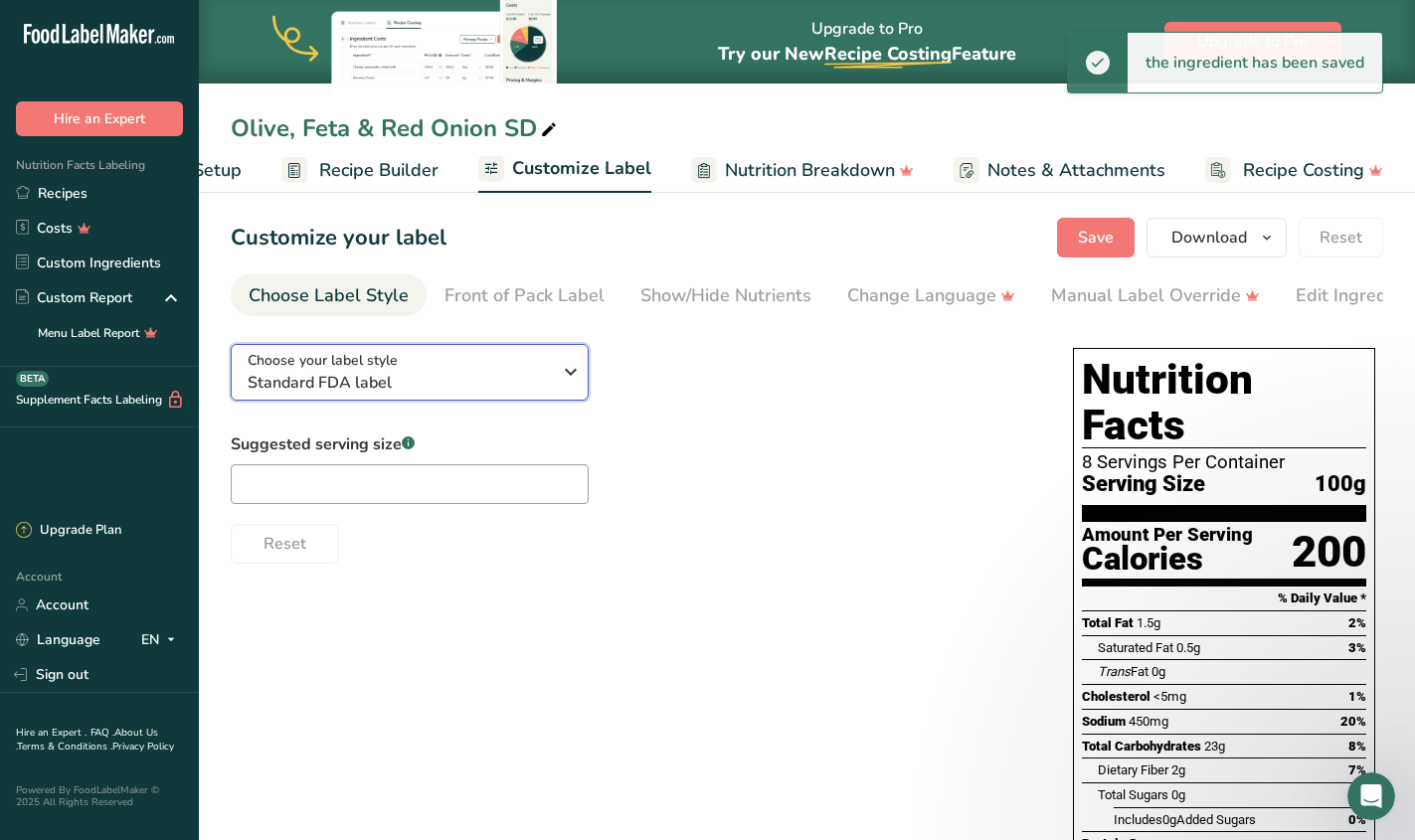 click on "Standard FDA label" at bounding box center [399, 383] 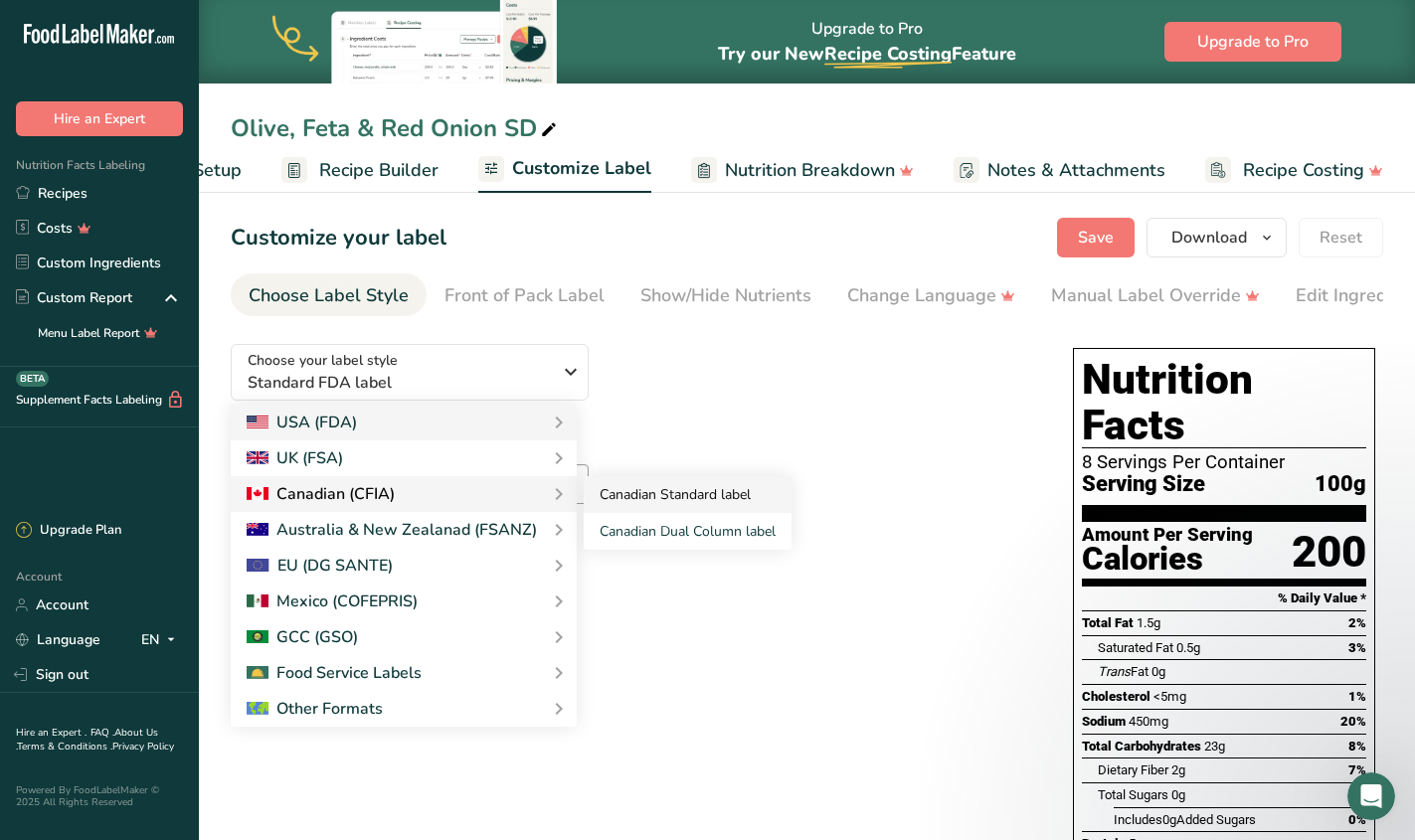 click on "Canadian Standard label" at bounding box center (687, 494) 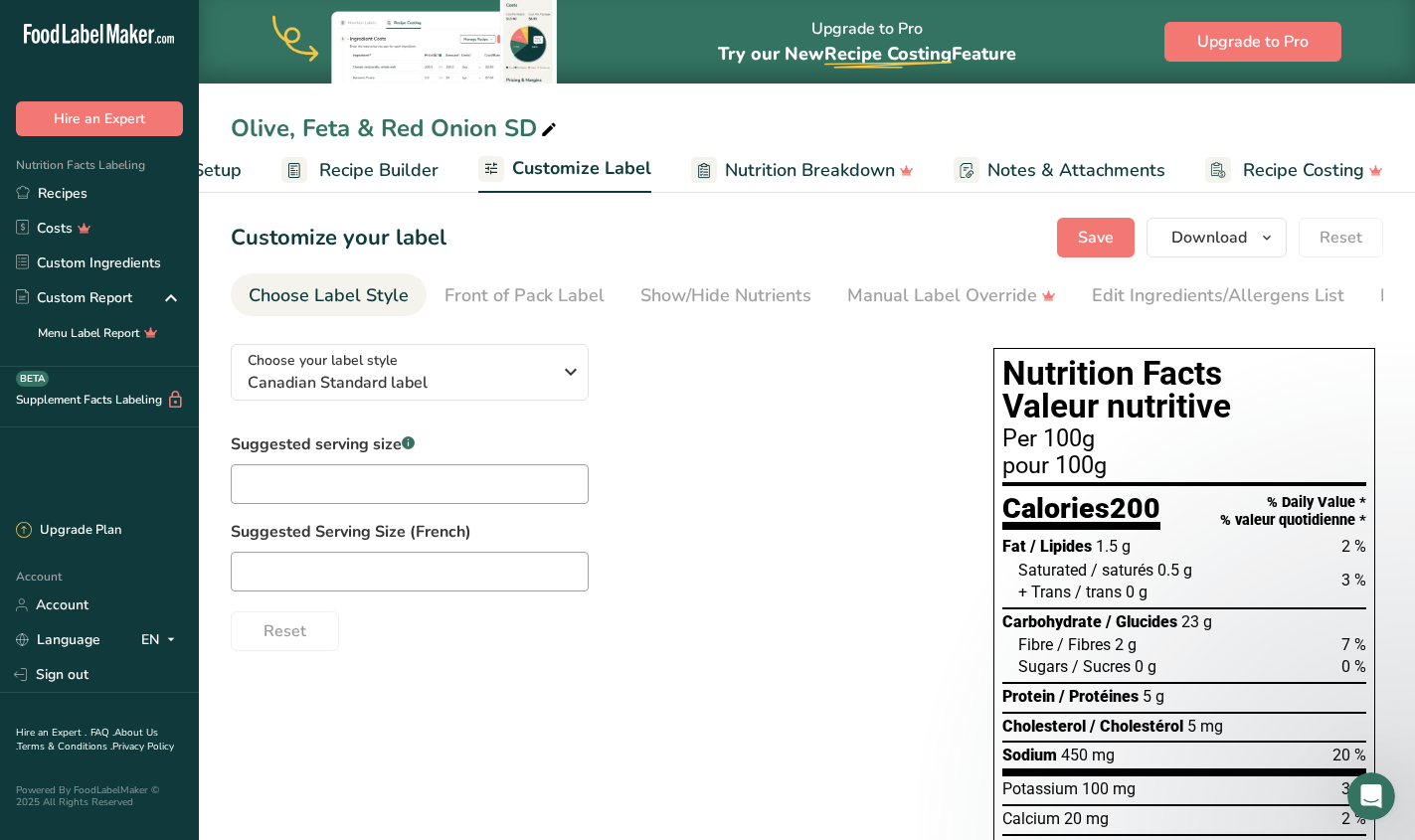 click on "Suggested serving size
.a-a{fill:#347362;}.b-a{fill:#fff;}                             Suggested Serving Size (French)
Reset" at bounding box center [592, 542] 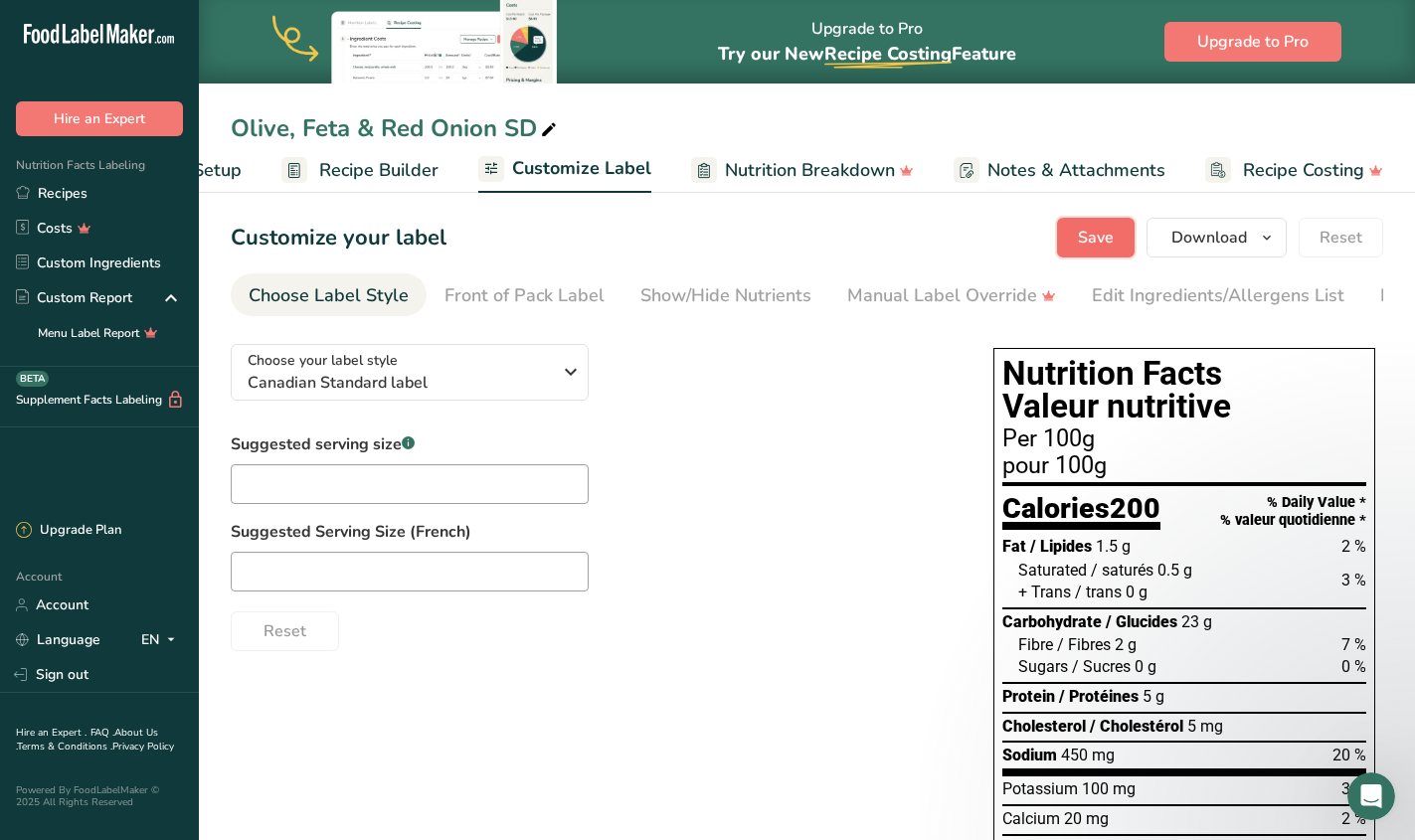 click on "Save" at bounding box center (1096, 238) 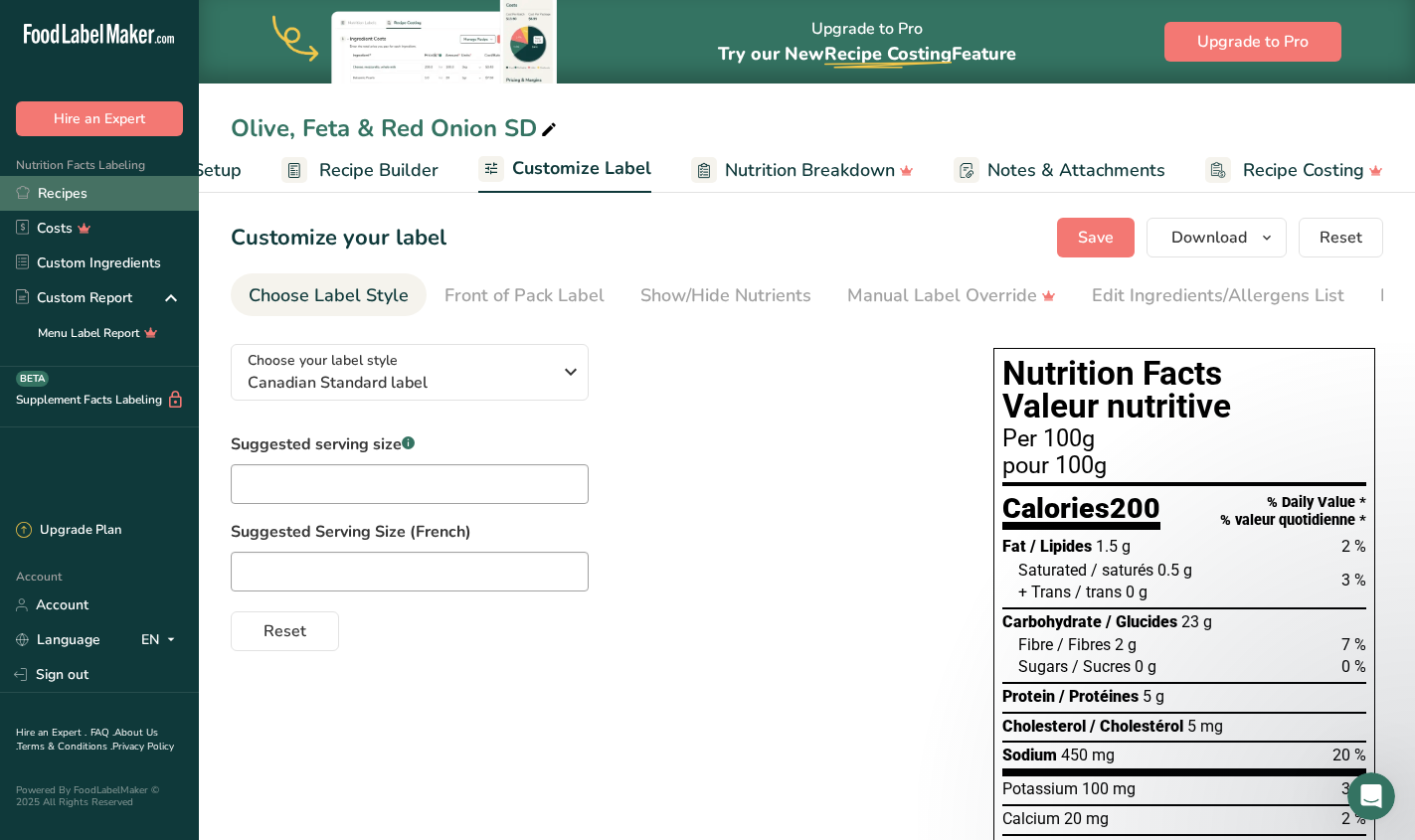 click on "Recipes" at bounding box center (99, 193) 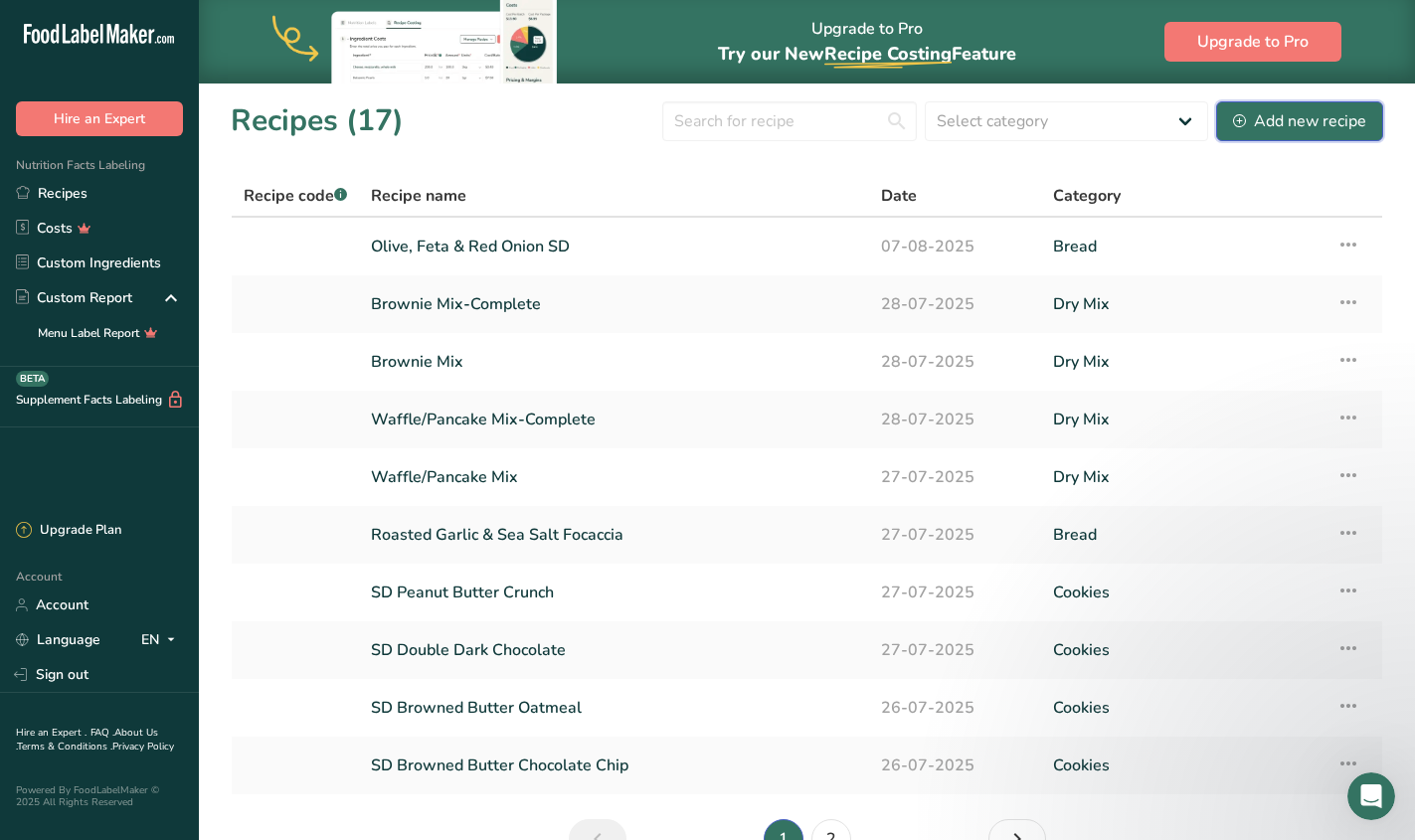 click on "Add new recipe" at bounding box center [1300, 121] 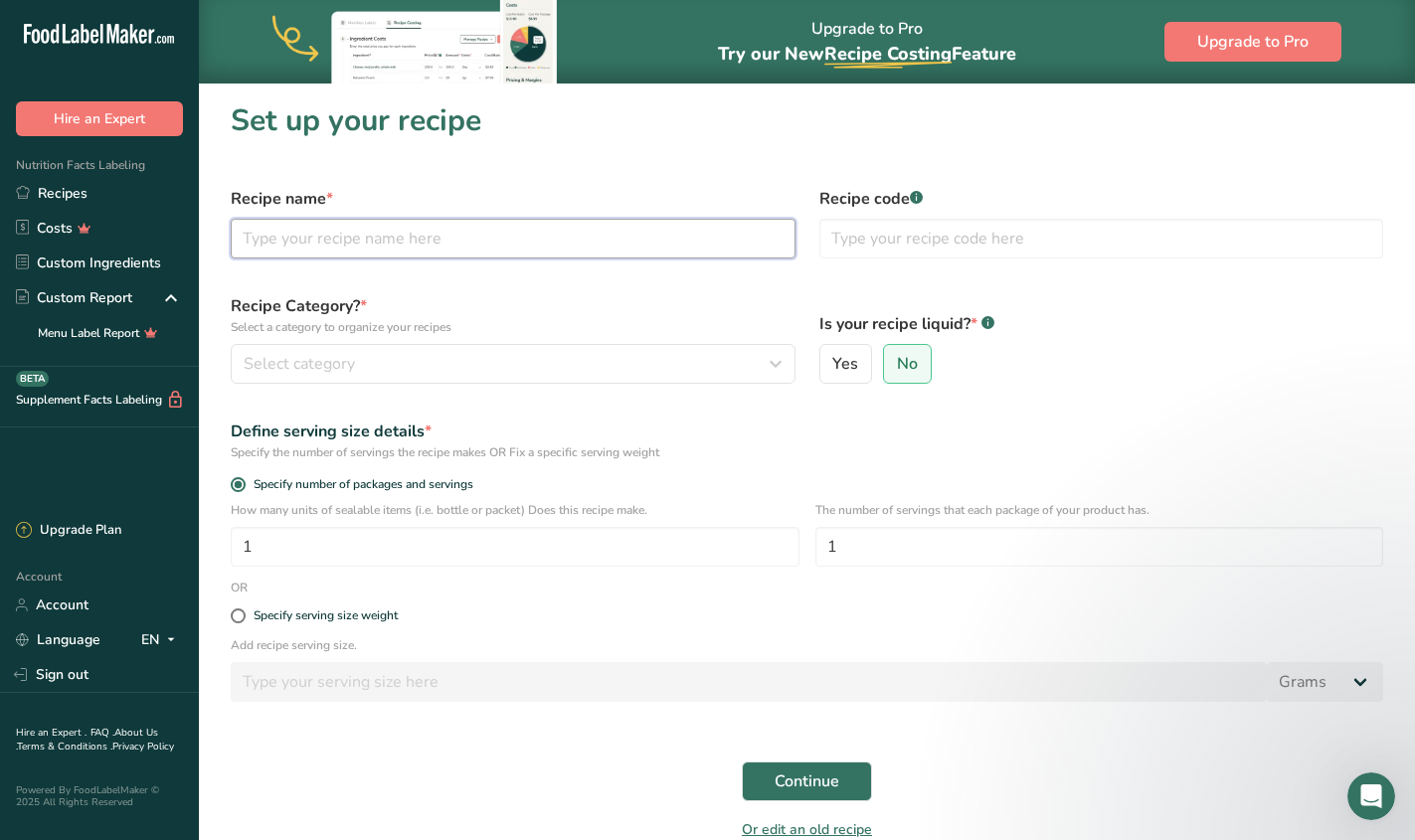 click at bounding box center (513, 239) 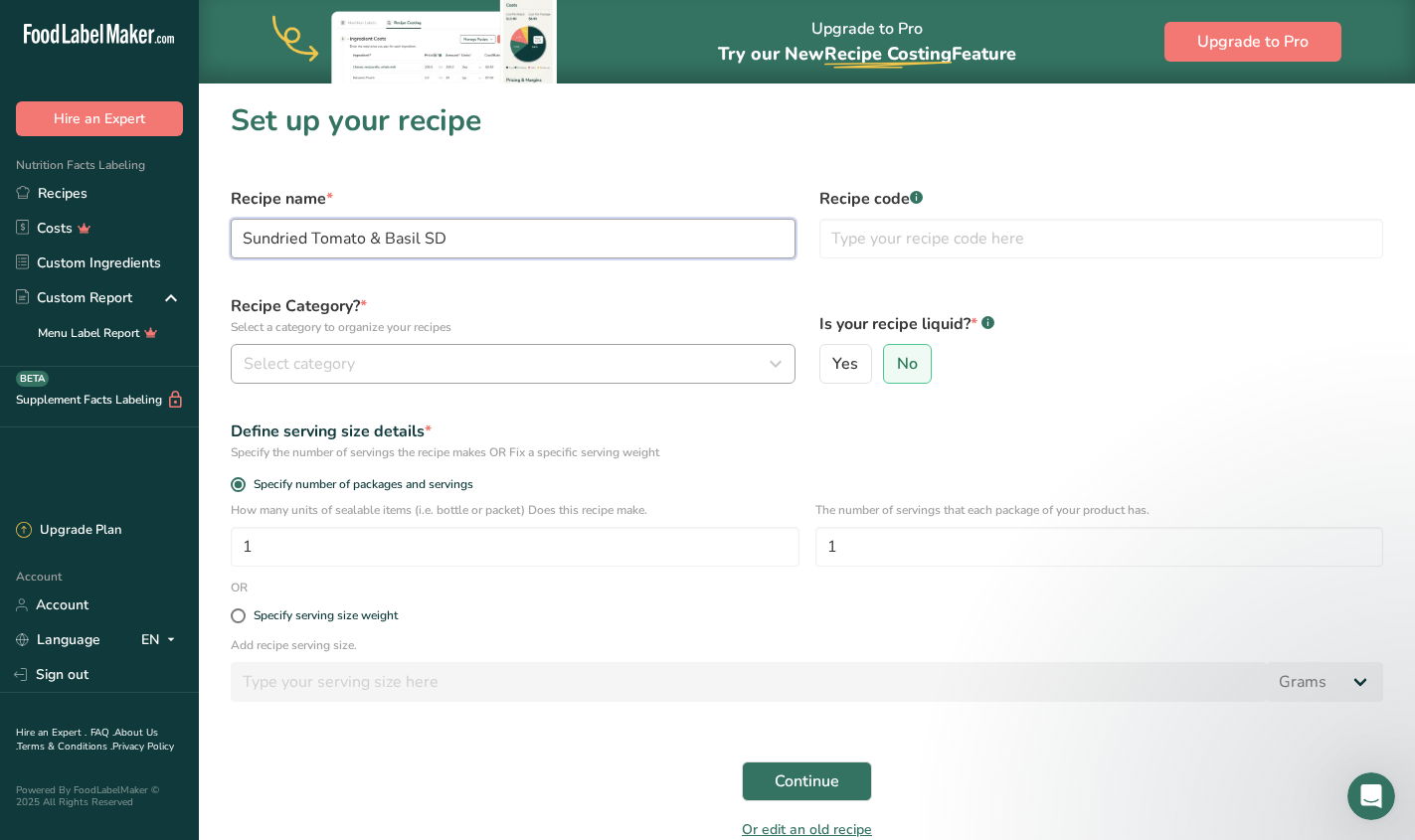 type on "Sundried Tomato & Basil SD" 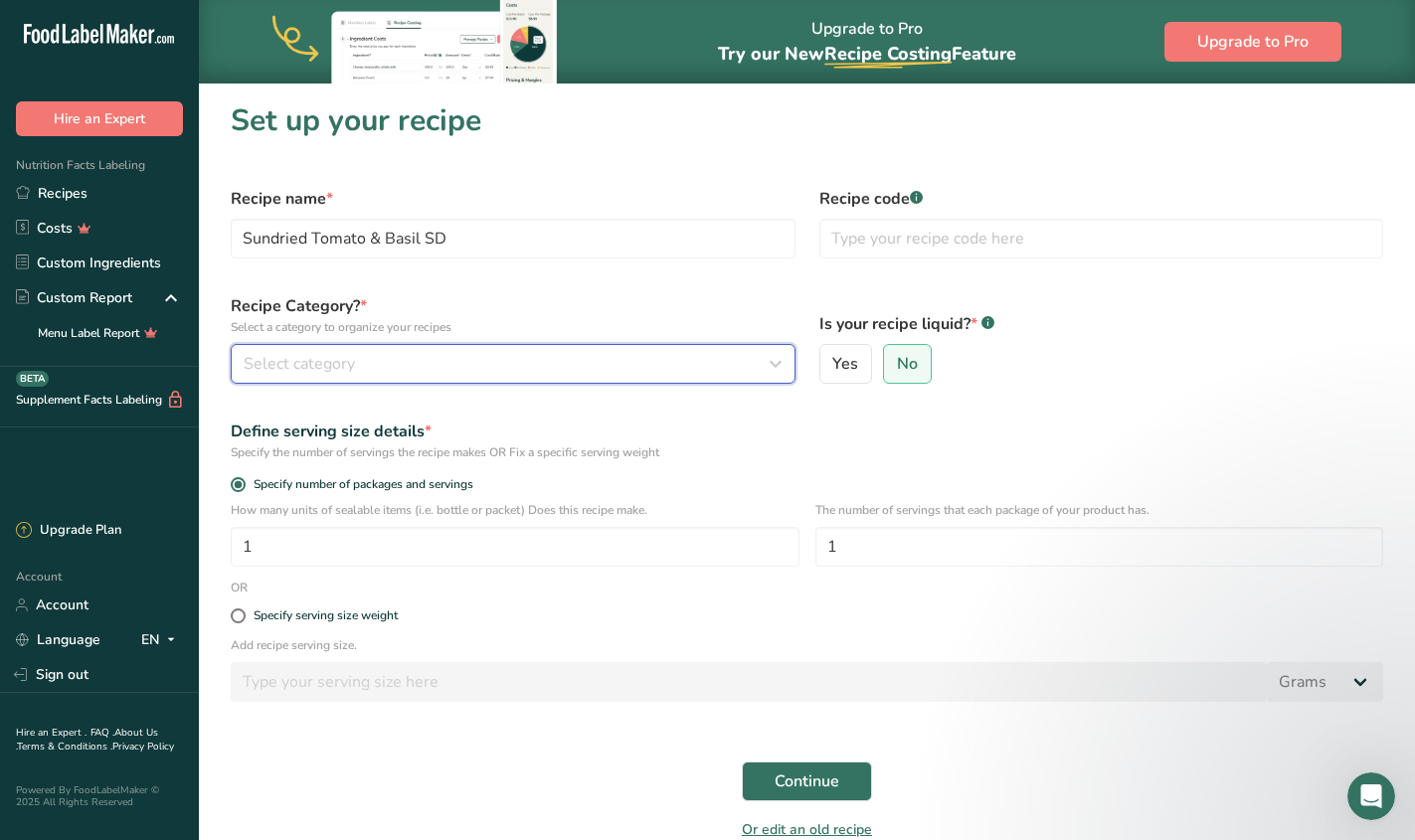 drag, startPoint x: 445, startPoint y: 362, endPoint x: 514, endPoint y: 371, distance: 69.58448 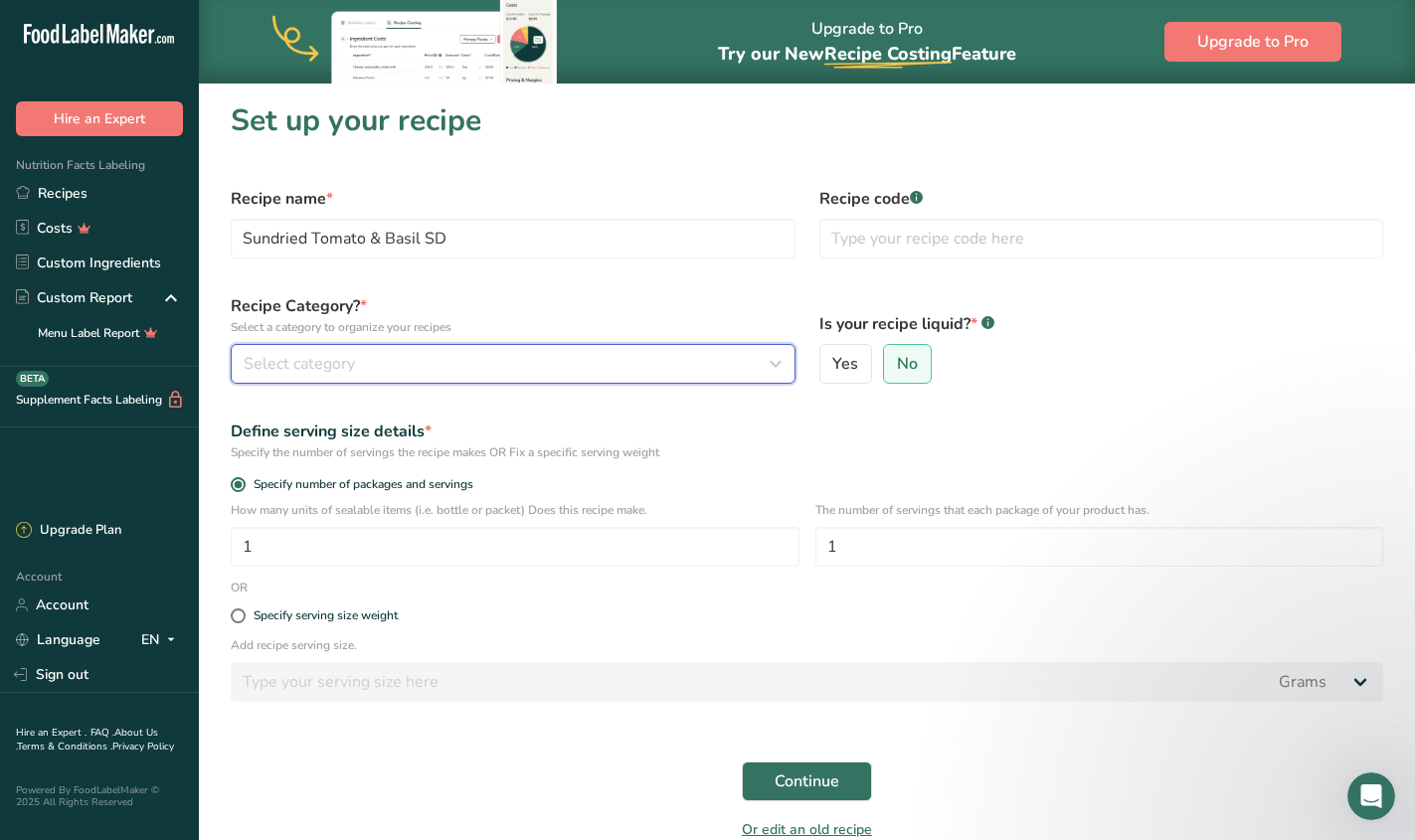 click on "Select category" at bounding box center [507, 364] 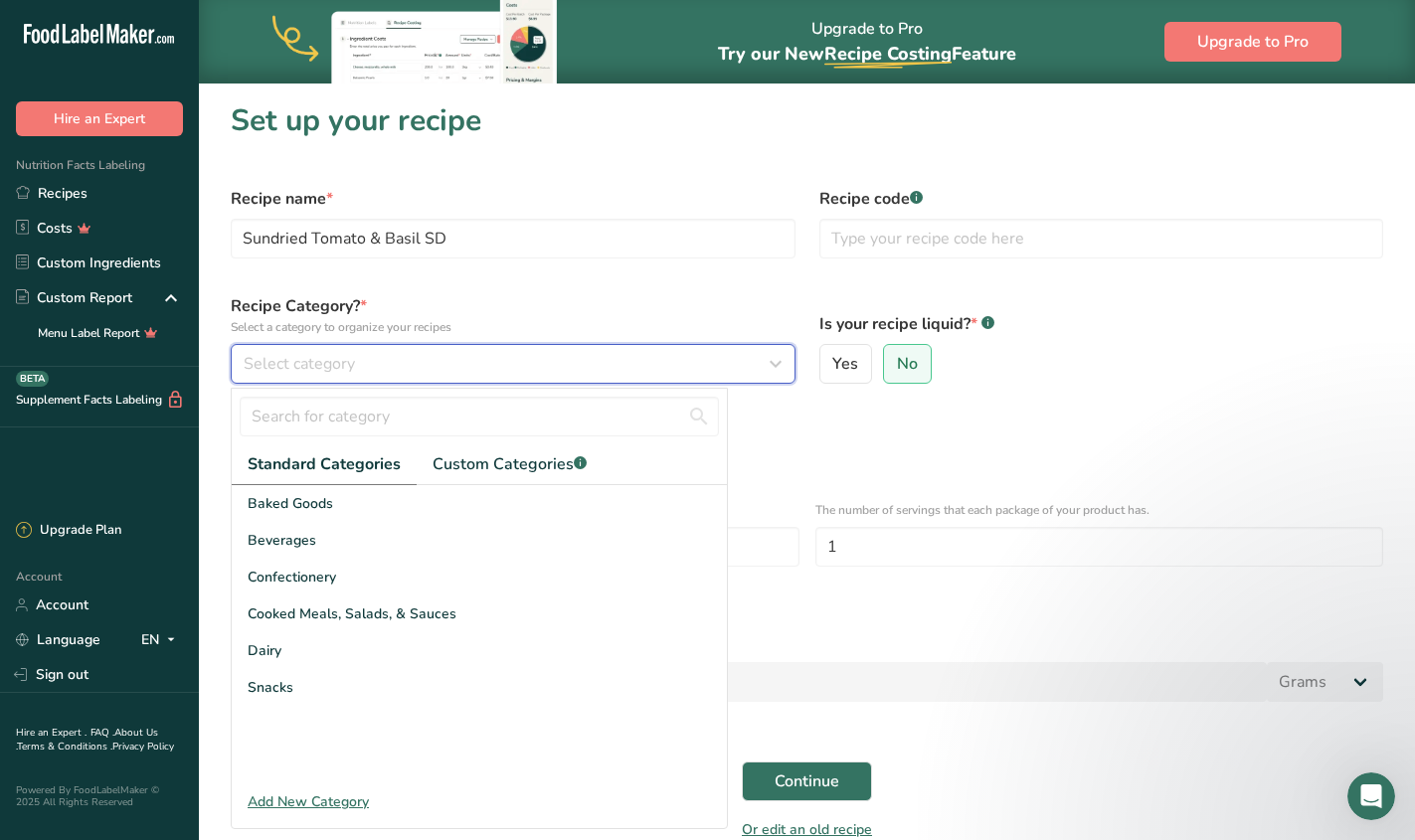 click on "Select category" at bounding box center [507, 364] 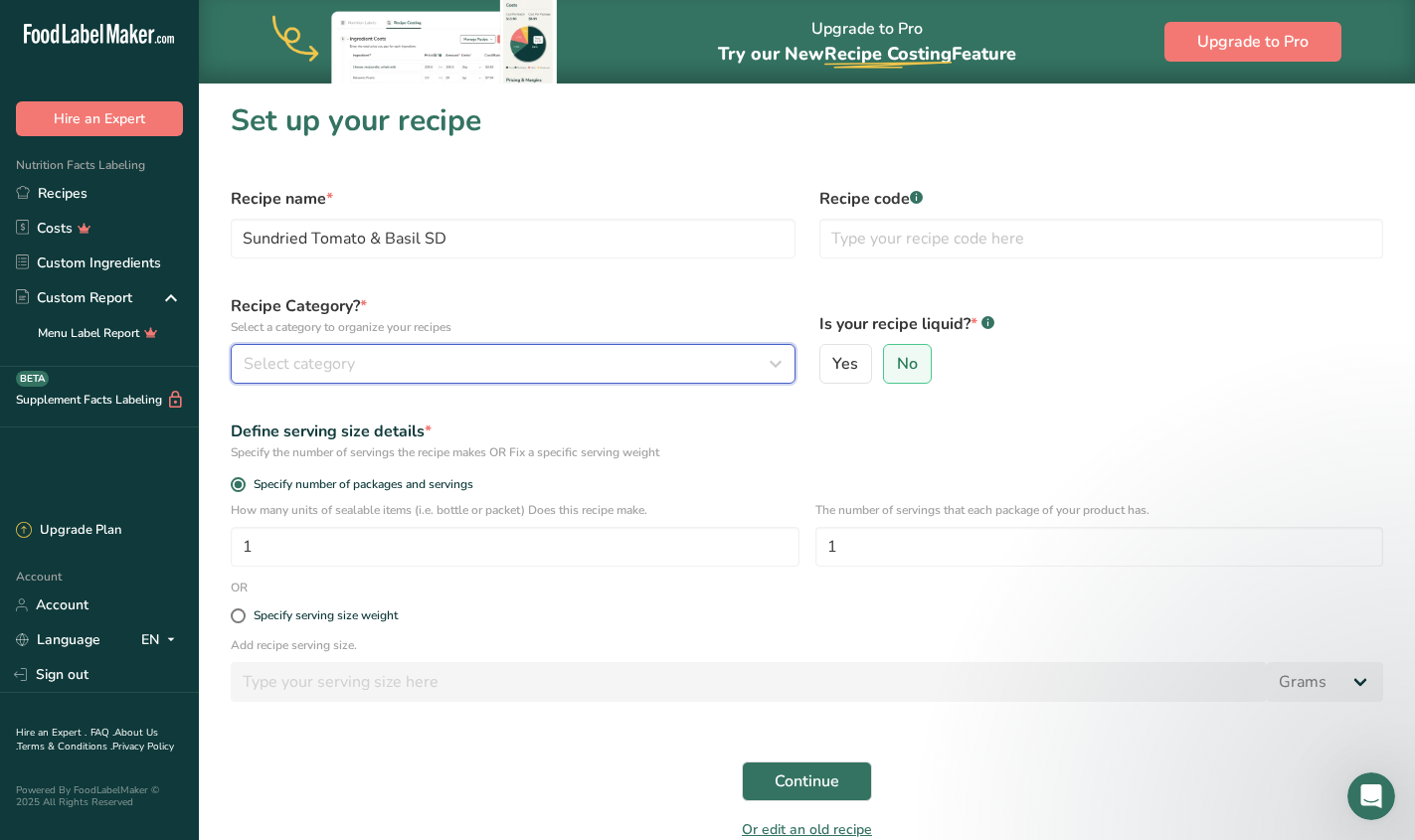 click on "Select category" at bounding box center (507, 364) 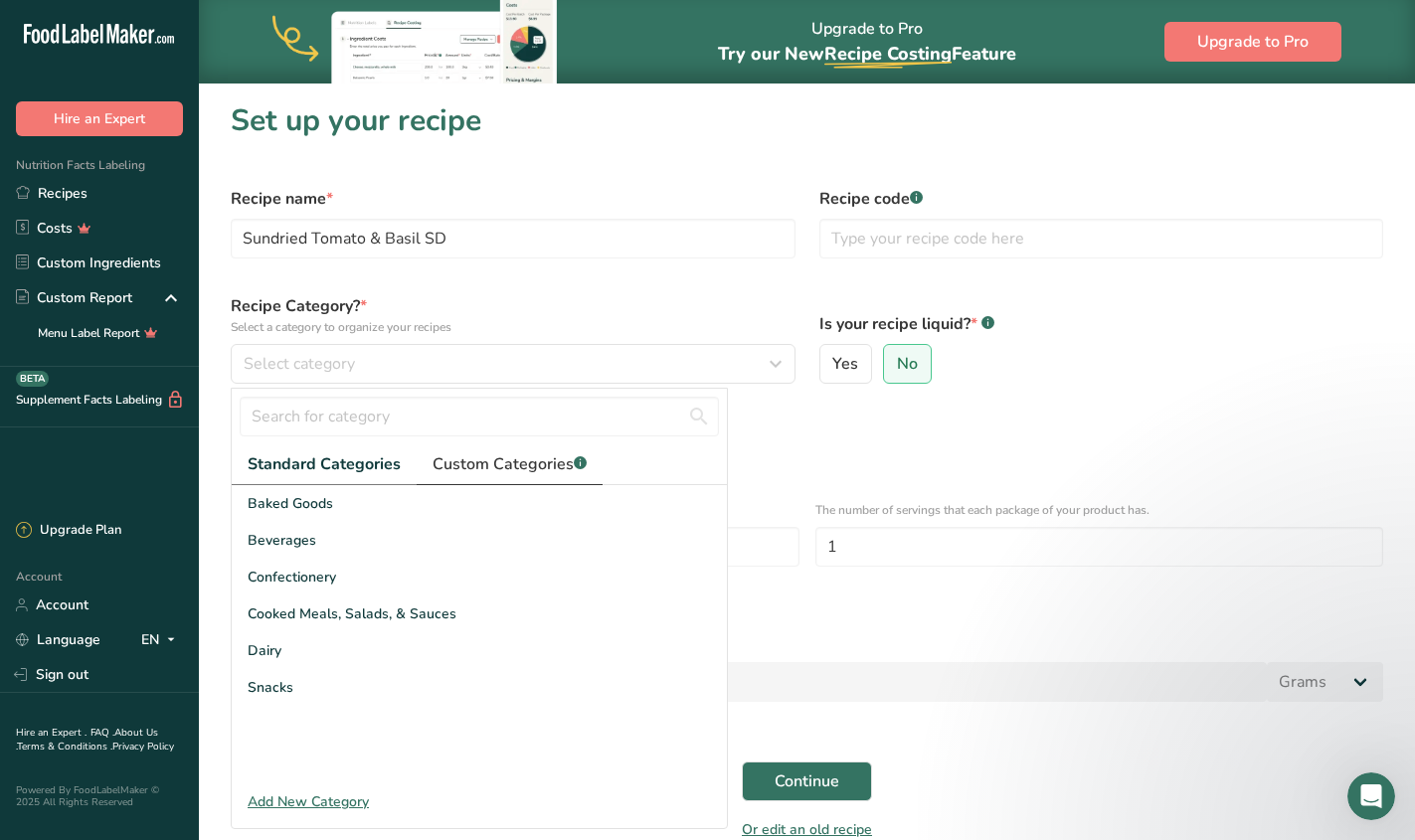 click on "Custom Categories
.a-a{fill:#347362;}.b-a{fill:#fff;}" at bounding box center [509, 464] 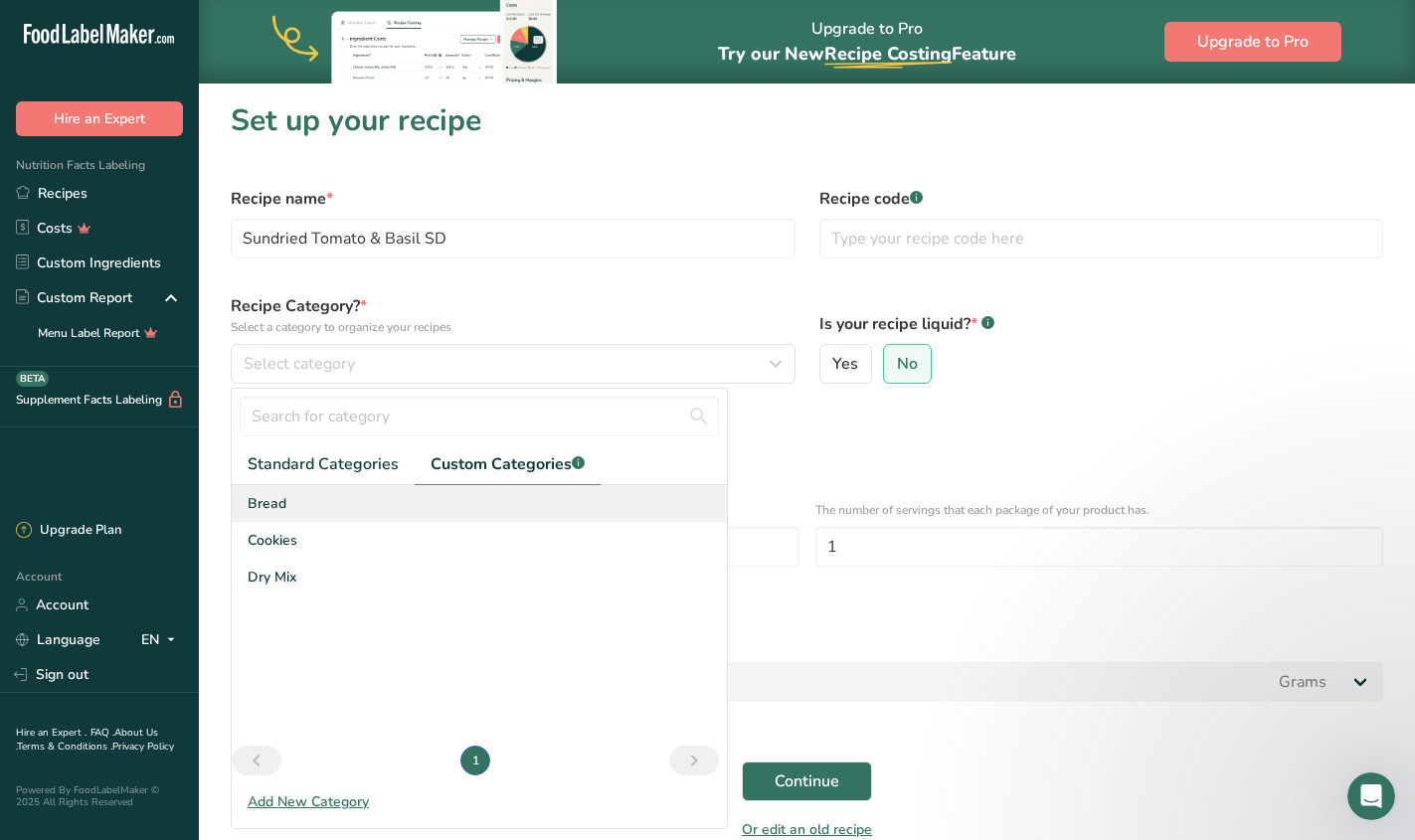 click on "Bread" at bounding box center [479, 503] 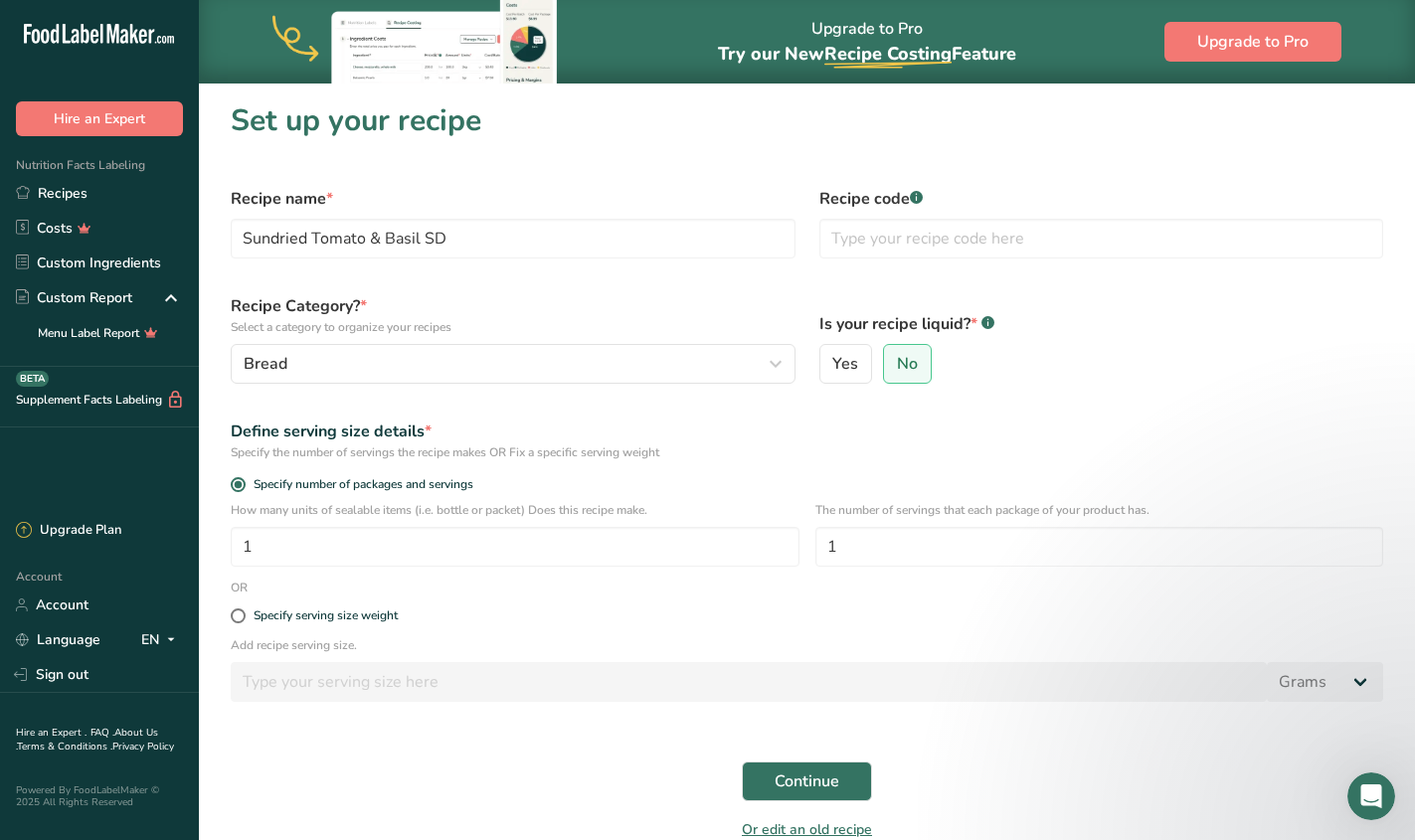 click on "Specify serving size weight" at bounding box center (806, 616) 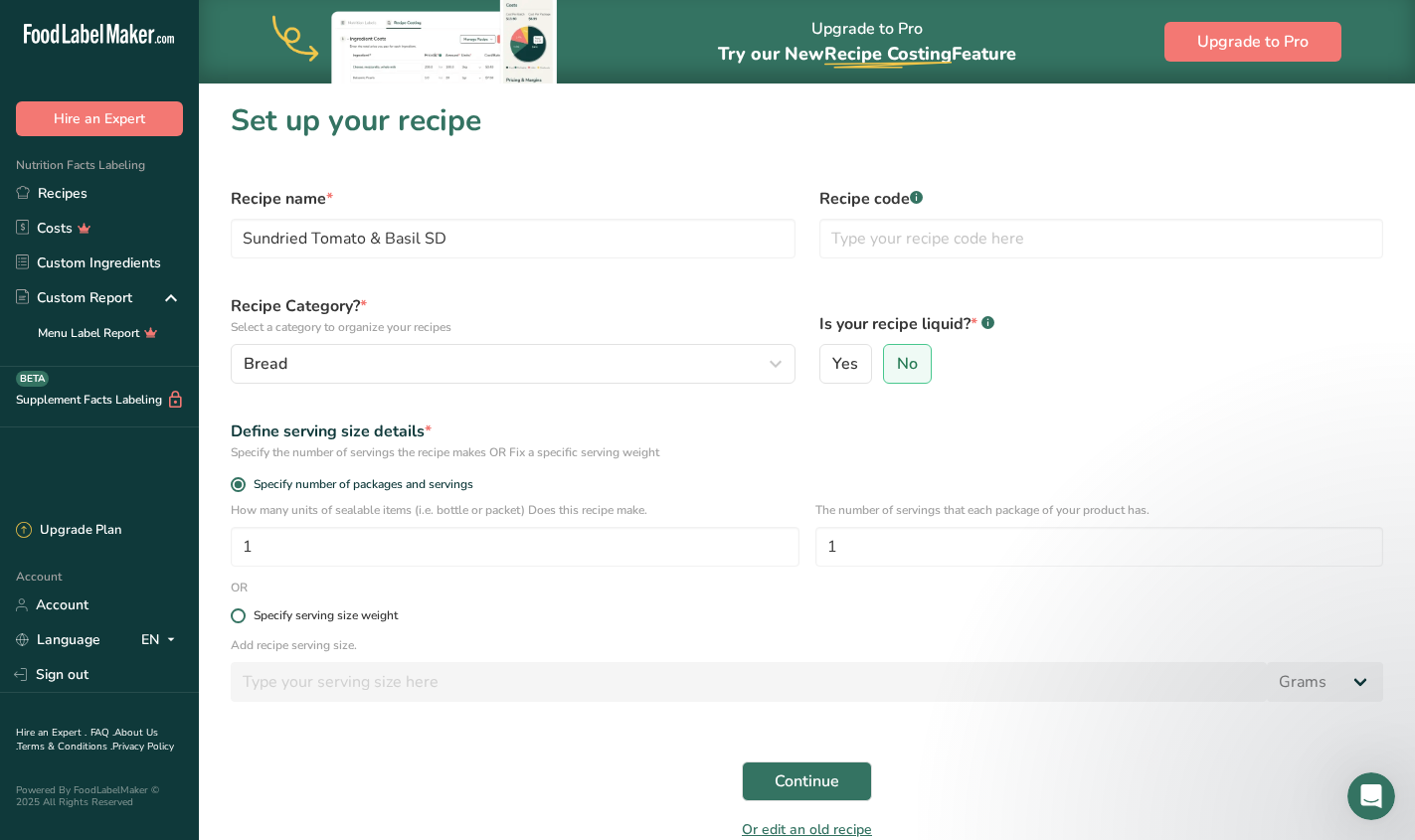click at bounding box center [238, 615] 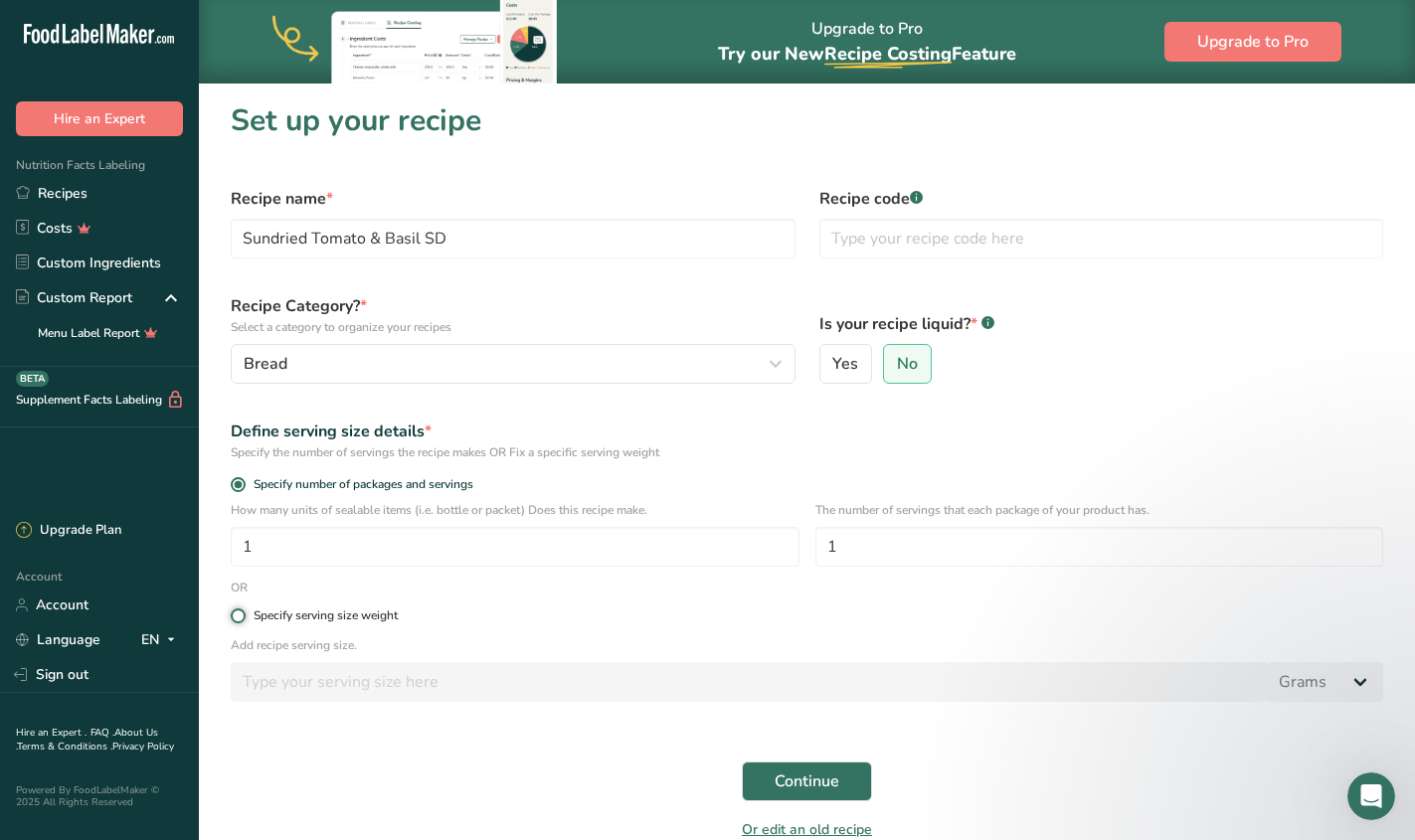 click on "Specify serving size weight" at bounding box center [237, 615] 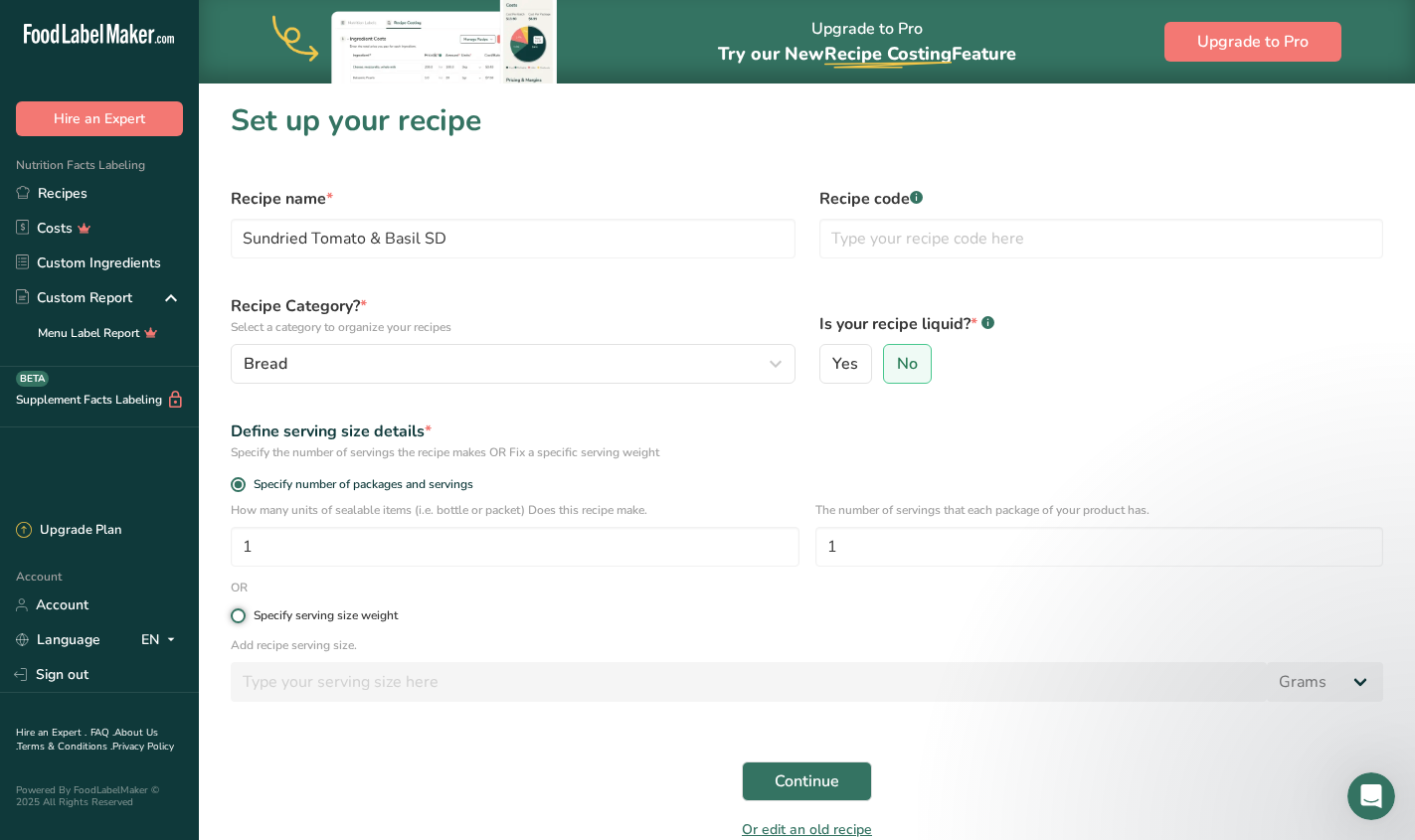radio on "true" 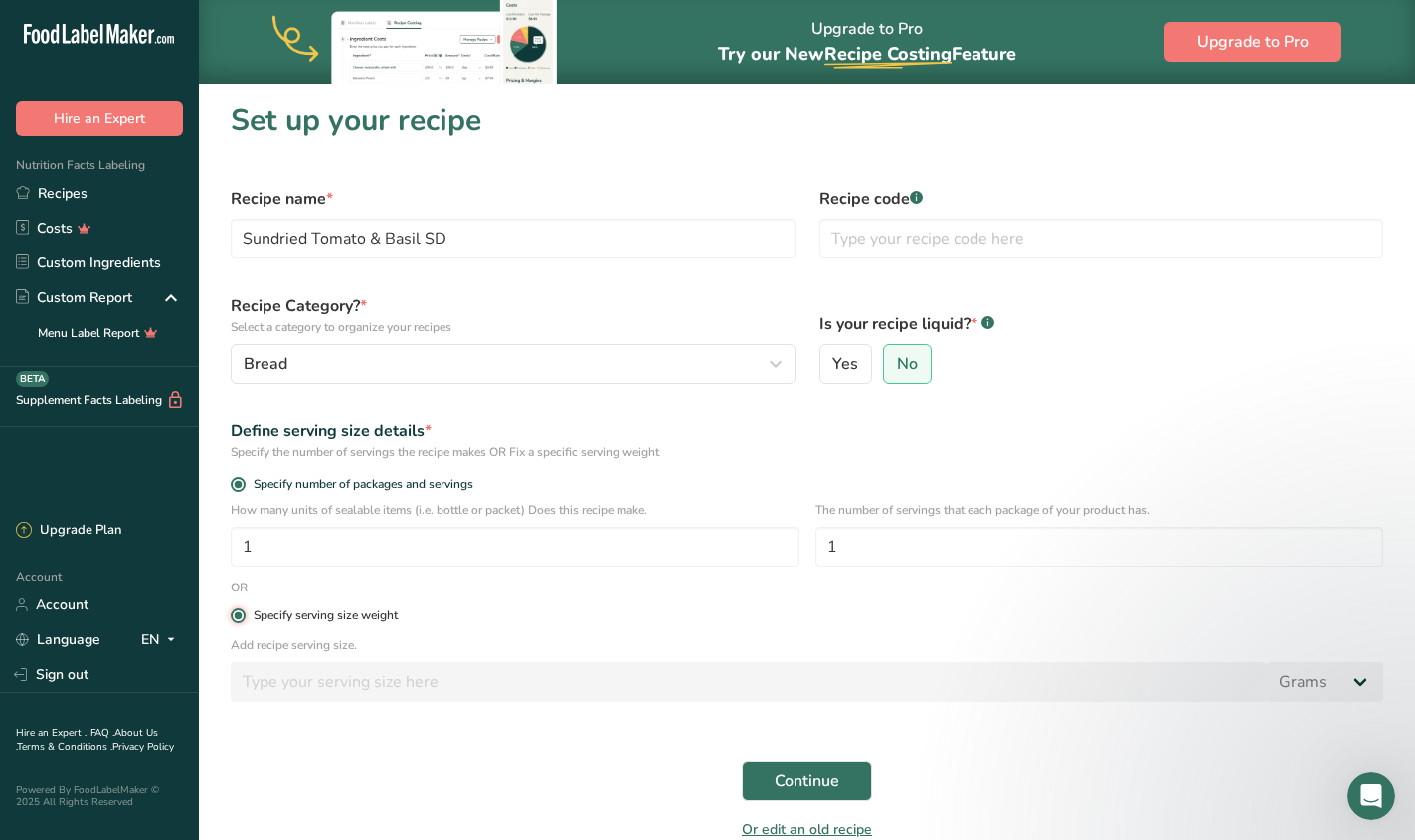 radio on "false" 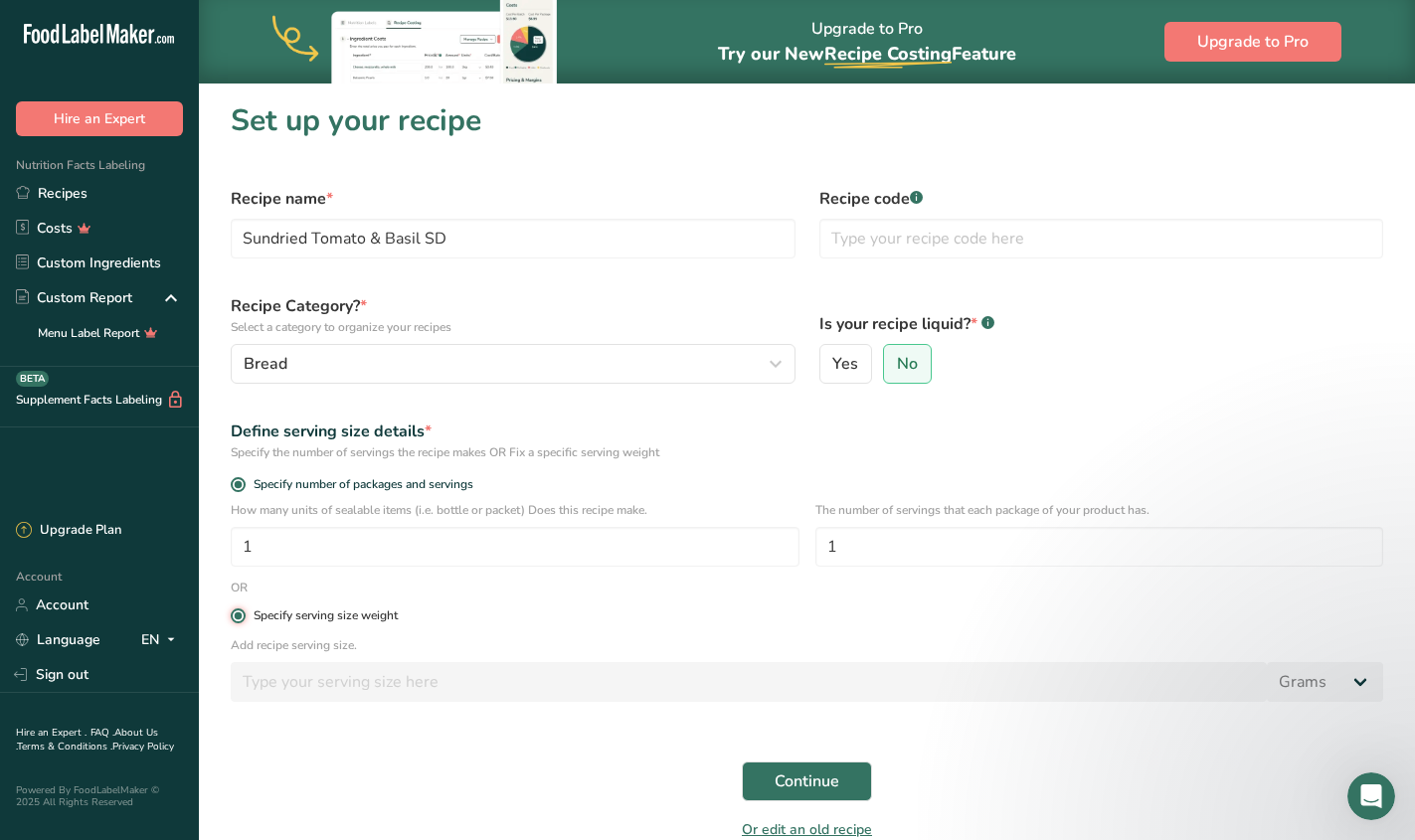 type 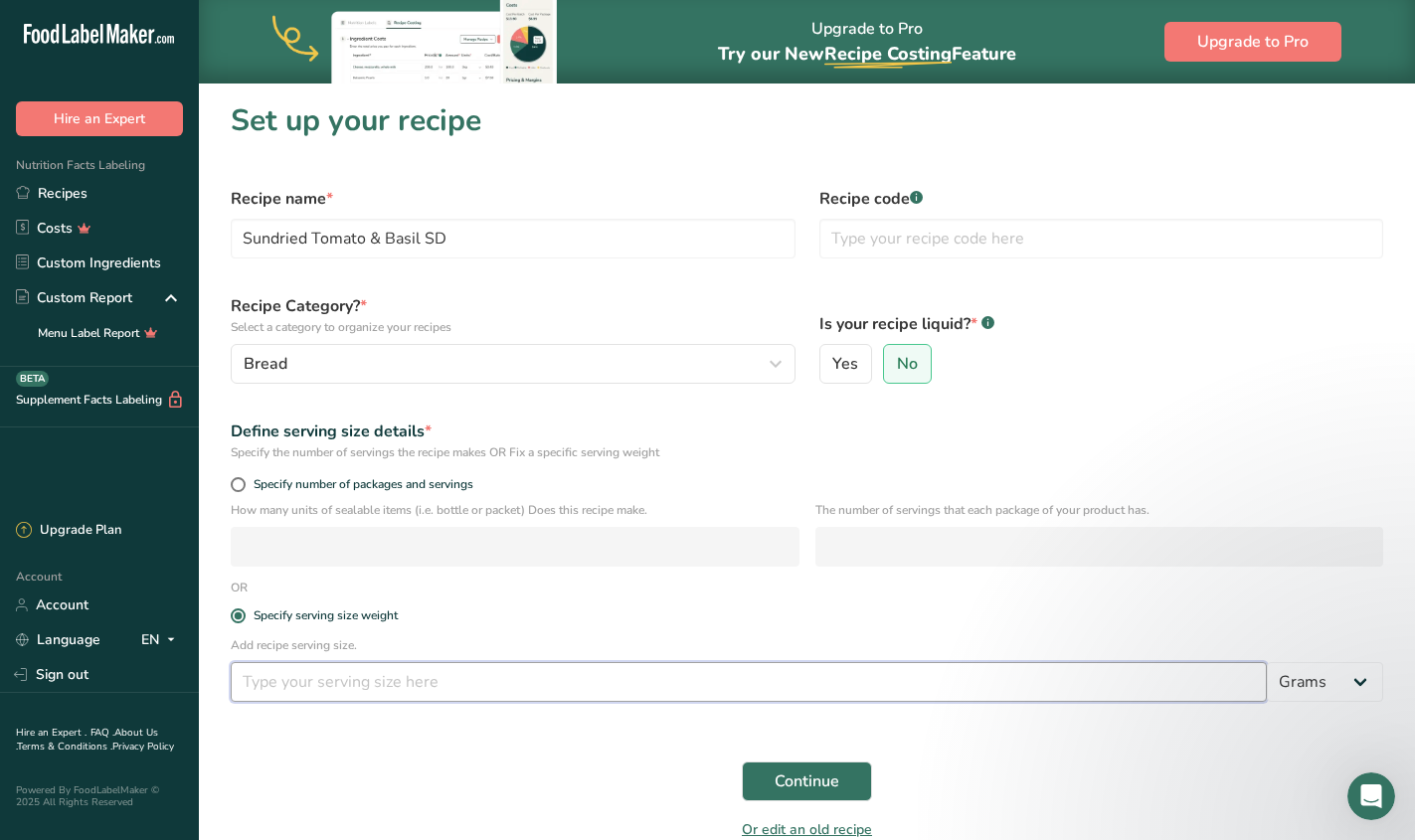 click at bounding box center [749, 682] 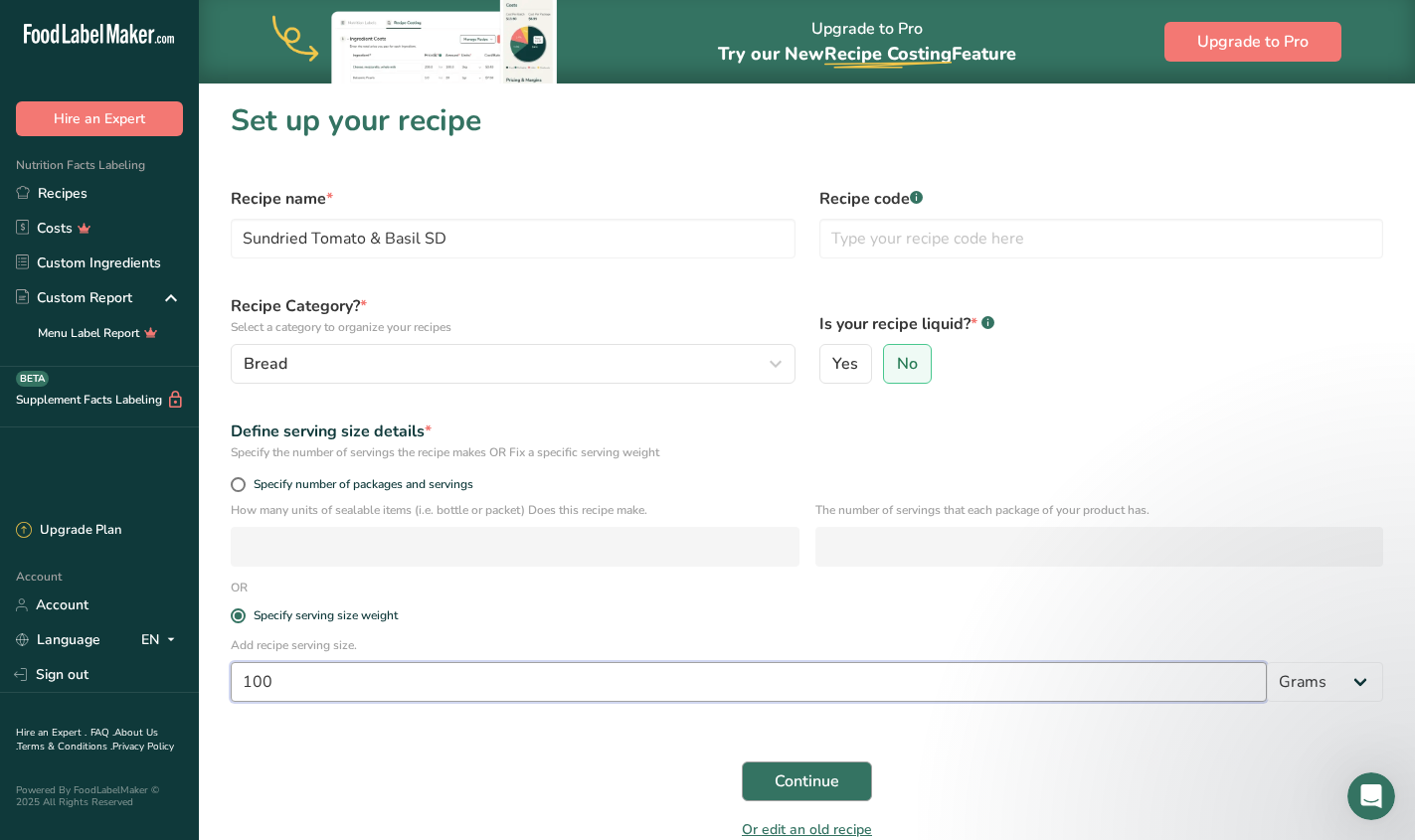 type on "100" 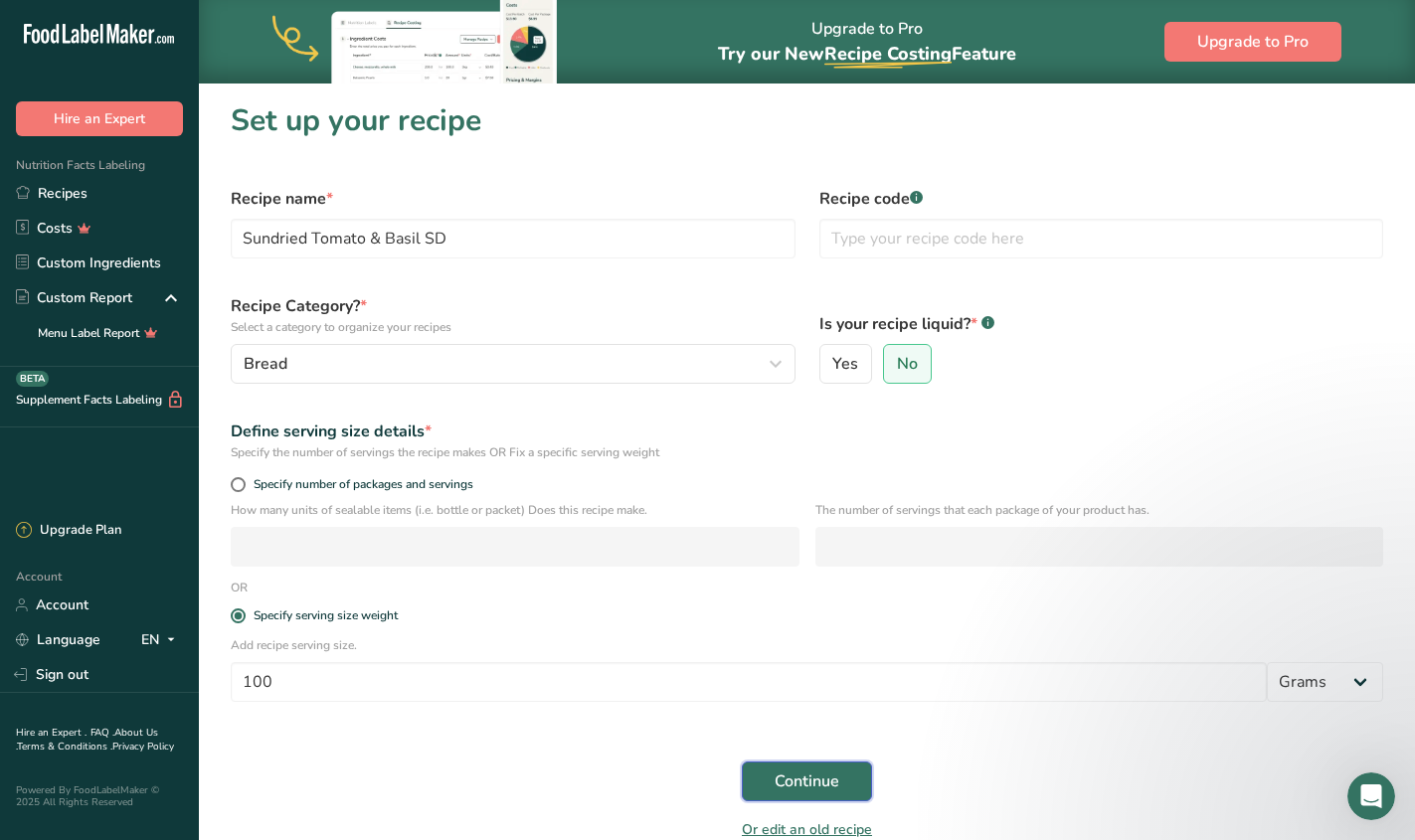 click on "Continue" at bounding box center (806, 781) 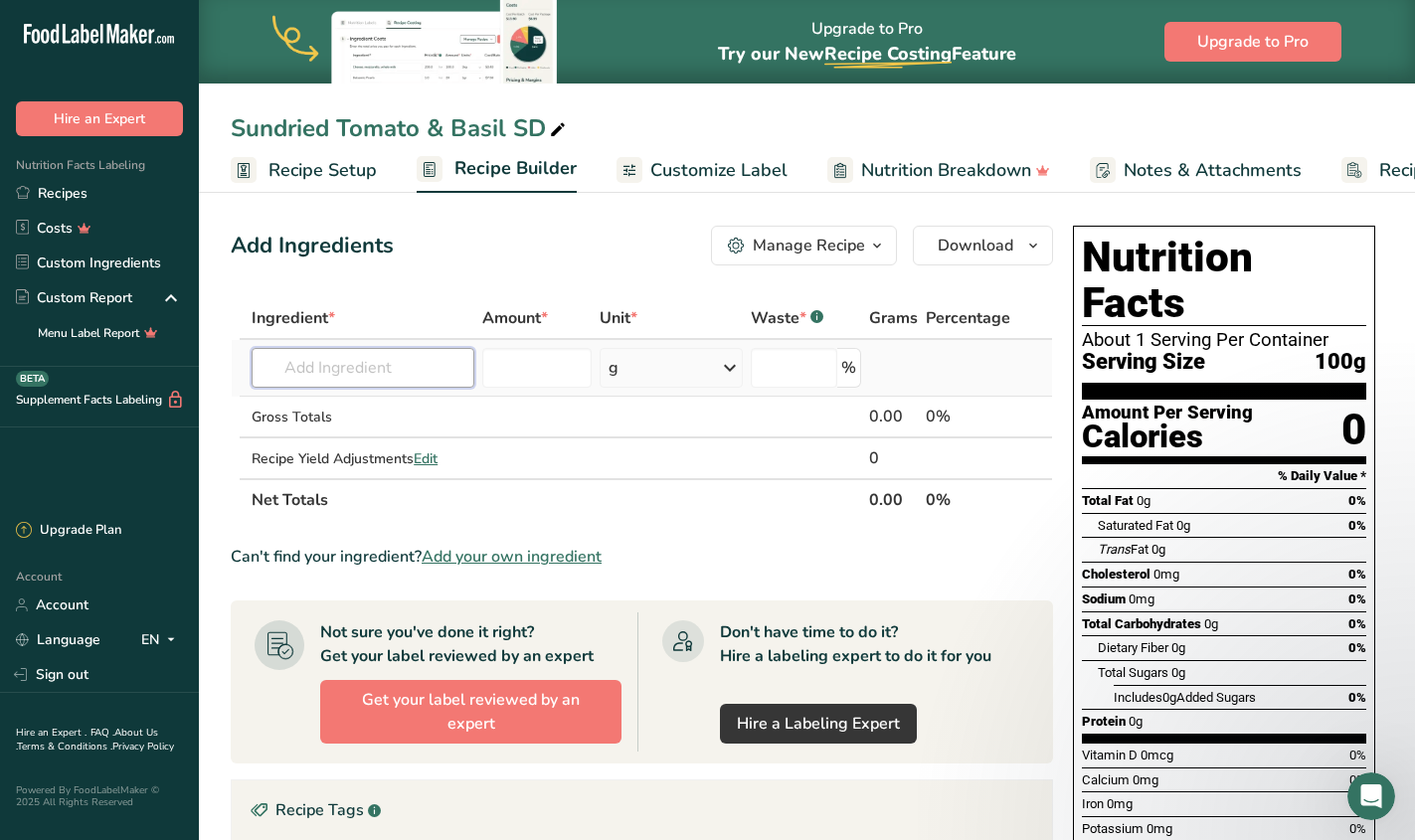 click at bounding box center [363, 368] 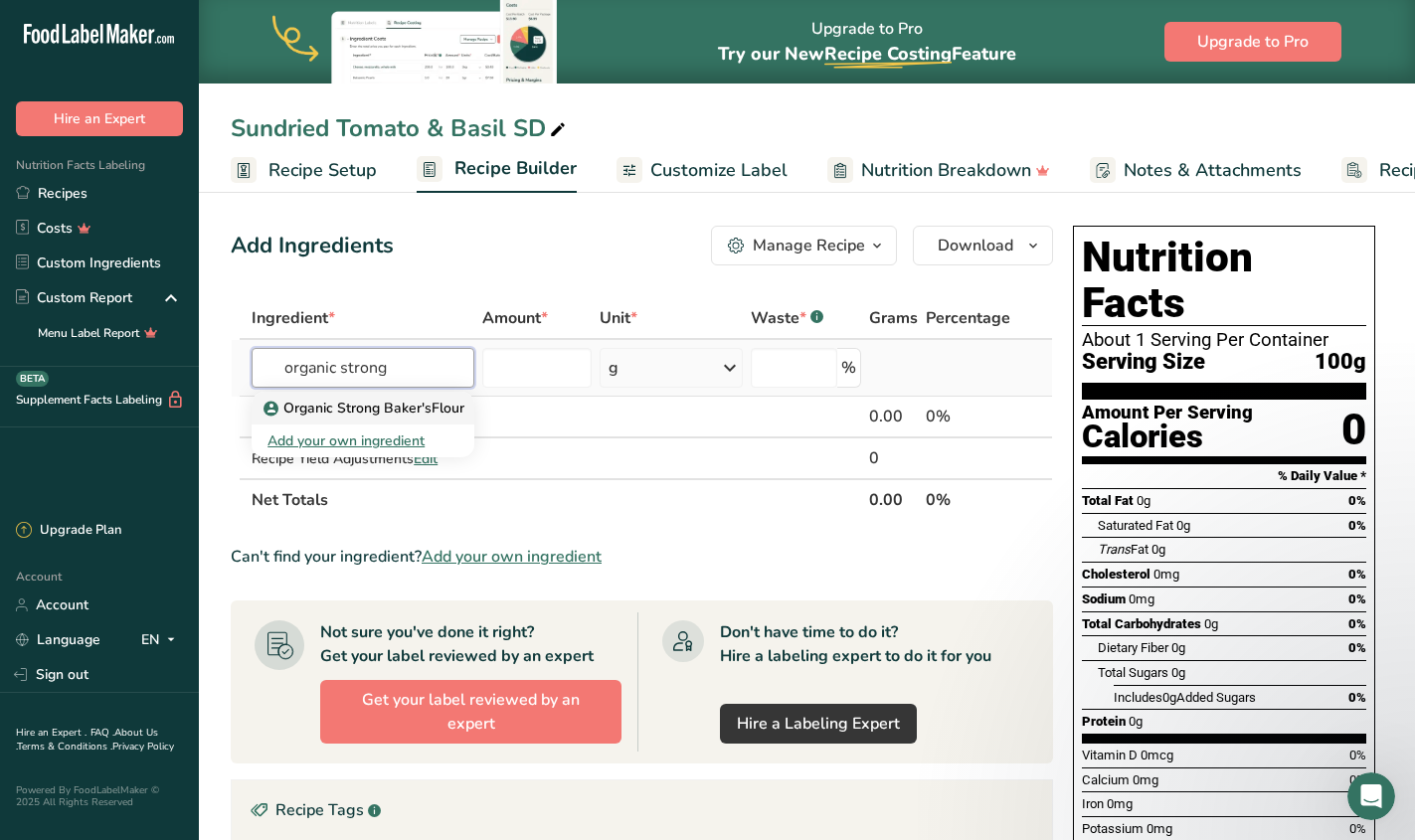 type on "organic strong" 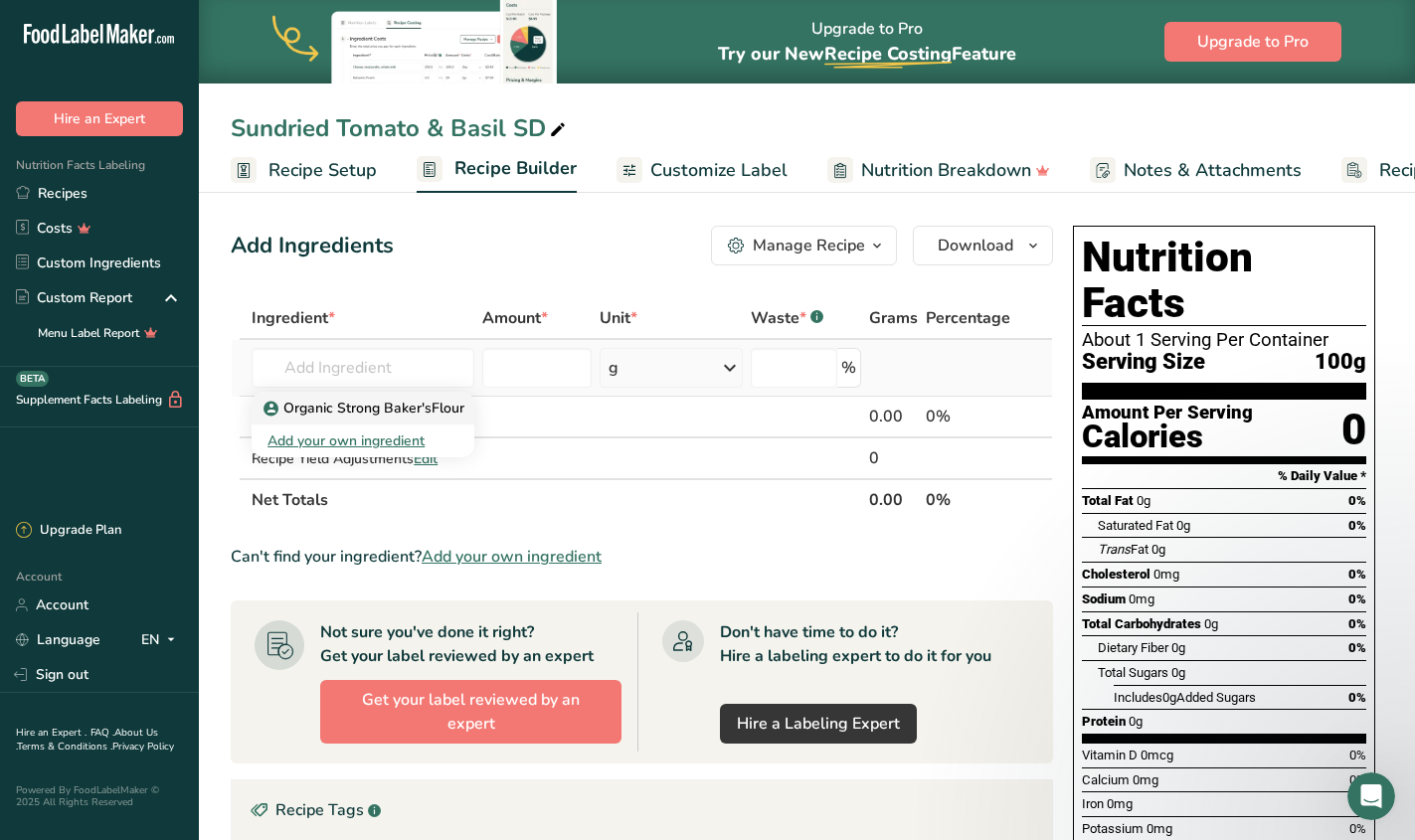 click on "Organic Strong Baker'sFlour" at bounding box center (366, 408) 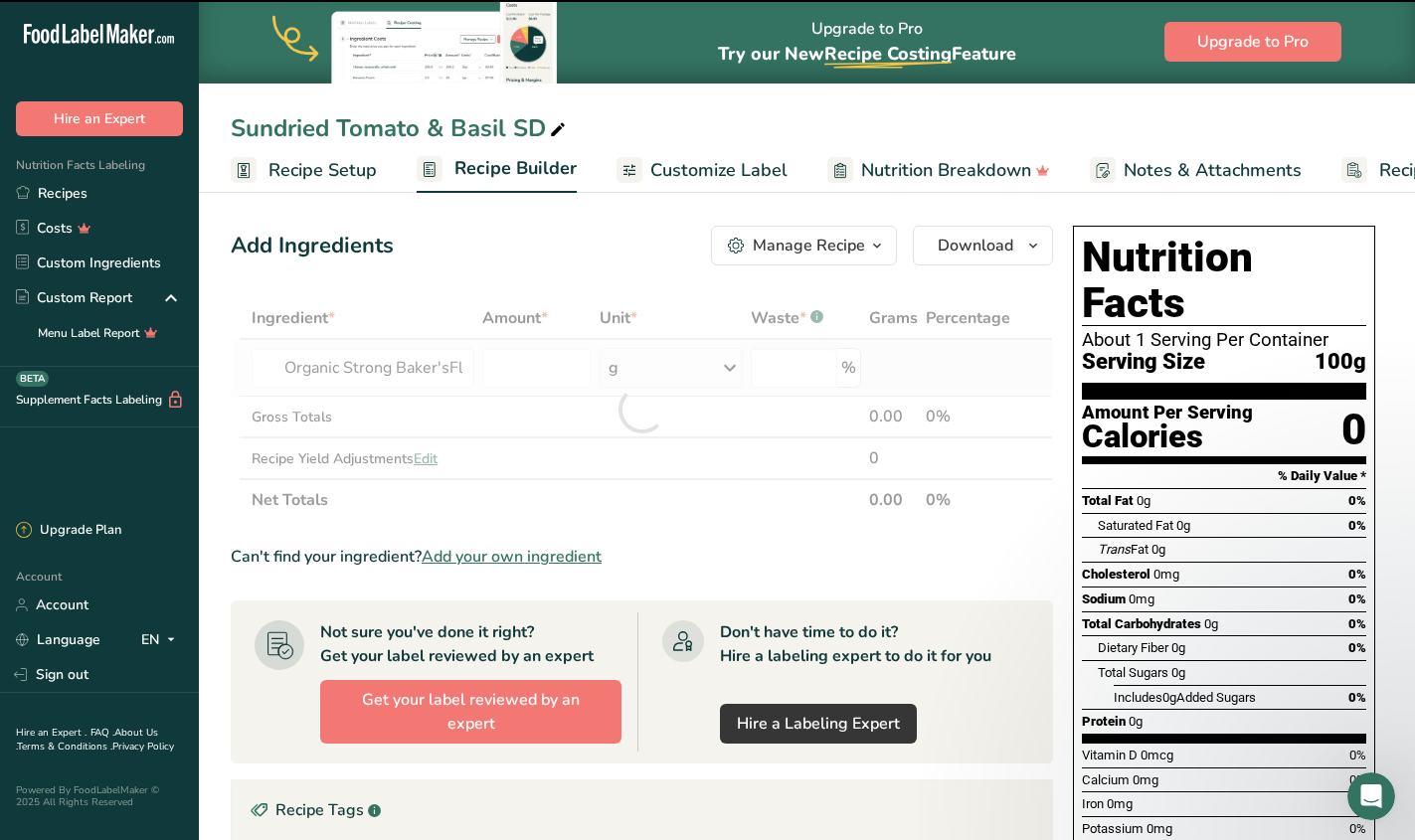 type on "0" 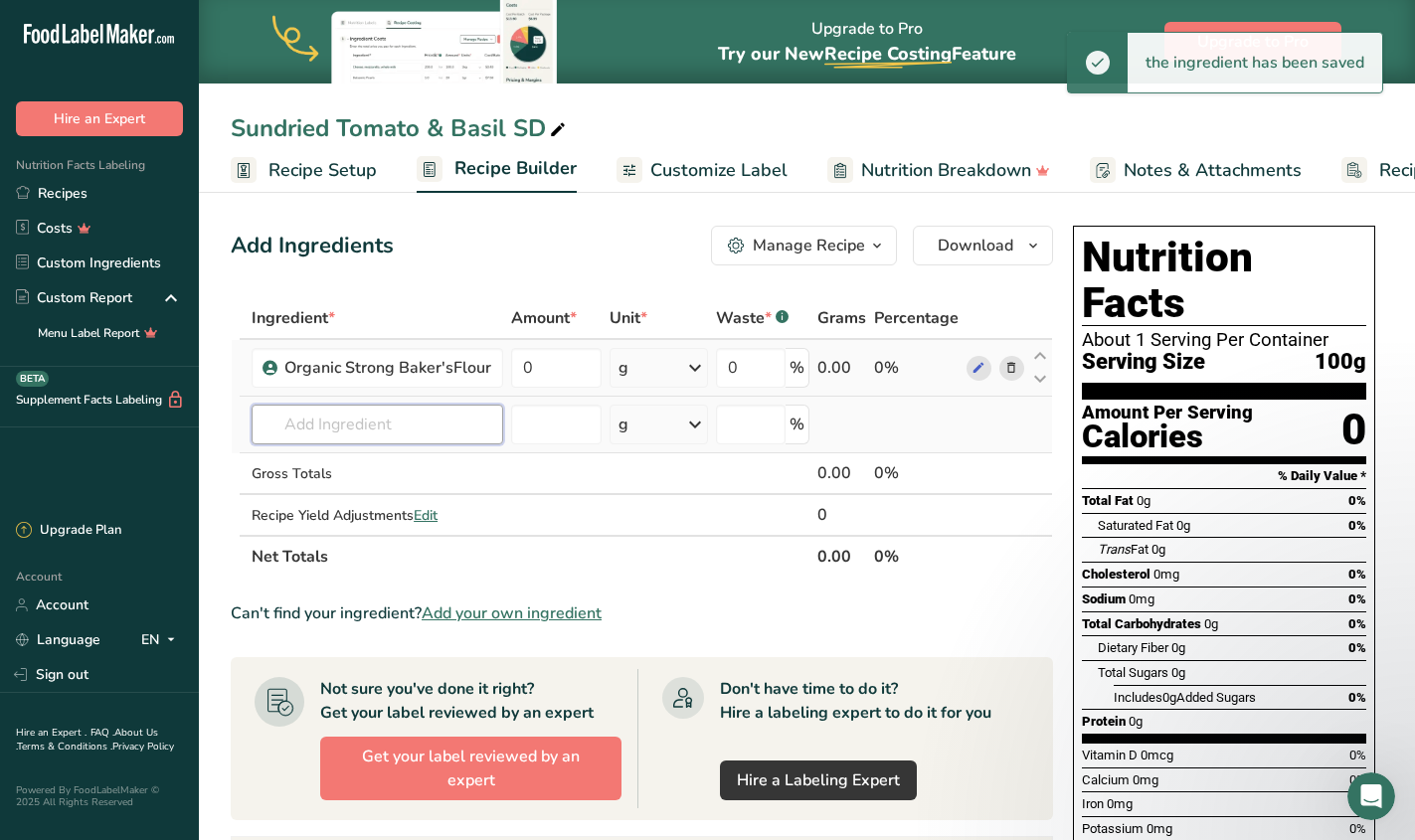 click at bounding box center [377, 424] 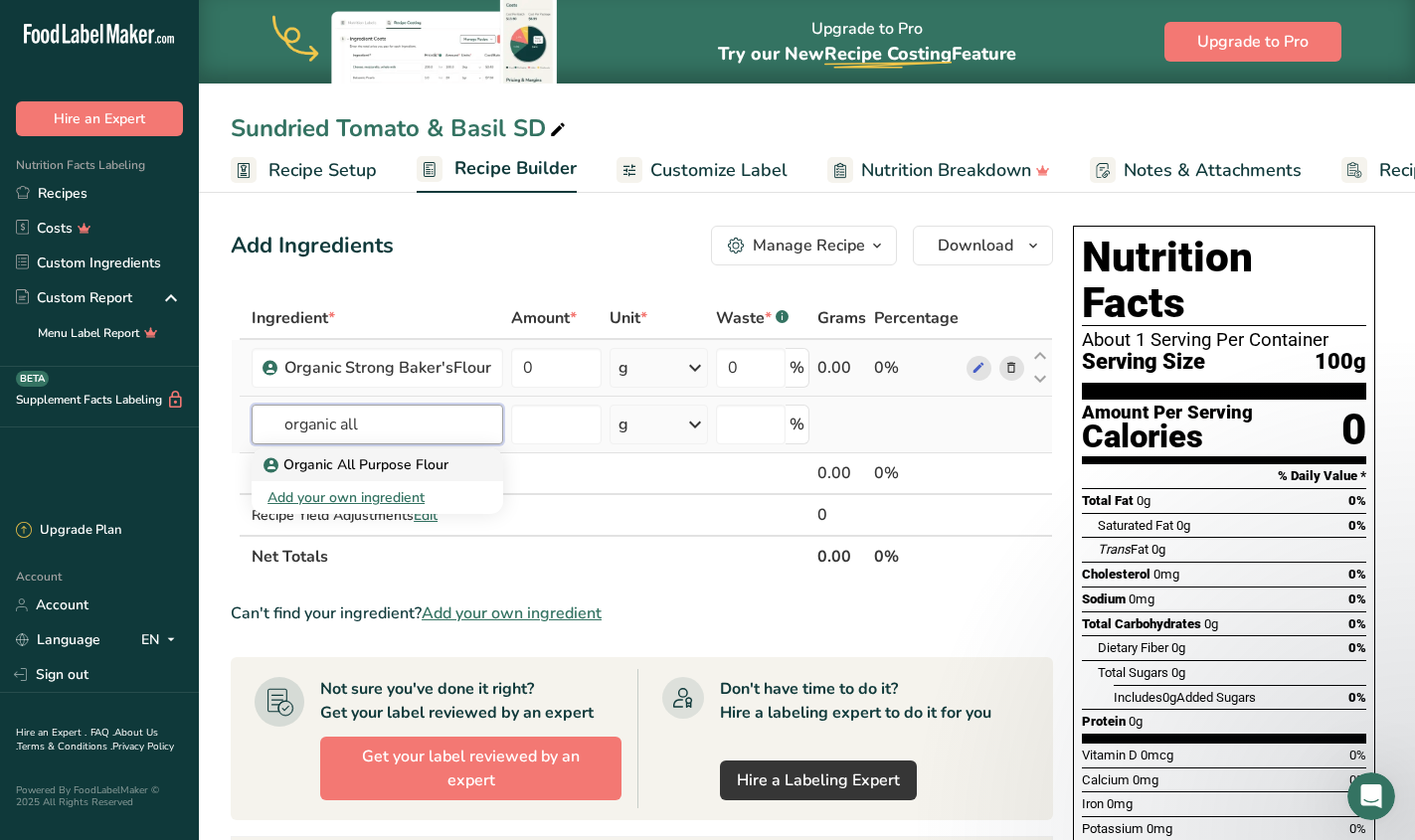 type on "organic all" 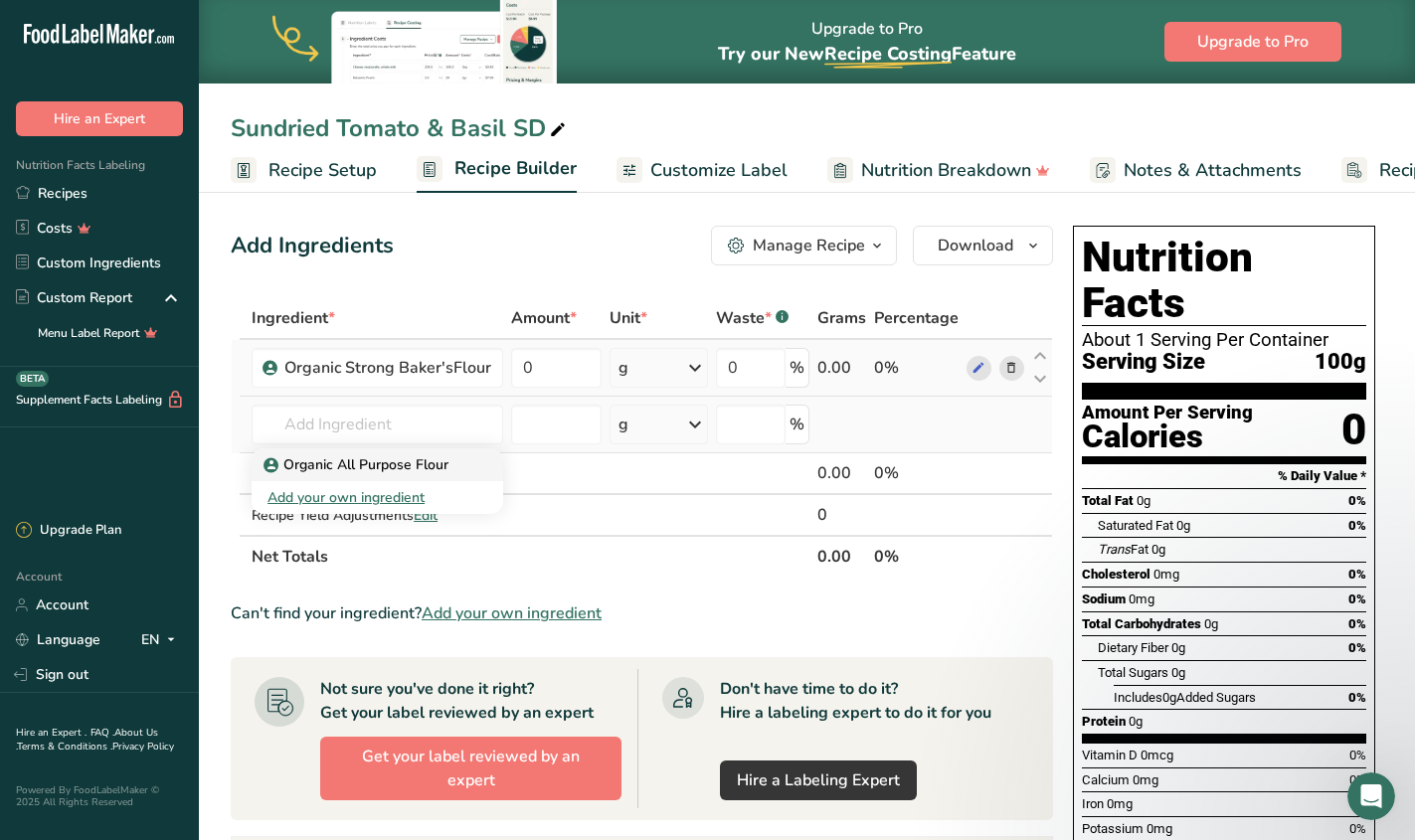 click on "Organic All Purpose Flour" at bounding box center (358, 464) 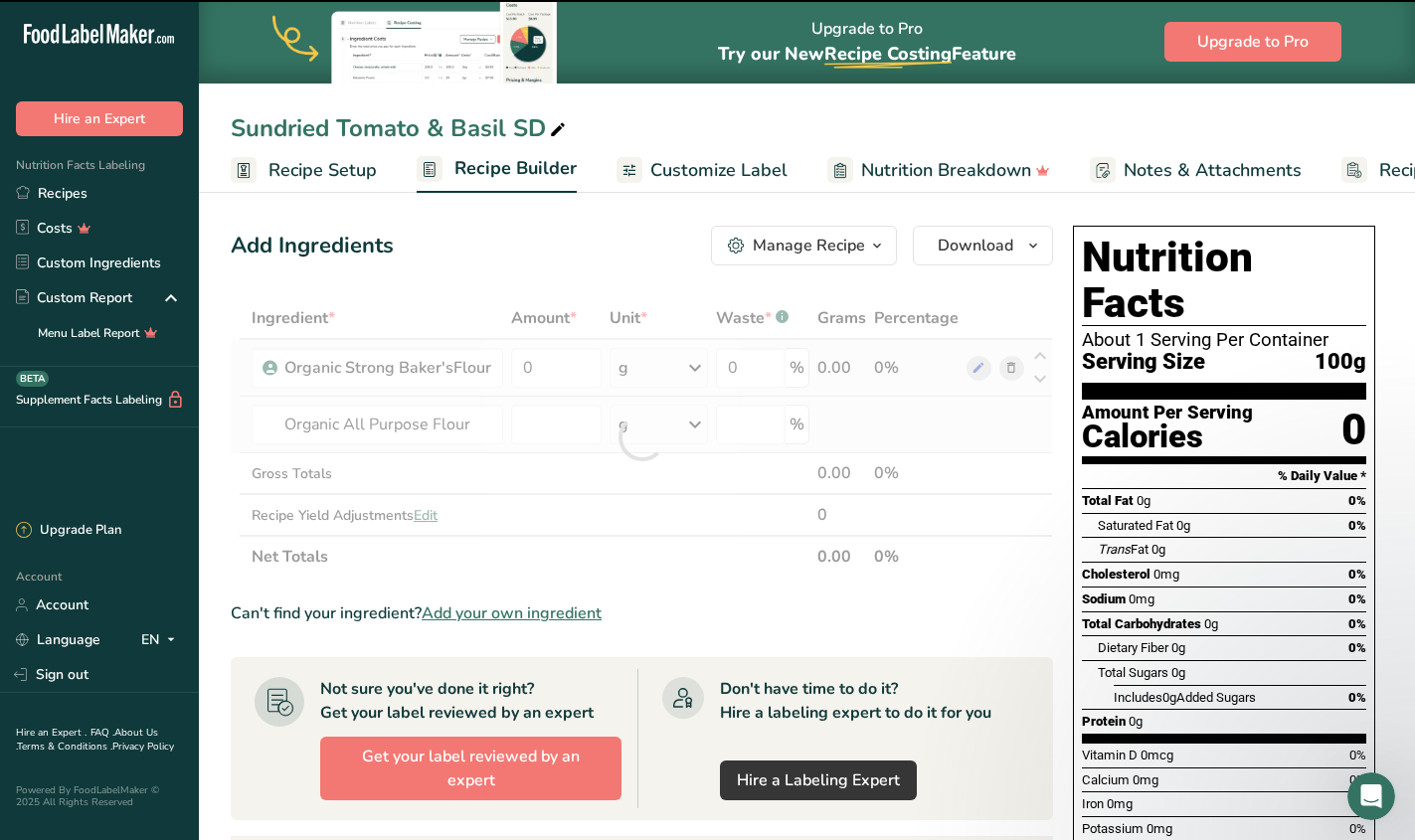 type on "0" 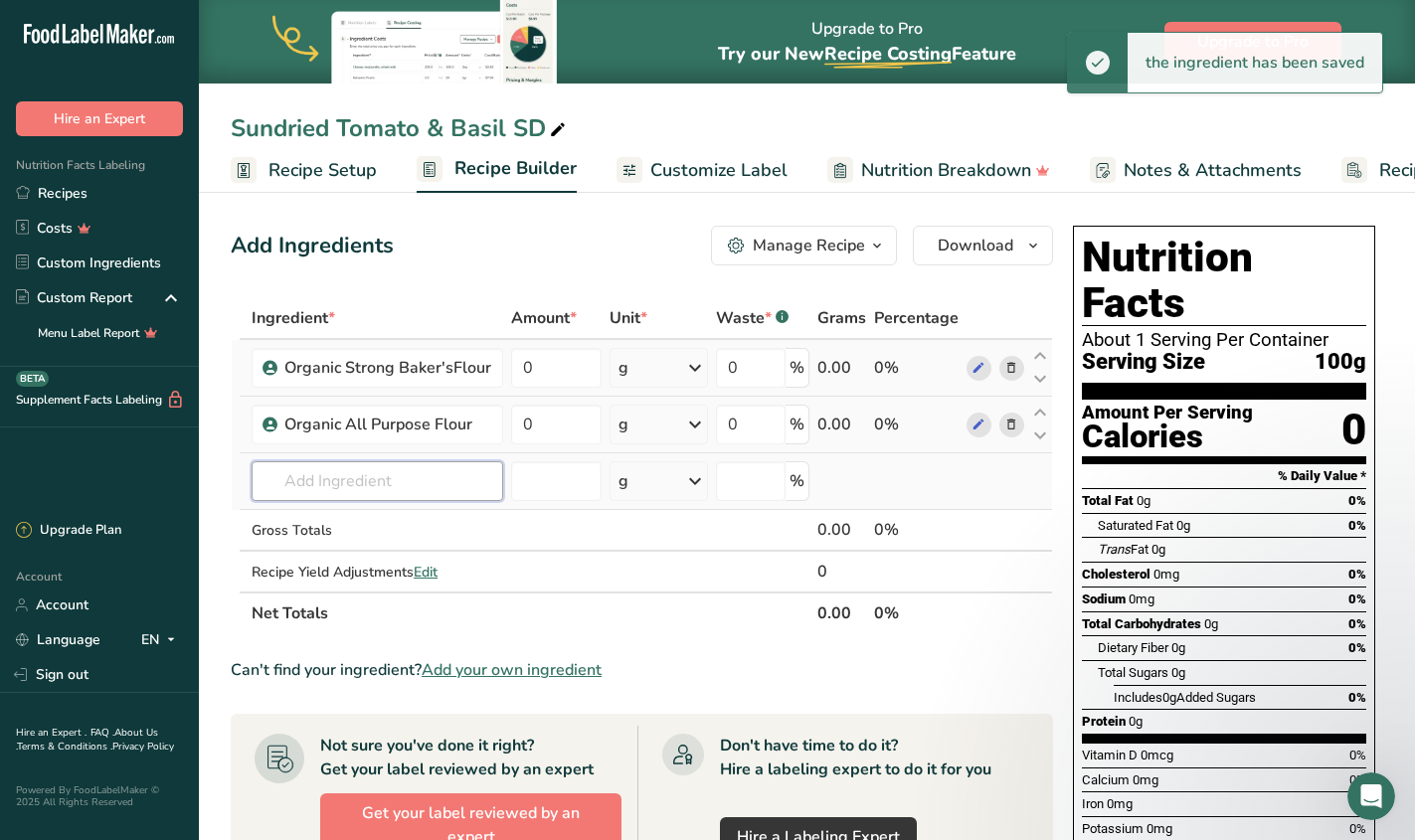 click at bounding box center [377, 481] 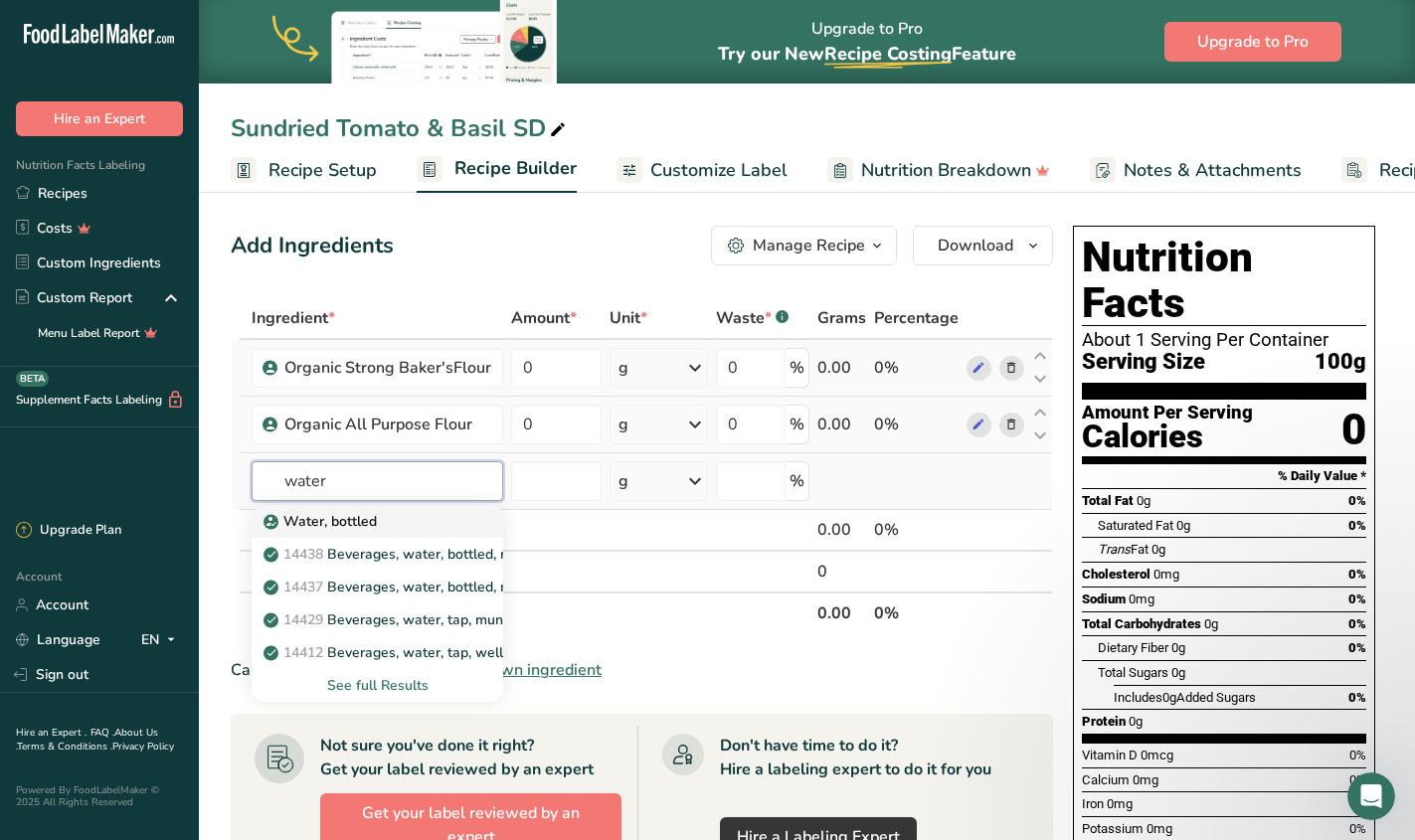 type on "water" 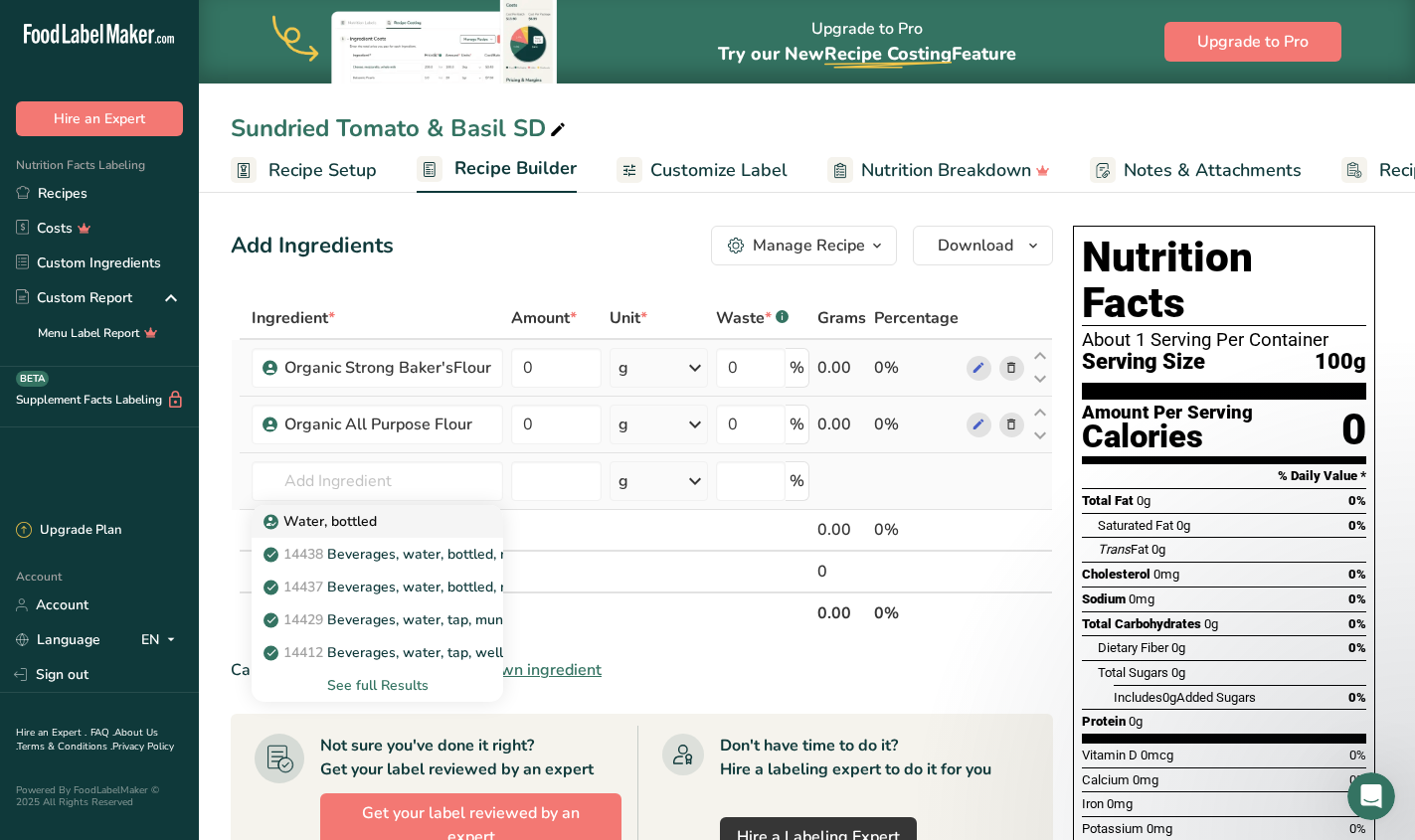 click on "Water, bottled" at bounding box center [322, 521] 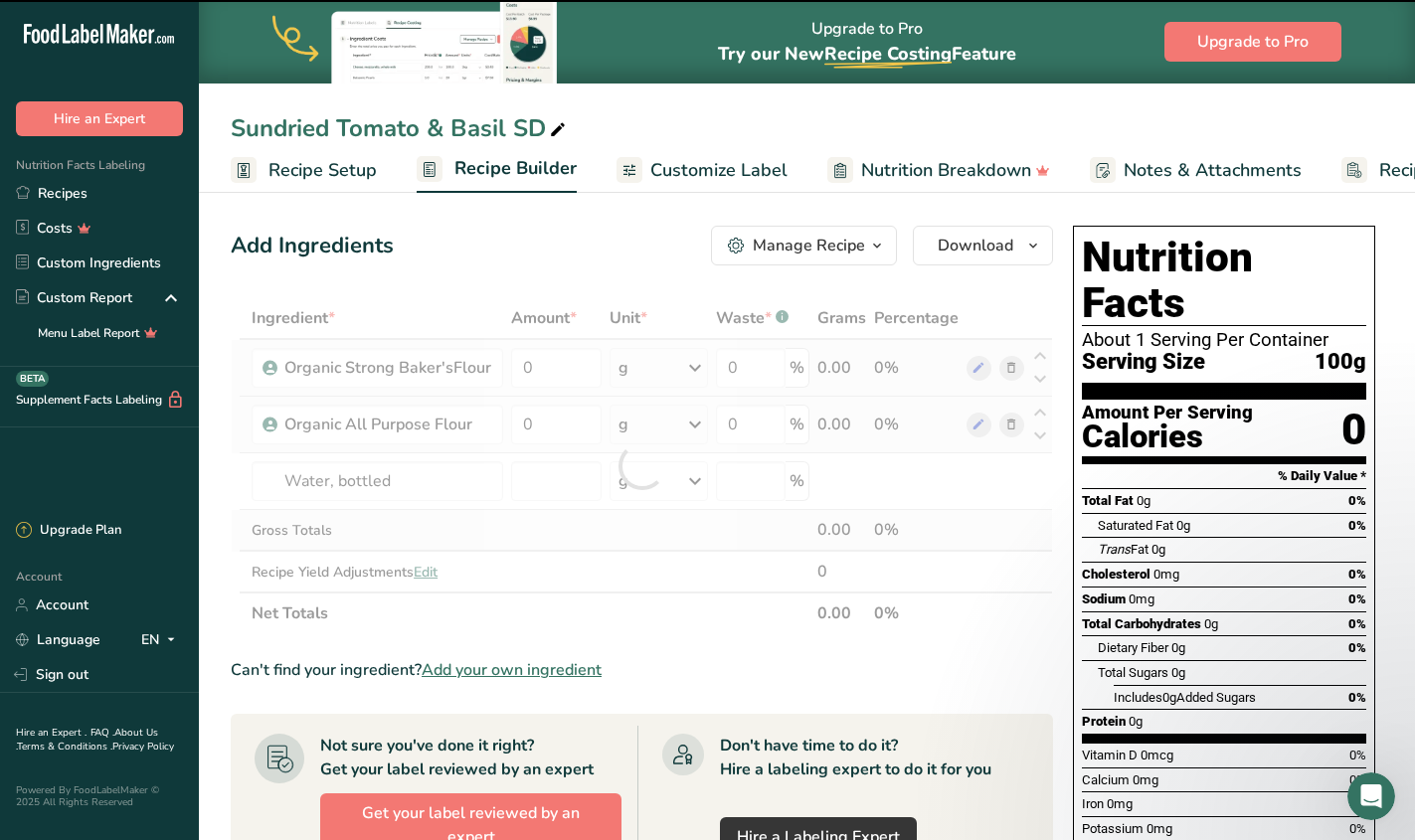 type on "0" 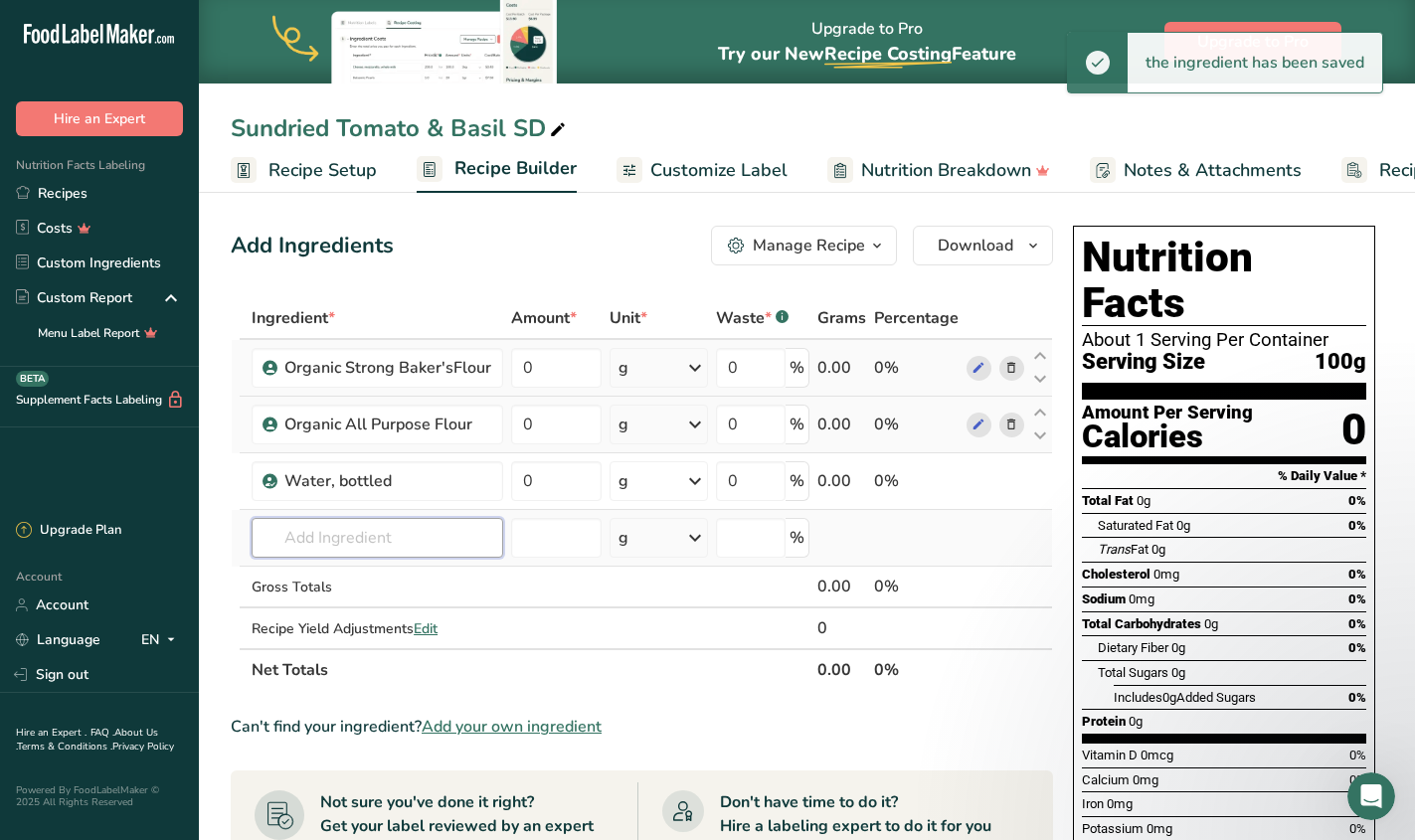 click at bounding box center (377, 538) 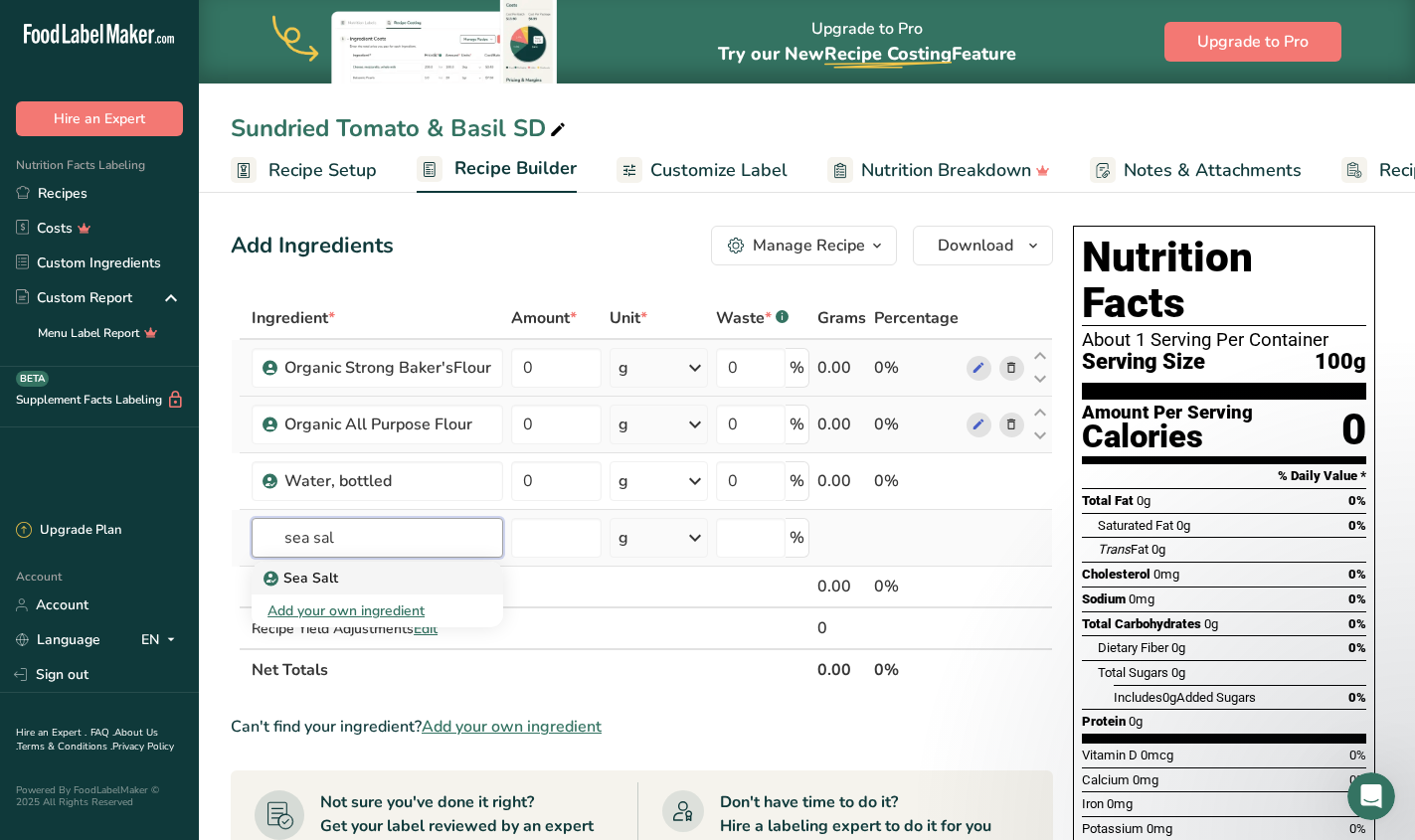 type on "sea sal" 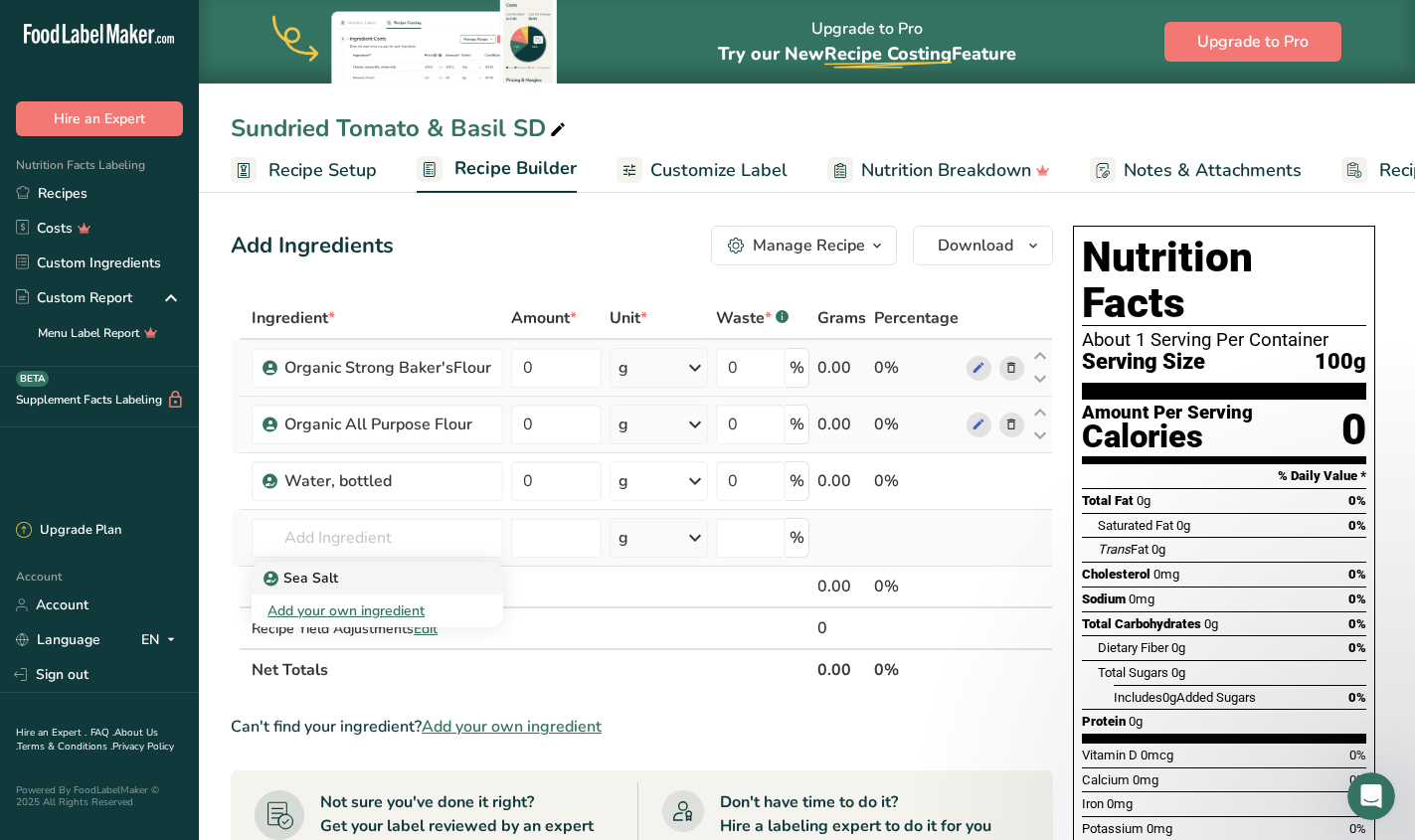 click on "Sea Salt" at bounding box center [361, 578] 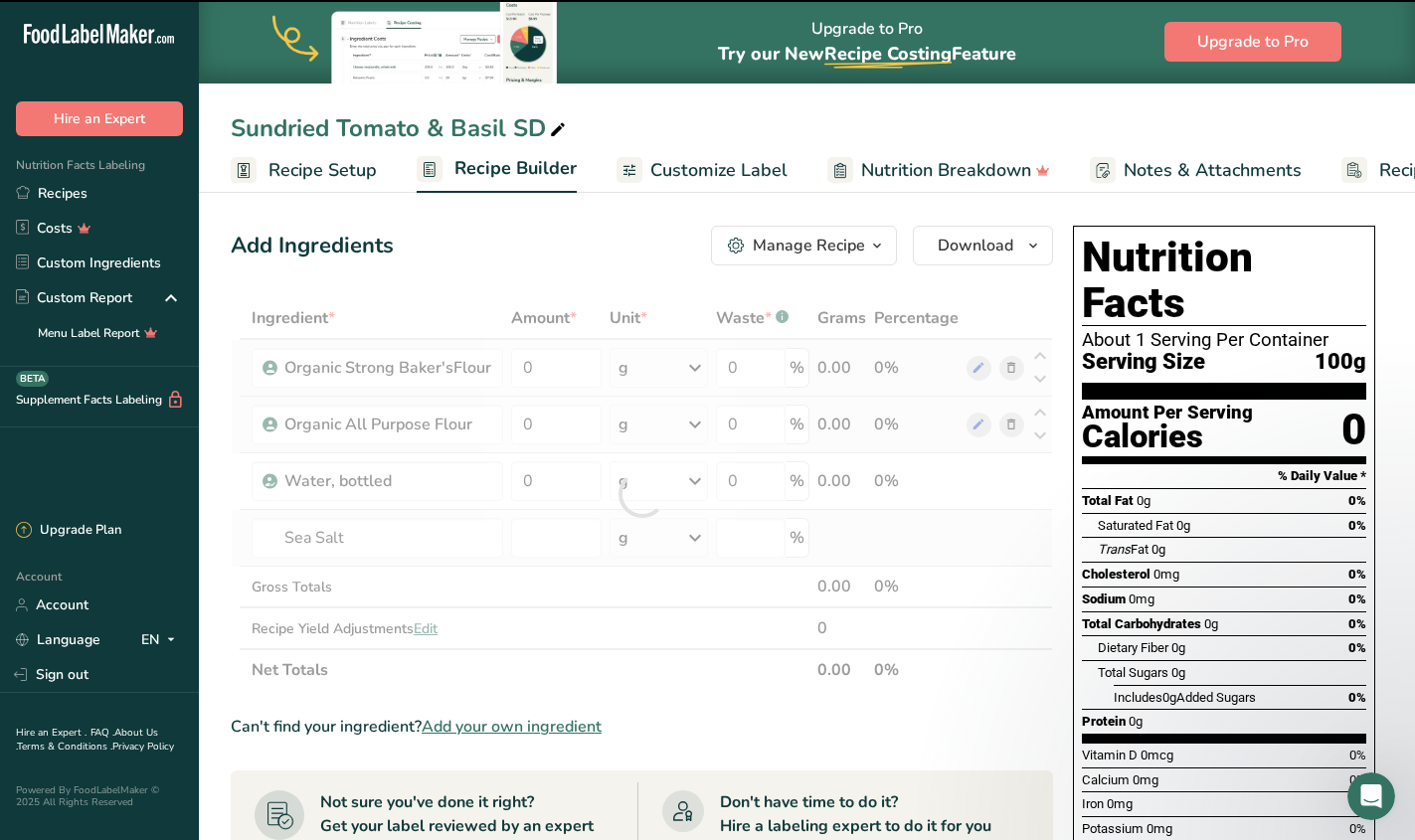 type on "0" 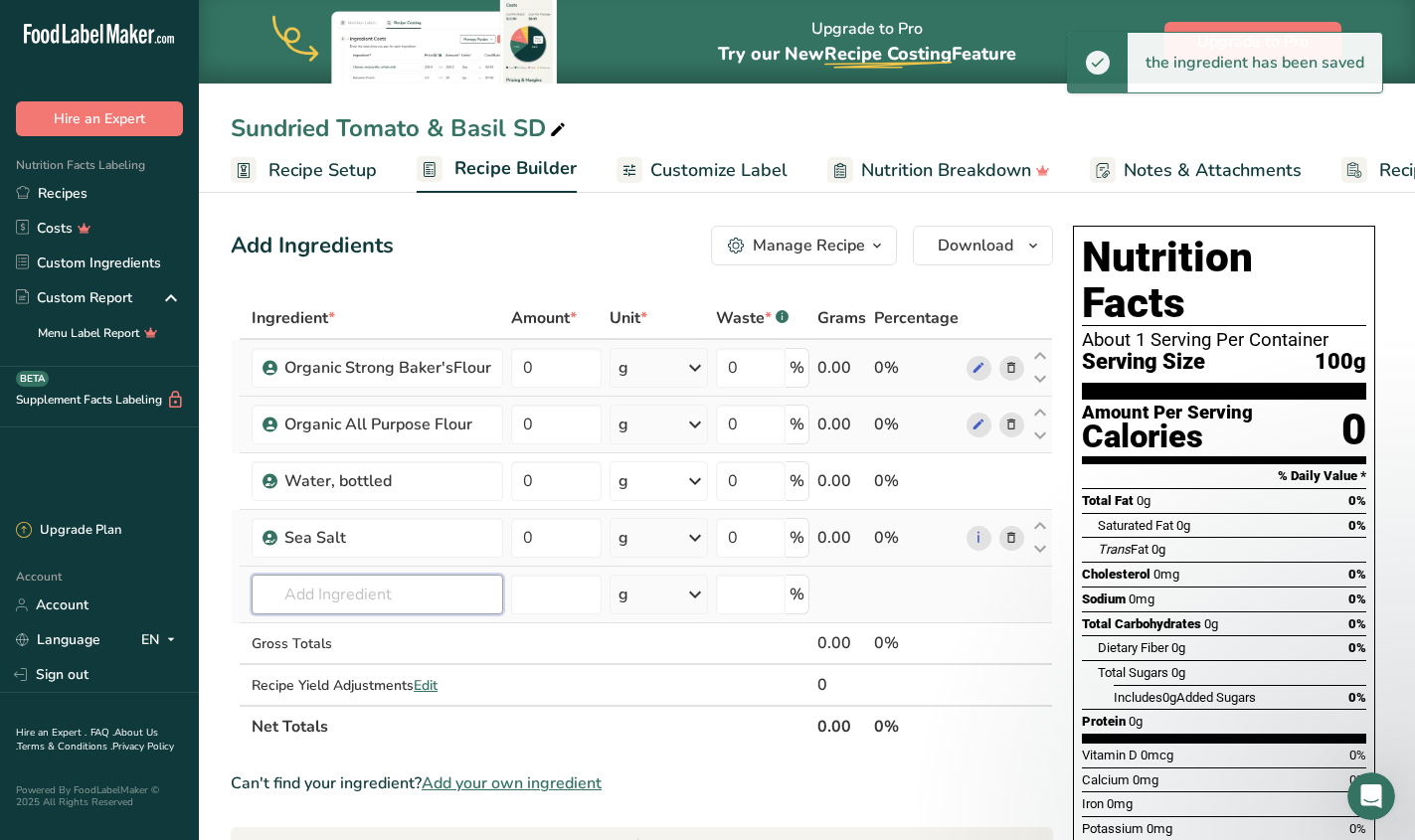 click at bounding box center [377, 594] 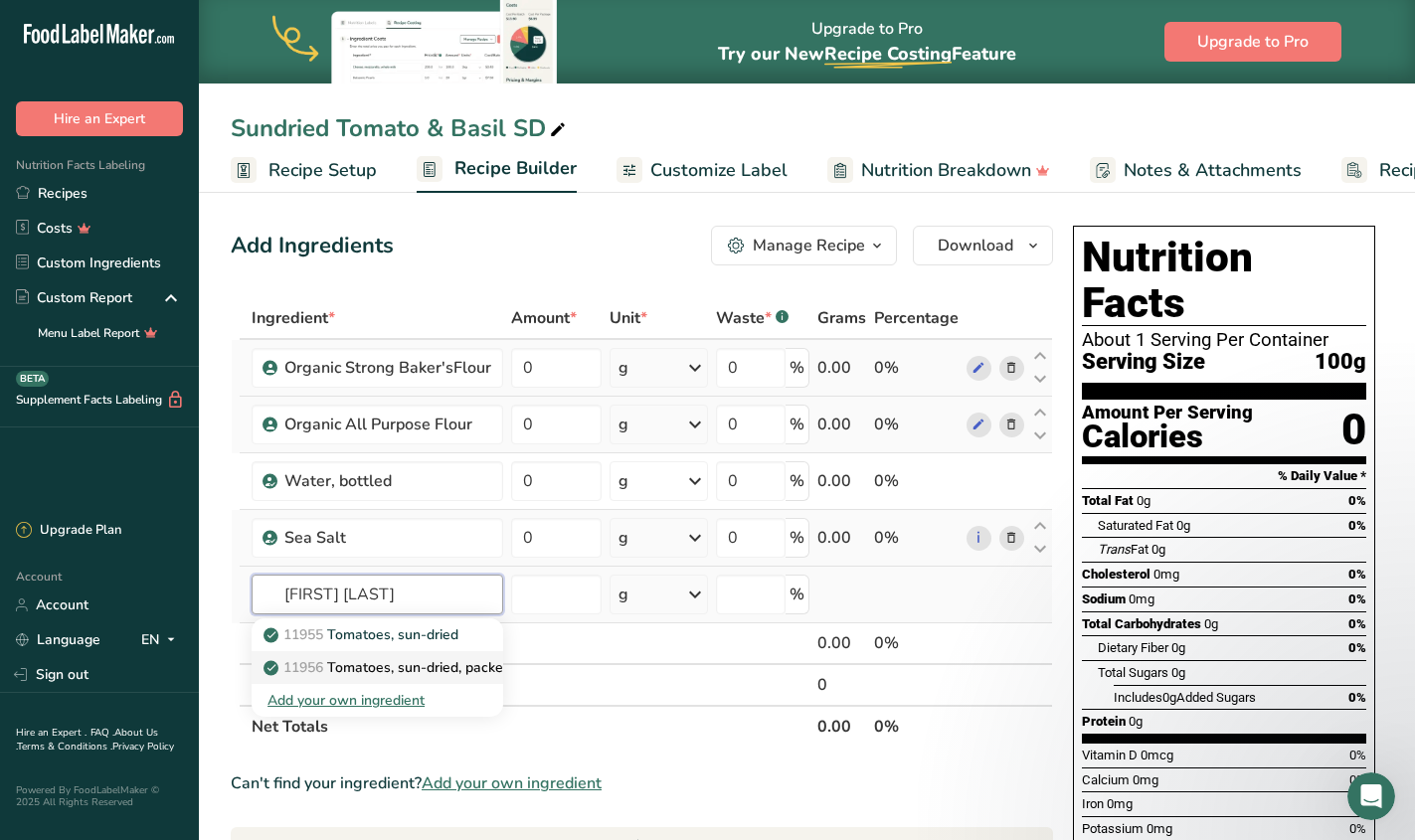 type on "[FIRST] [LAST]" 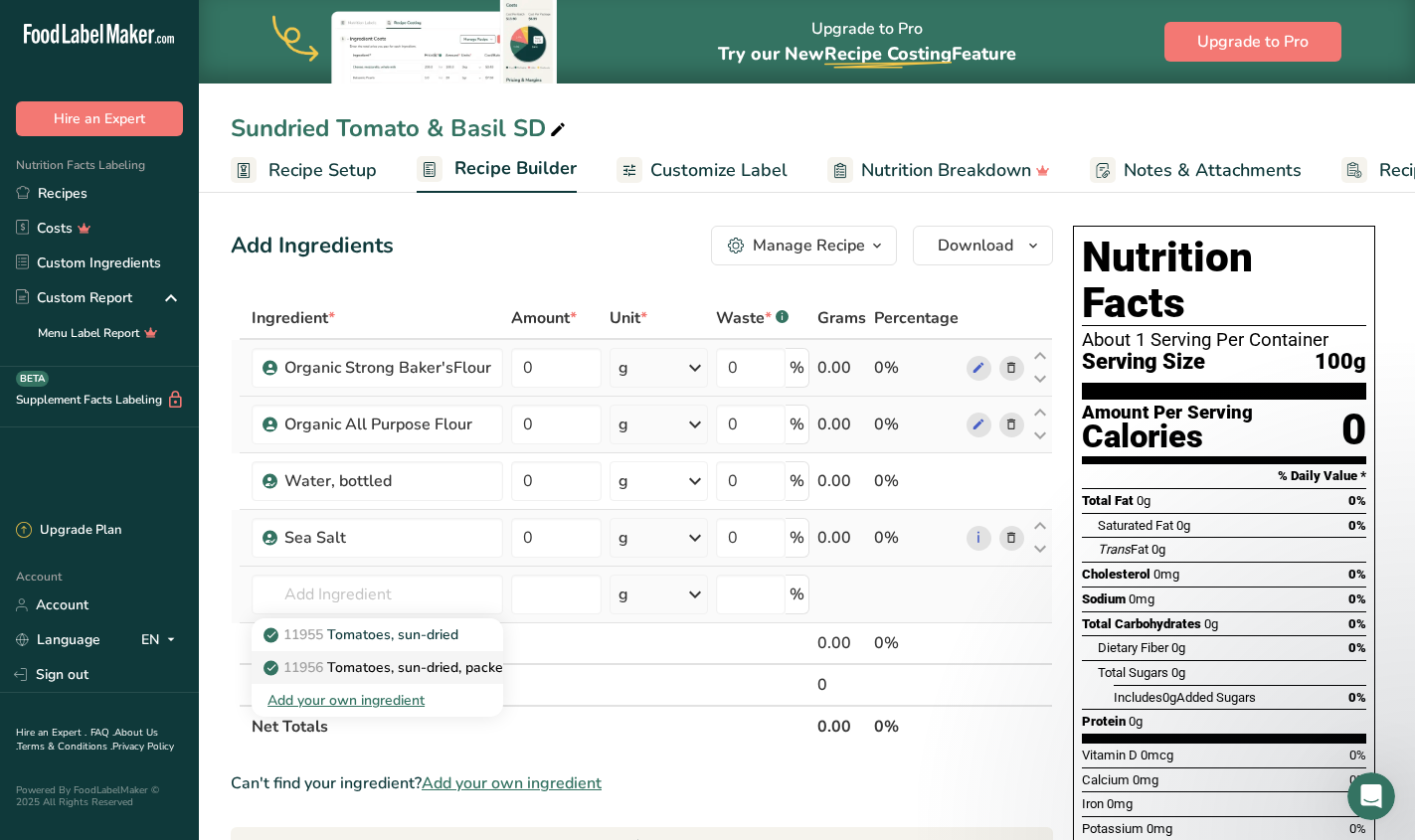click on "[NUMBER]
Tomatoes, sun-dried, packed in oil, drained" at bounding box center [434, 667] 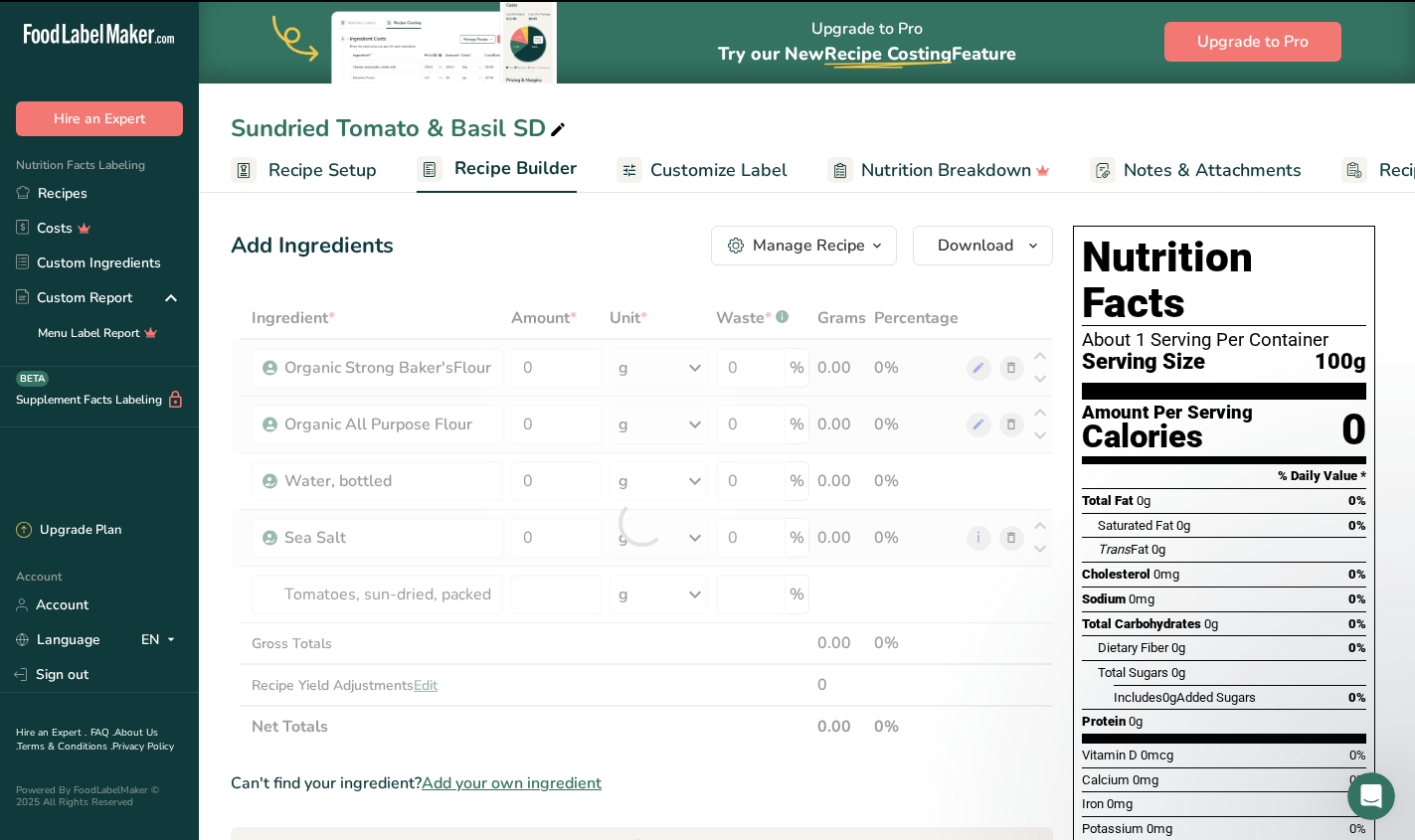 type on "0" 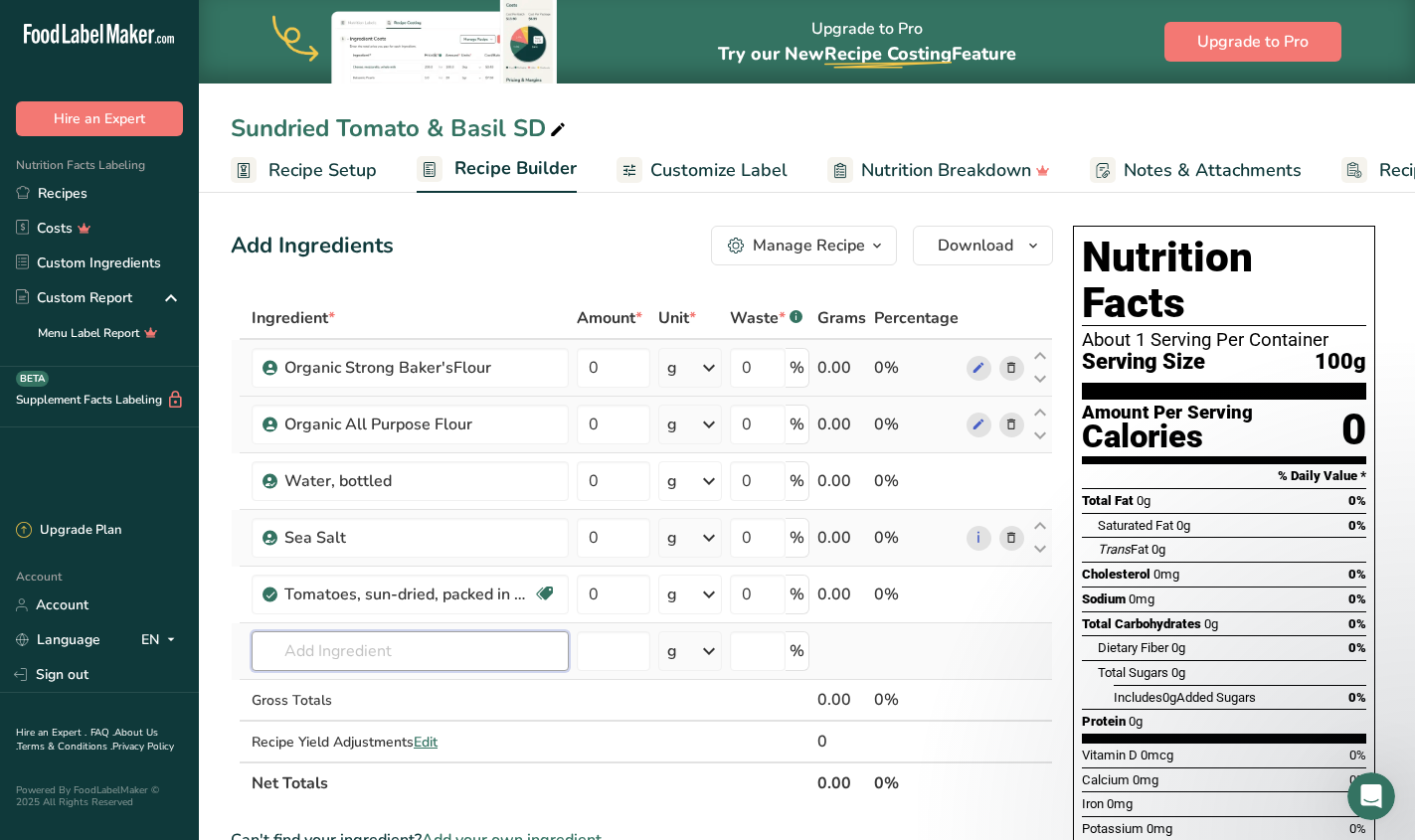 click at bounding box center [410, 651] 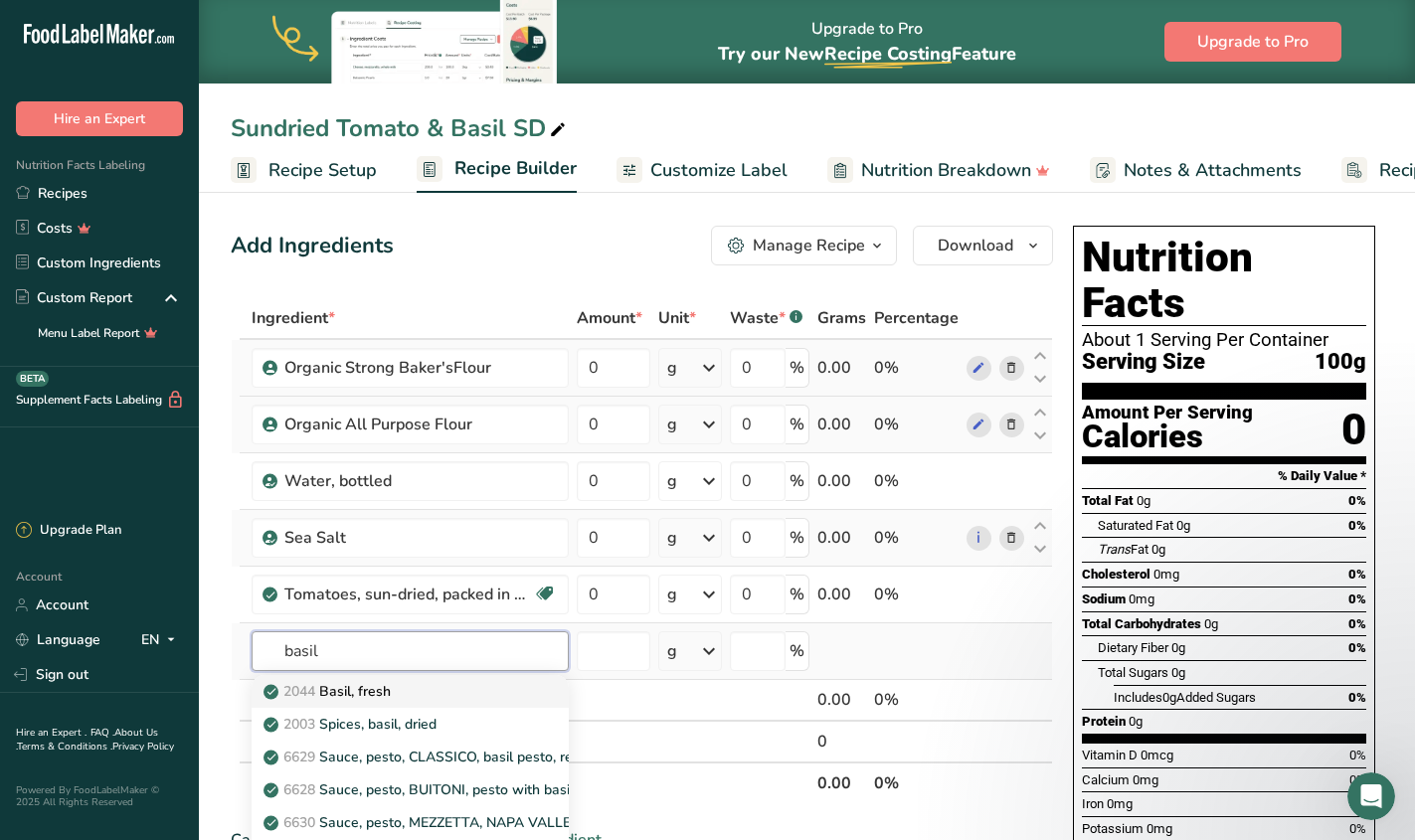 type on "basil" 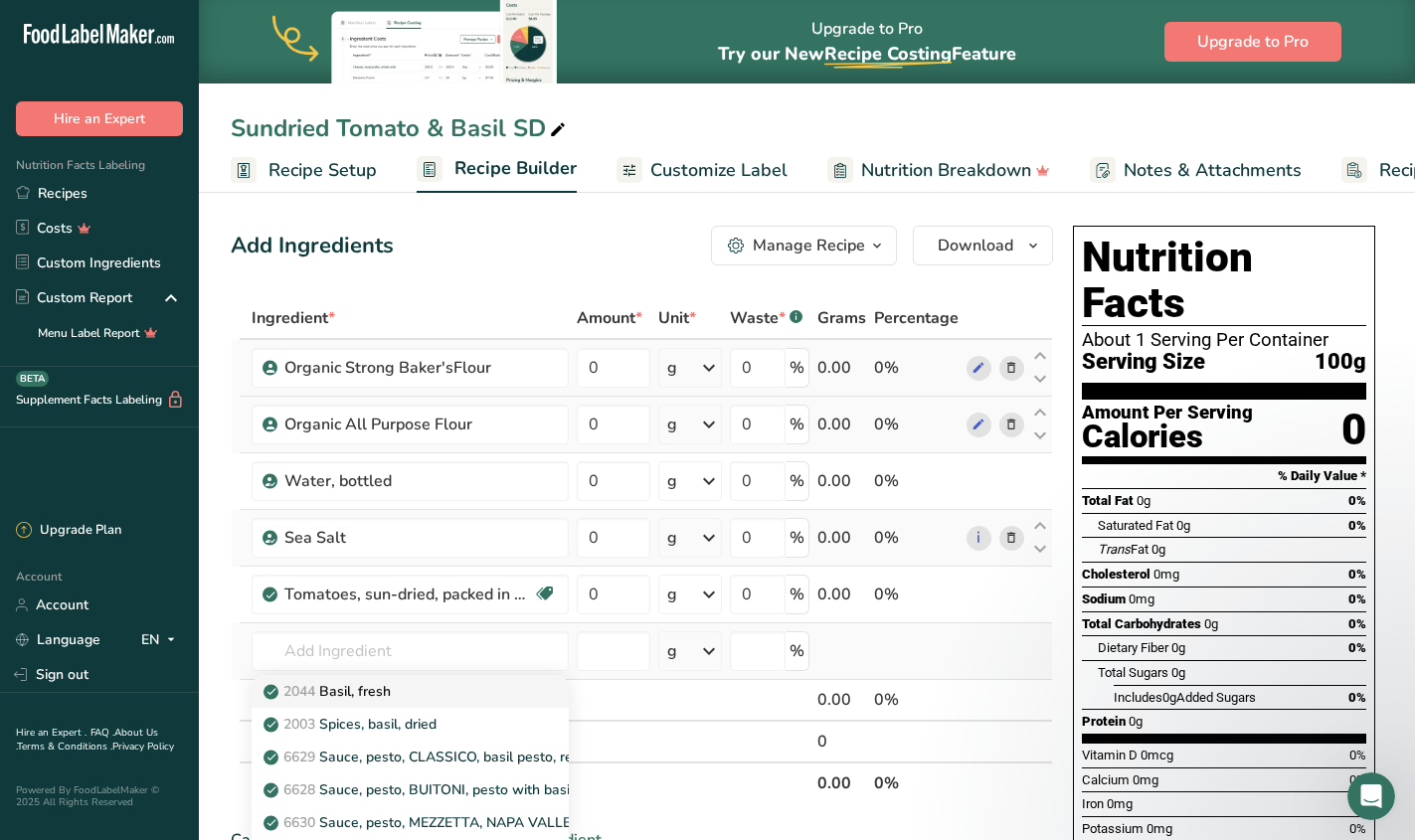 click on "2044
Basil, fresh" at bounding box center (394, 691) 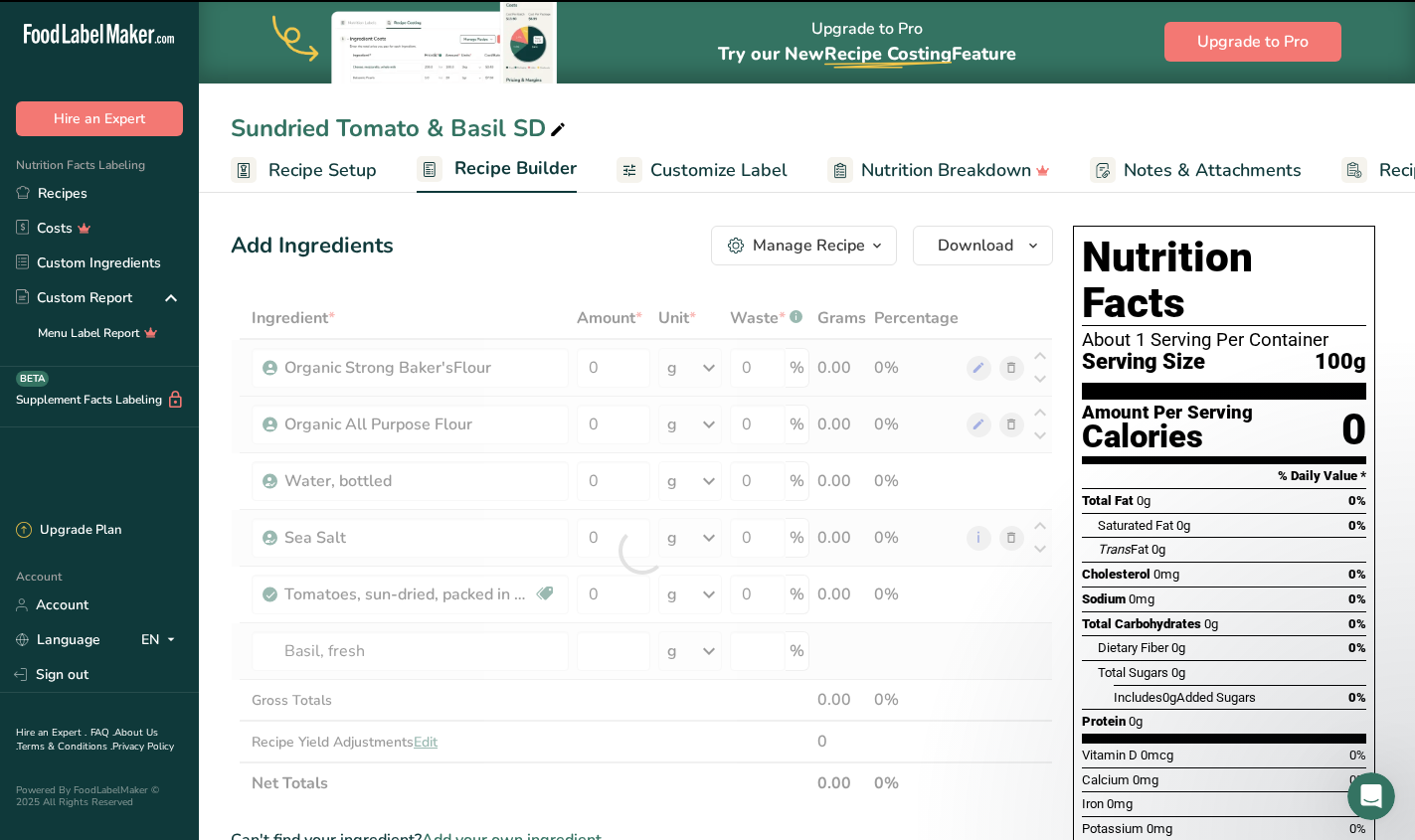 type on "0" 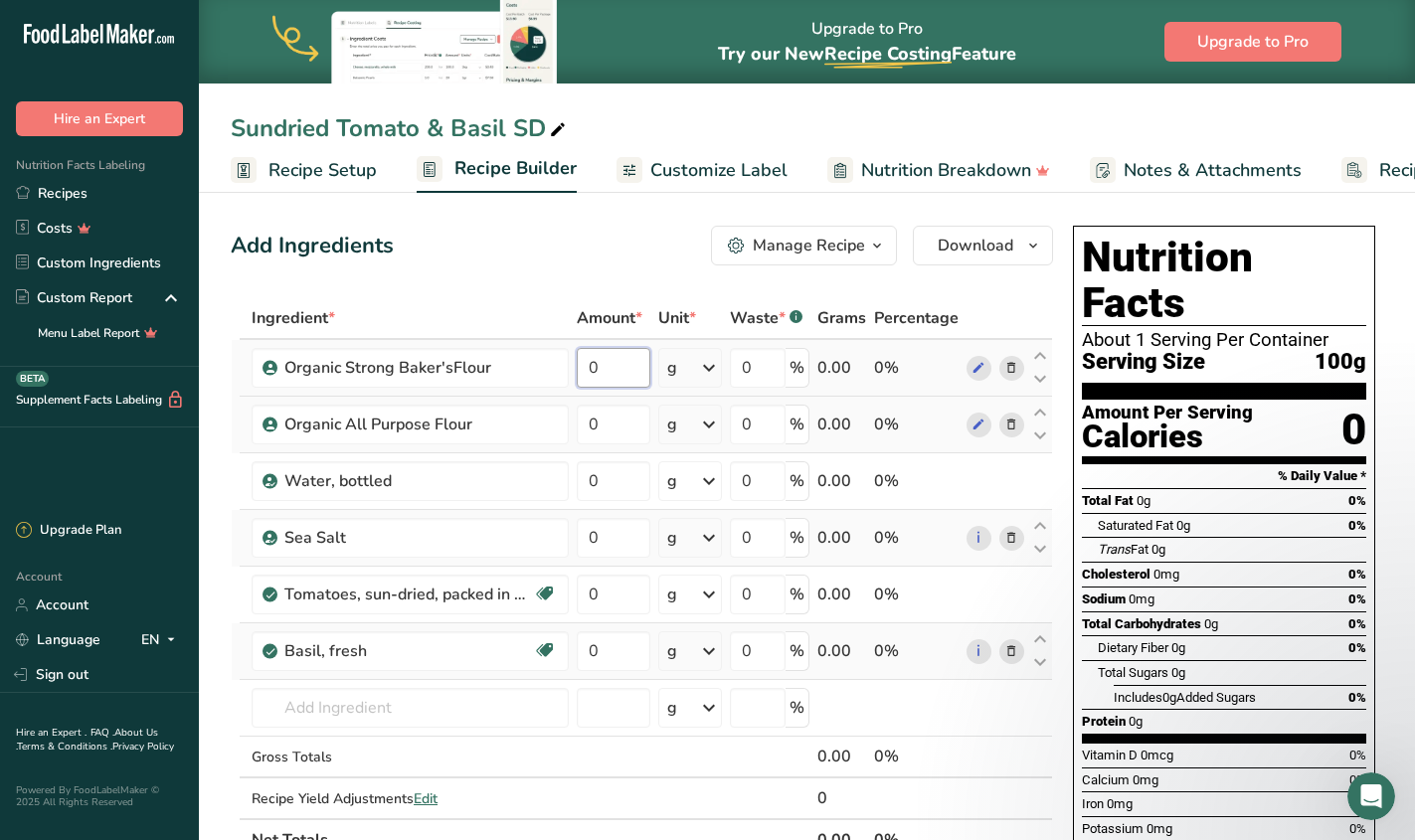 click on "0" at bounding box center (614, 368) 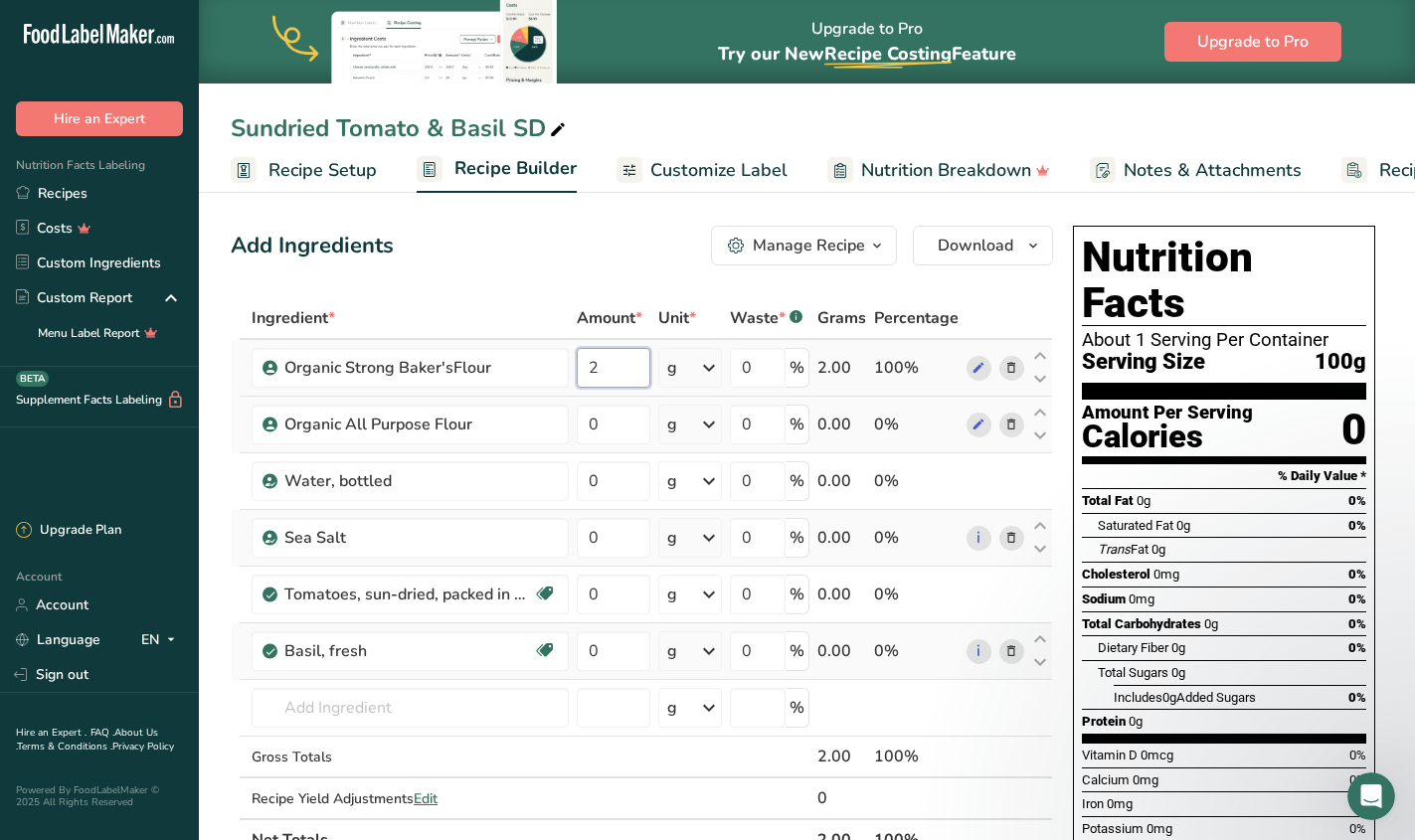 click on "2" at bounding box center [614, 368] 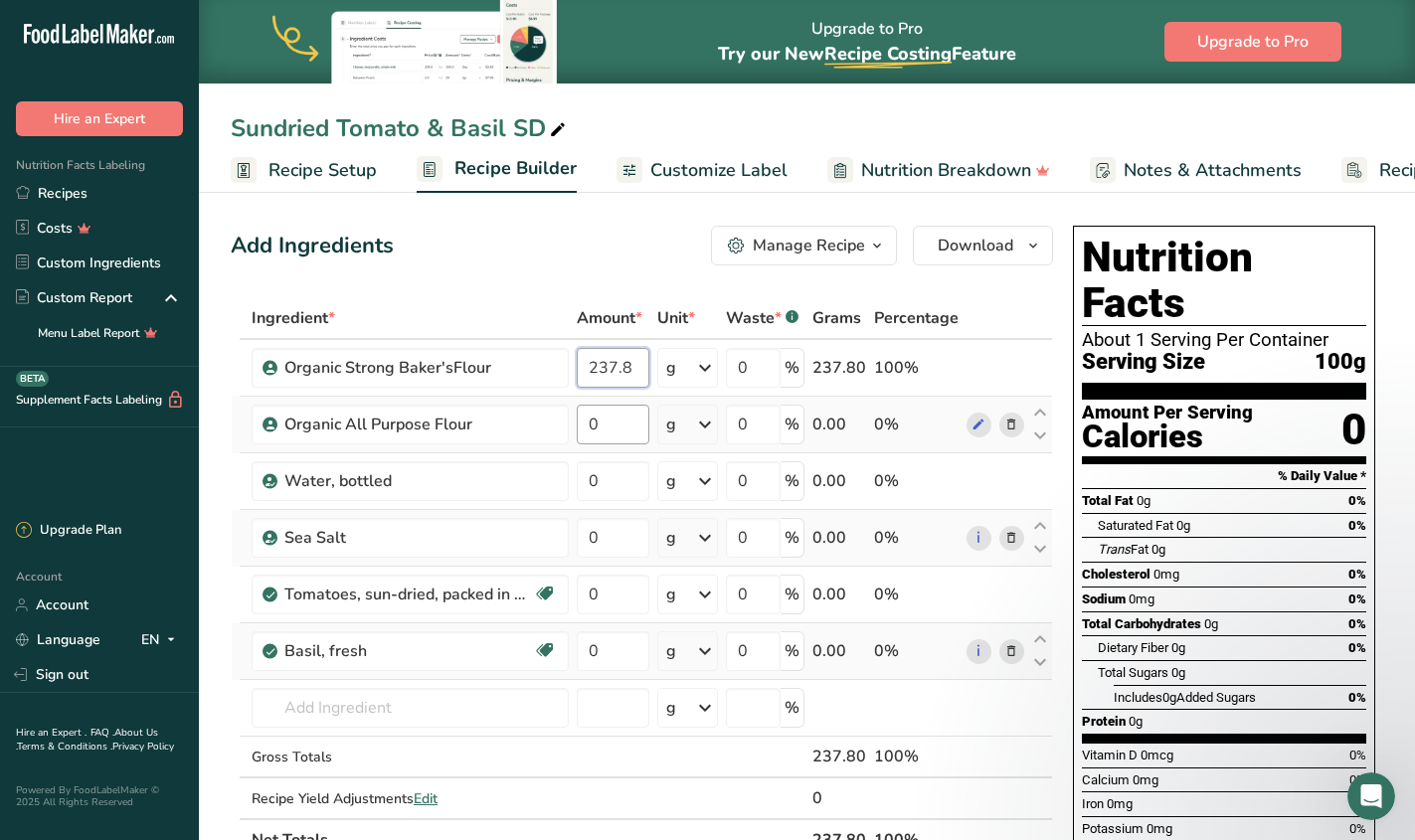 type on "237.8" 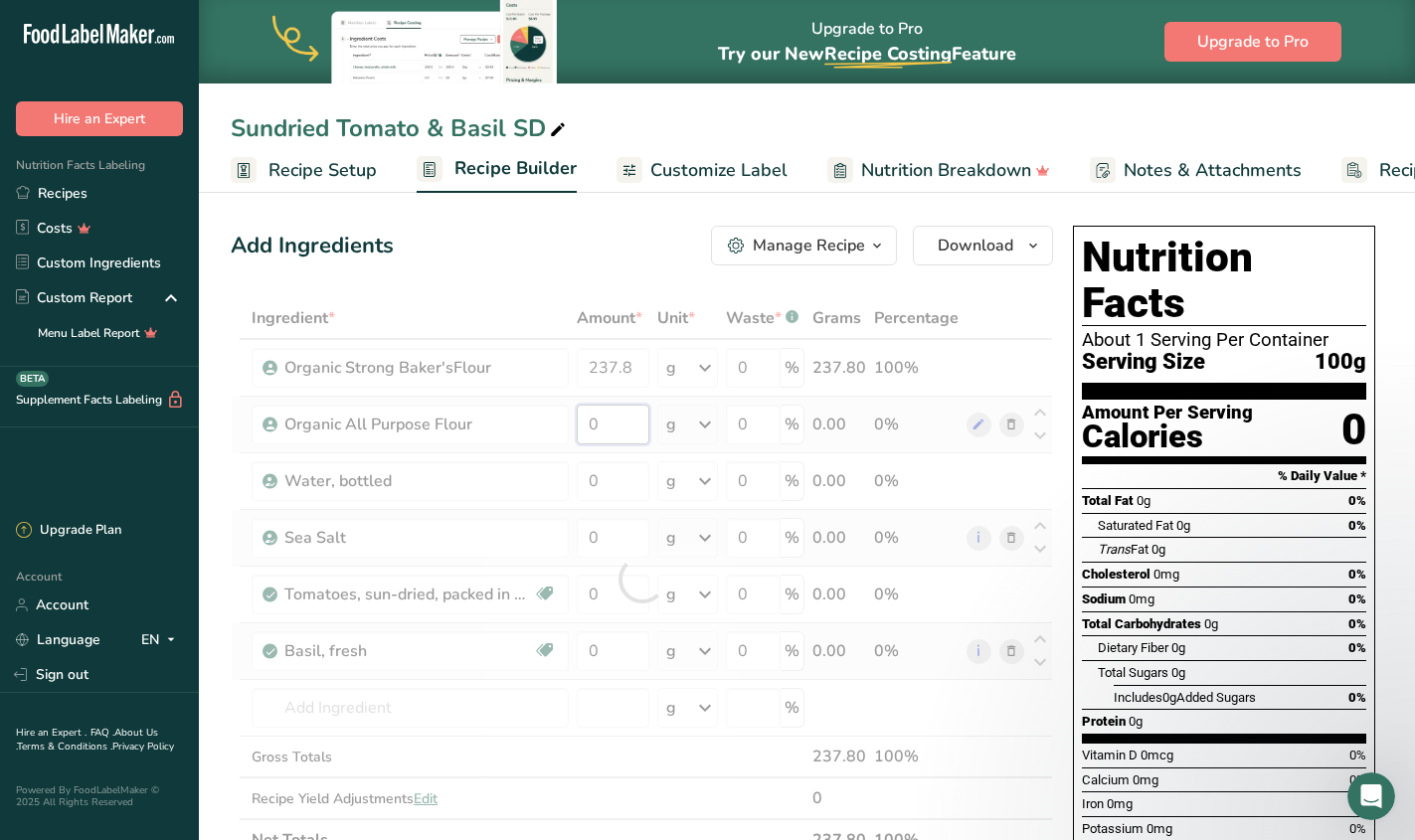 click on "Ingredient *
Amount *
Unit *
Waste *   .a-a{fill:#347362;}.b-a{fill:#fff;}          Grams
Percentage
[FIRST] [LAST] Flour
237.8
g
Weight Units
g
kg
mg
See more
Volume Units
l
mL
fl oz
See more
0
%
237.80
100%
[FIRST] [LAST] Flour
0
g
Weight Units
g
kg
mg
See more
Volume Units
l
mL
fl oz
See more
0
%
0.00
0%
Water, bottled
0" at bounding box center (641, 579) 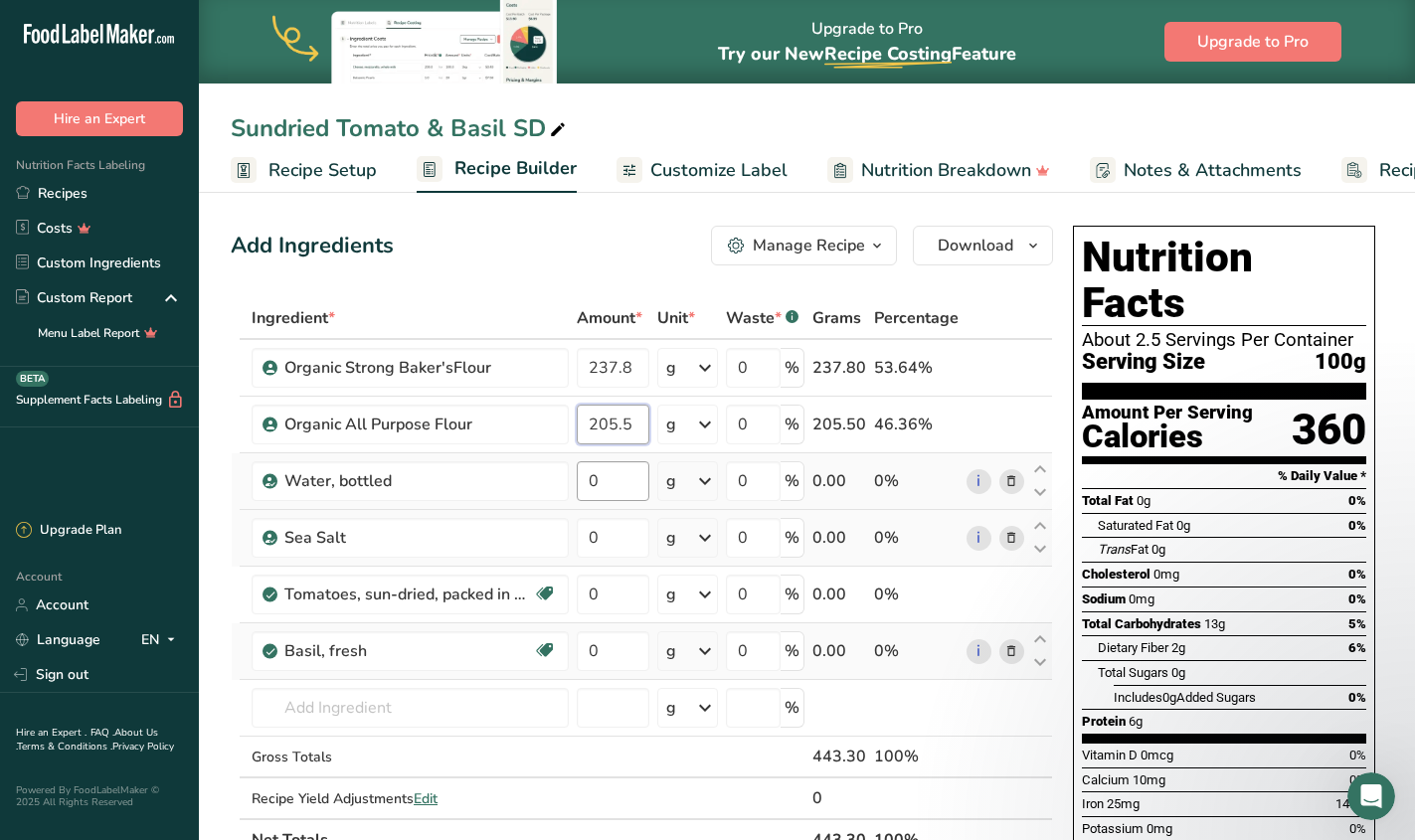 type on "205.5" 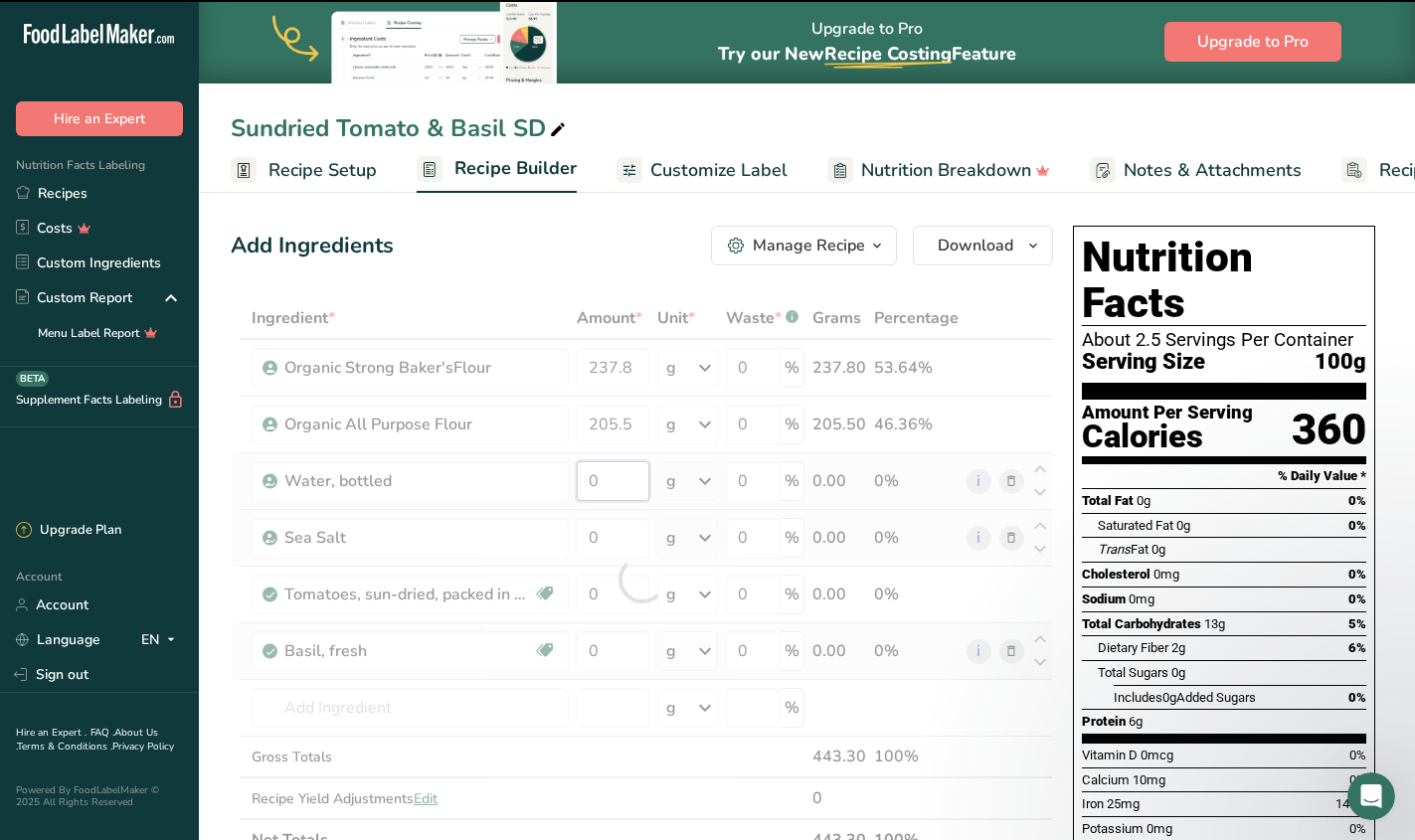 click on "Ingredient *
Amount *
Unit *
Waste *   .a-a{fill:#347362;}.b-a{fill:#fff;}          Grams
Percentage
Organic Strong Baker'sFlour
237.8
g
Weight Units
g
kg
mg
See more
Volume Units
l
mL
fl oz
See more
0
%
237.80
53.64%
Organic All Purpose Flour
205.5
g
Weight Units
g
kg
mg
See more
Volume Units
l
mL
fl oz
See more
0
%
205.50
46.36%
Water, bottled" at bounding box center [641, 579] 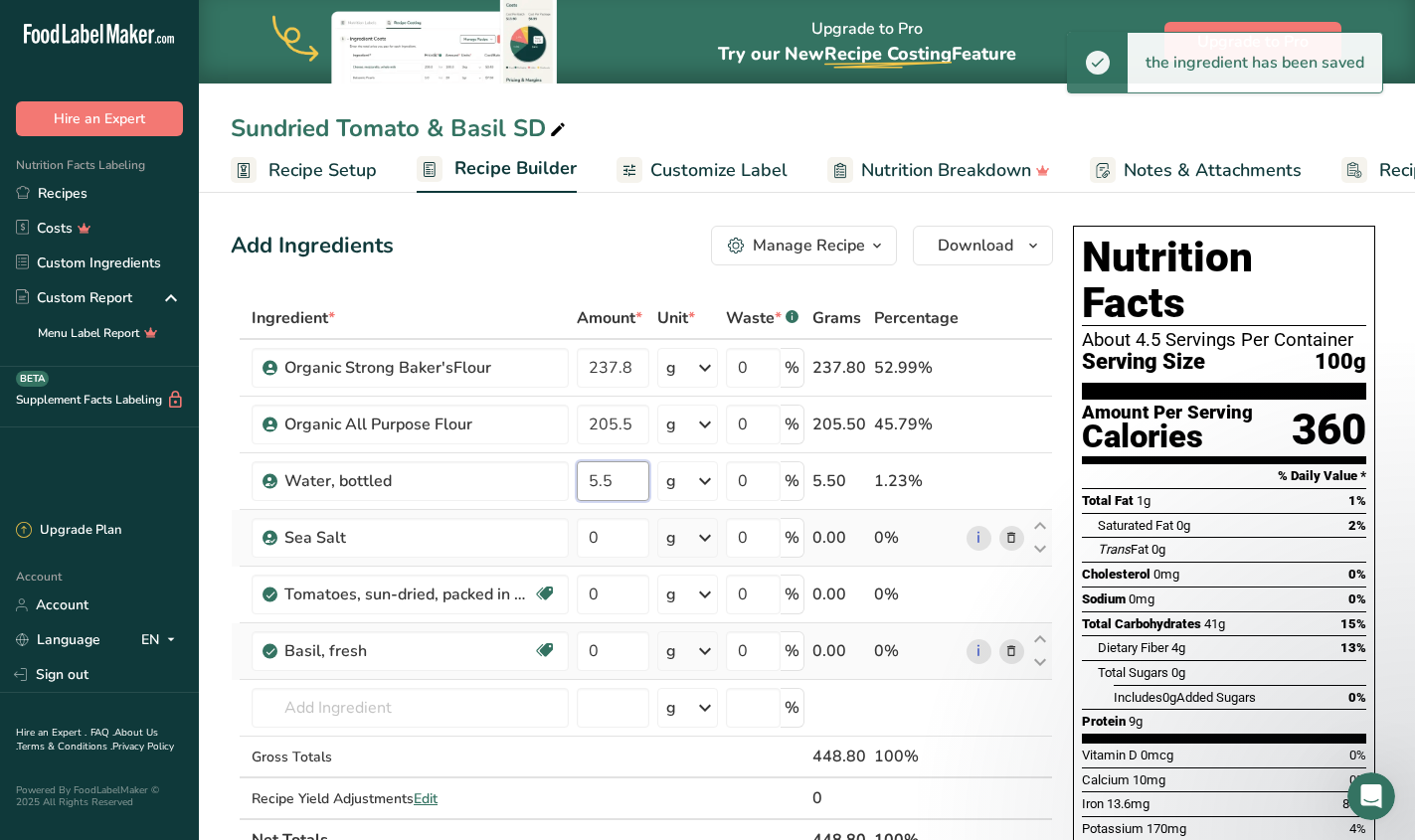 type on "5" 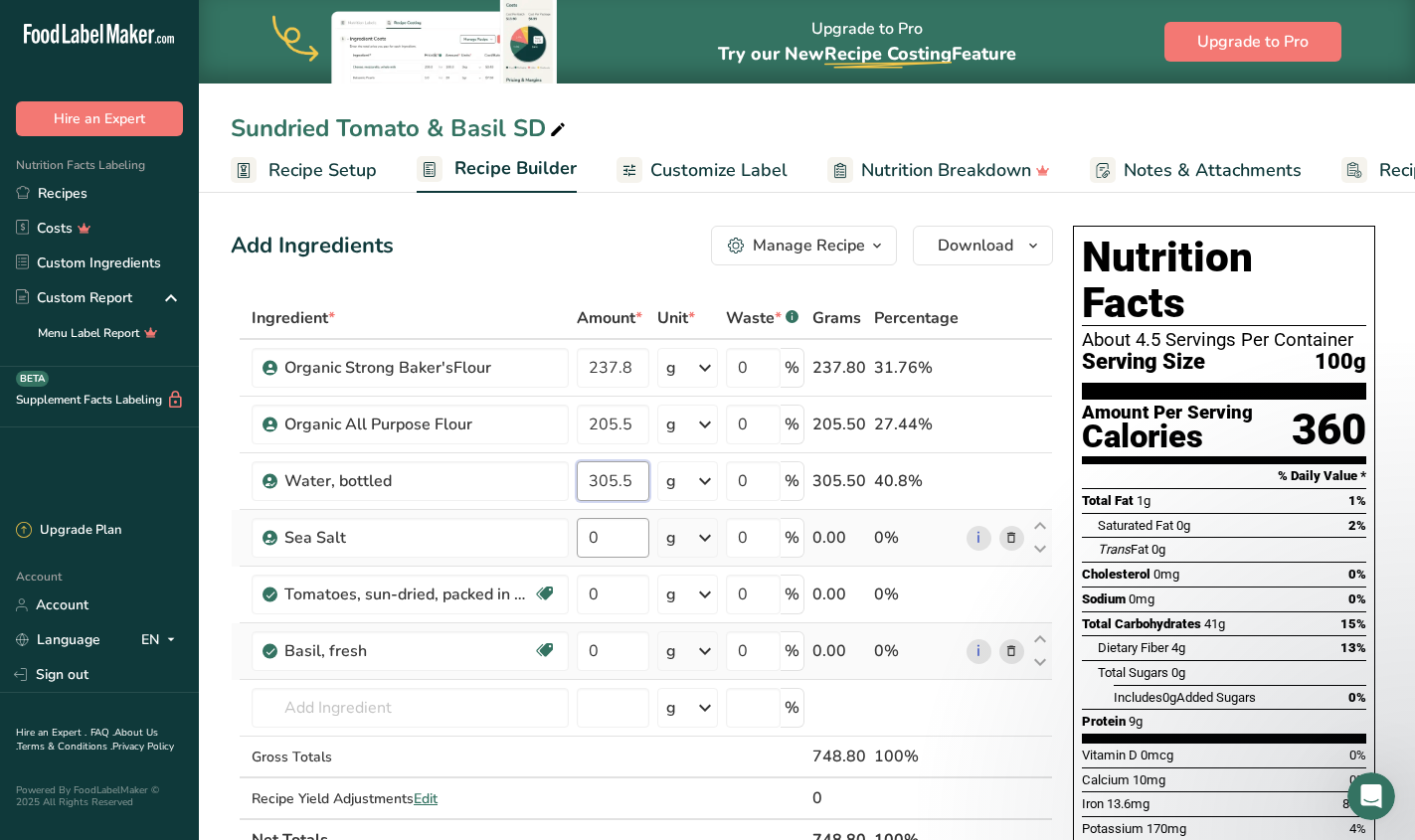 type on "305.5" 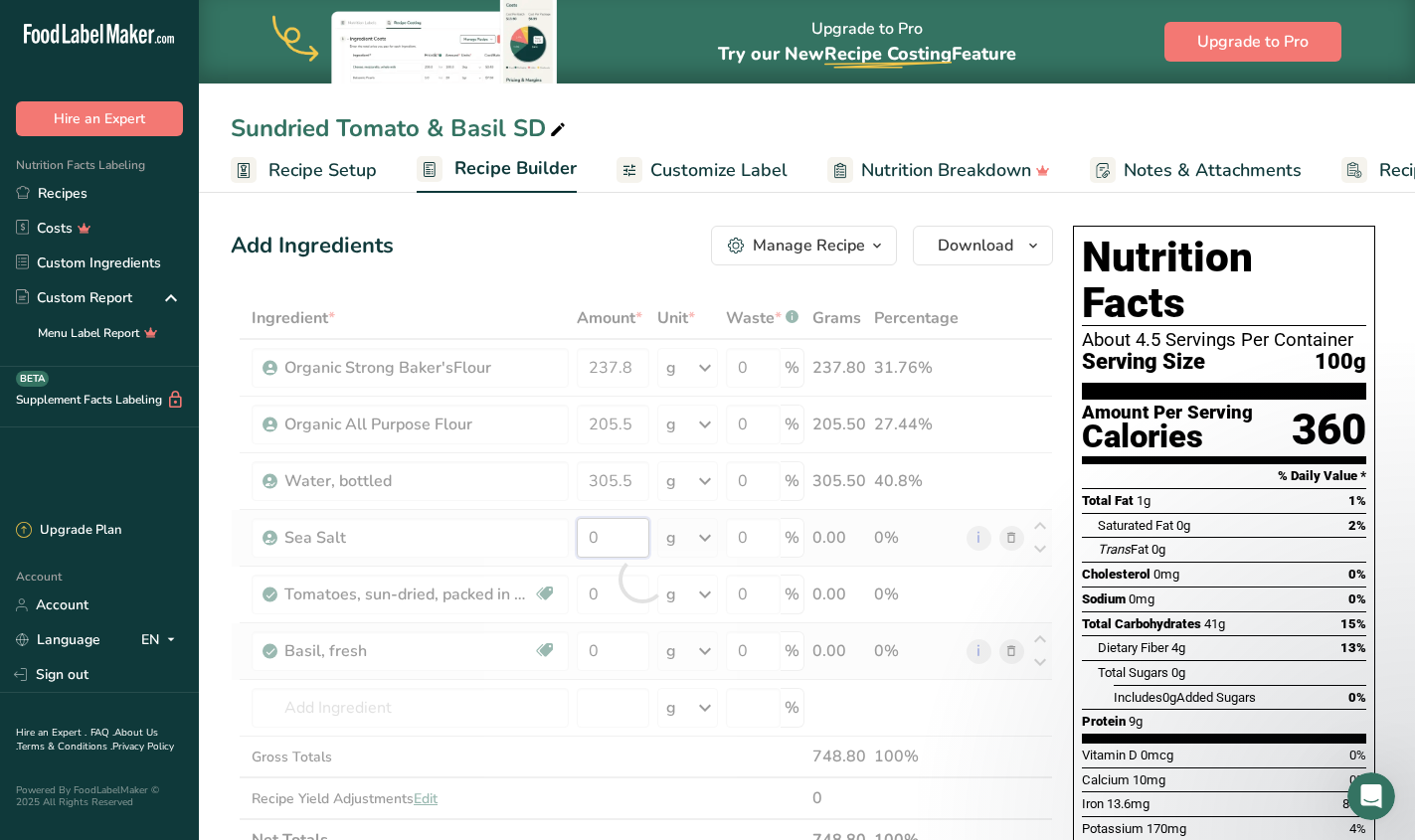 click on "Ingredient *
Amount *
Unit *
Waste *   .a-a{fill:#347362;}.b-a{fill:#fff;}          Grams
Percentage
Organic Strong Baker'sFlour
237.8
g
Weight Units
g
kg
mg
See more
Volume Units
l
mL
fl oz
See more
0
%
237.80
31.76%
Organic All Purpose Flour
205.5
g
Weight Units
g
kg
mg
See more
Volume Units
l
mL
fl oz
See more
0
%
205.50
27.44%
Water, bottled" at bounding box center [641, 579] 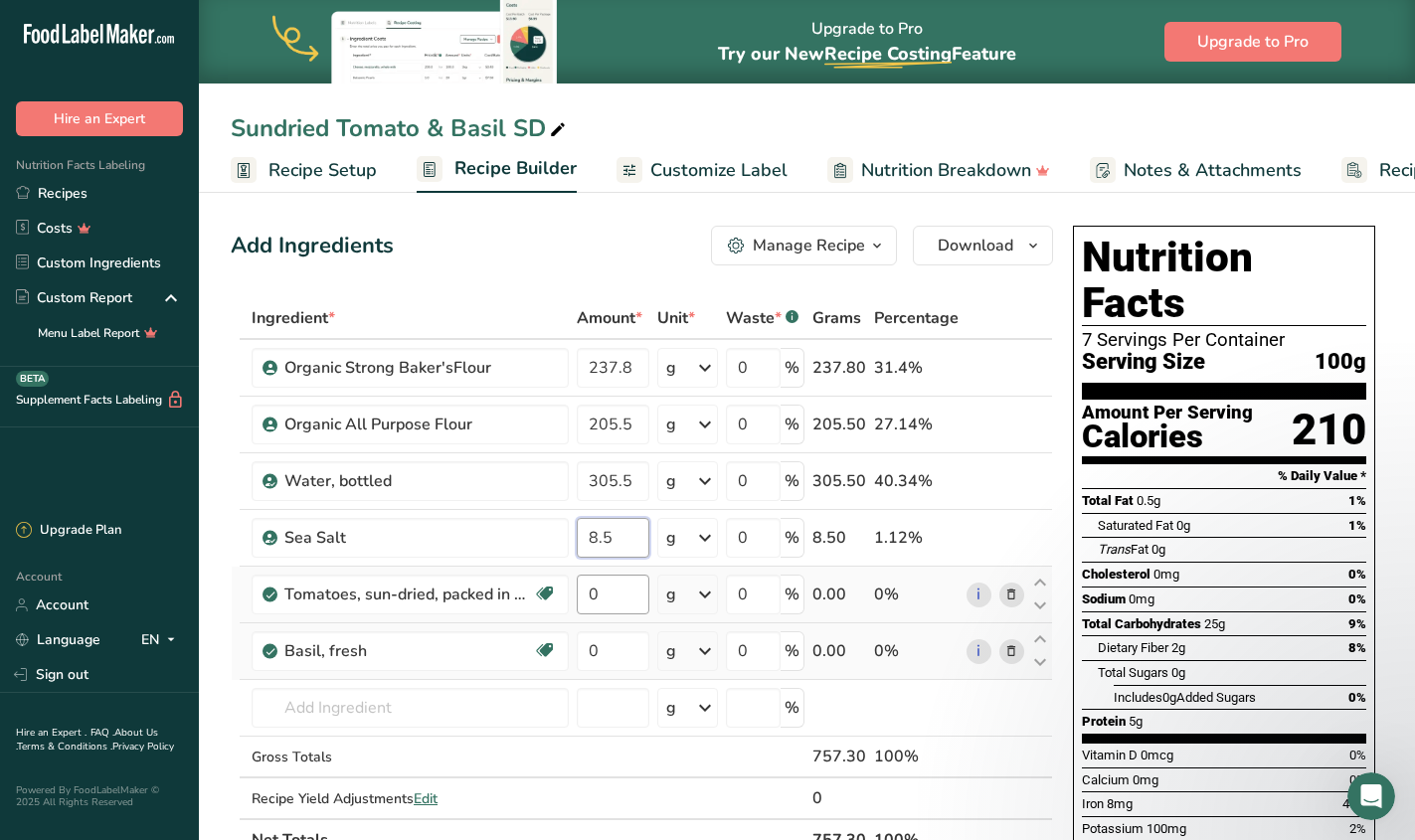 type on "8.5" 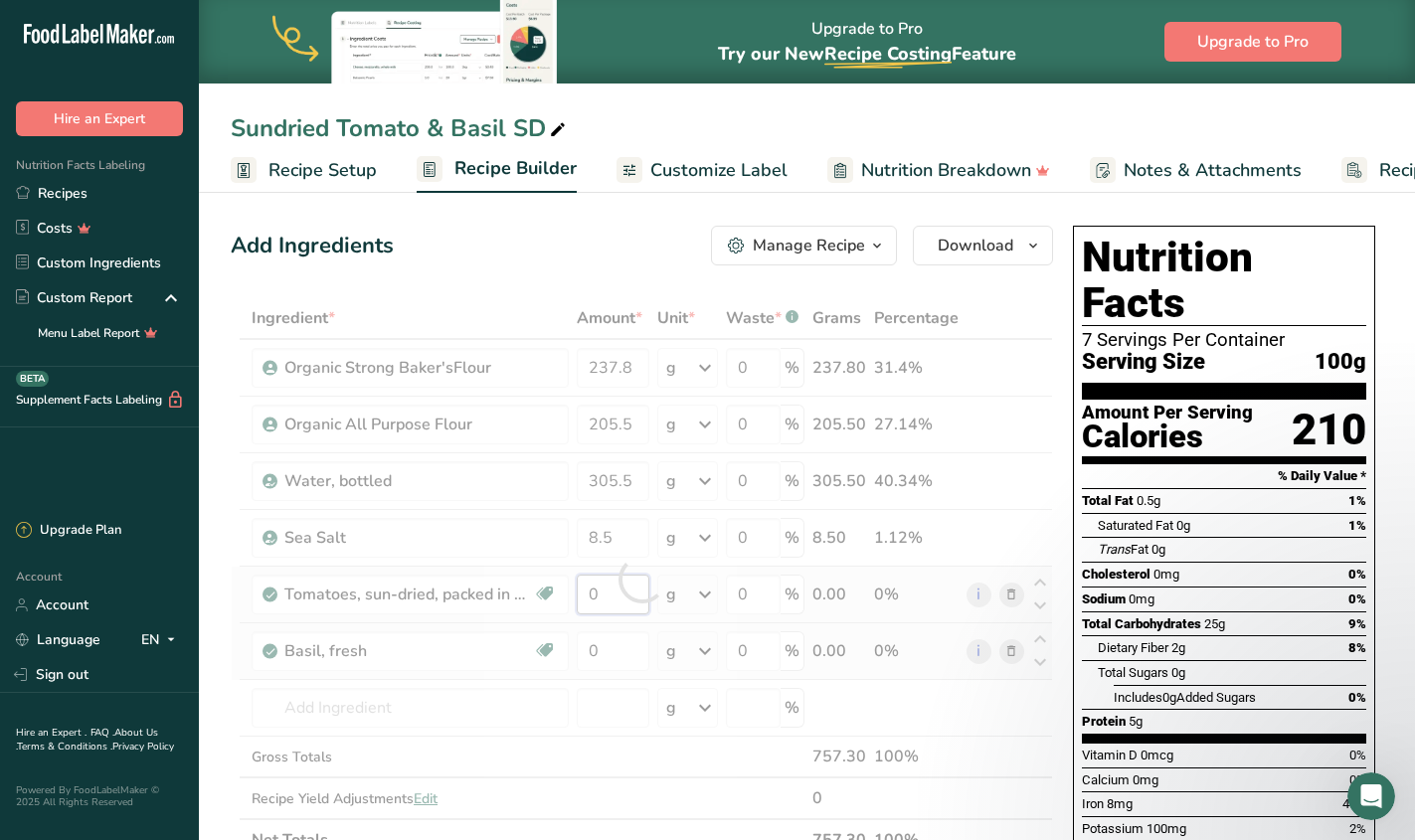 click on "Ingredient *
Amount *
Unit *
Waste *   .a-a{fill:#347362;}.b-a{fill:#fff;}          Grams
Percentage
[FIRST] [LAST] Flour
237.8
g
Weight Units
g
kg
mg
See more
Volume Units
l
mL
fl oz
See more
0
%
237.80
31.4%
[FIRST] [LAST] Flour
205.5
g
Weight Units
g
kg
mg
See more
Volume Units
l
mL
fl oz
See more
0
%
205.50
27.14%
Water, bottled" at bounding box center (641, 579) 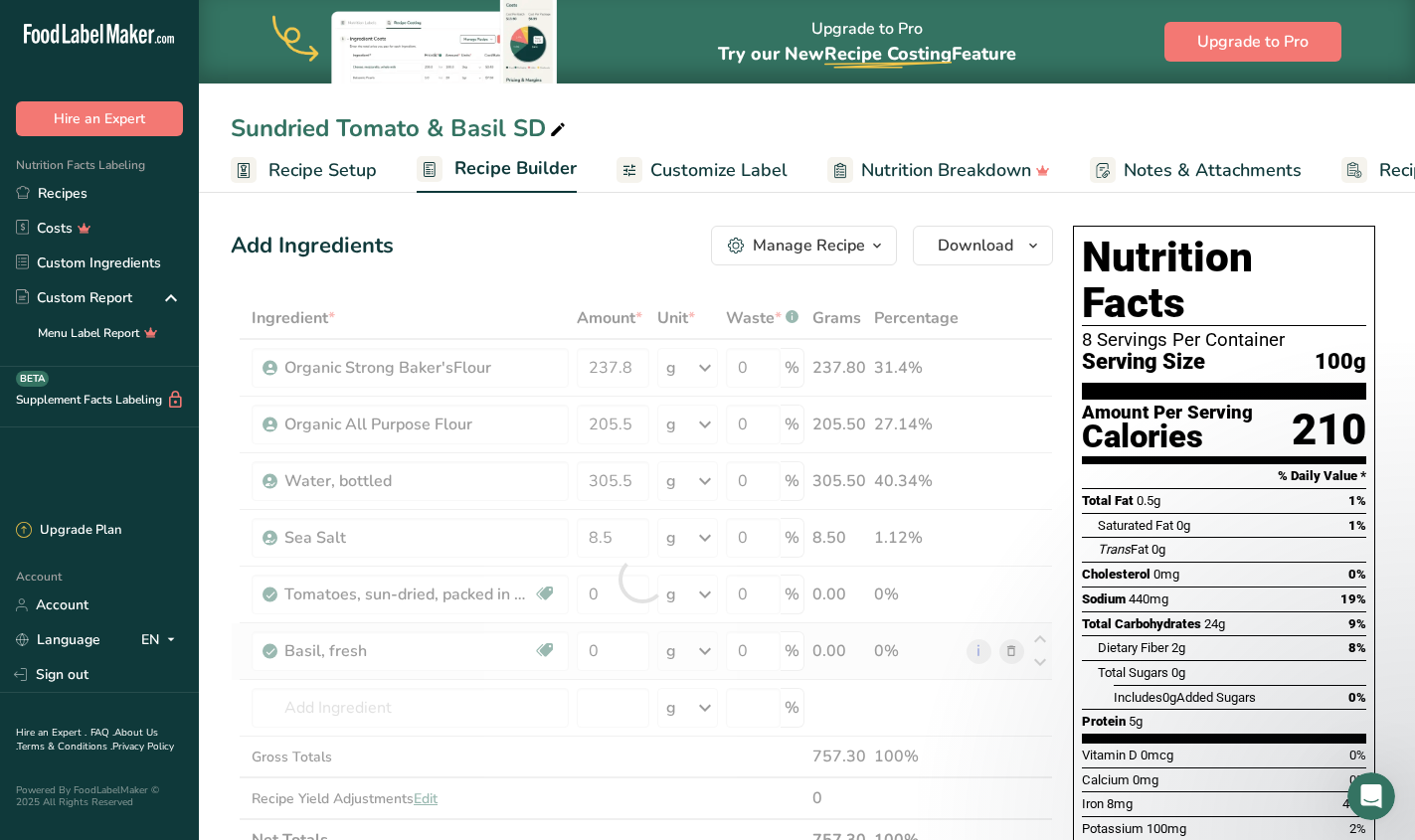 click on "Saturated Fat
0g
1%" at bounding box center (1232, 525) 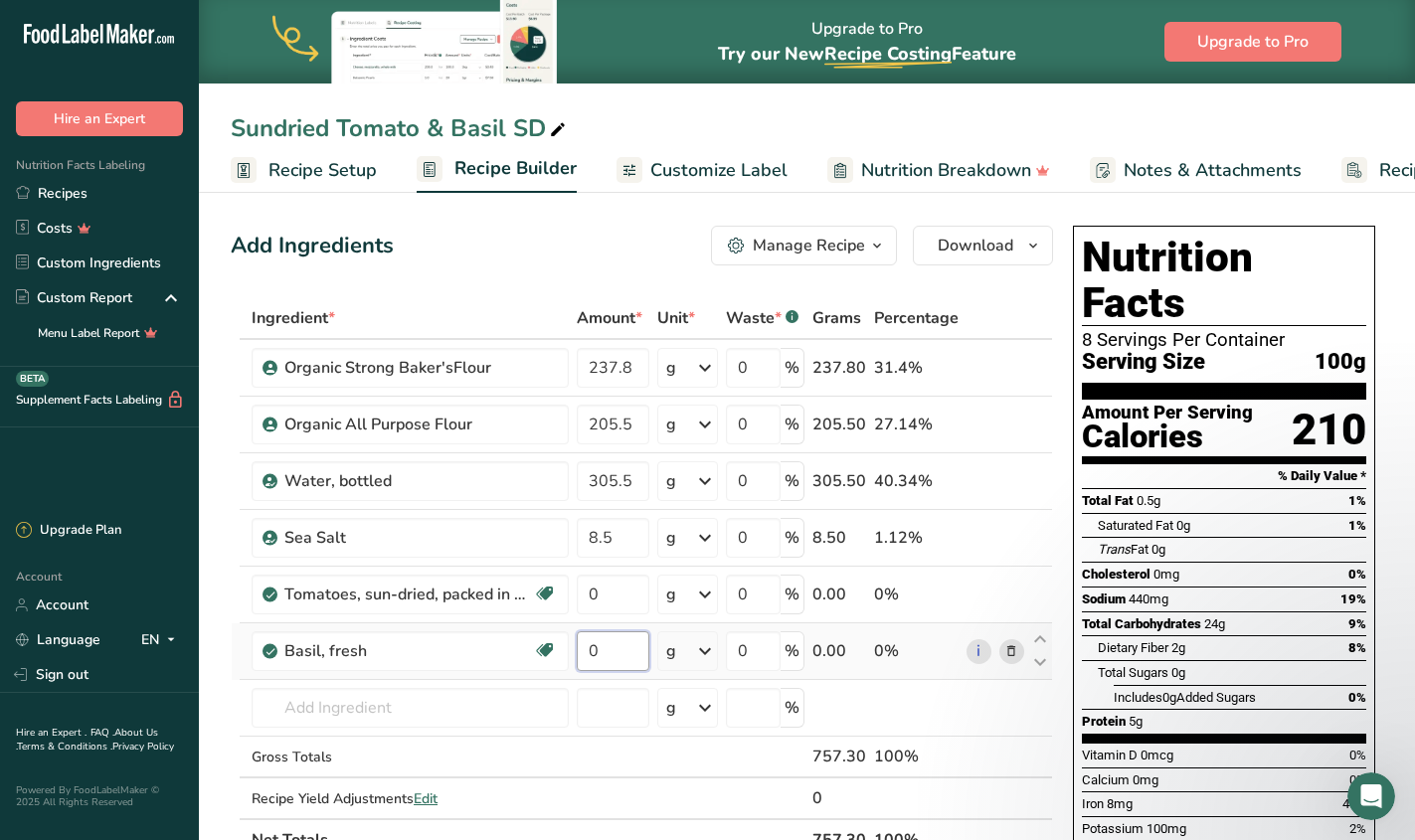 click on "0" at bounding box center (613, 651) 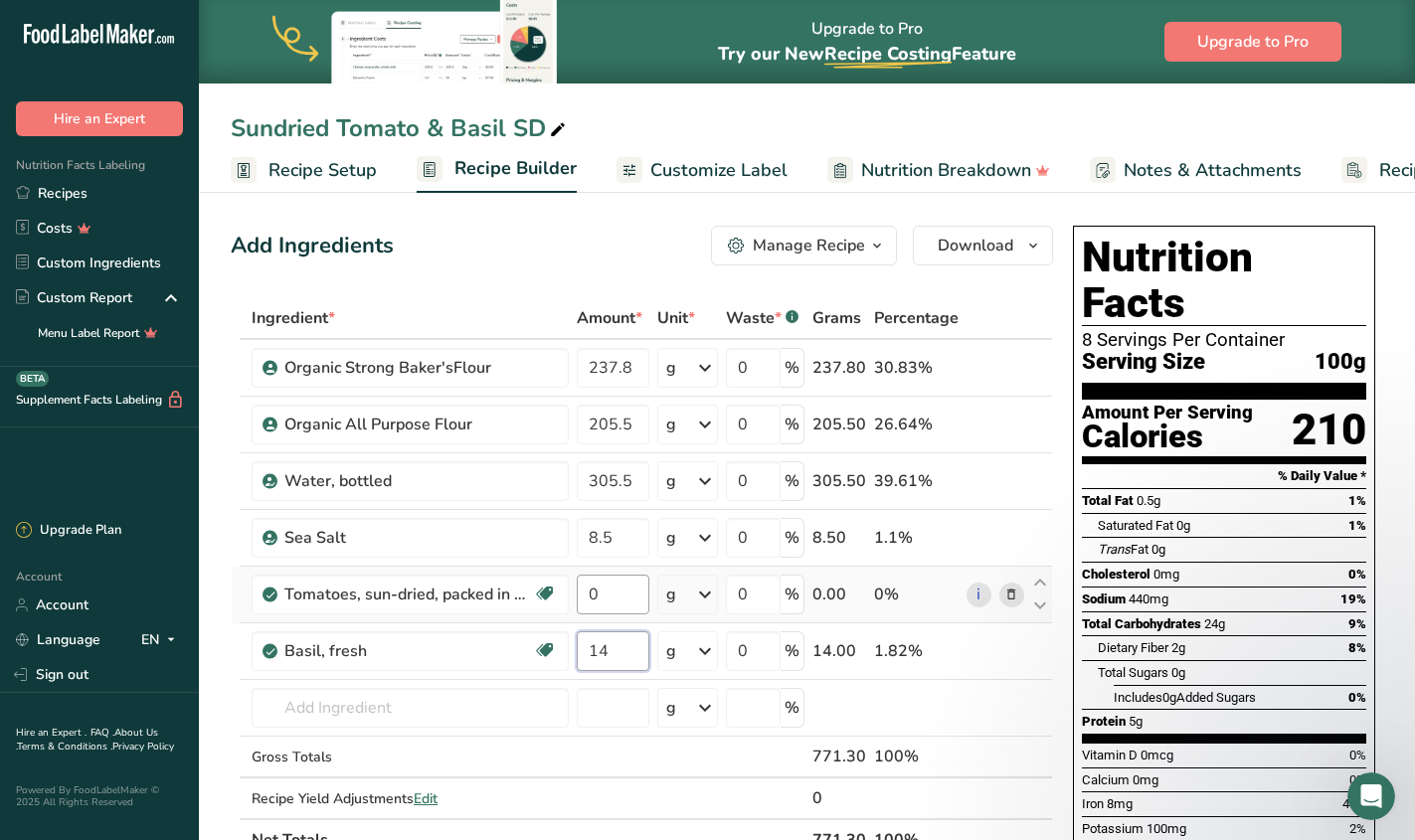 type on "14" 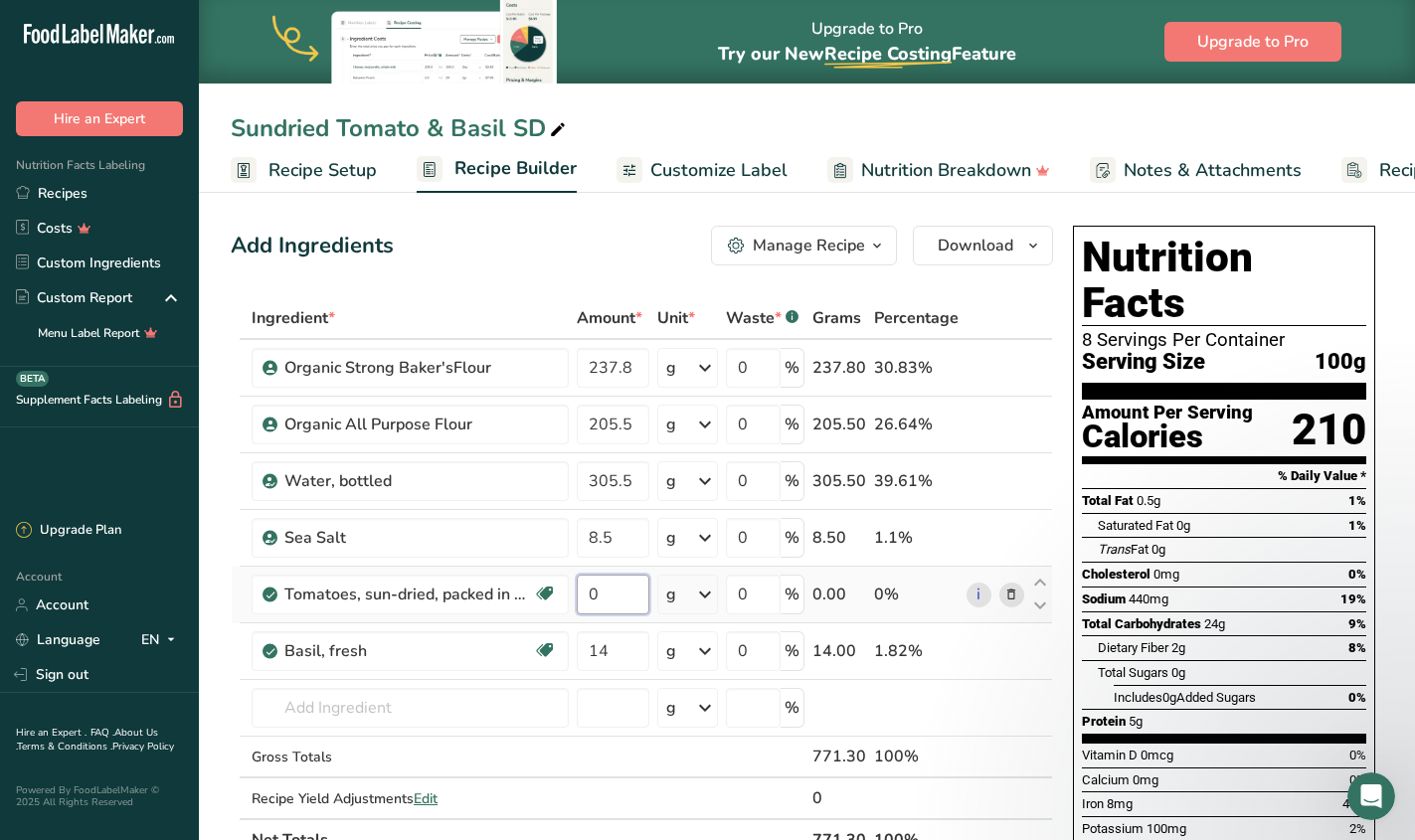 click on "Ingredient *
Amount *
Unit *
Waste *   .a-a{fill:#347362;}.b-a{fill:#fff;}          Grams
Percentage
Organic Strong Baker'sFlour
237.8
g
Weight Units
g
kg
mg
See more
Volume Units
l
mL
fl oz
See more
0
%
237.80
30.83%
Organic All Purpose Flour
205.5
g
Weight Units
g
kg
mg
See more
Volume Units
l
mL
fl oz
See more
0
%
205.50
26.64%
Water, bottled" at bounding box center [641, 579] 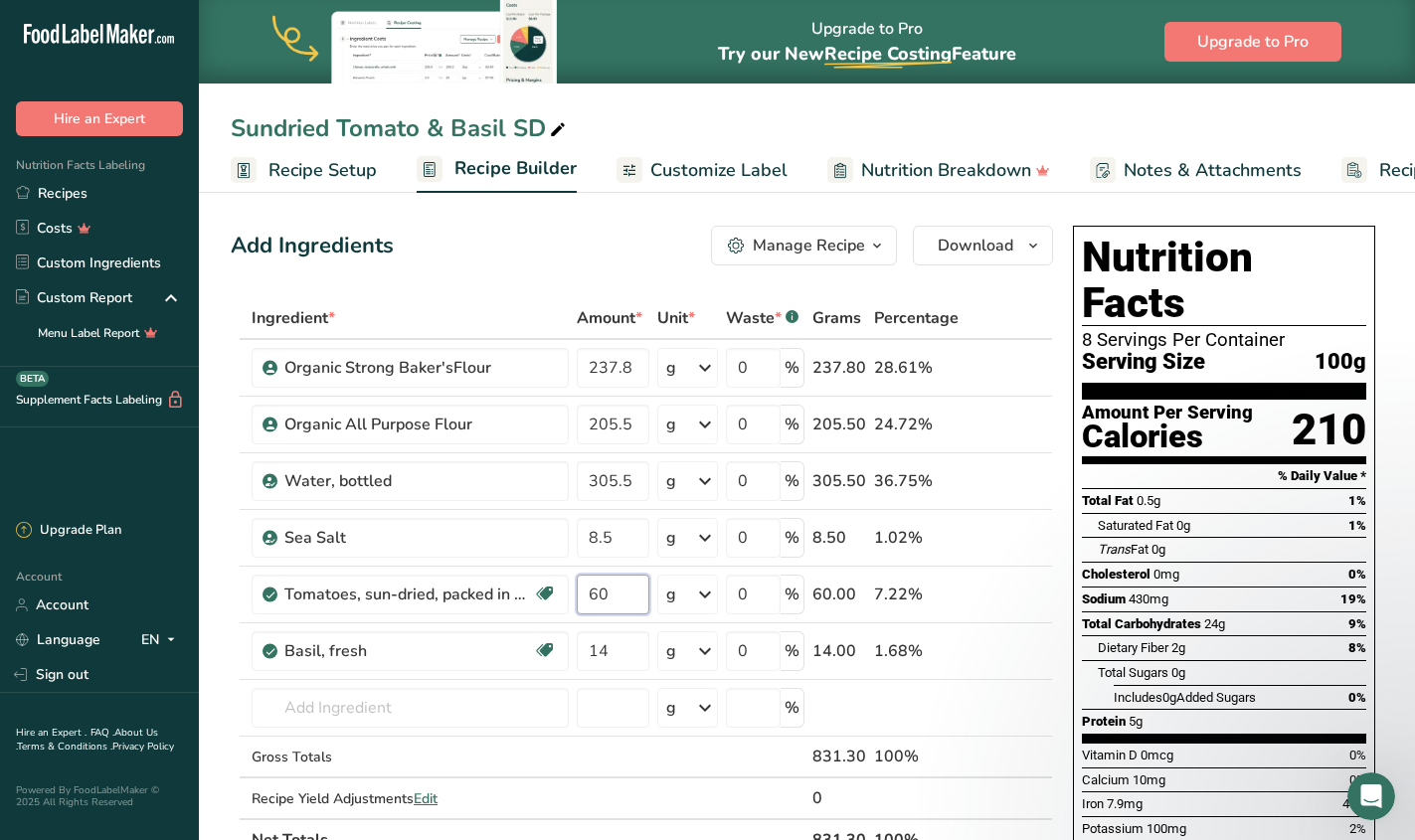 type on "60" 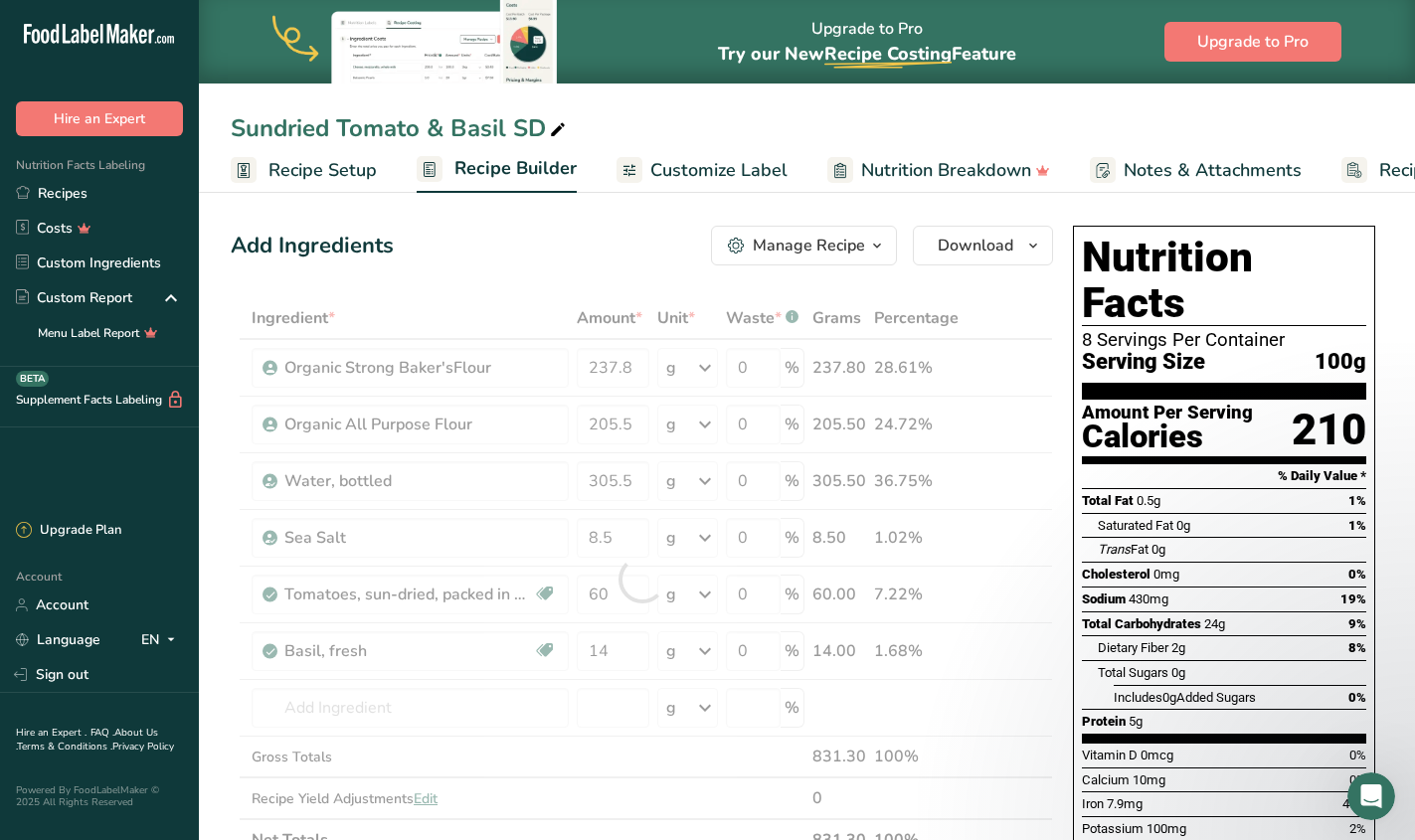 click on "Add Ingredients
Manage Recipe         Delete Recipe           Duplicate Recipe             Scale Recipe             Save as Sub-Recipe   .a-a{fill:#347362;}.b-a{fill:#fff;}                               Nutrition Breakdown                   Recipe Card
NEW
Amino Acids Pattern Report             Activity History
Download
Choose your preferred label style
Standard FDA label
Standard FDA label
The most common format for nutrition facts labels in compliance with the FDA's typeface, style and requirements
Tabular FDA label
A label format compliant with the FDA regulations presented in a tabular (horizontal) display.
Linear FDA label
A simple linear display for small sized packages.
Simplified FDA label" at bounding box center [647, 867] 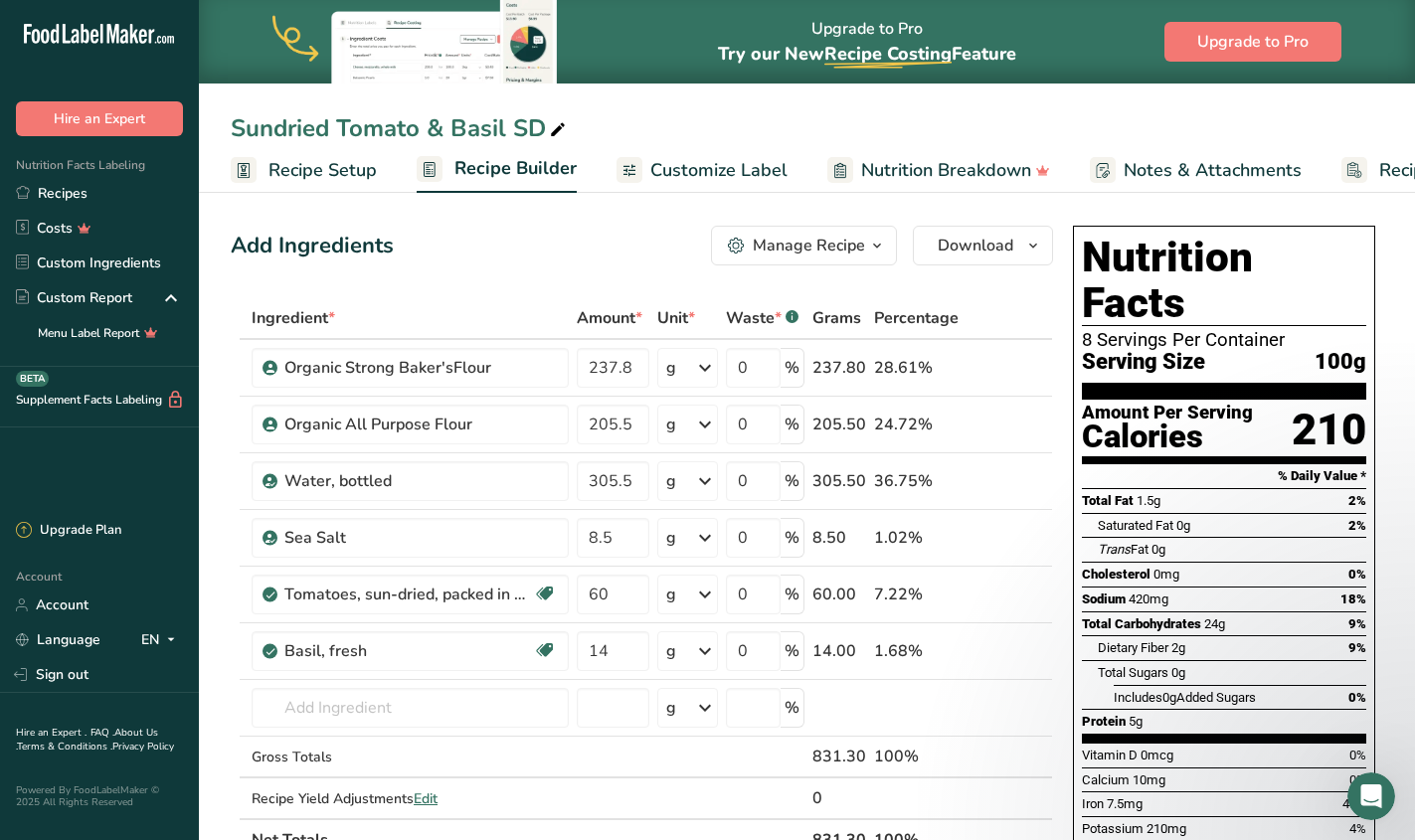 click on "Customize Label" at bounding box center [702, 170] 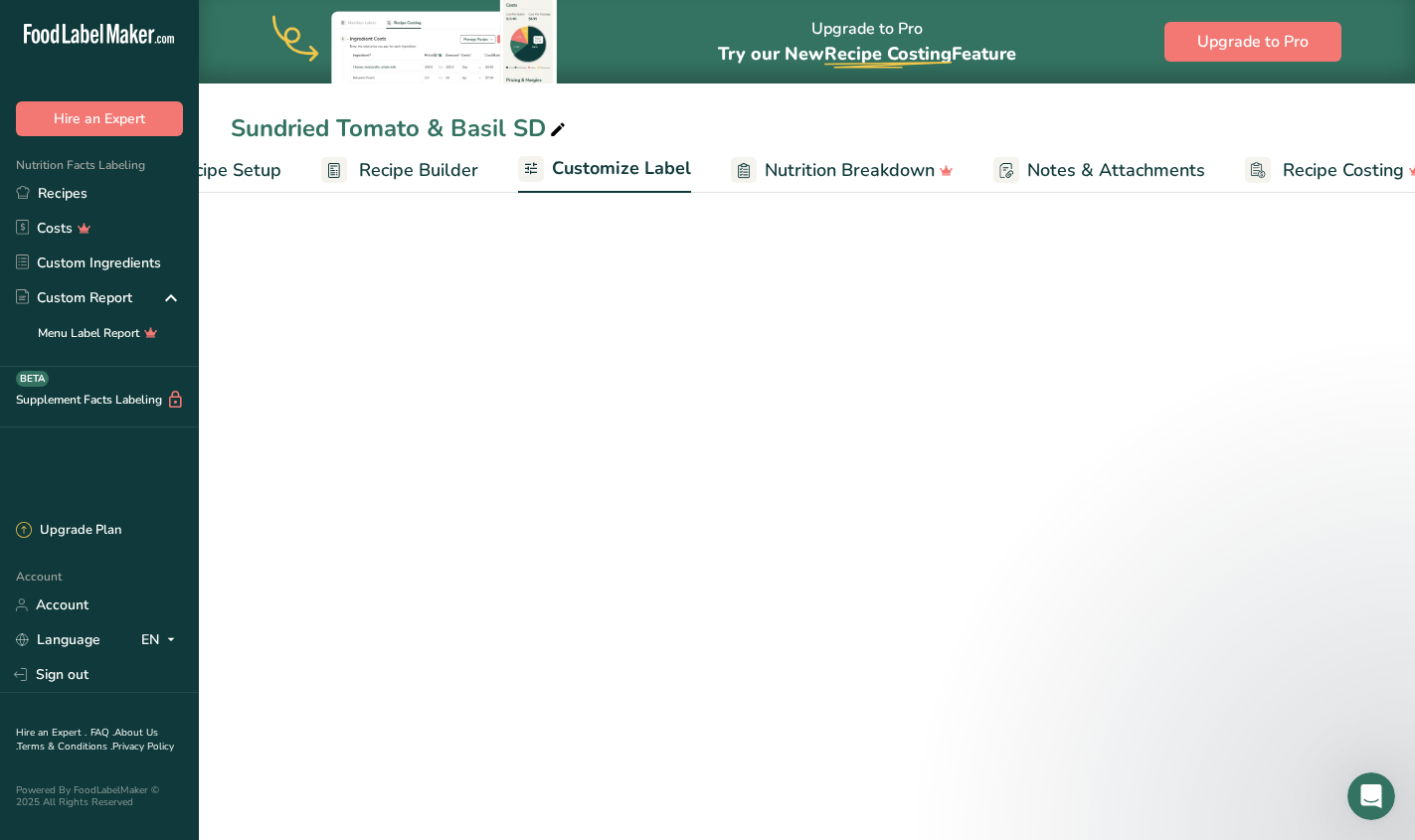scroll, scrollTop: 0, scrollLeft: 135, axis: horizontal 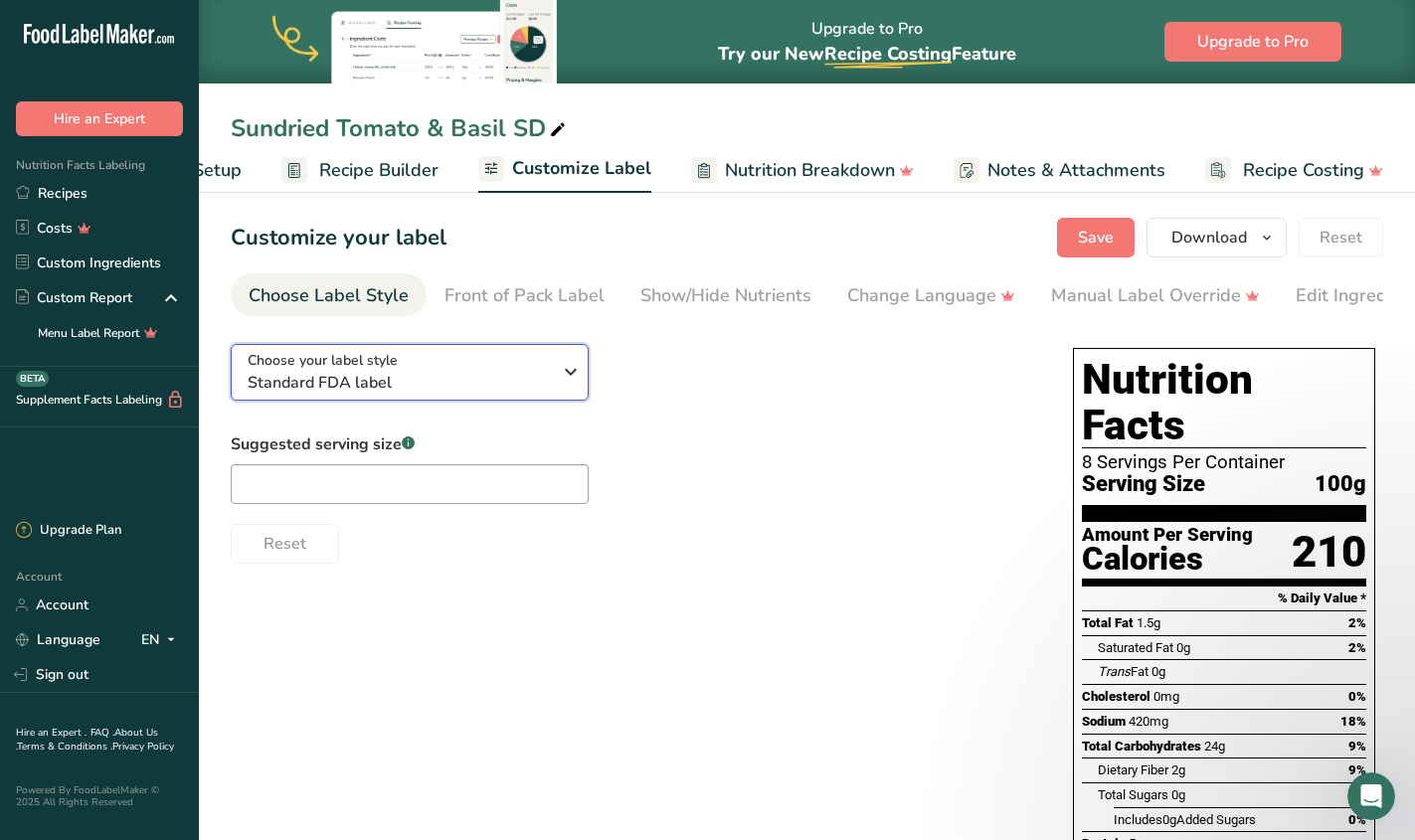 click on "Standard FDA label" at bounding box center (399, 383) 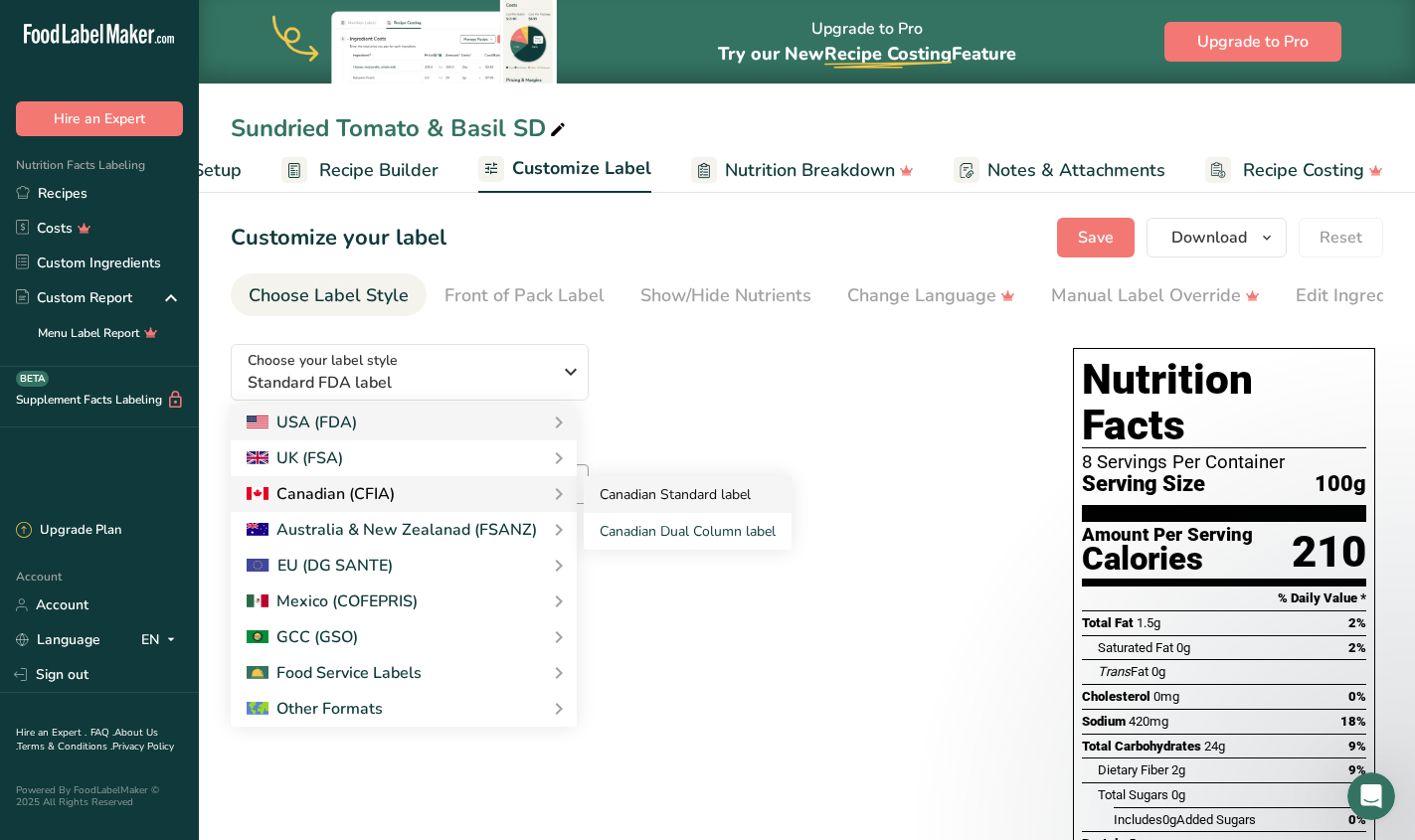 click on "Canadian Standard label" at bounding box center (687, 494) 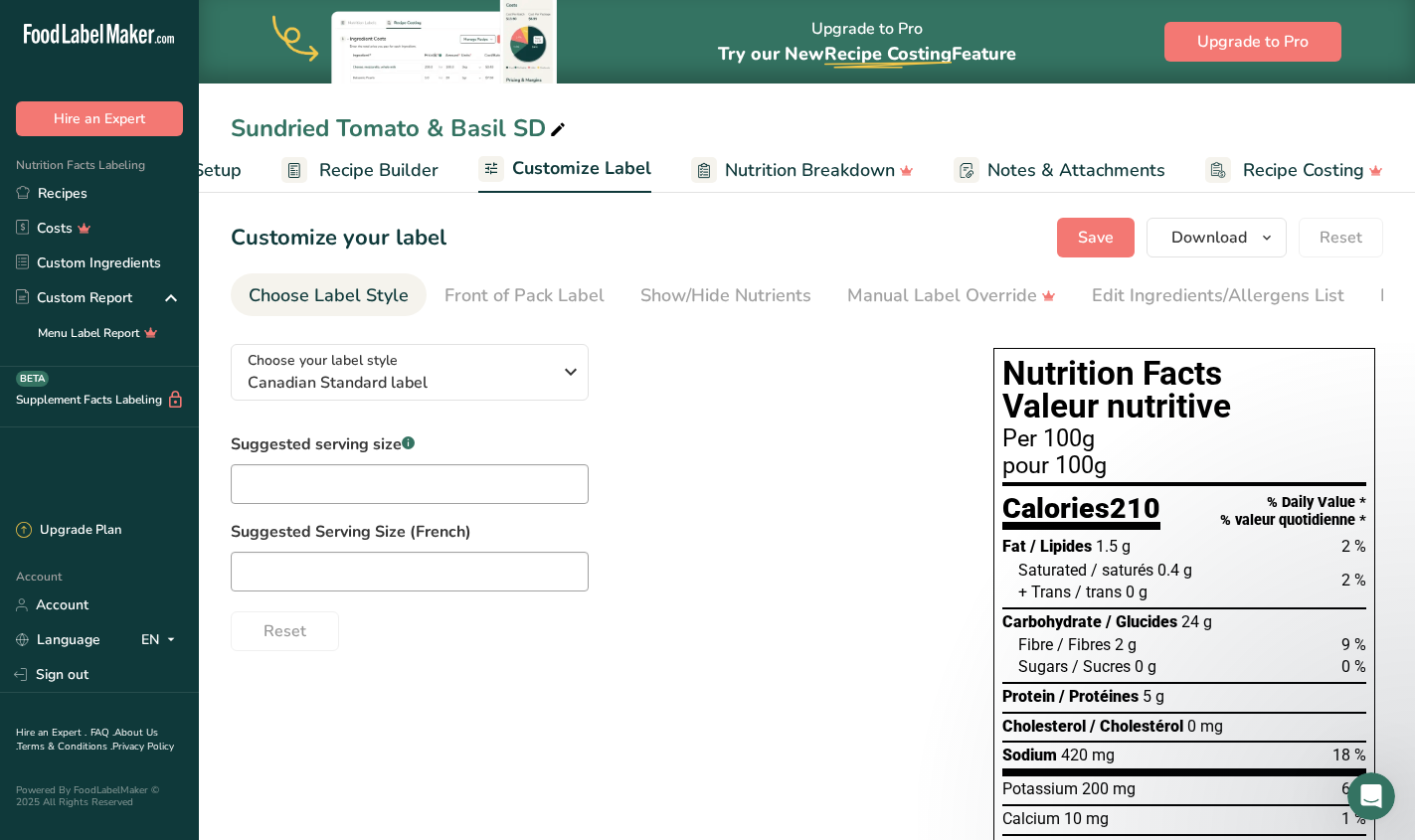 click on "Suggested serving size
.a-a{fill:#347362;}.b-a{fill:#fff;}                             Suggested Serving Size (French)
Reset" at bounding box center [592, 542] 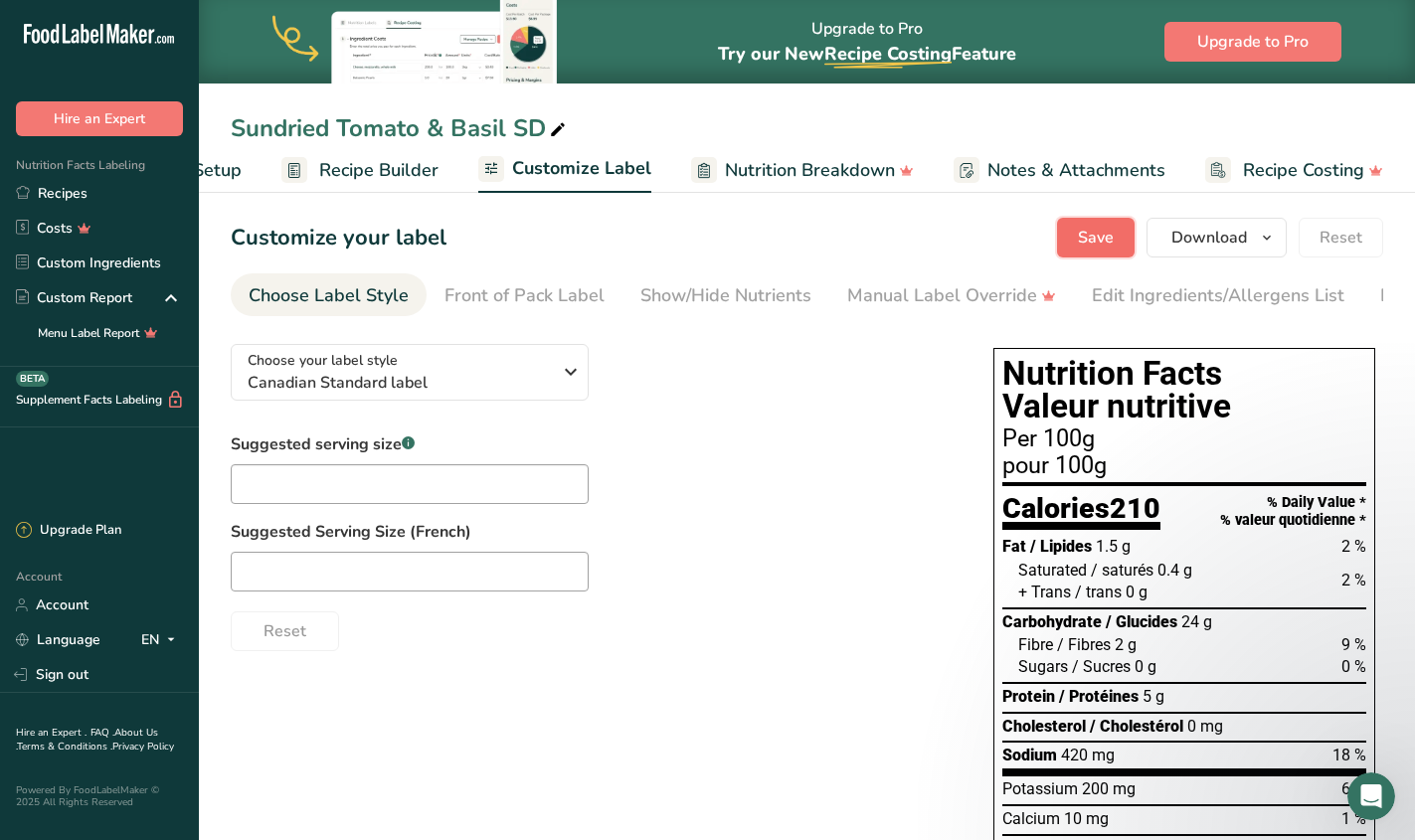 click on "Save" at bounding box center [1096, 238] 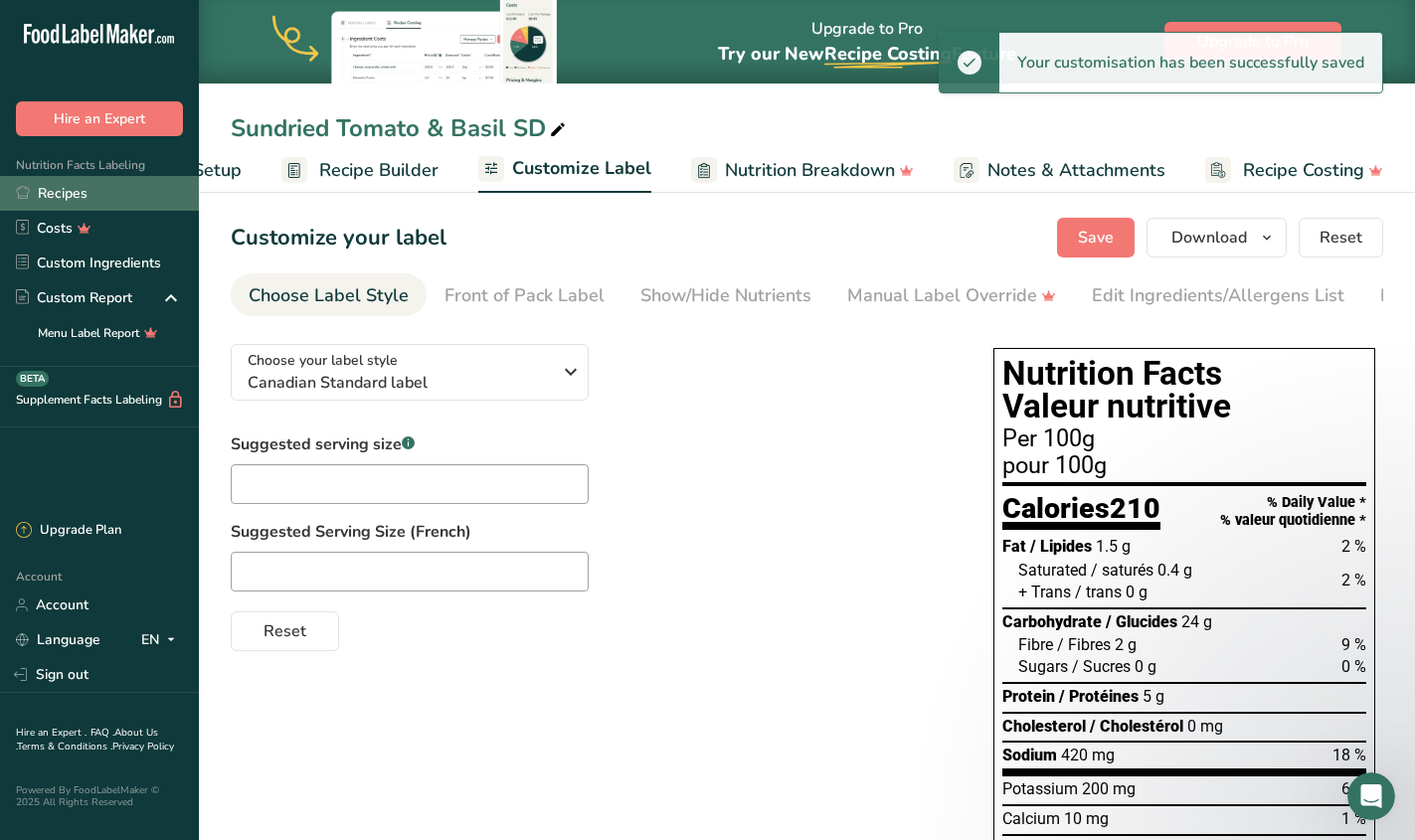 click on "Recipes" at bounding box center (99, 193) 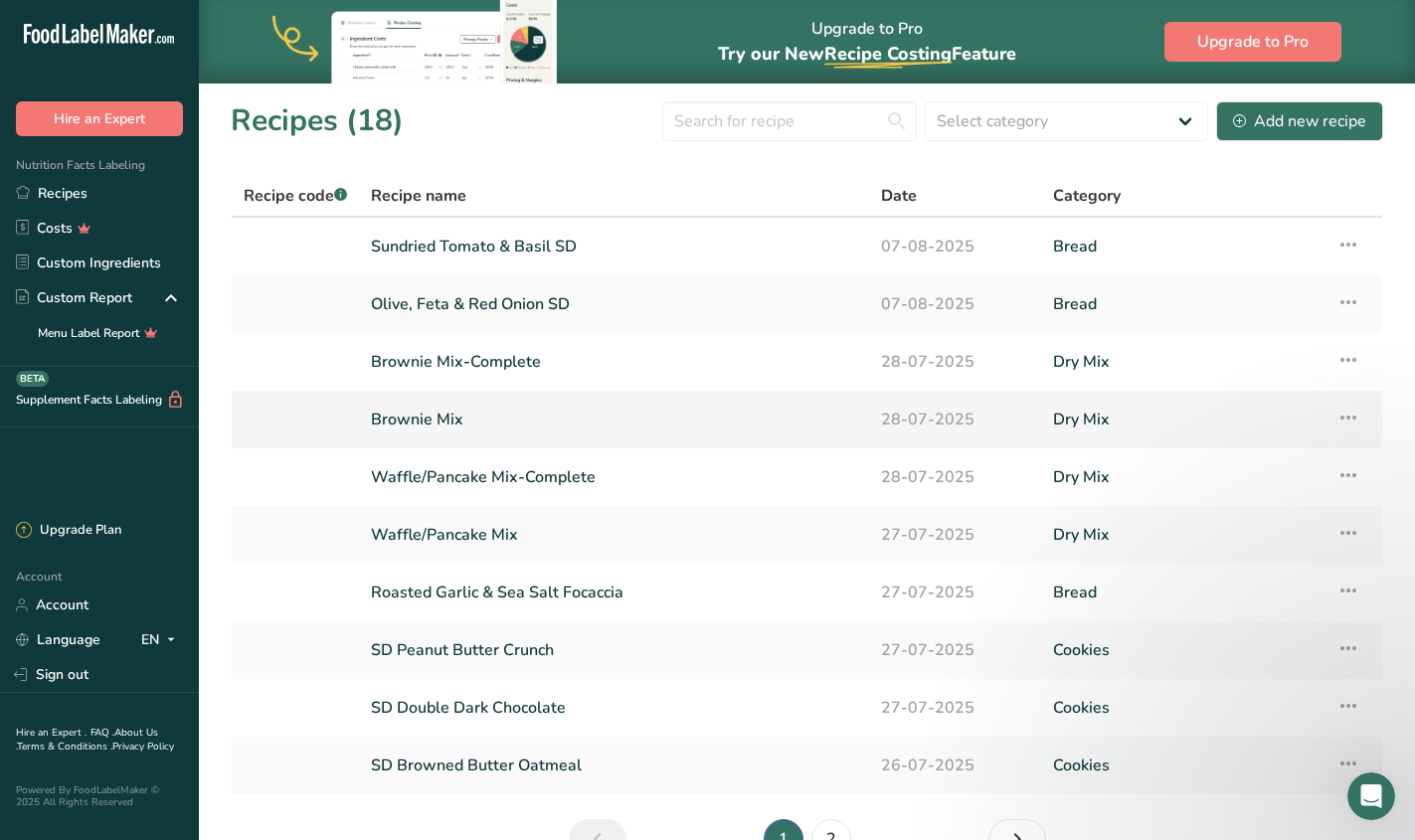 click on "Dry Mix" at bounding box center (1182, 420) 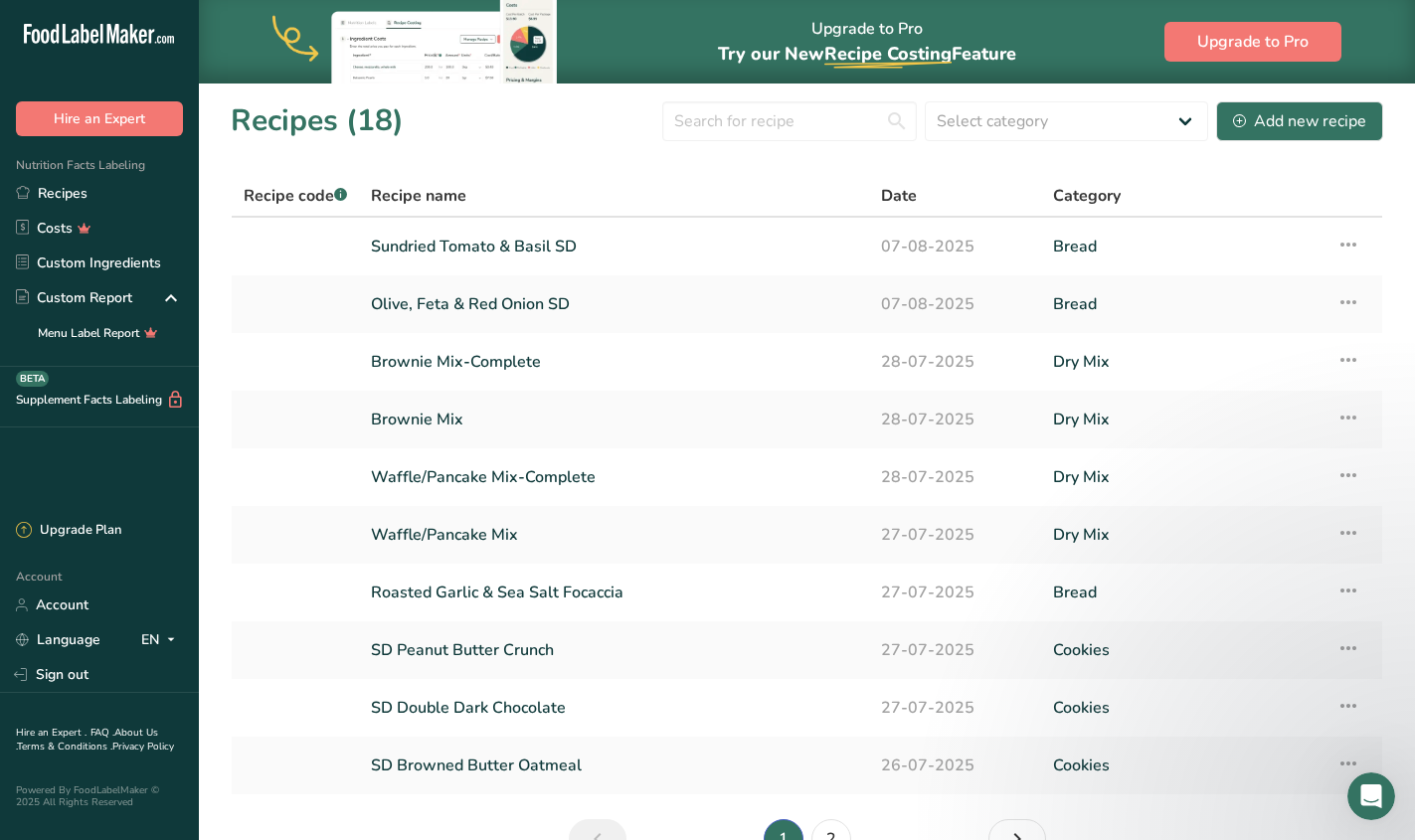 scroll, scrollTop: 114, scrollLeft: 0, axis: vertical 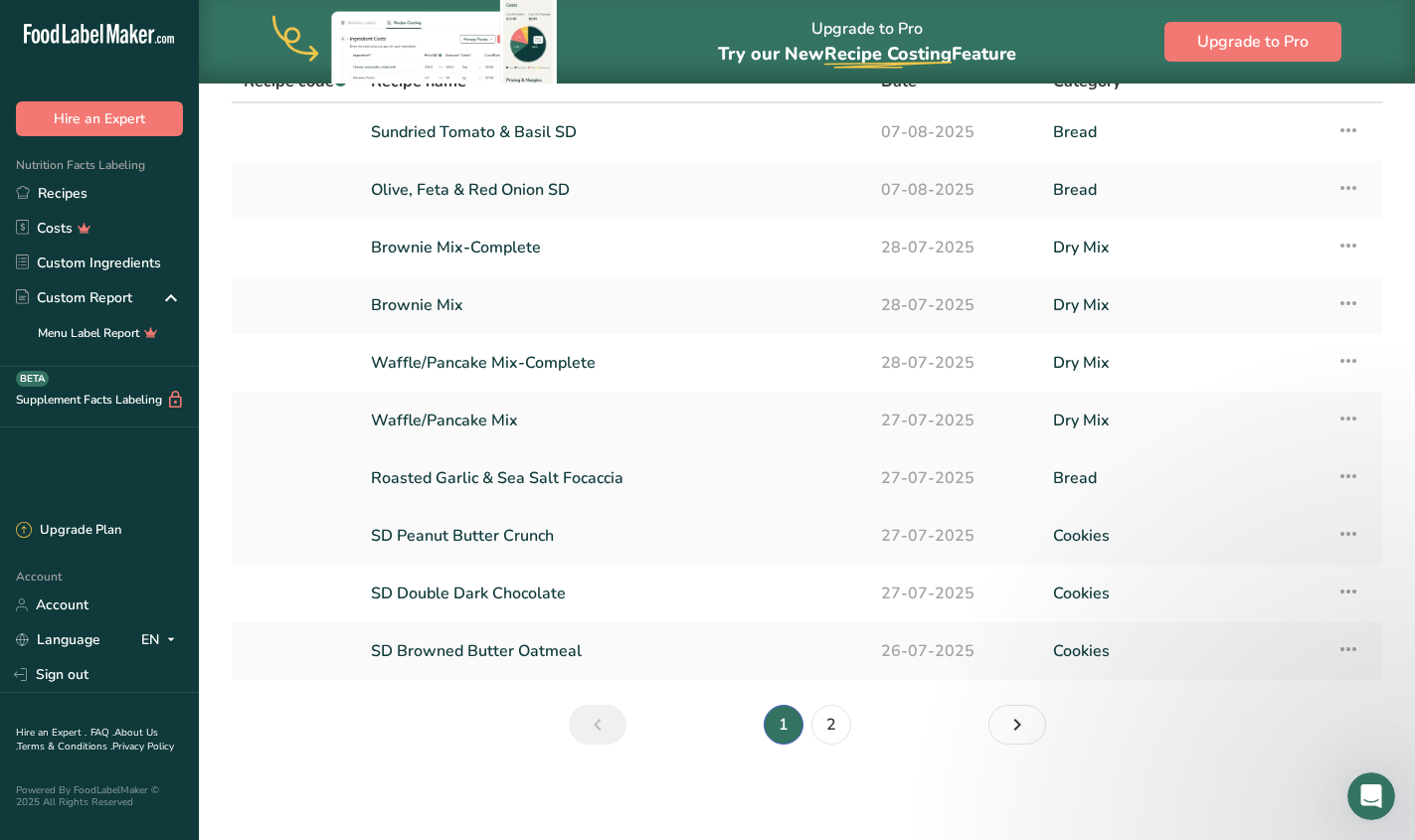 click on "Roasted Garlic & Sea Salt Focaccia" at bounding box center [614, 478] 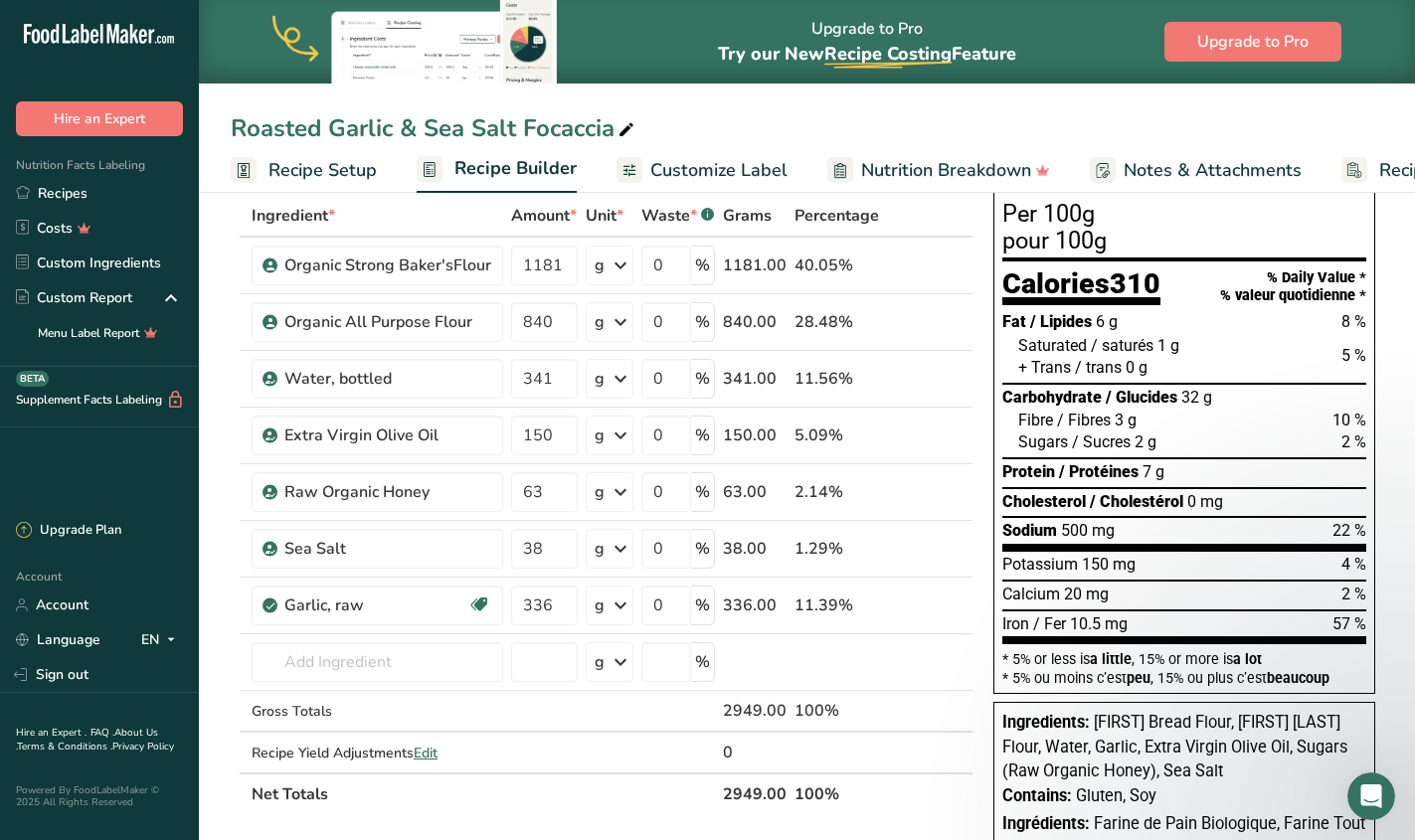 scroll, scrollTop: 103, scrollLeft: 0, axis: vertical 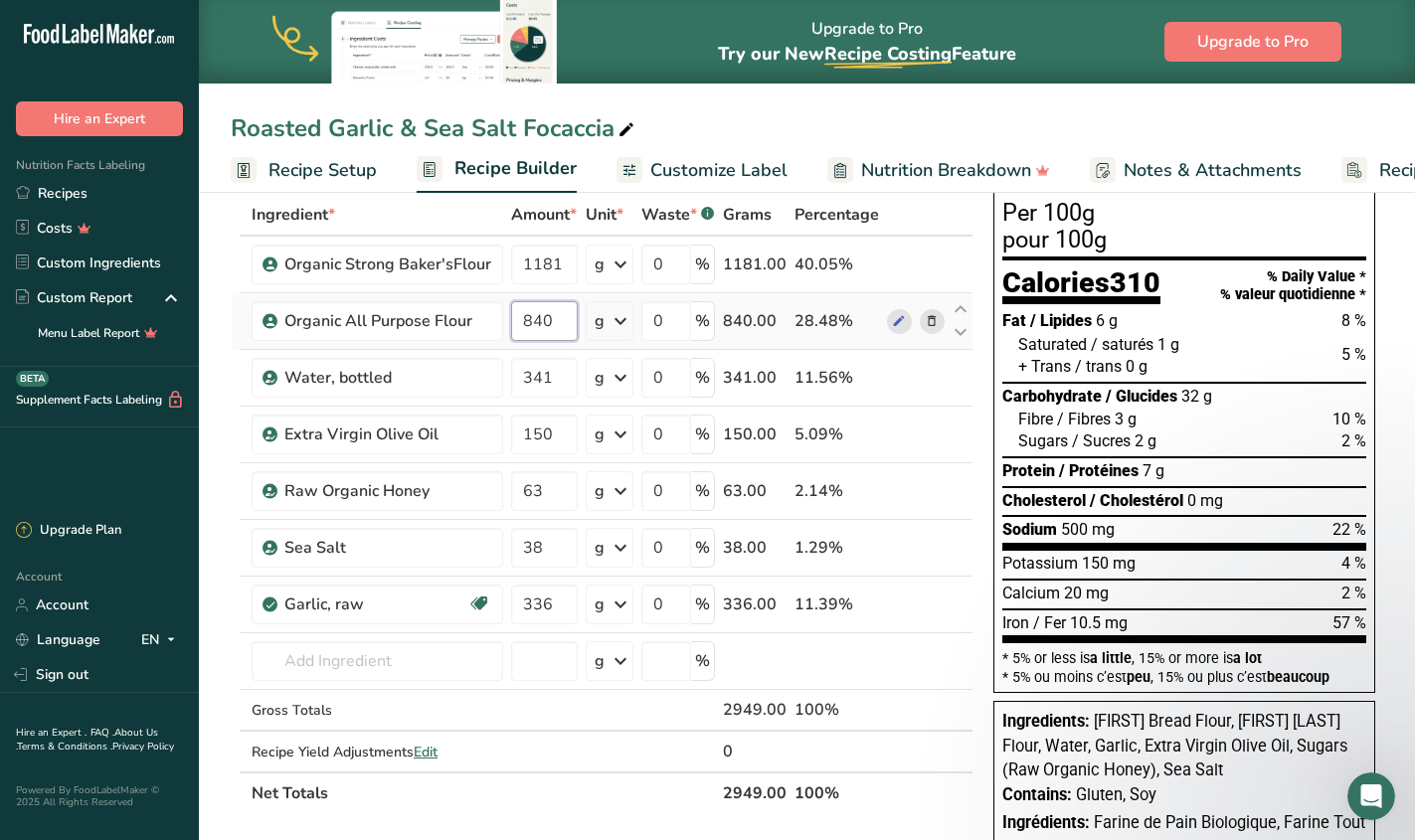 click on "840" at bounding box center (544, 321) 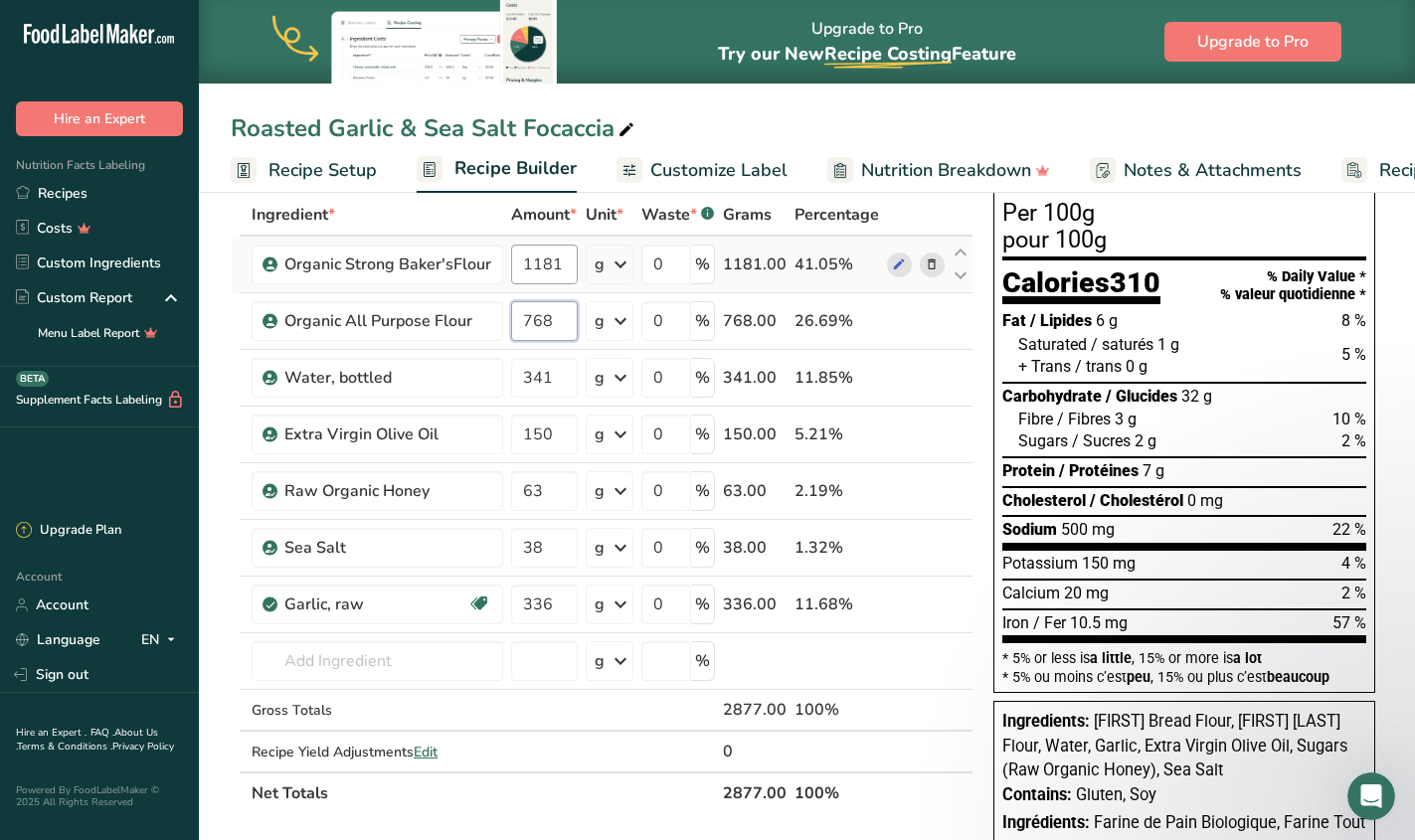 type on "768" 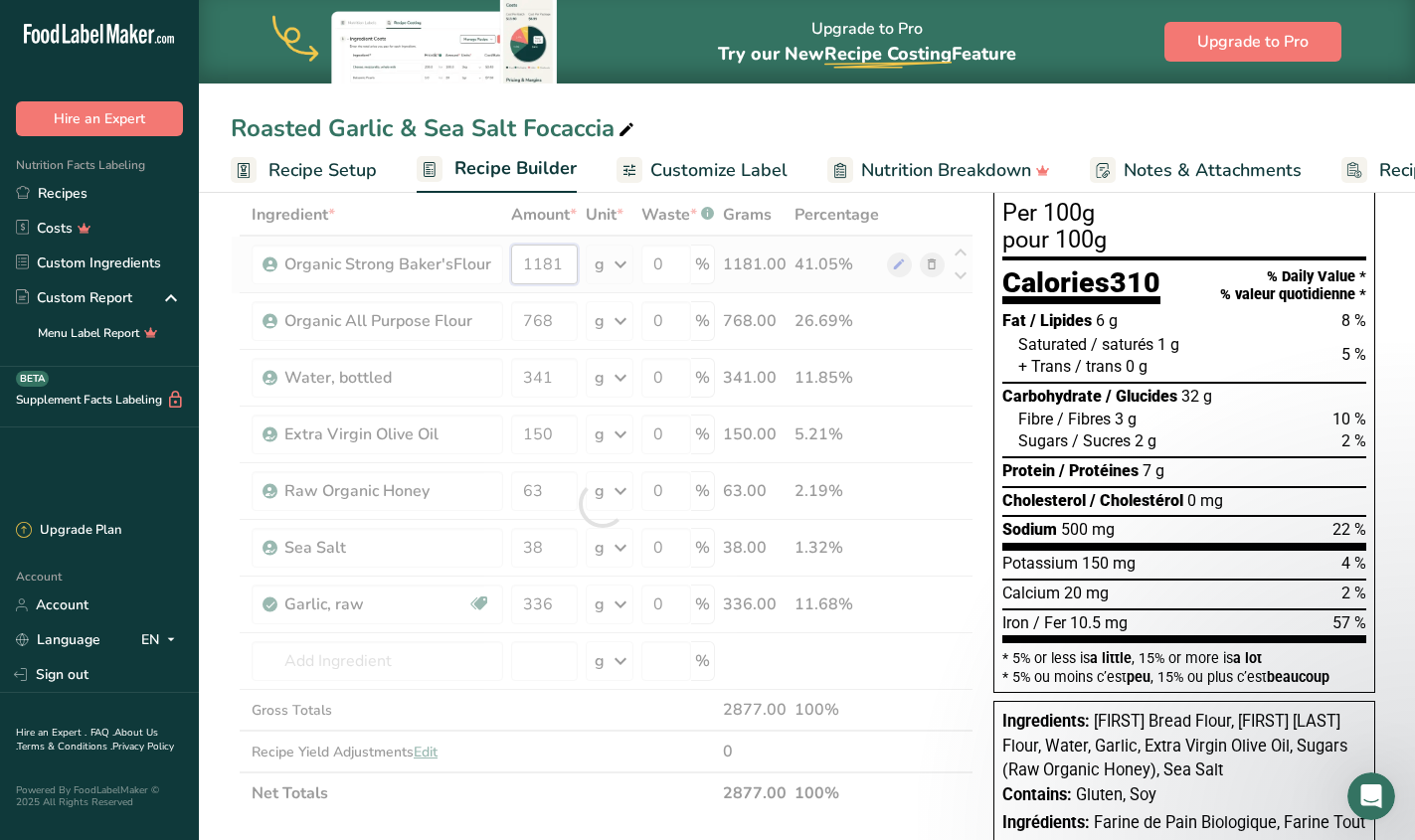 click on "Ingredient *
Amount *
Unit *
Waste *   .a-a{fill:#347362;}.b-a{fill:#fff;}          Grams
Percentage
Organic Strong Baker'sFlour
1181
g
Weight Units
g
kg
mg
See more
Volume Units
l
mL
fl oz
See more
0
%
1181.00
41.05%
Organic All Purpose Flour
768
g
Weight Units
g
kg
mg
See more
Volume Units
l
mL
fl oz
See more
0
%
768.00
26.69%
Water, bottled" at bounding box center [602, 504] 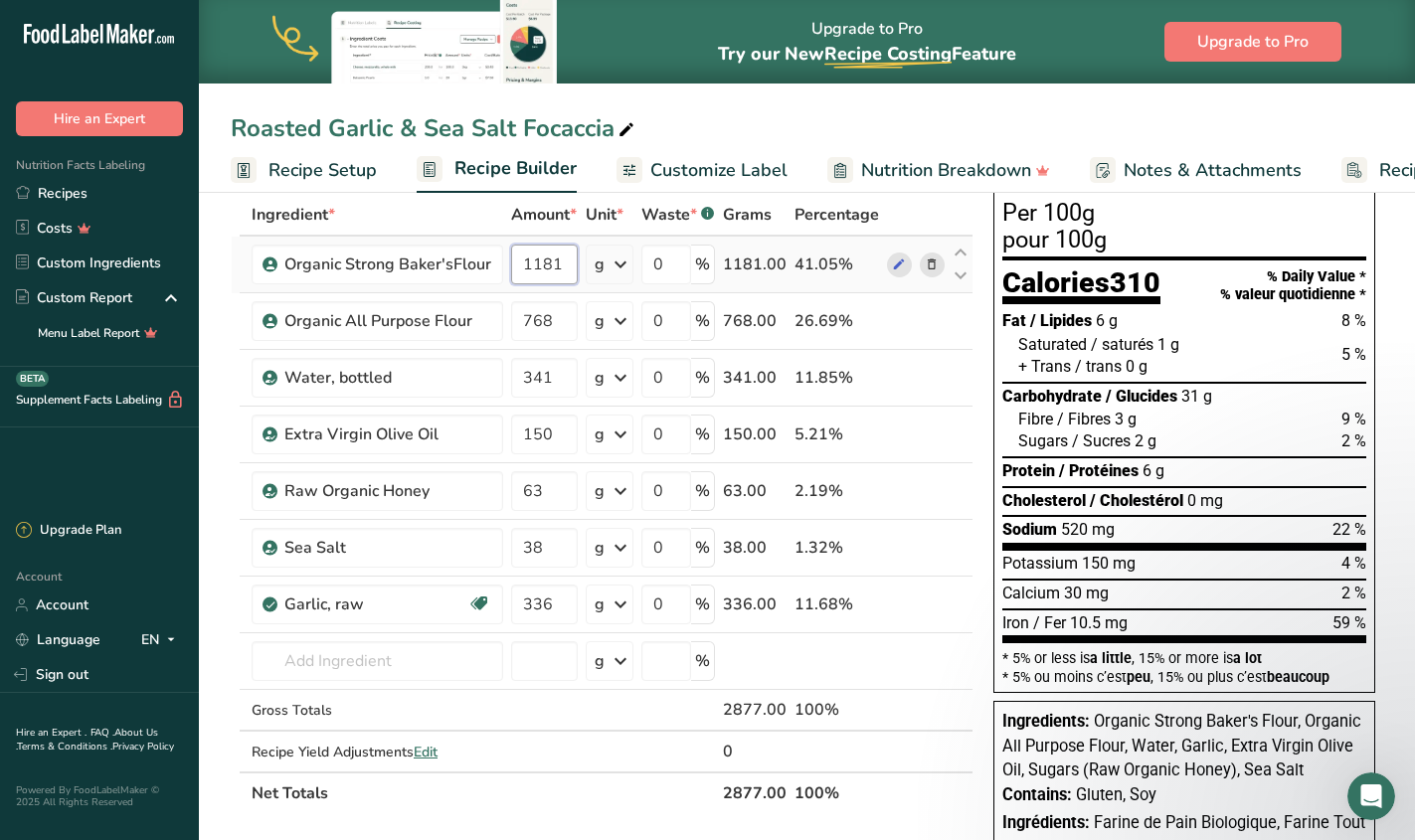 click on "1181" at bounding box center (544, 264) 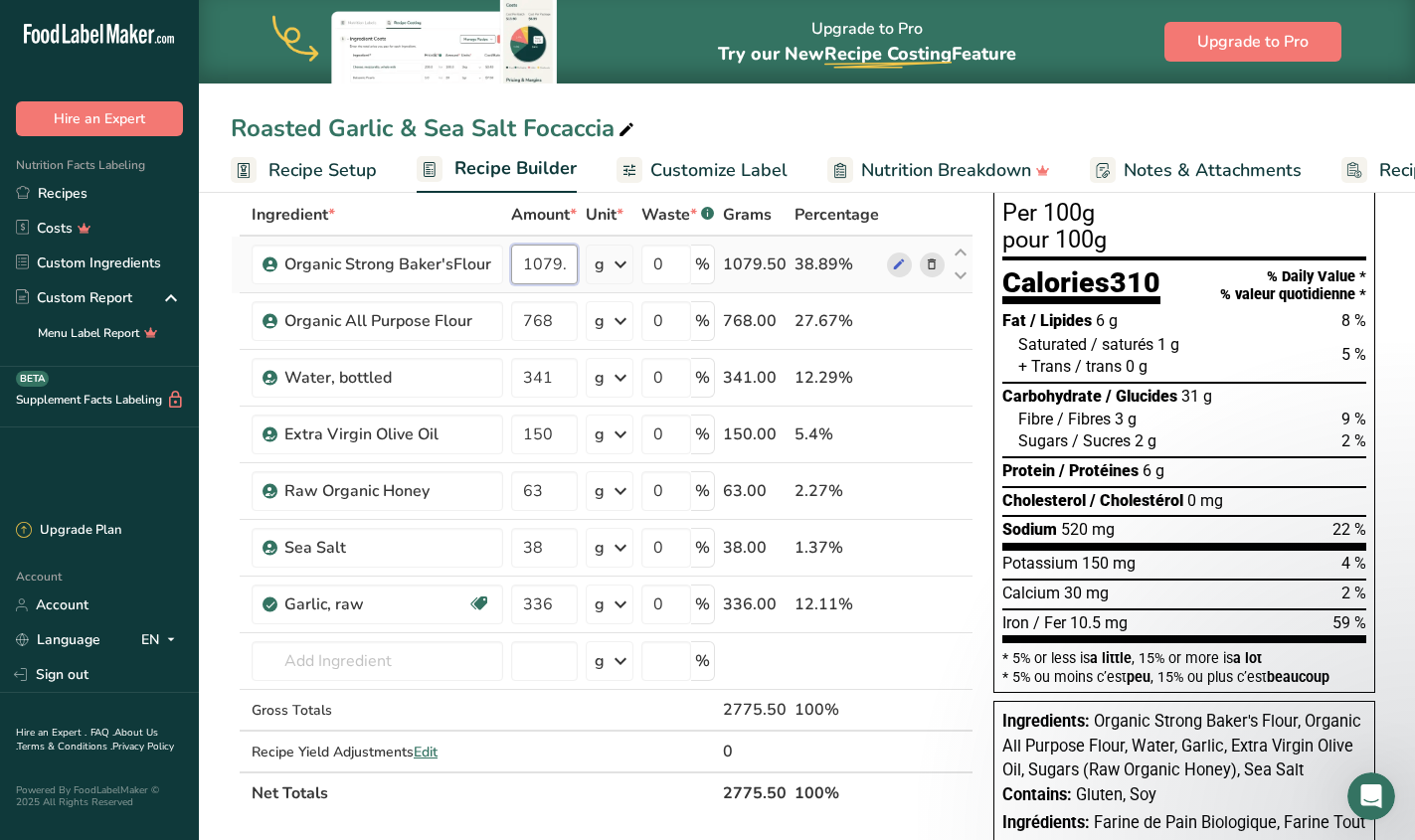 scroll, scrollTop: 0, scrollLeft: 6, axis: horizontal 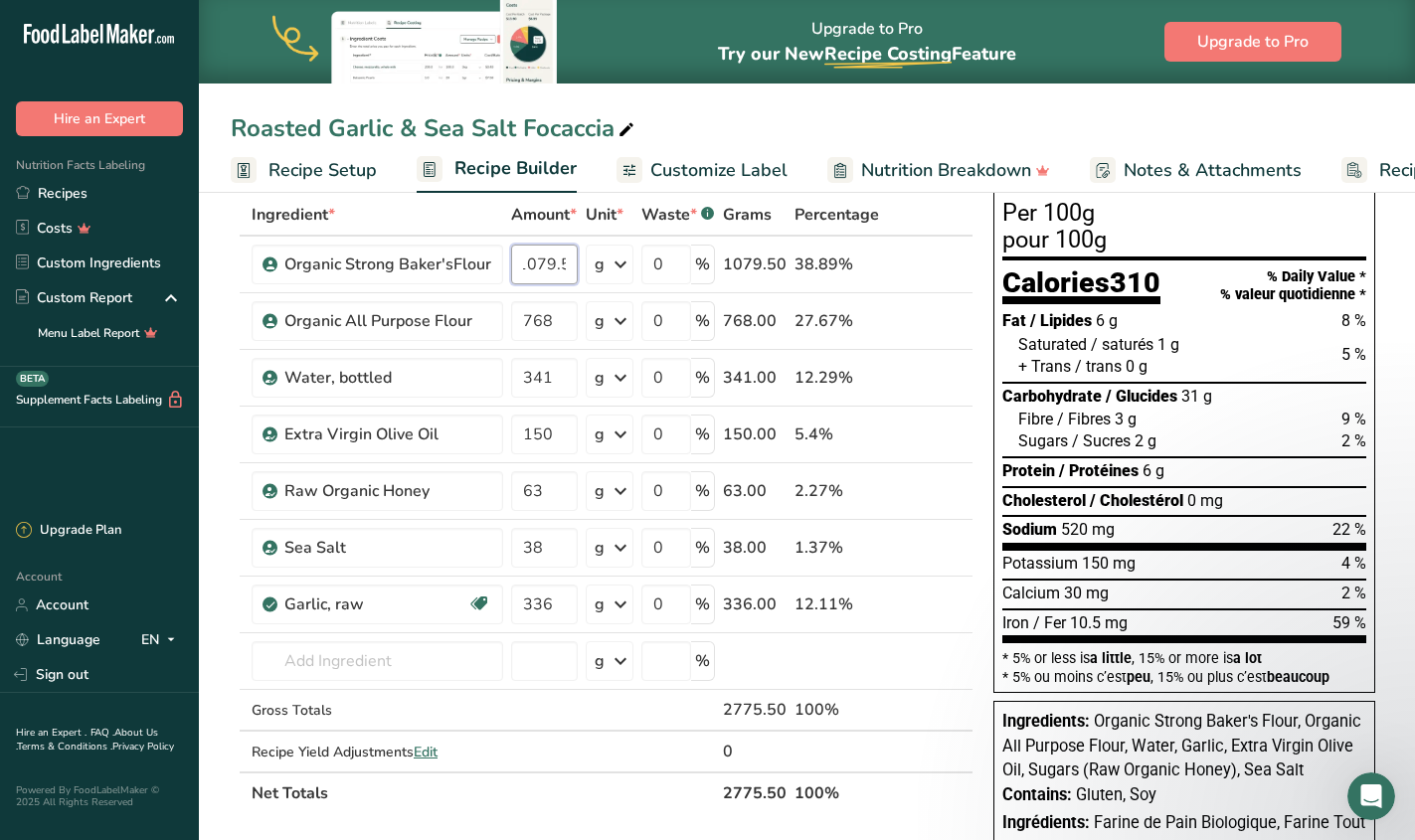 type on "1079.5" 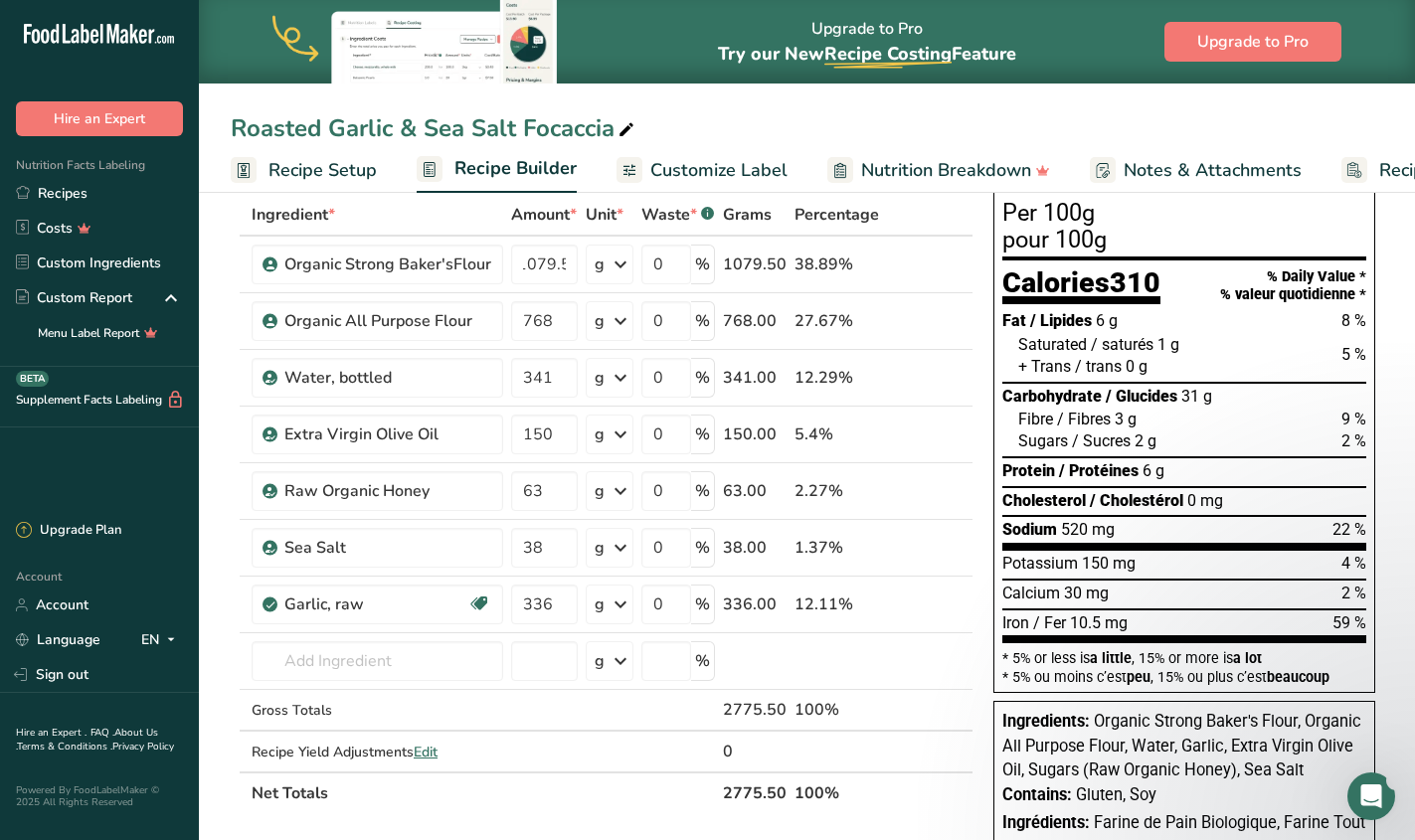 scroll, scrollTop: 0, scrollLeft: 0, axis: both 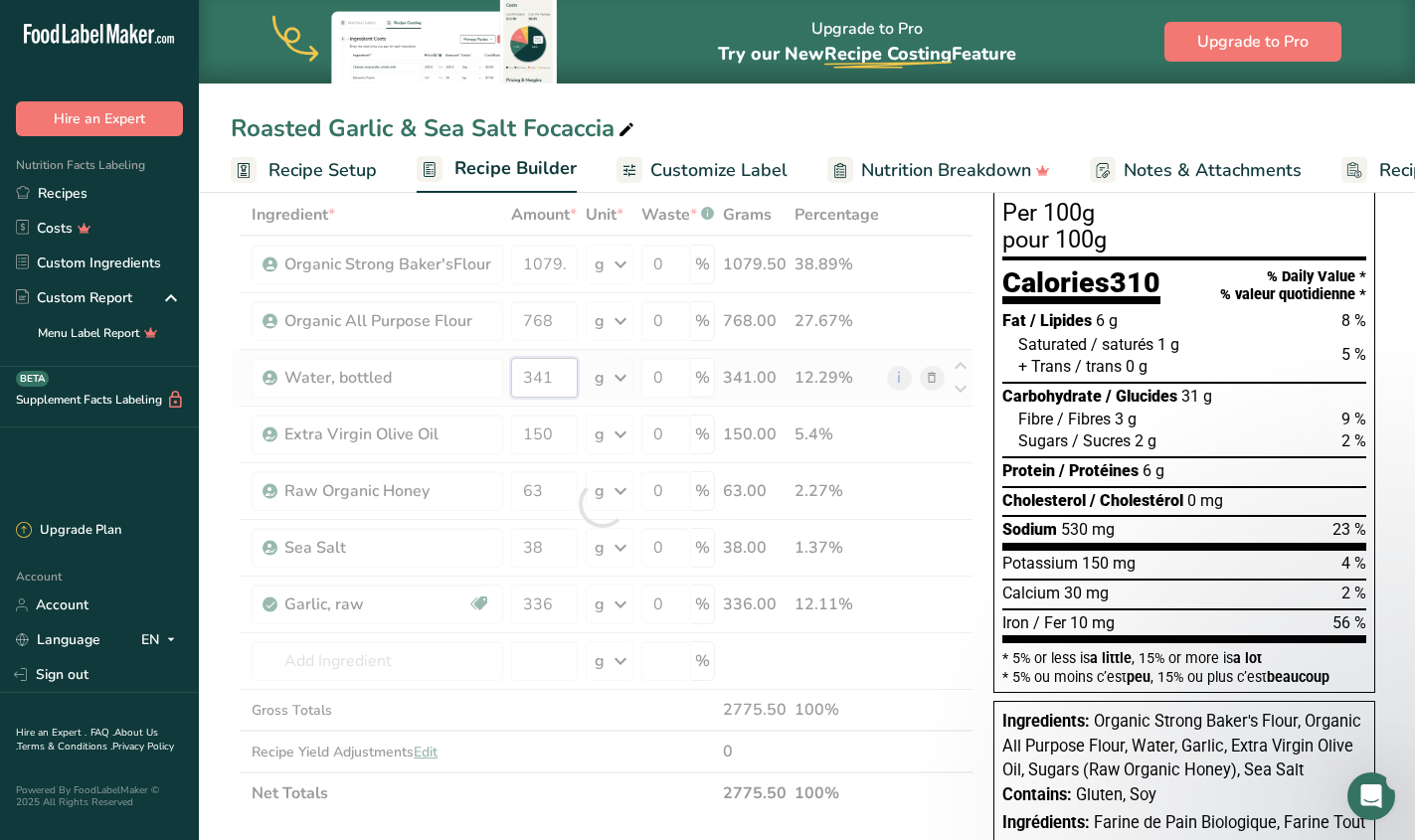 click on "Ingredient *
Amount *
Unit *
Waste *   .a-a{fill:#347362;}.b-a{fill:#fff;}          Grams
Percentage
[FIRST] [LAST] Flour
1079.5
g
Weight Units
g
kg
mg
See more
Volume Units
l
mL
fl oz
See more
0
%
1079.50
38.89%
[FIRST] [LAST] Flour
768
g
Weight Units
g
kg
mg
See more
Volume Units
l
mL
fl oz
See more
0
%
768.00
27.67%
Water, bottled" at bounding box center (602, 504) 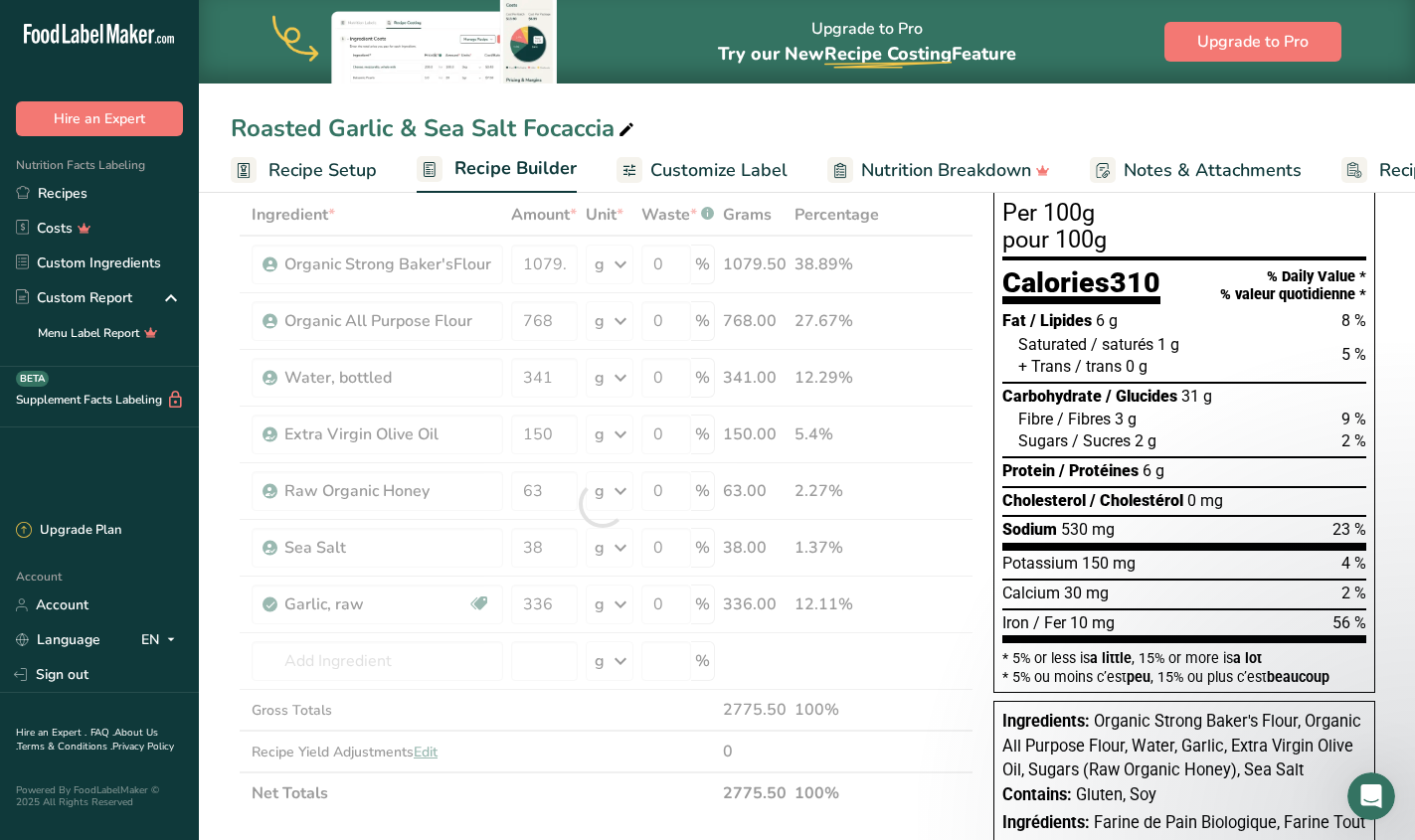 click at bounding box center [602, 504] 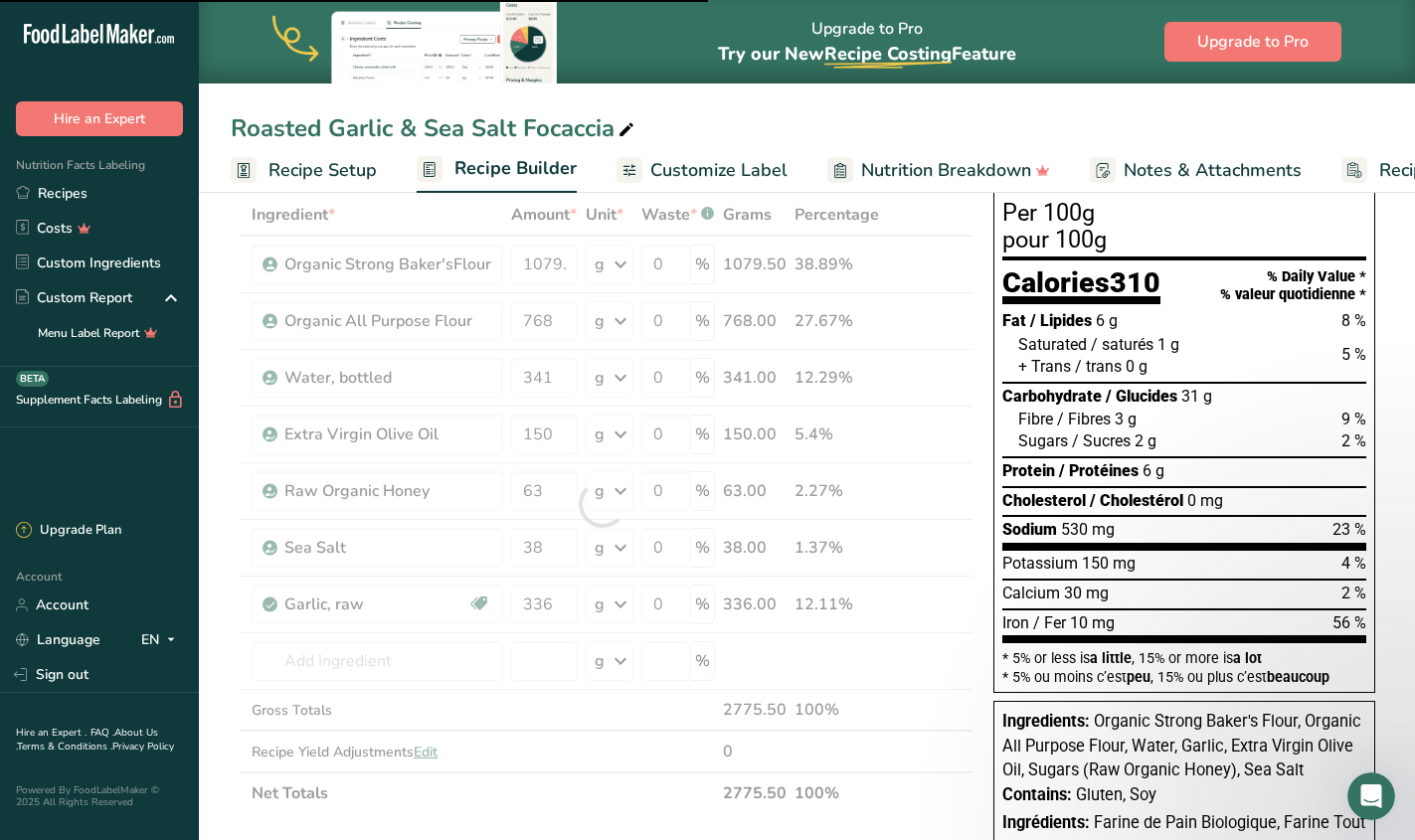click at bounding box center (602, 504) 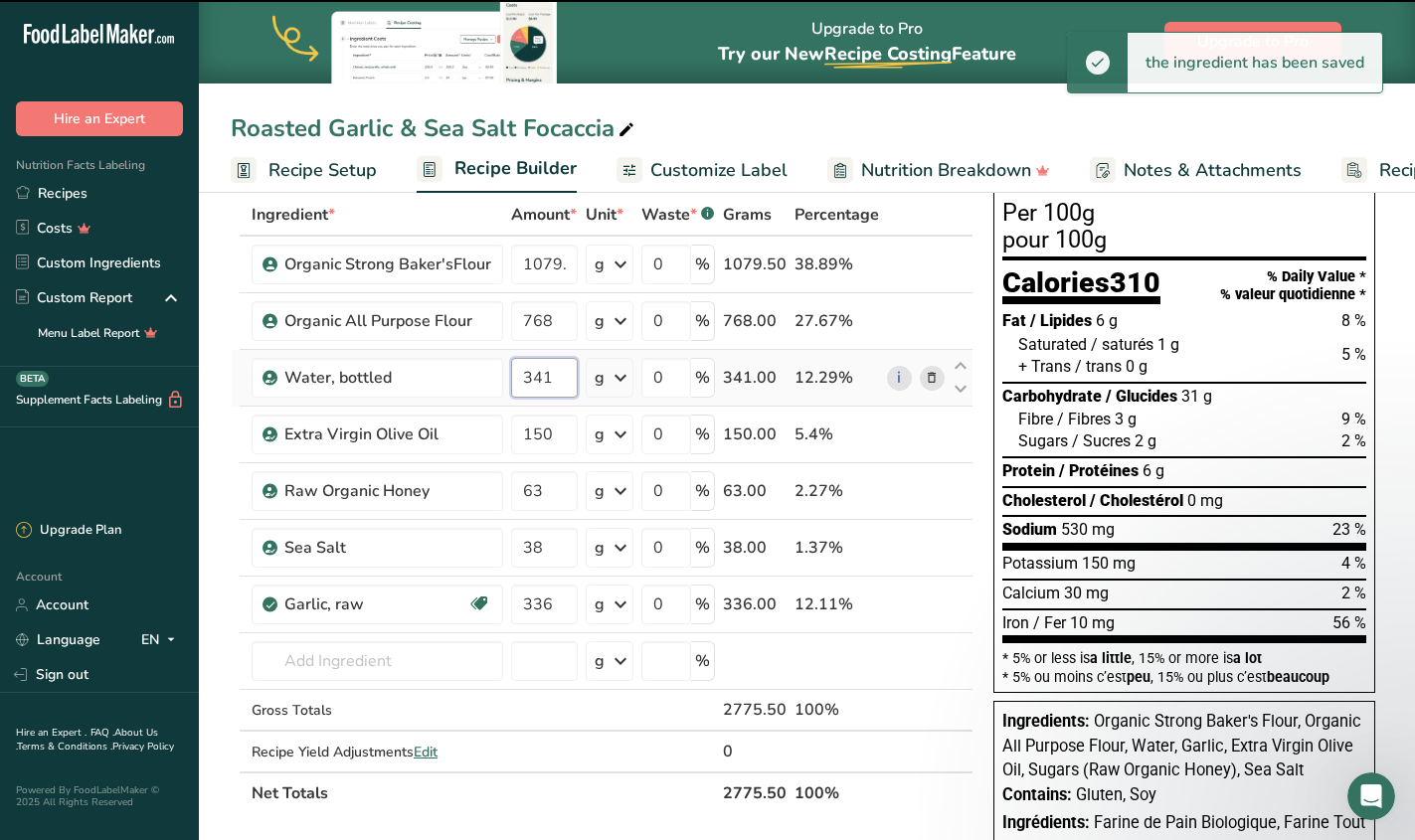 click on "341" at bounding box center (544, 378) 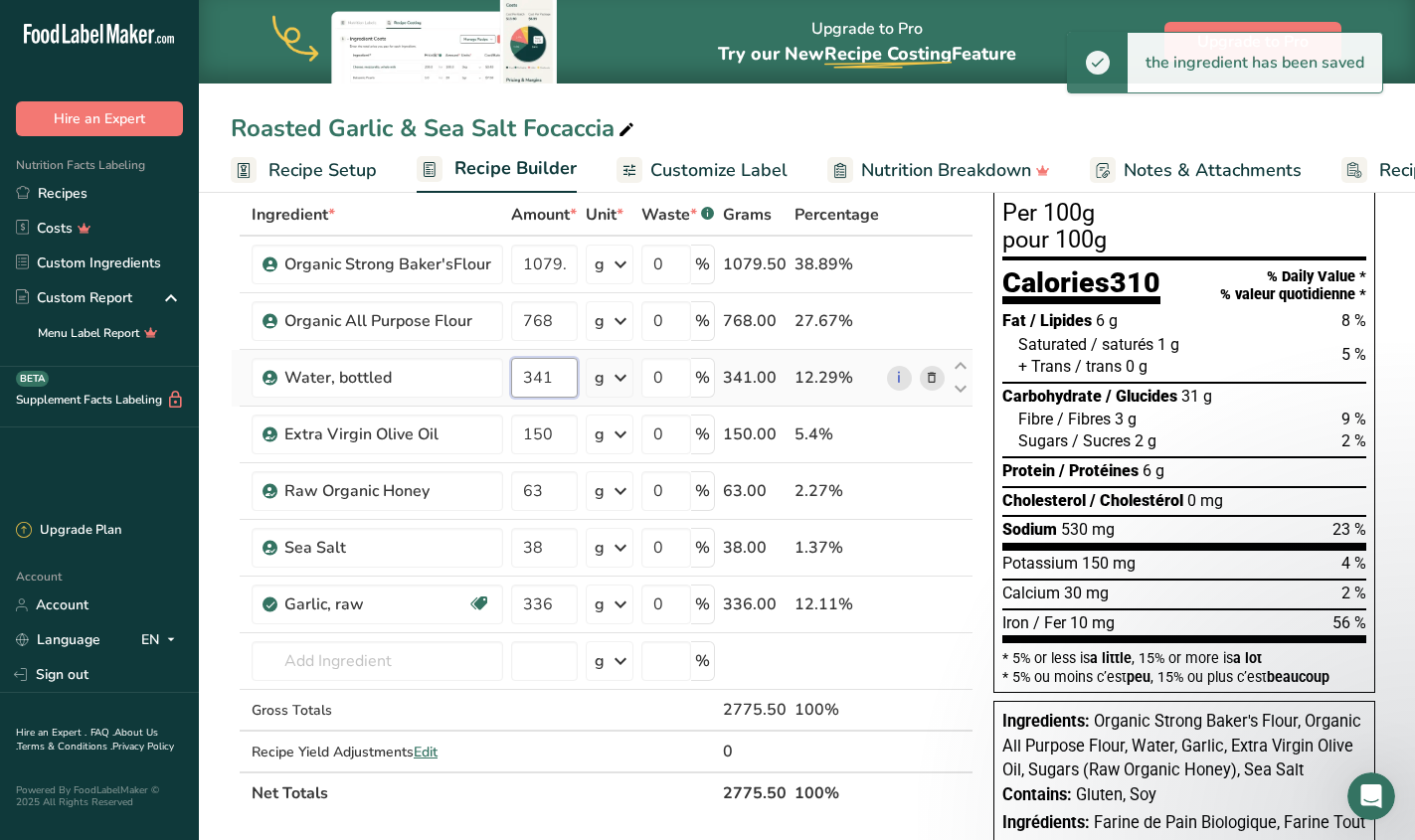 click on "341" at bounding box center (544, 378) 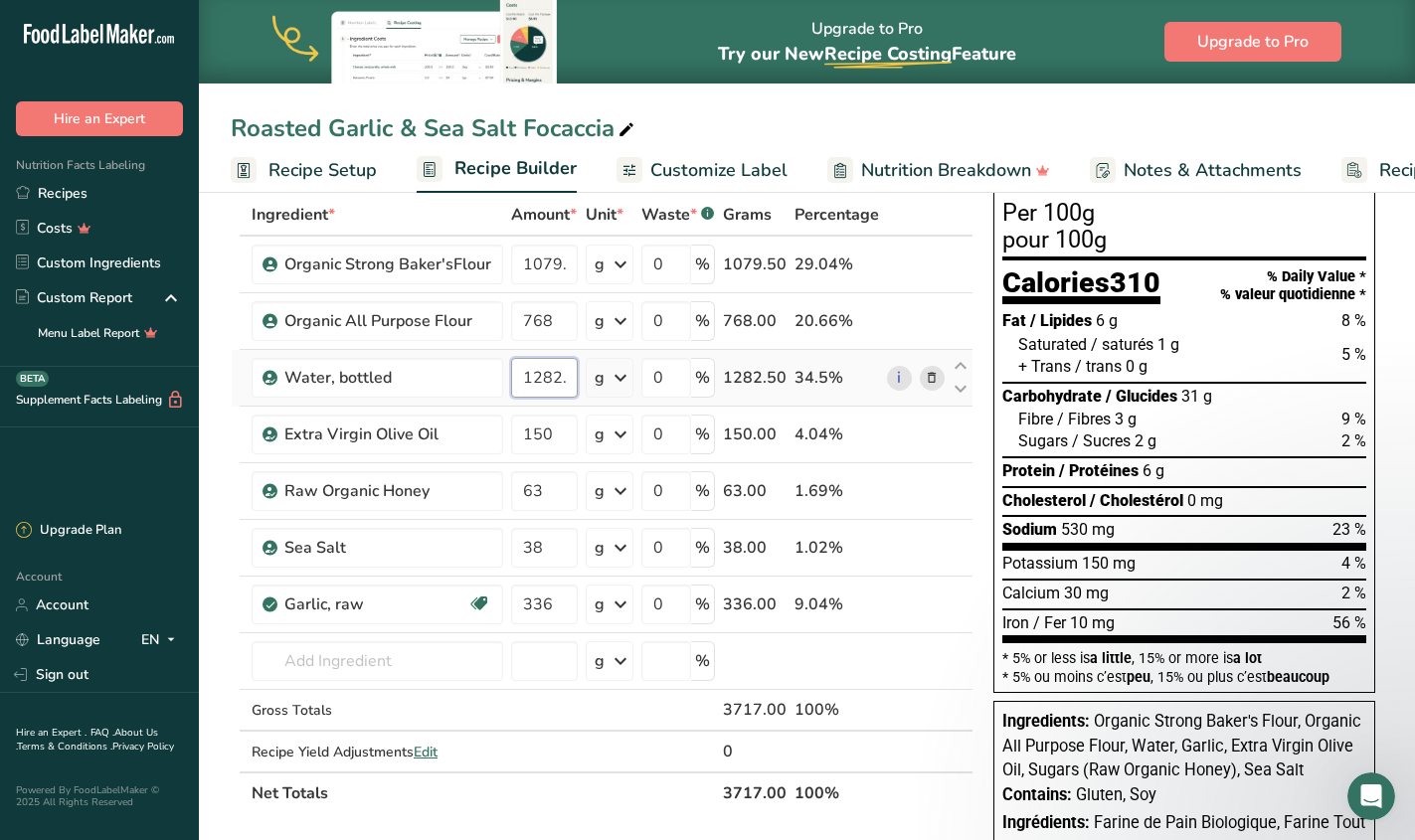 scroll, scrollTop: 0, scrollLeft: 6, axis: horizontal 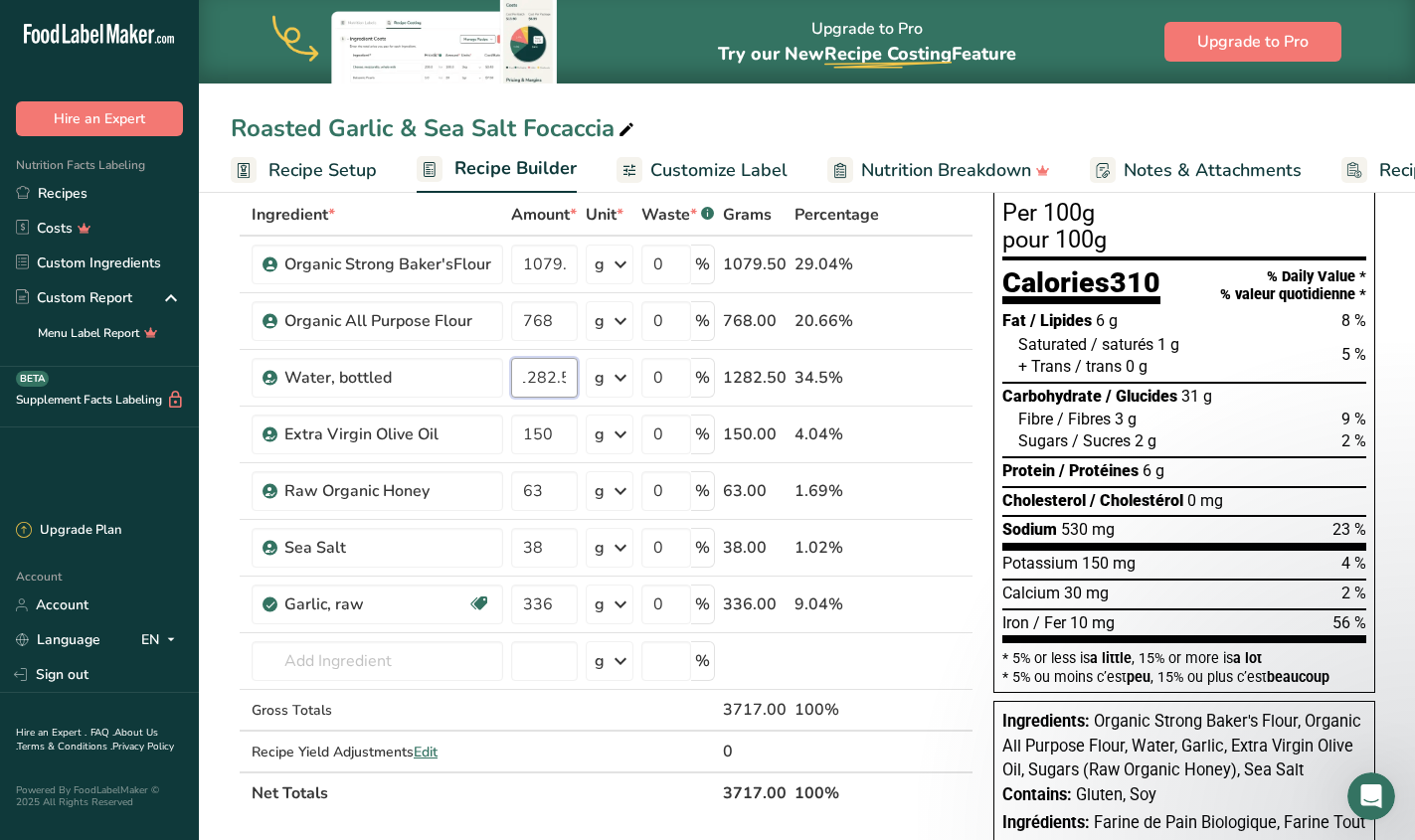 type on "1282.5" 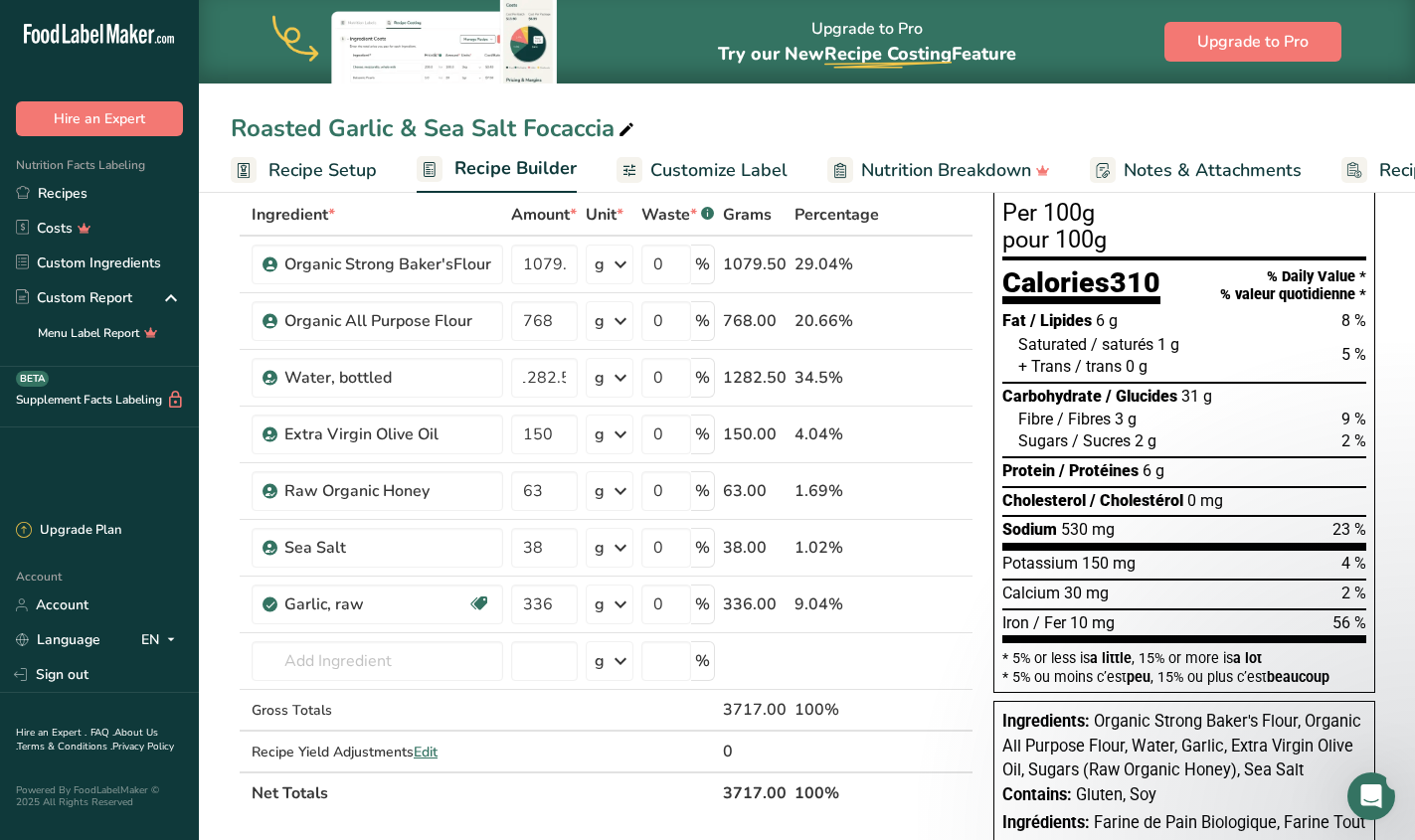 scroll, scrollTop: 0, scrollLeft: 0, axis: both 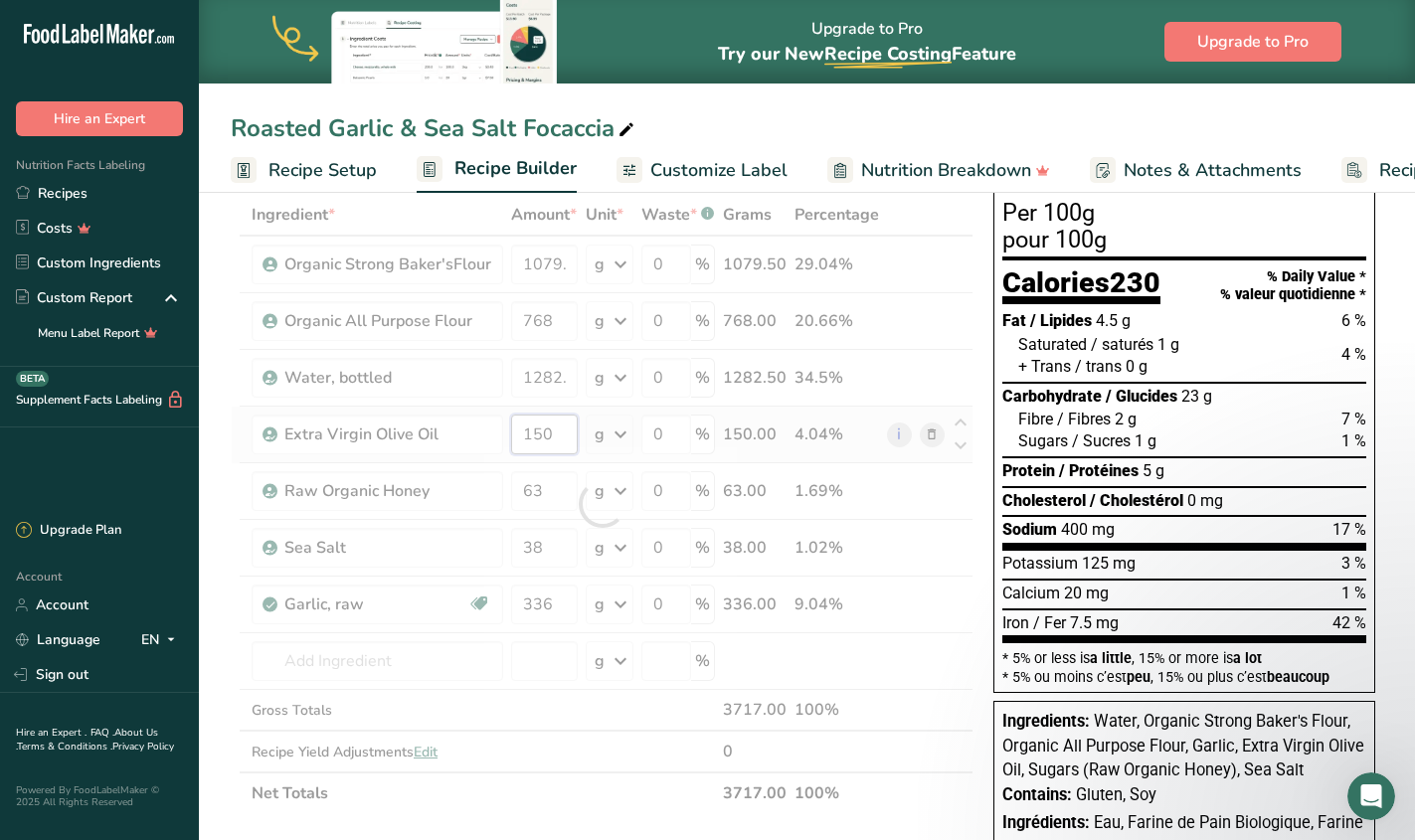 click on "Ingredient *
Amount *
Unit *
Waste *   .a-a{fill:#347362;}.b-a{fill:#fff;}          Grams
Percentage
[FIRST] [LAST] Flour
1079.5
g
Weight Units
g
kg
mg
See more
Volume Units
l
mL
fl oz
See more
0
%
1079.50
29.04%
[FIRST] [LAST] Flour
768
g
Weight Units
g
kg
mg
See more
Volume Units
l
mL
fl oz
See more
0
%
768.00
20.66%
Water, bottled" at bounding box center [602, 504] 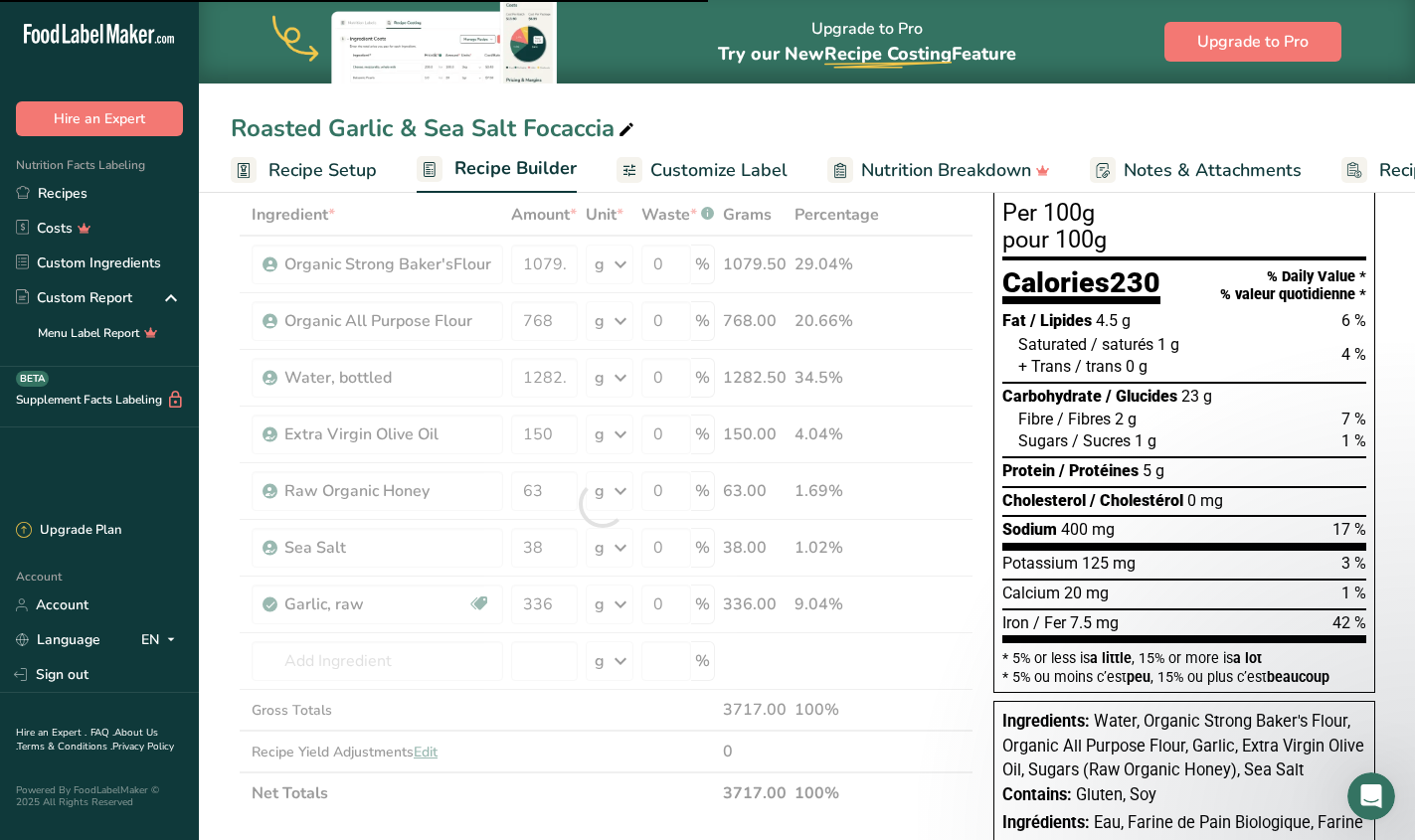 click at bounding box center (602, 504) 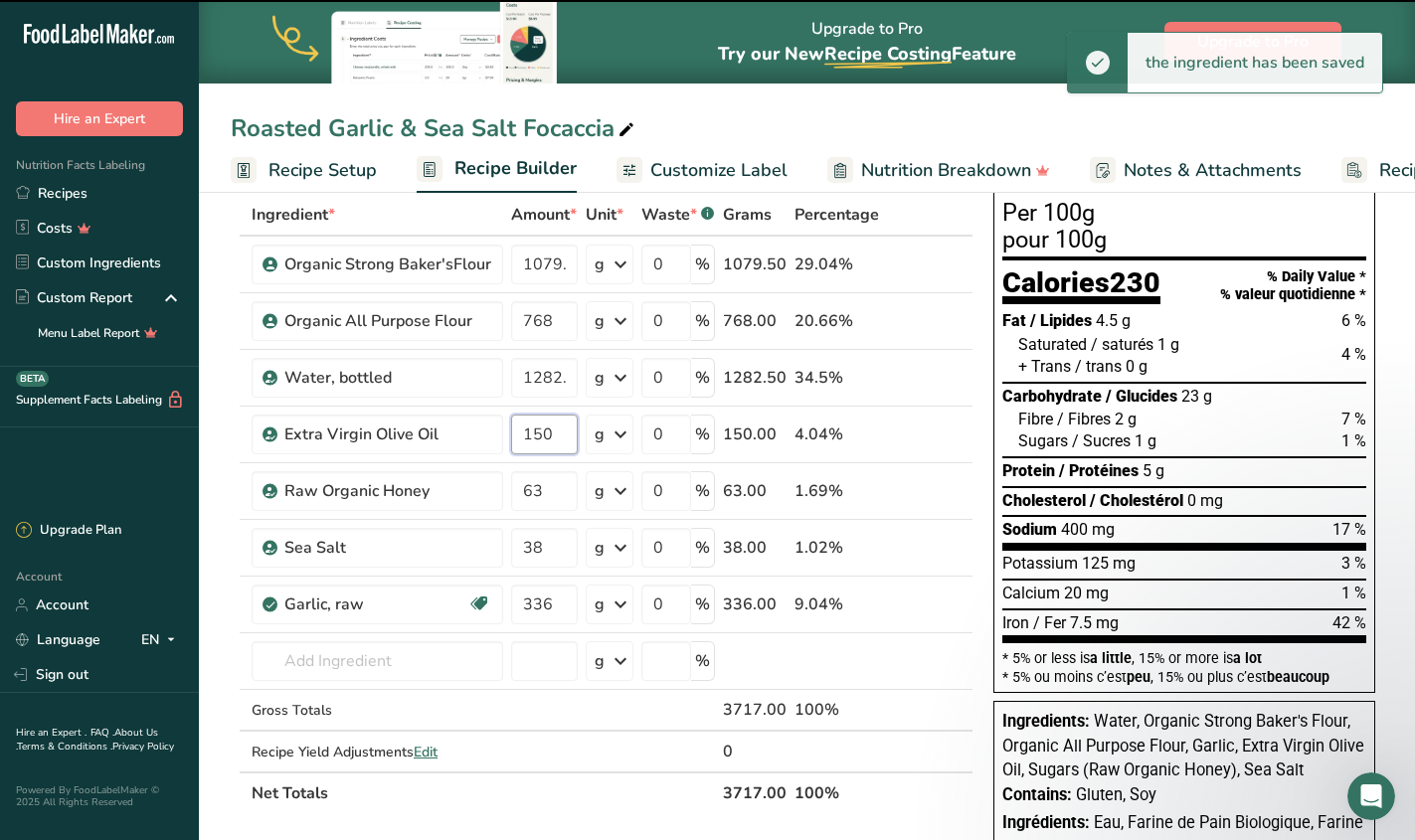 click on "150" at bounding box center [544, 434] 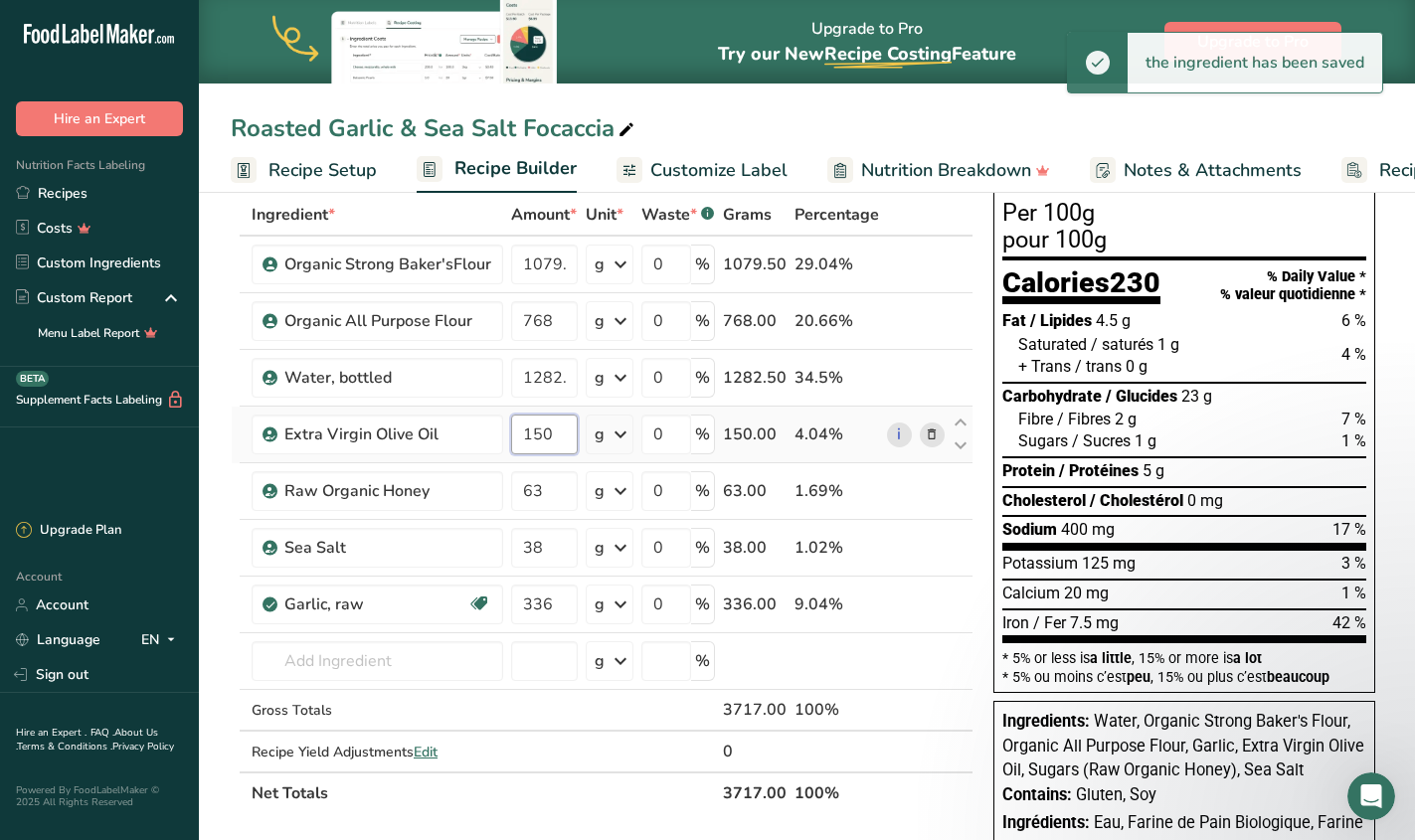 click on "150" at bounding box center [544, 434] 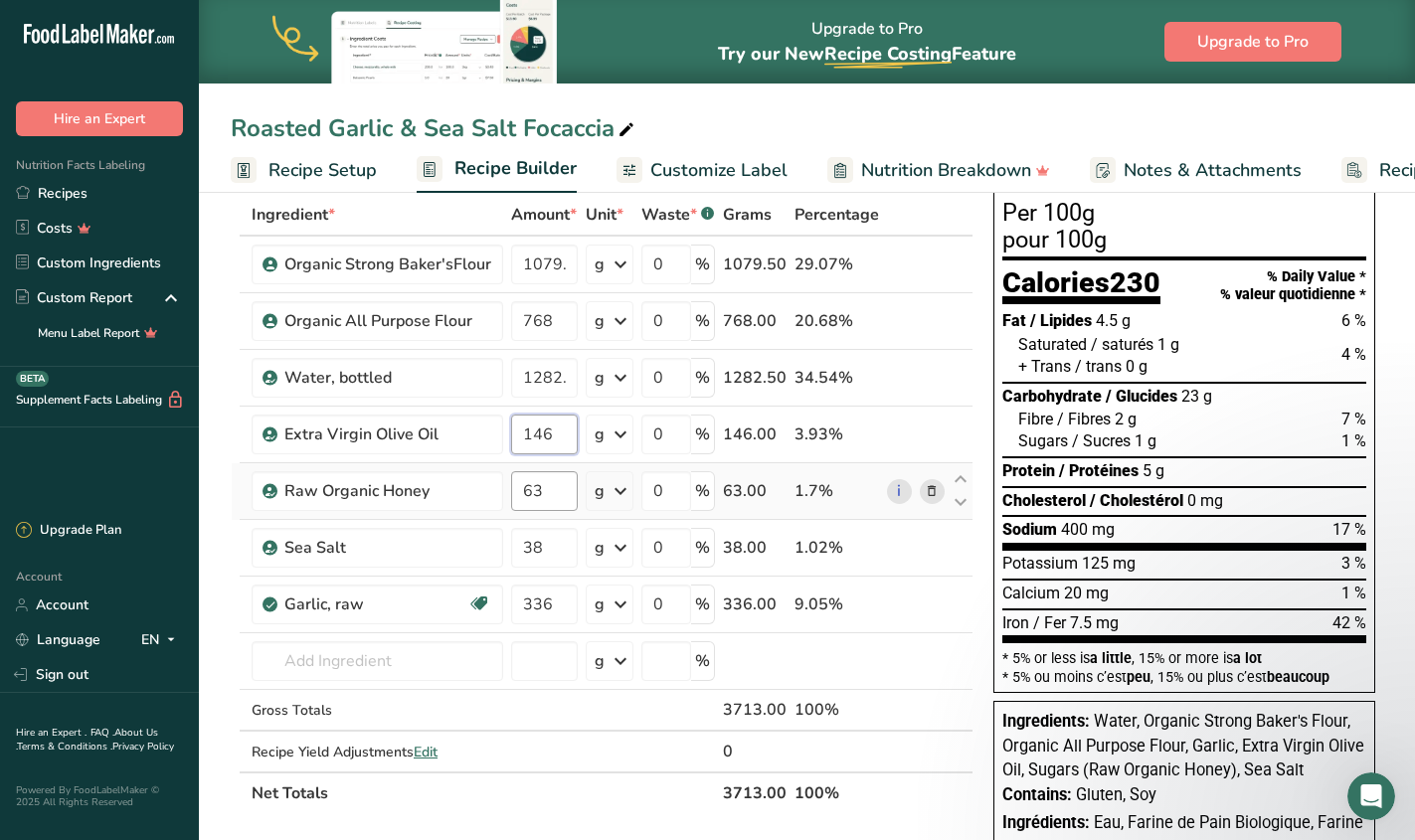 type on "146" 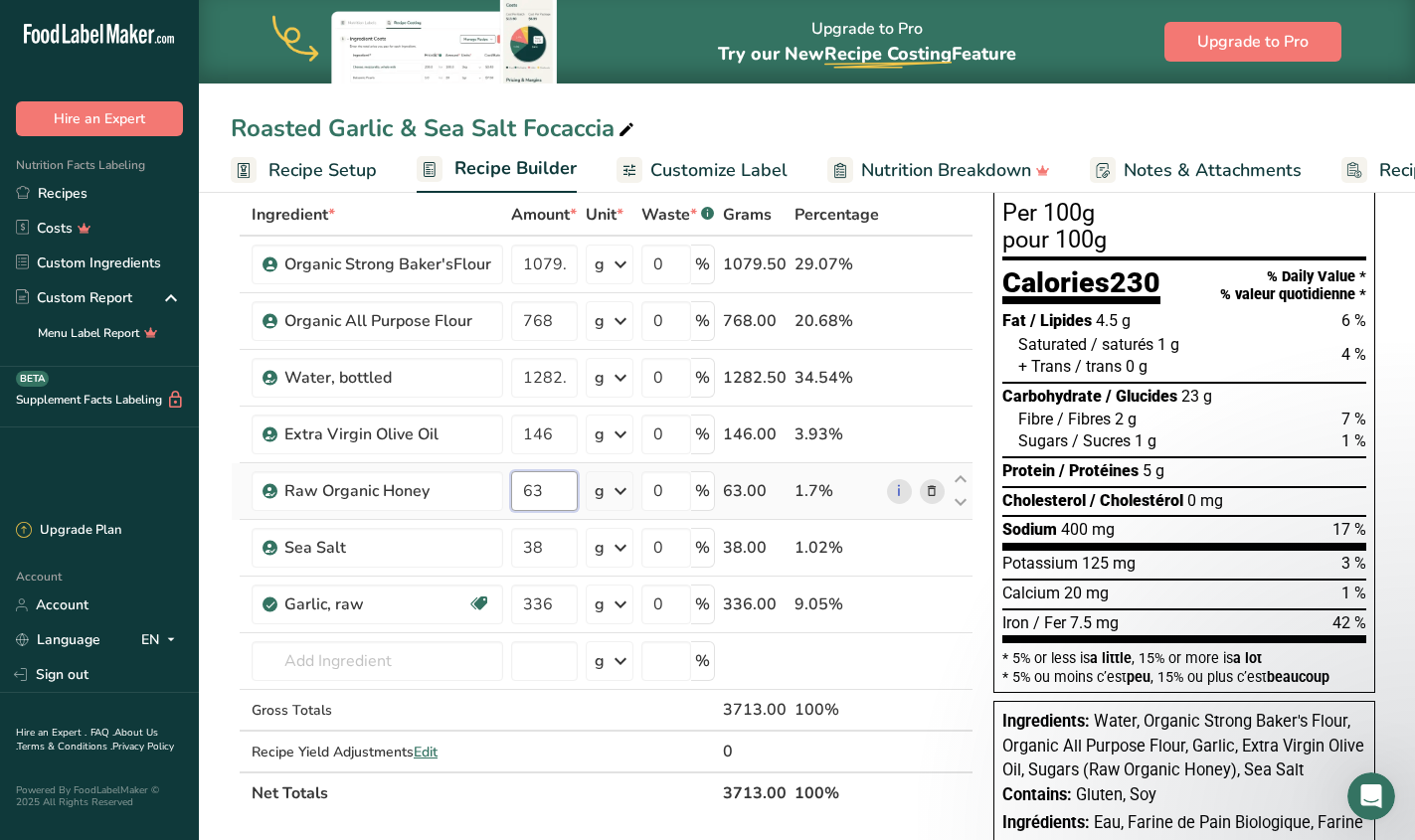 click on "Ingredient *
Amount *
Unit *
Waste *   .a-a{fill:#347362;}.b-a{fill:#fff;}          Grams
Percentage
Organic Strong Baker'sFlour
[NUMBER]
g
Weight Units
g
kg
mg
See more
Volume Units
l
mL
fl oz
See more
0
%
[NUMBER]
[PERCENTAGE]
Organic All Purpose Flour
[NUMBER]
g
Weight Units
g
kg
mg
See more
Volume Units
l
mL
fl oz
See more
0
%
[NUMBER]
[PERCENTAGE]
Water, bottled" at bounding box center [602, 504] 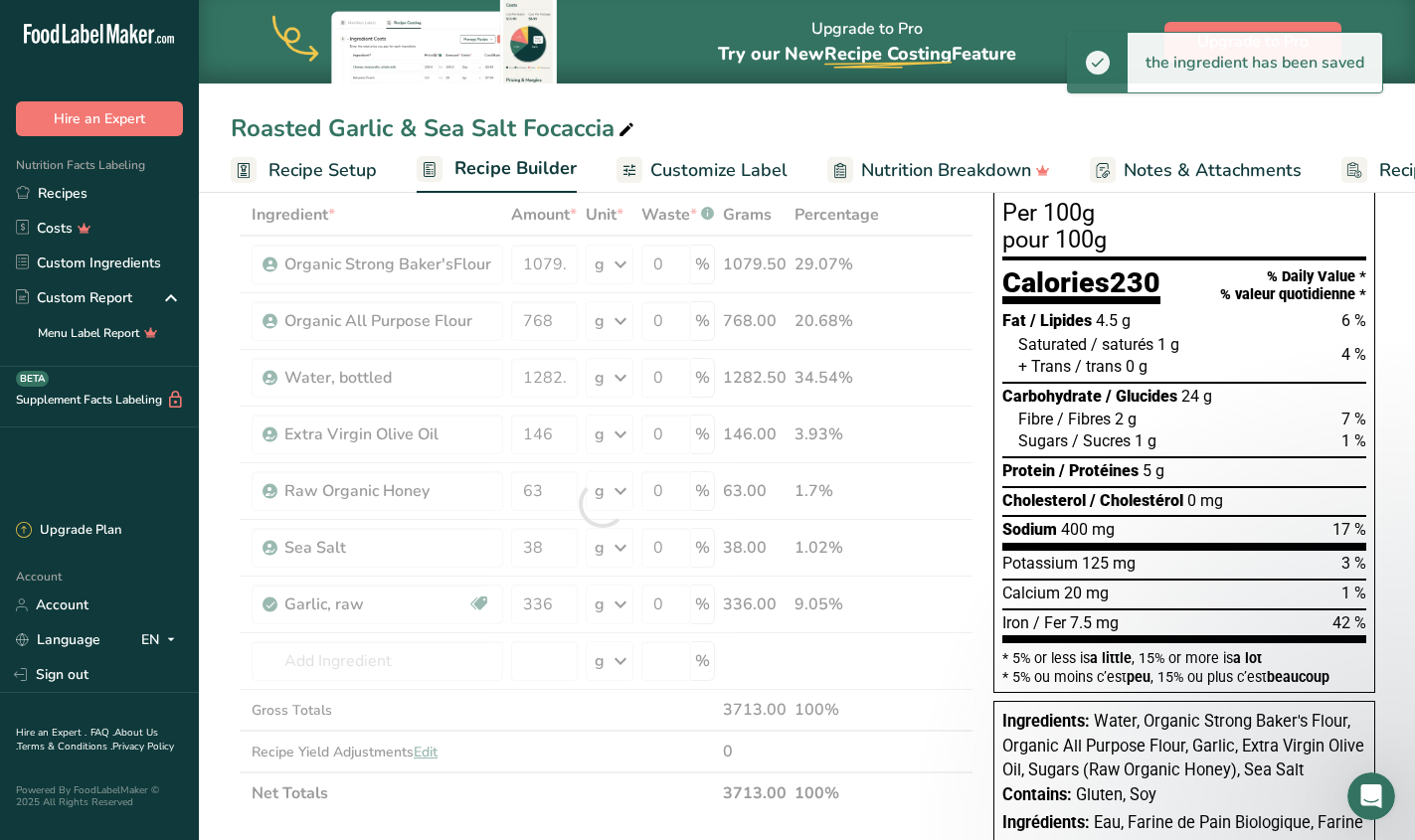 click on "Roasted Garlic & Sea Salt Focaccia" at bounding box center [806, 128] 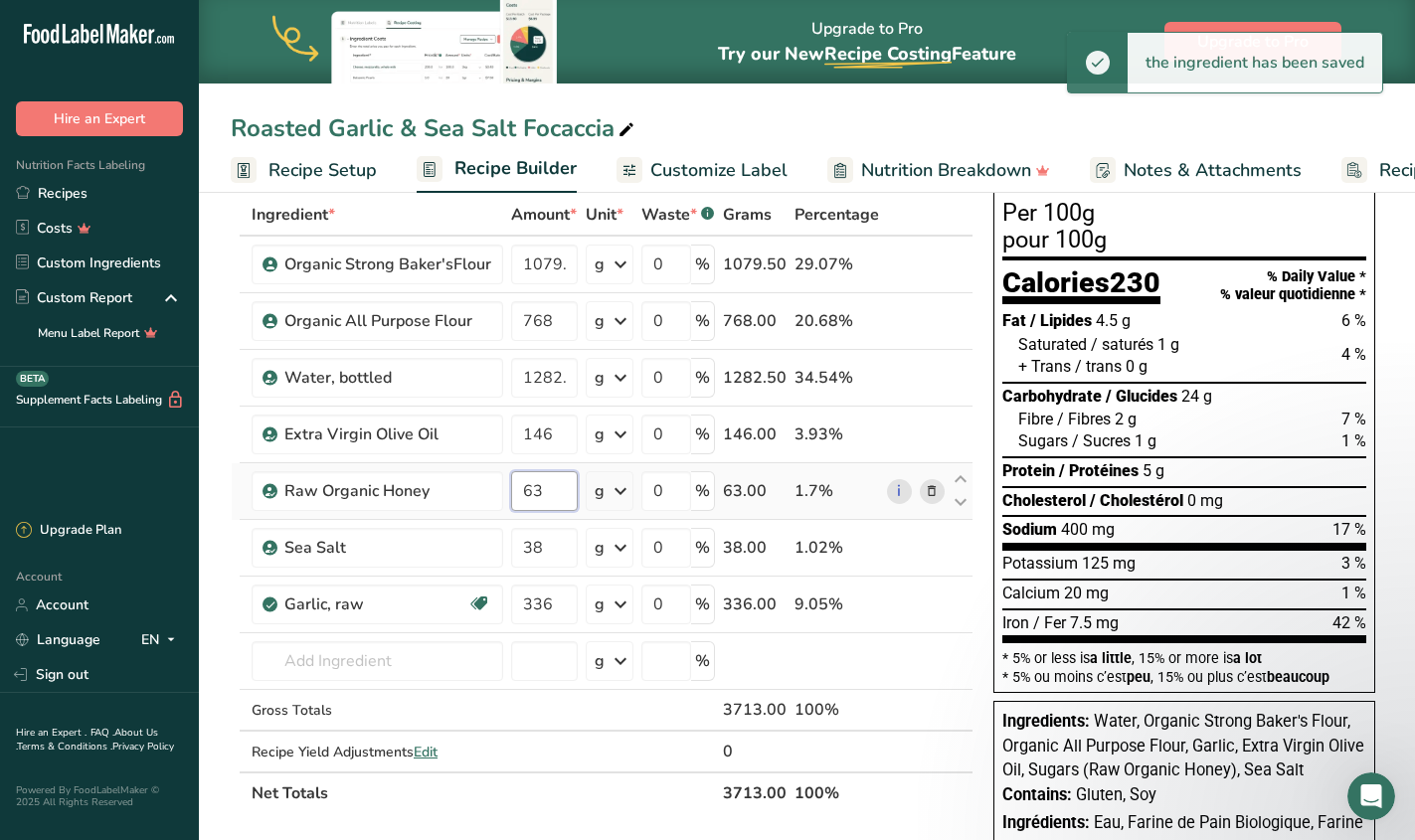 click on "63" at bounding box center (544, 491) 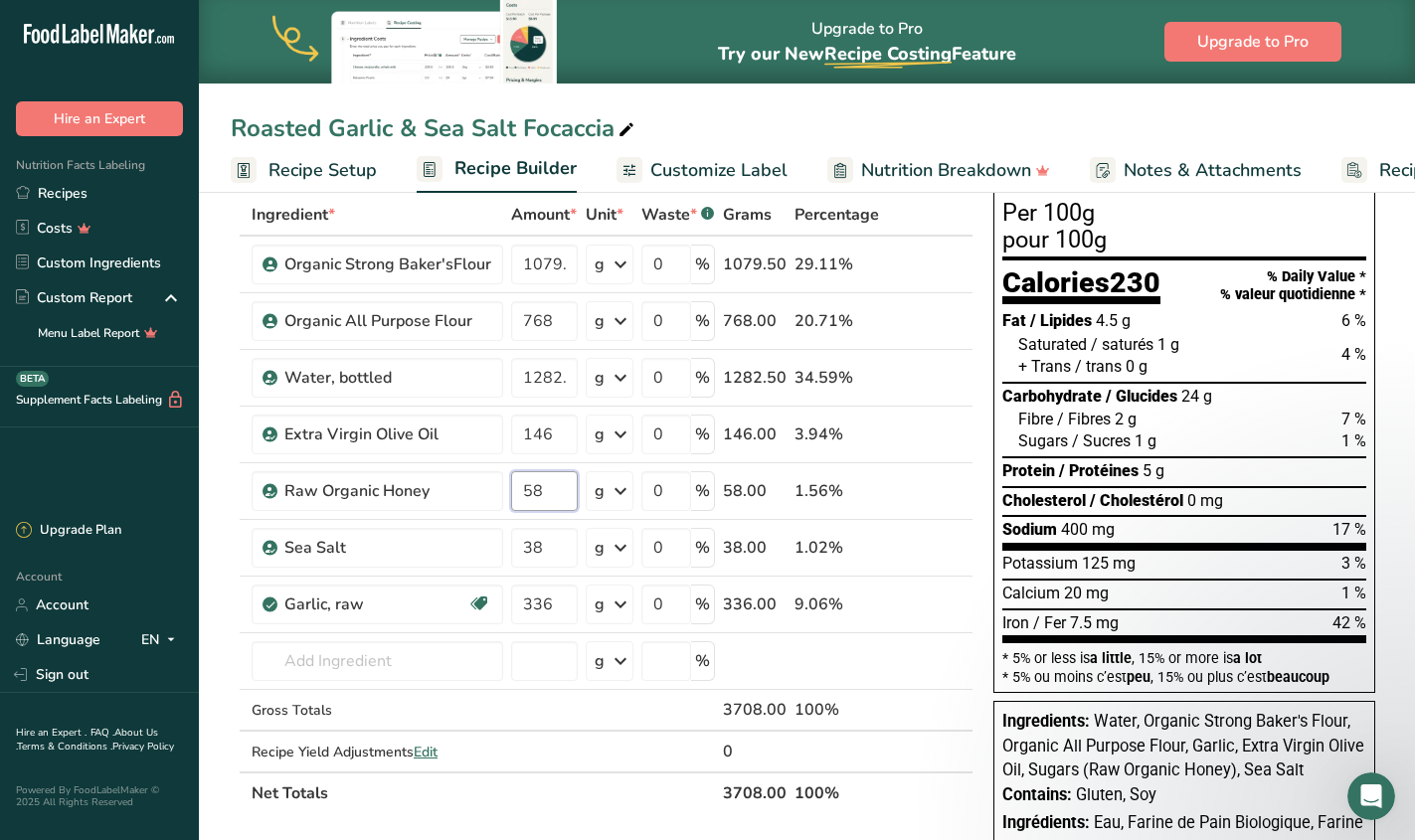type on "58" 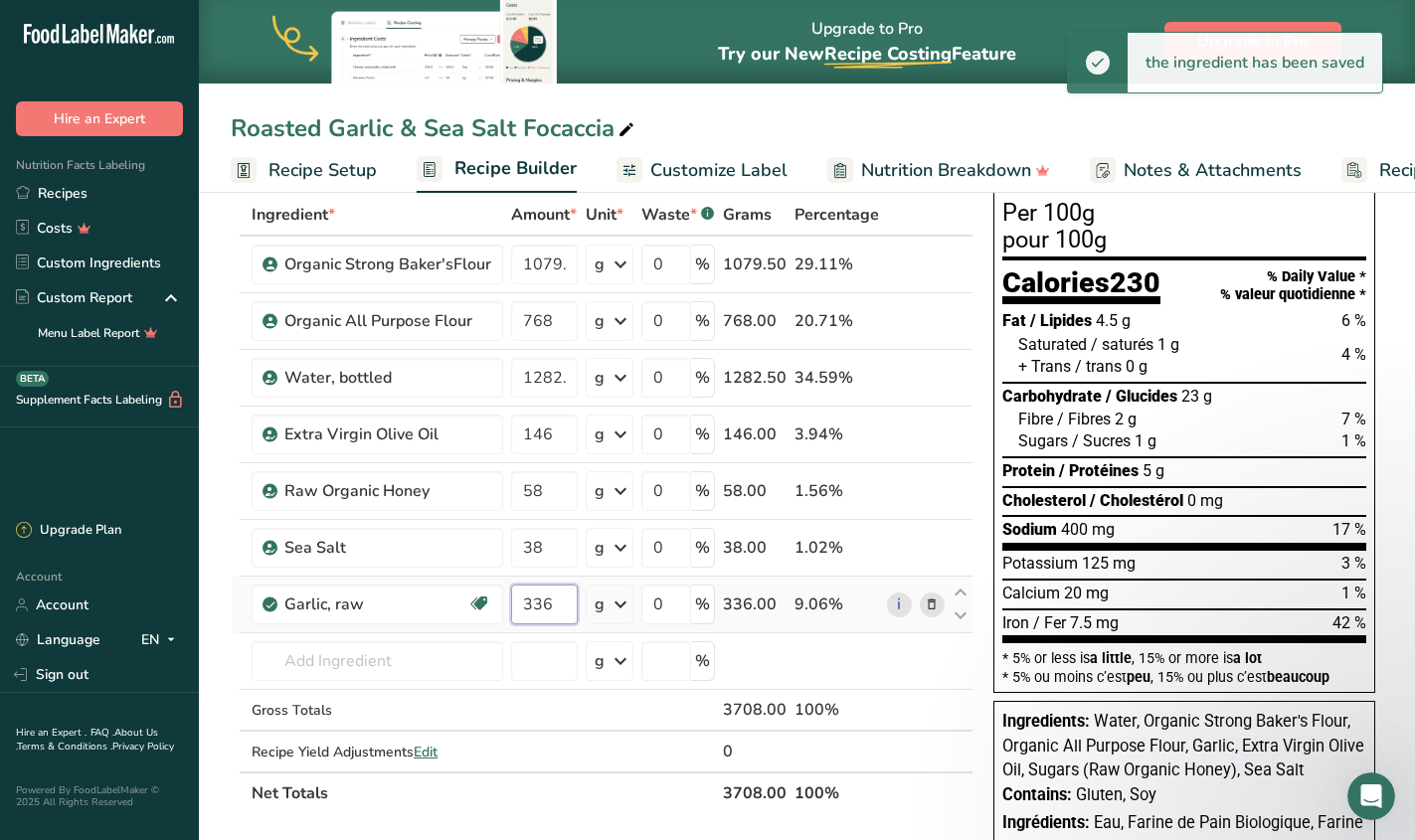 click on "Ingredient *
Amount *
Unit *
Waste *   .a-a{fill:#347362;}.b-a{fill:#fff;}          Grams
Percentage
Organic Strong Baker'sFlour
[NUMBER]
g
Weight Units
g
kg
mg
See more
Volume Units
l
mL
fl oz
See more
0
%
[NUMBER]
[PERCENTAGE]
Organic All Purpose Flour
[NUMBER]
g
Weight Units
g
kg
mg
See more
Volume Units
l
mL
fl oz
See more
0
%
[NUMBER]
[PERCENTAGE]
Water, bottled" at bounding box center [602, 504] 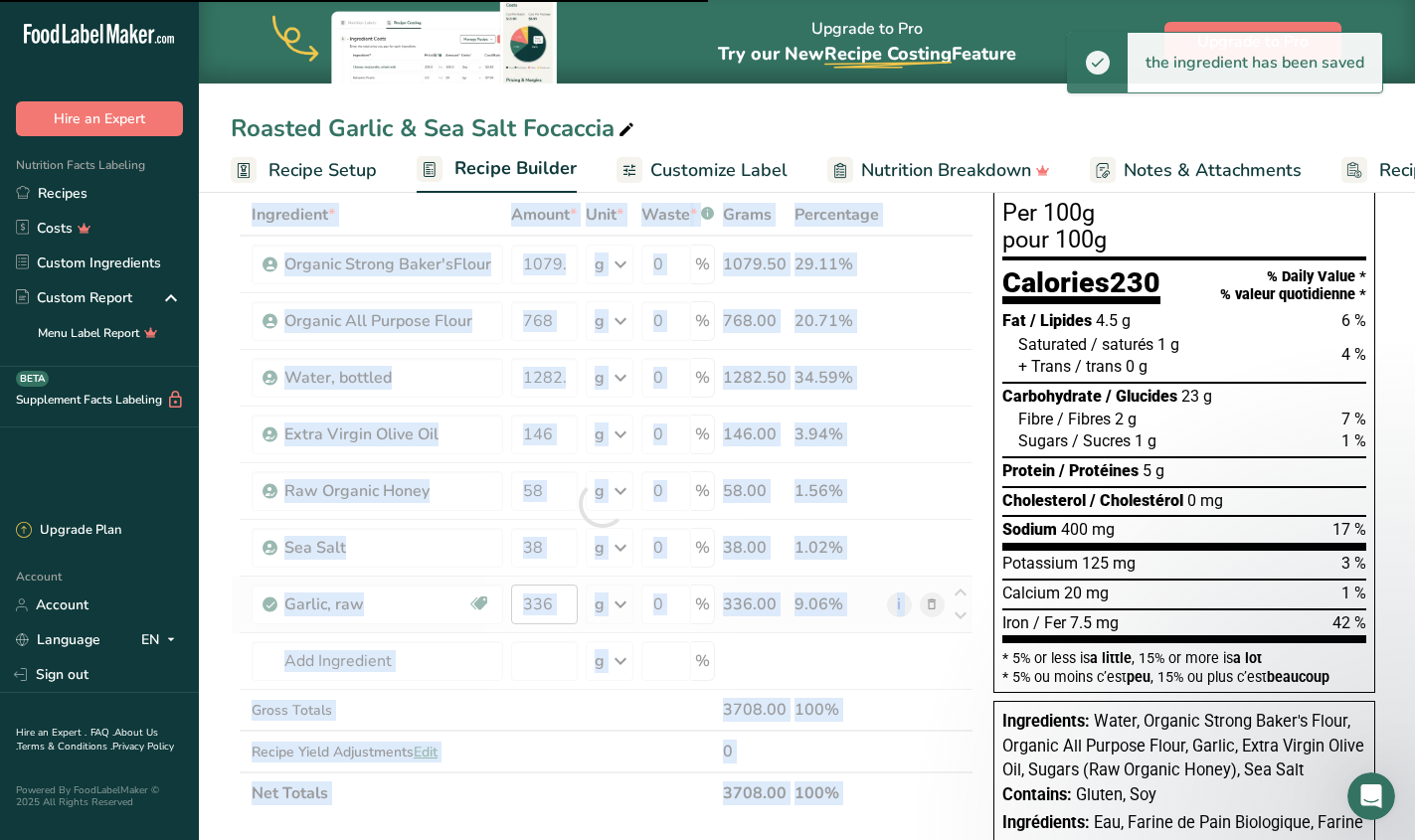 click at bounding box center [602, 504] 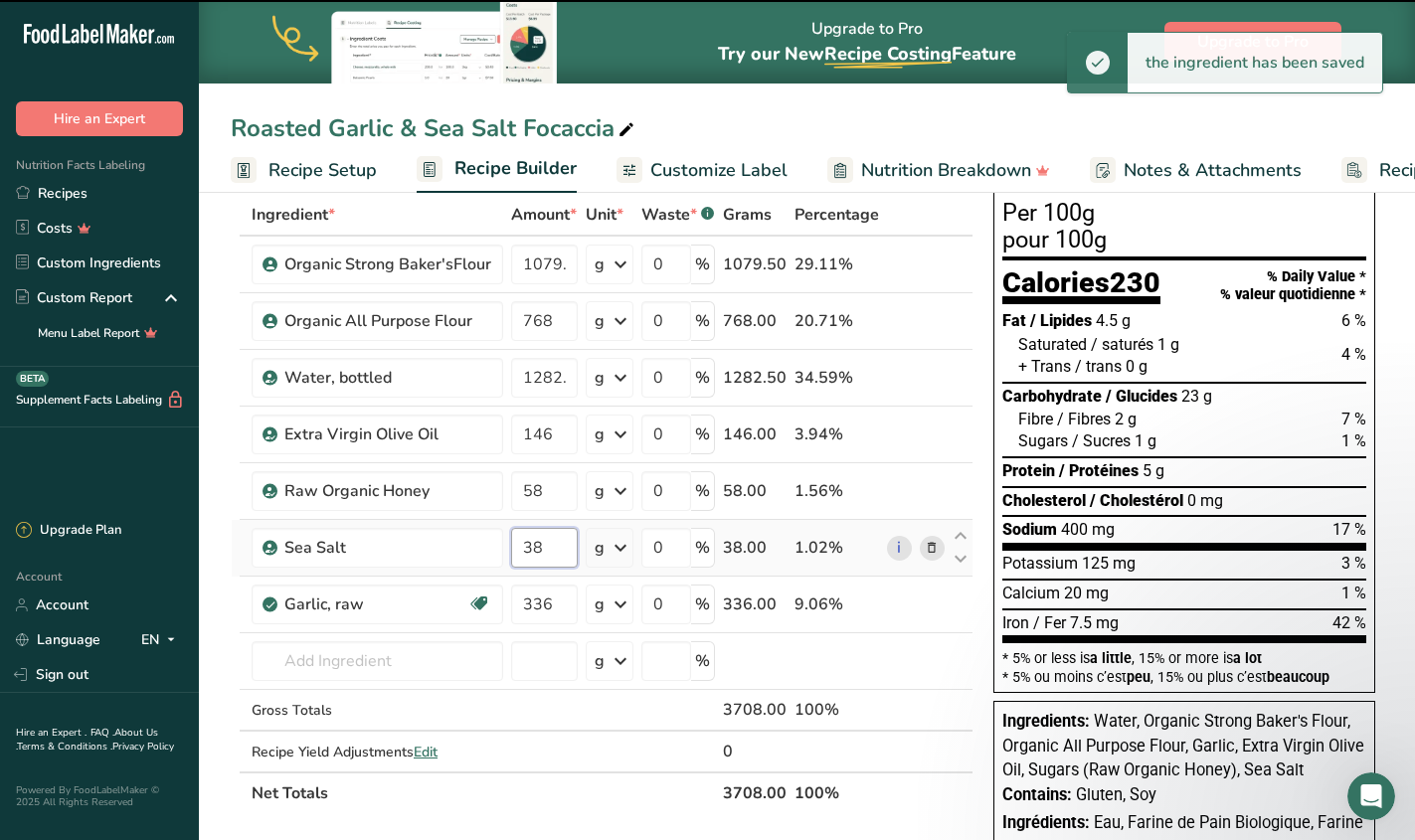 click on "38" at bounding box center [544, 548] 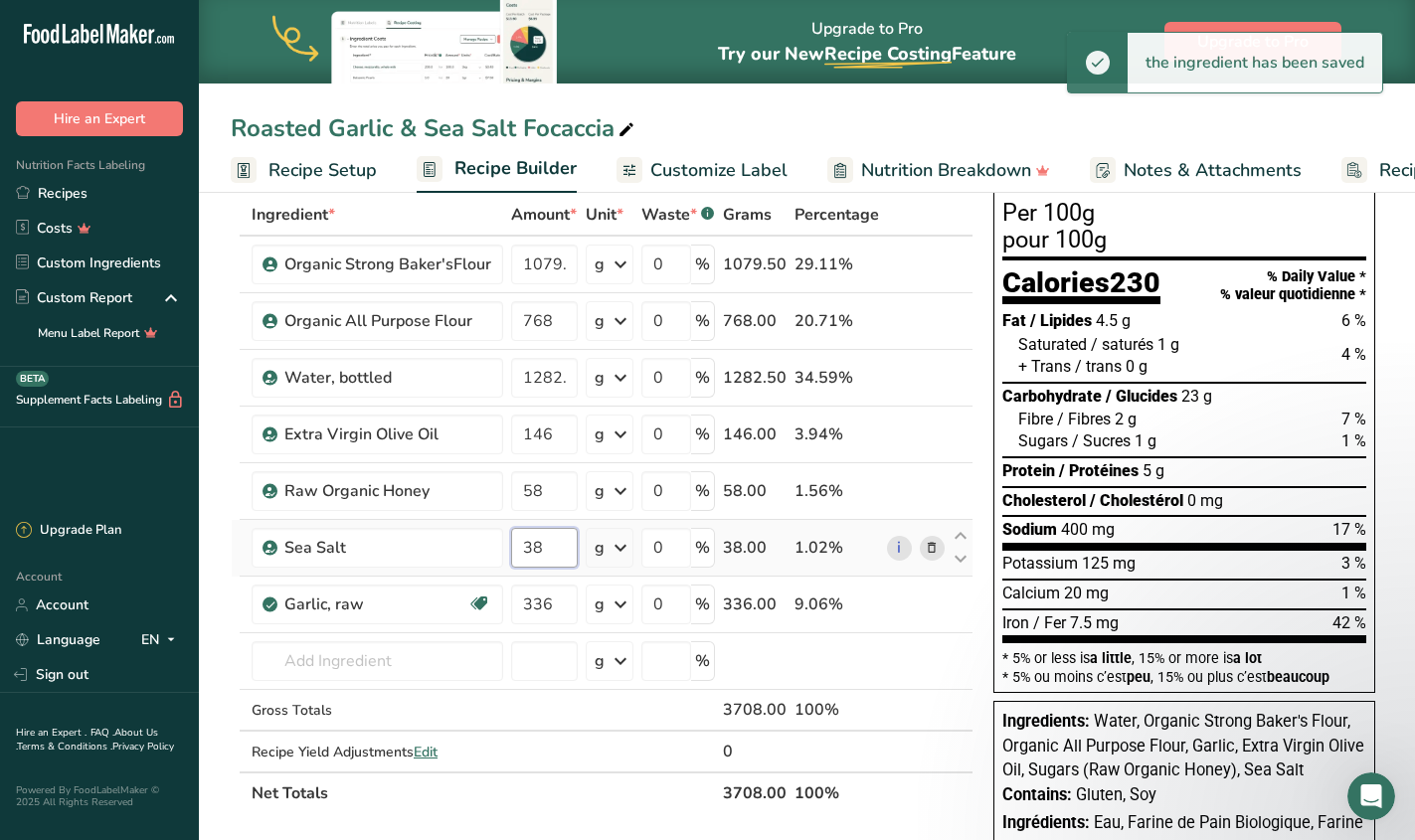 click on "38" at bounding box center (544, 548) 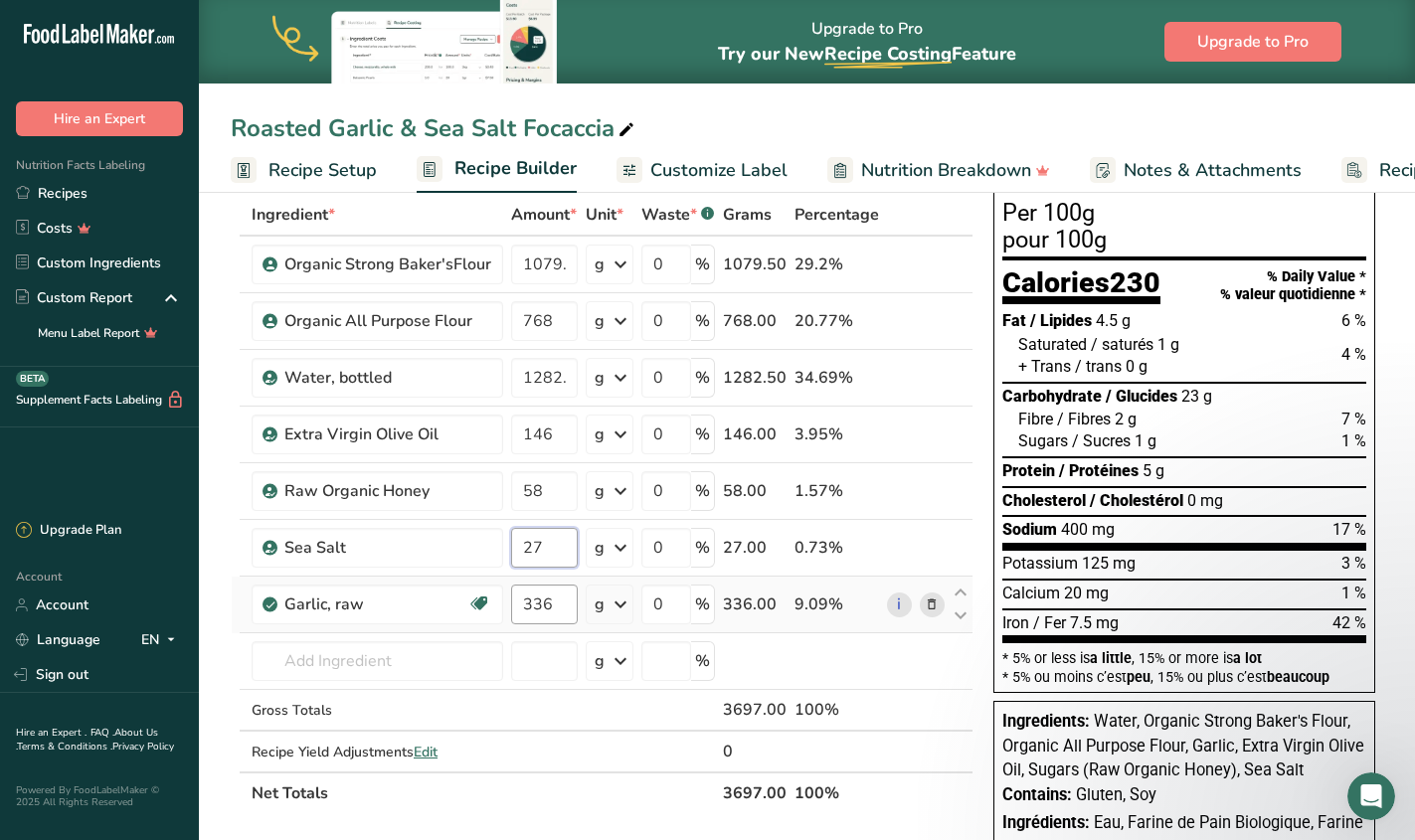 type on "27" 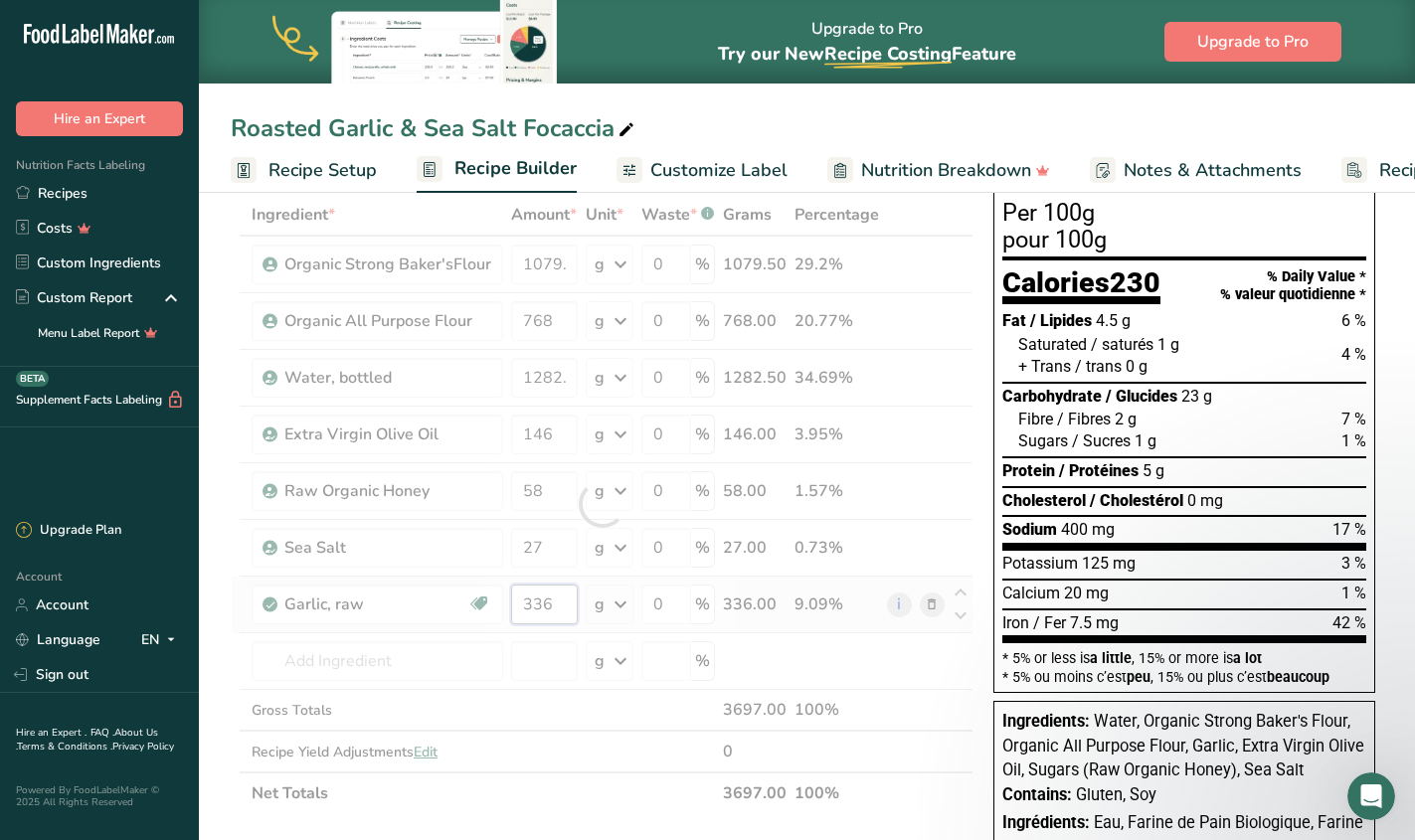 click on "Ingredient *
Amount *
Unit *
Waste *   .a-a{fill:#347362;}.b-a{fill:#fff;}          Grams
Percentage
Organic Strong Baker'sFlour
[NUMBER]
g
Weight Units
g
kg
mg
See more
Volume Units
l
mL
fl oz
See more
0
%
[NUMBER]
[PERCENTAGE]
Organic All Purpose Flour
[NUMBER]
g
Weight Units
g
kg
mg
See more
Volume Units
l
mL
fl oz
See more
0
%
[NUMBER]
[PERCENTAGE]
Water, bottled" at bounding box center [602, 504] 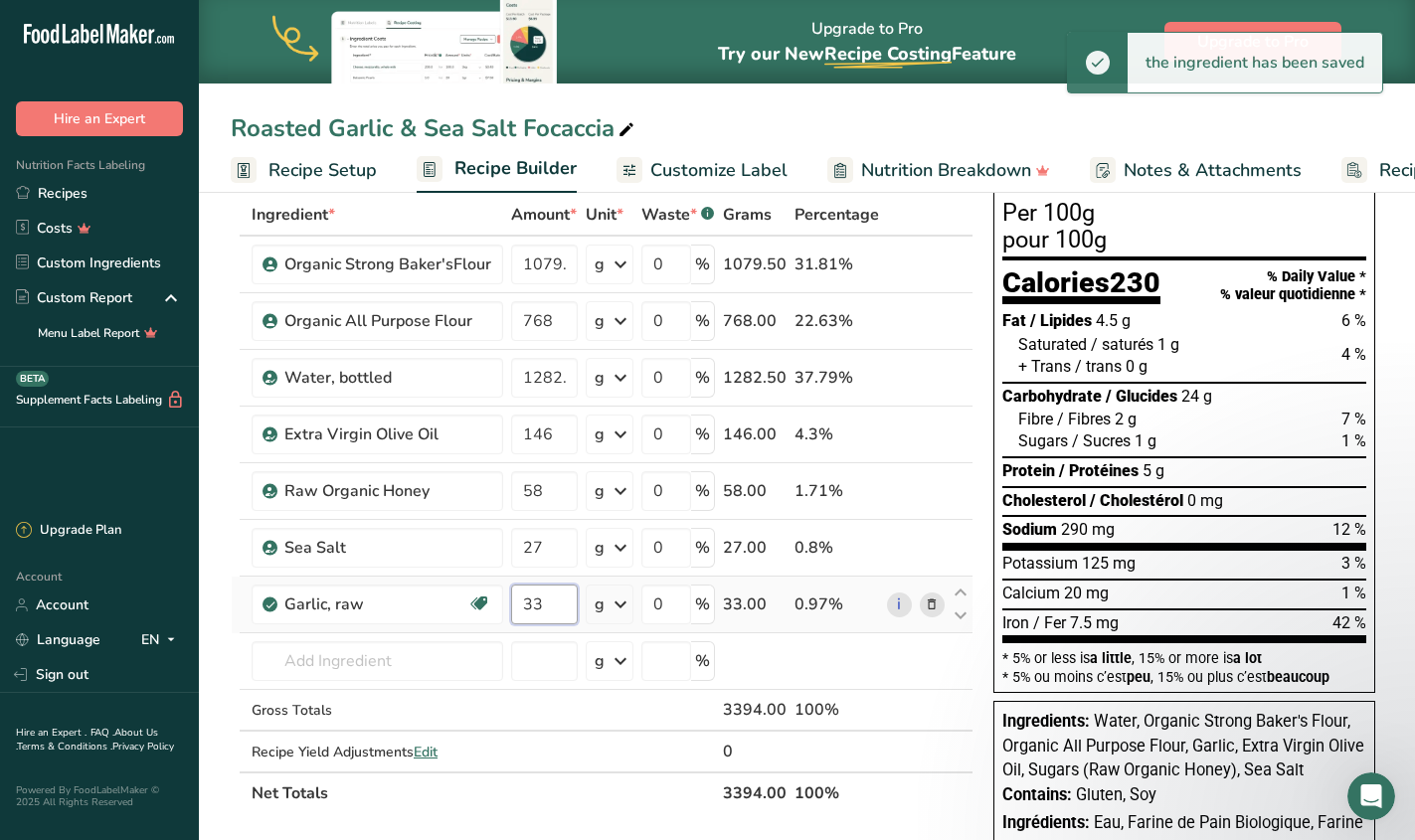 type on "3" 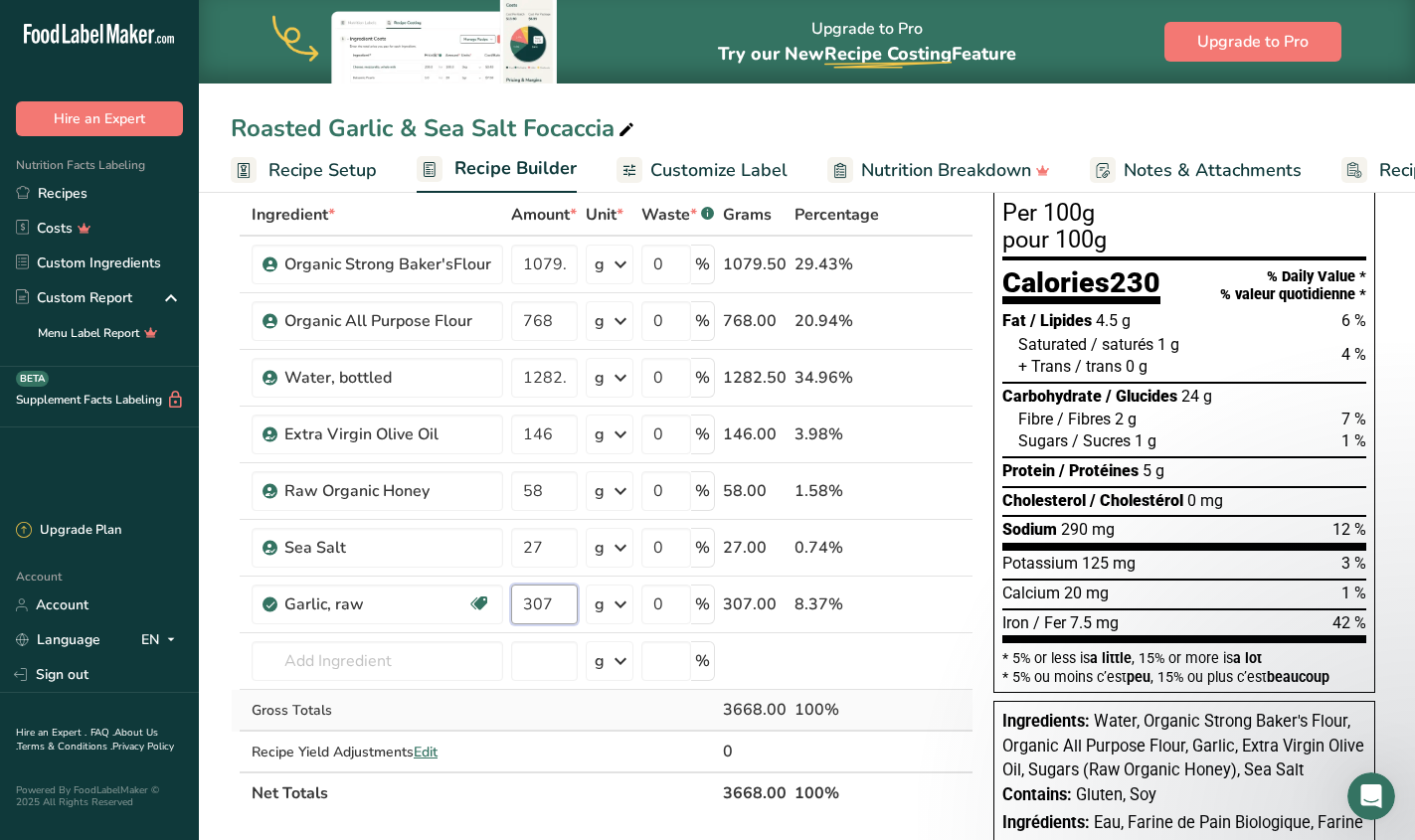 type on "307" 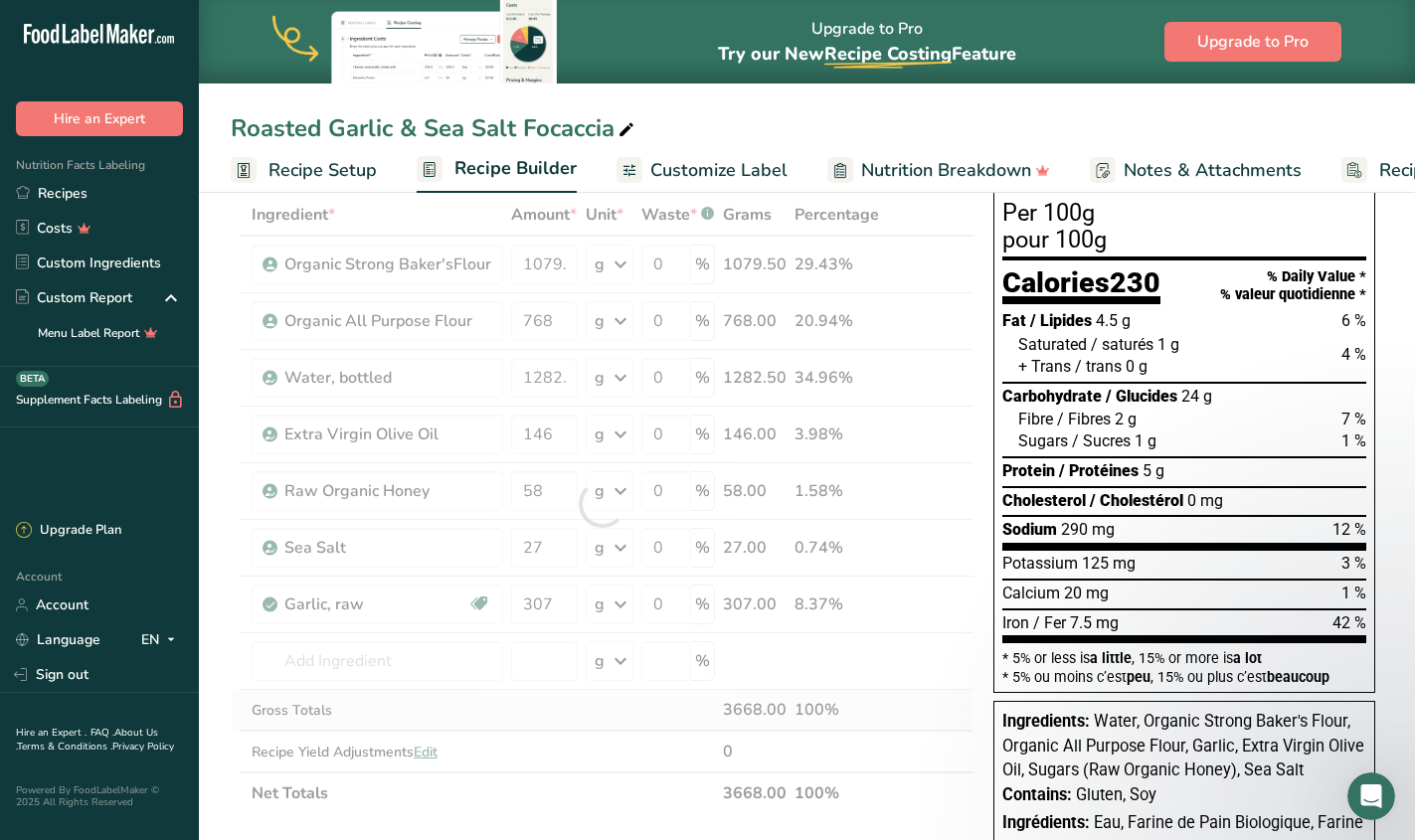 click on "Ingredient *
Amount *
Unit *
Waste *   .a-a{fill:#347362;}.b-a{fill:#fff;}          Grams
Percentage
[FIRST] [LAST] Flour
1079.5
g
Weight Units
g
kg
mg
See more
Volume Units
l
mL
fl oz
See more
0
%
1079.50
29.43%
[FIRST] [LAST] Flour
768
g
Weight Units
g
kg
mg
See more
Volume Units
l
mL
fl oz
See more
0
%
768.00
20.94%
Water, bottled" at bounding box center [602, 504] 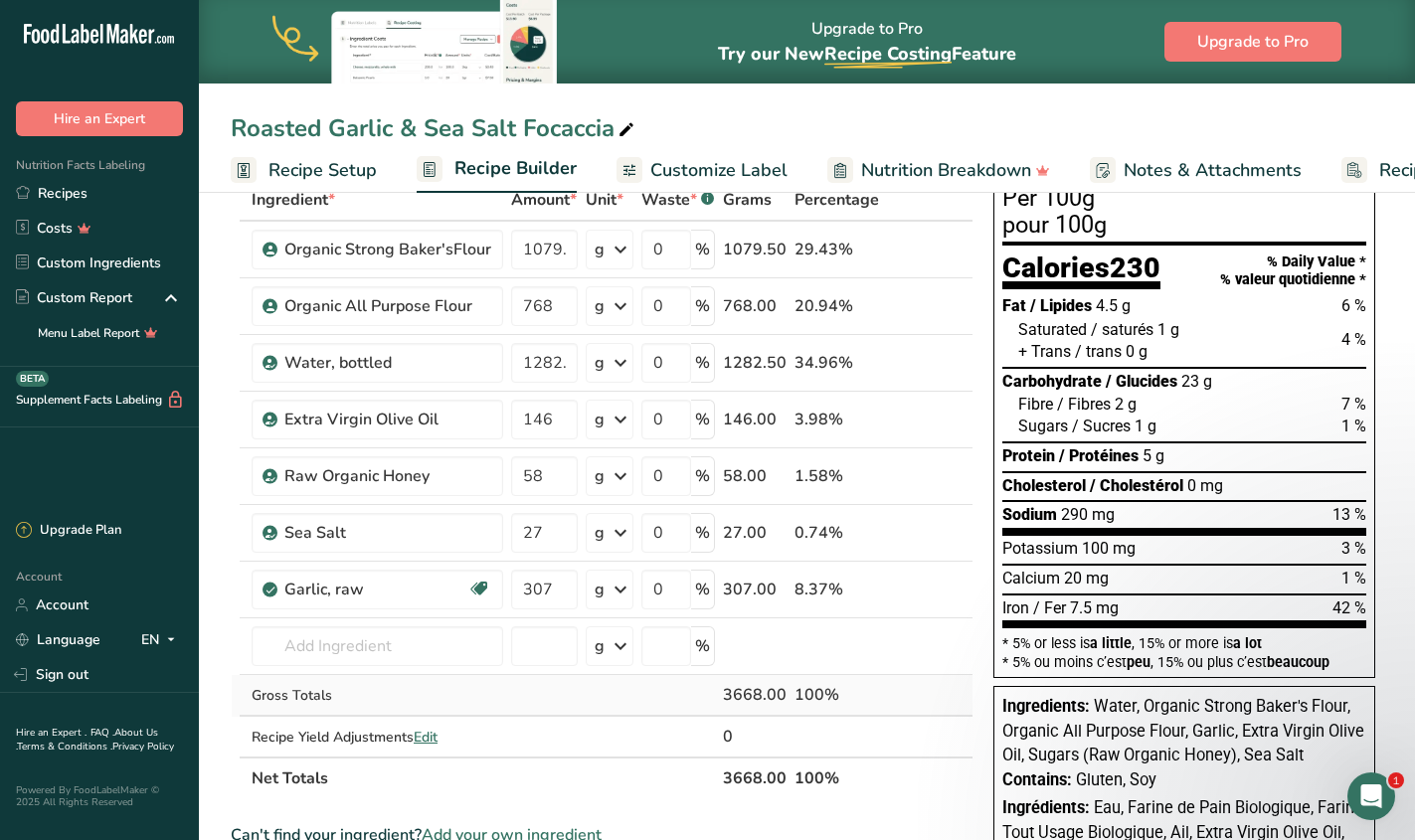 scroll, scrollTop: 0, scrollLeft: 0, axis: both 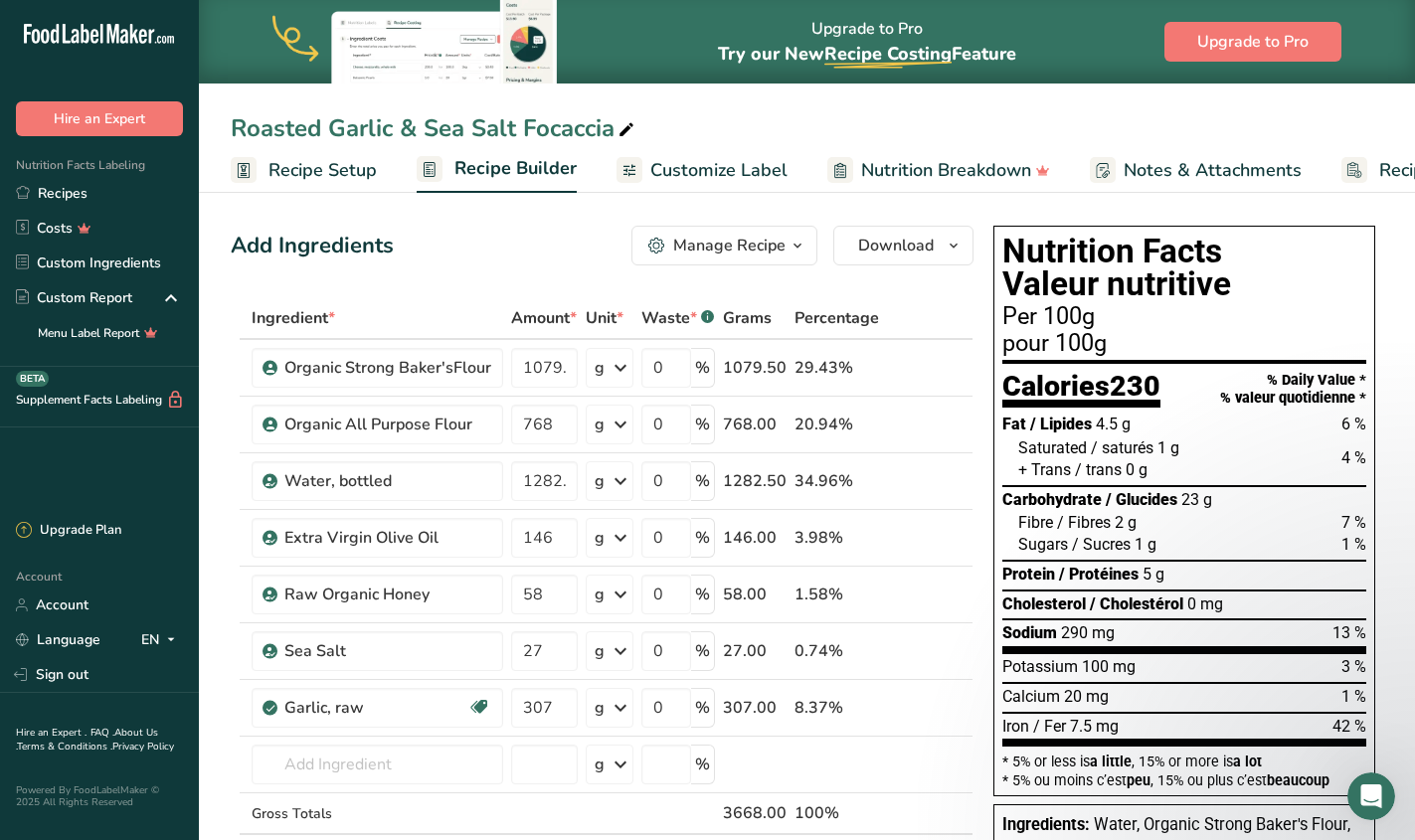 click on "Customize Label" at bounding box center (719, 170) 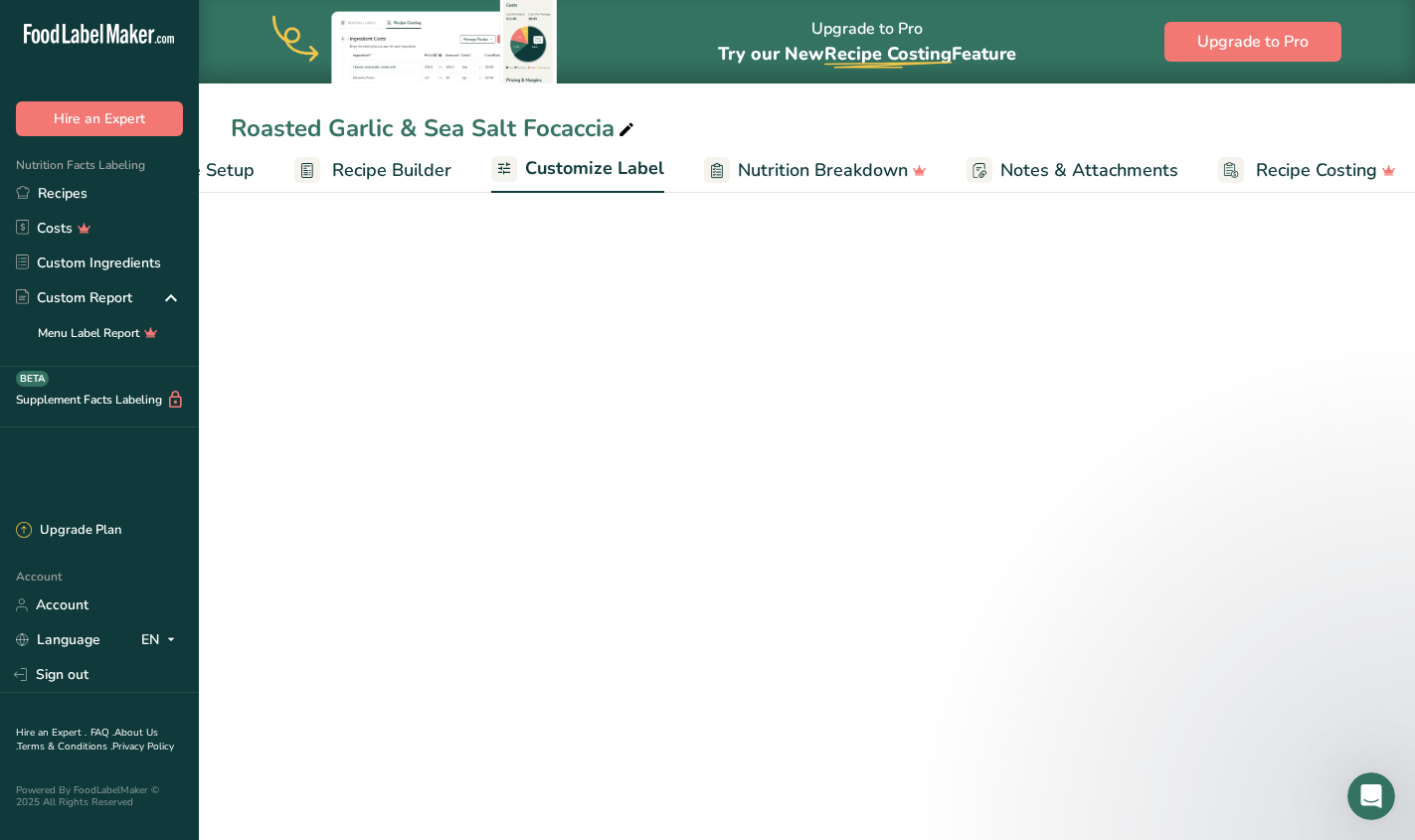 scroll, scrollTop: 0, scrollLeft: 135, axis: horizontal 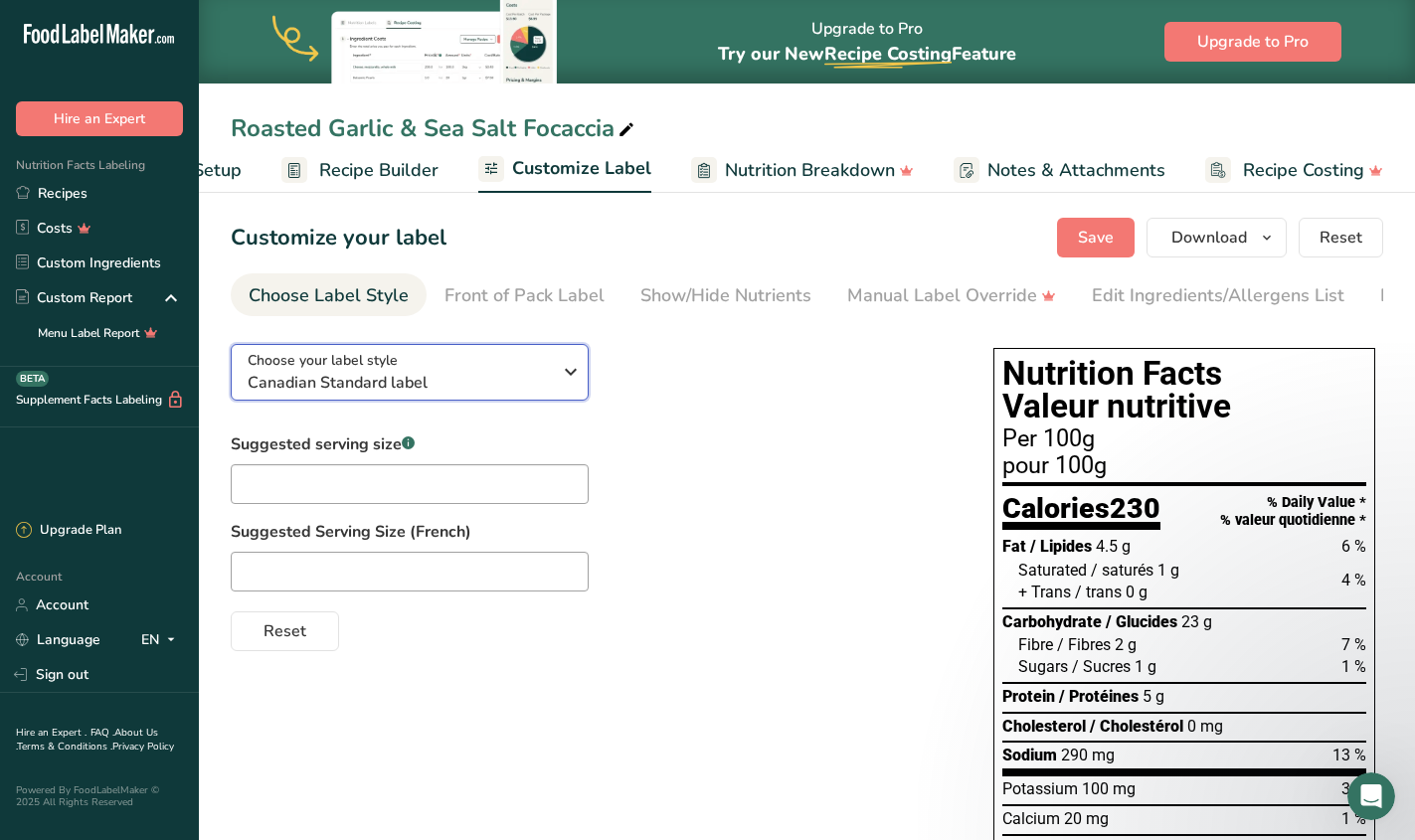 click on "Canadian Standard label" at bounding box center [399, 383] 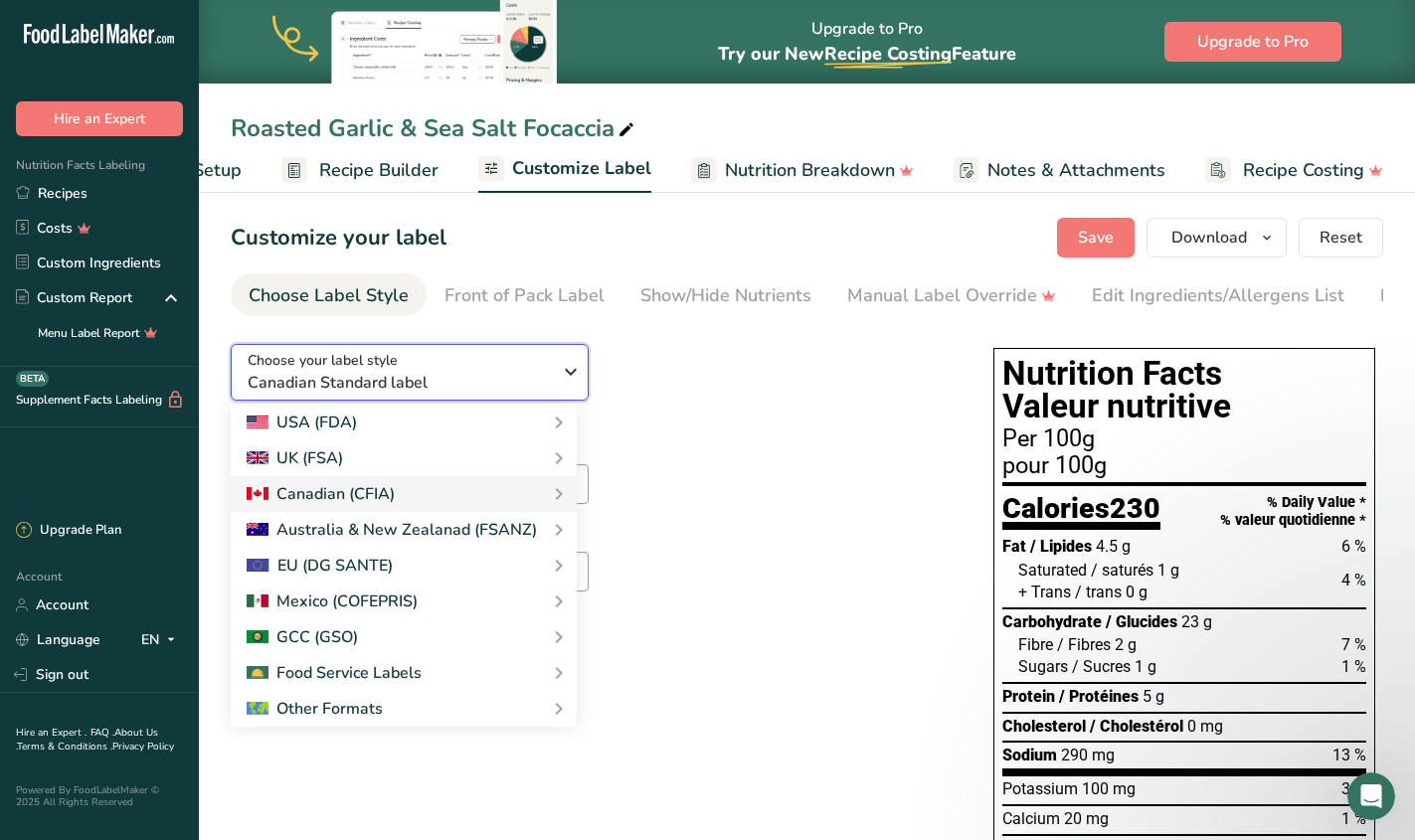click on "Canadian Standard label" at bounding box center (399, 383) 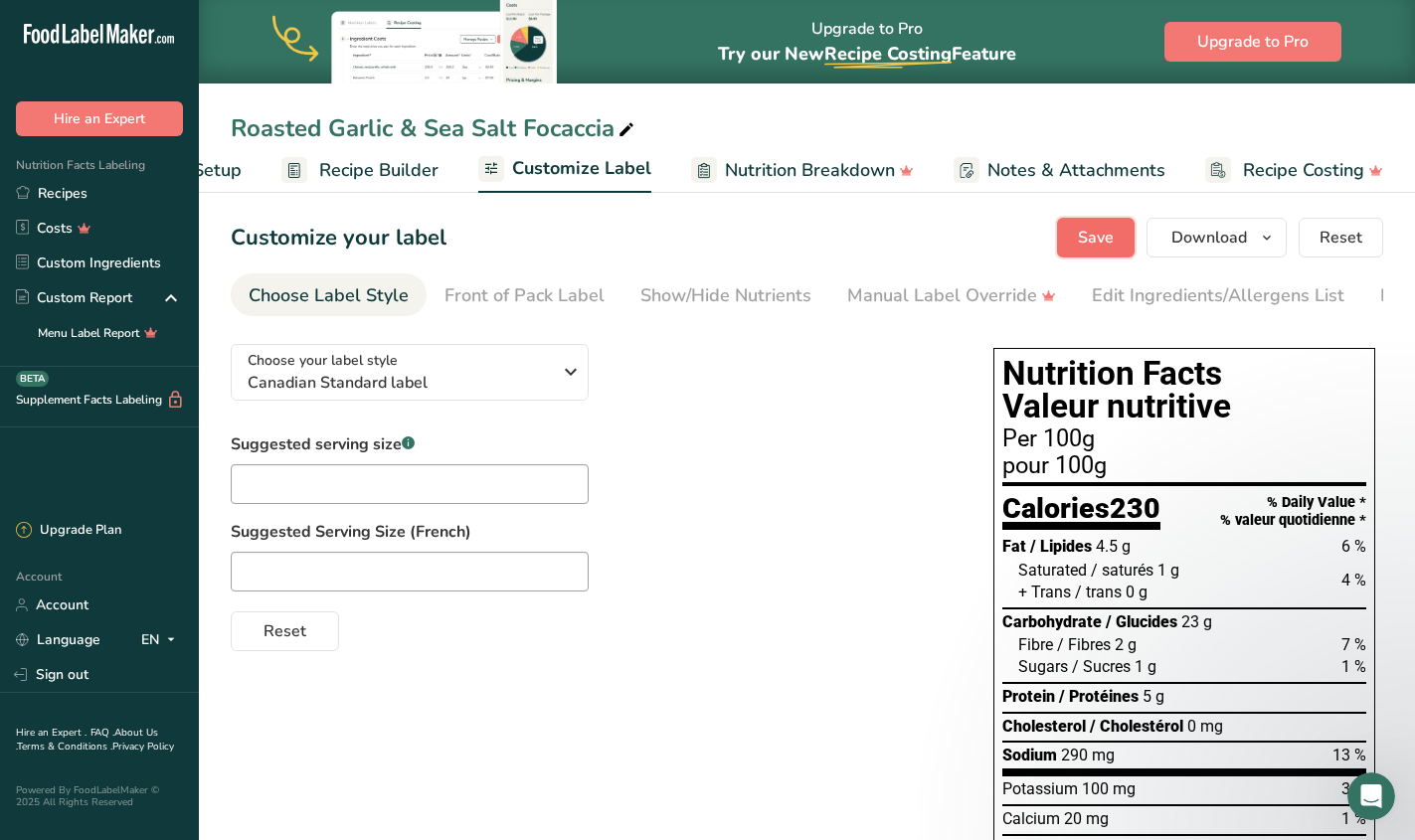 click on "Save" at bounding box center [1096, 238] 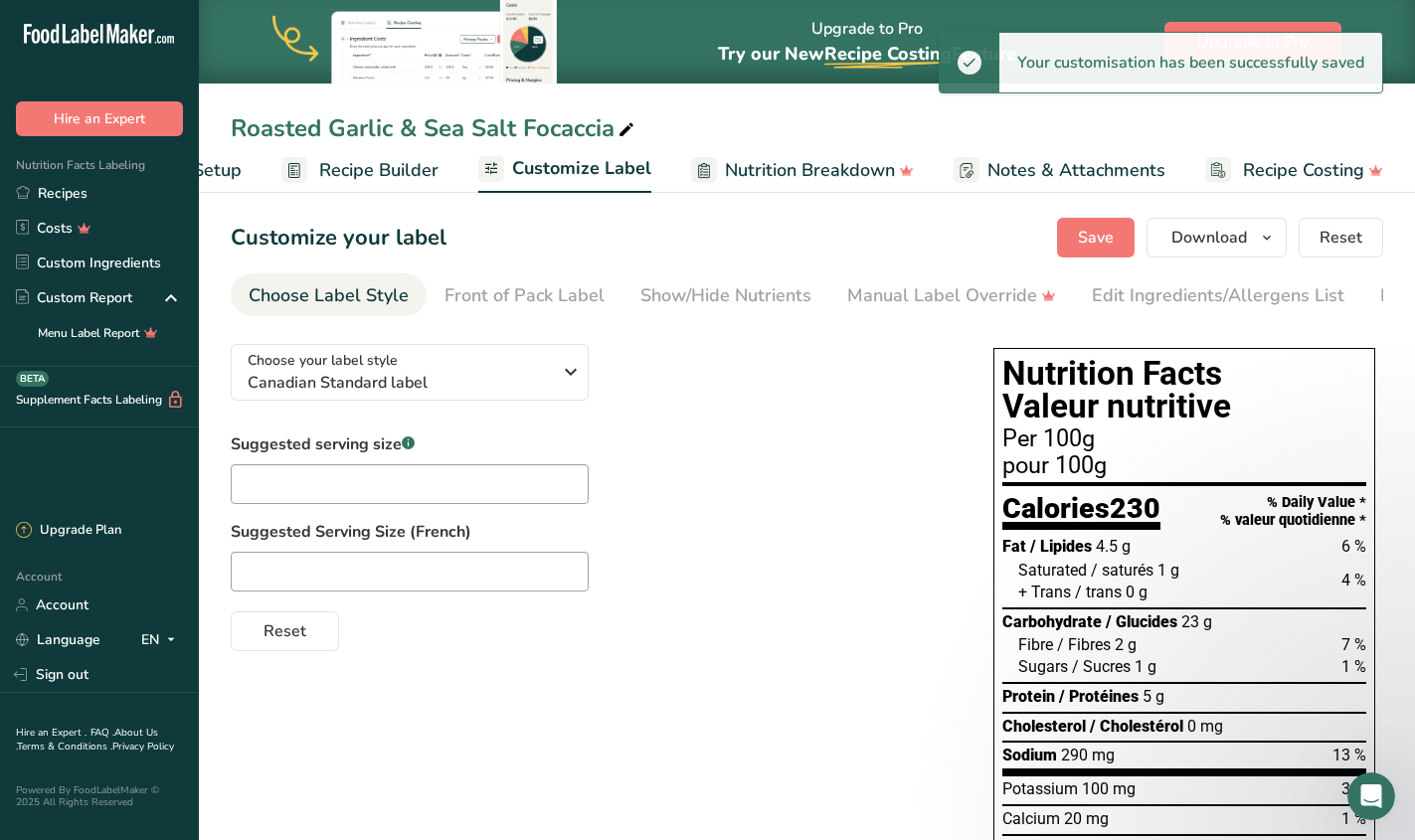 click on "Recipe Builder" at bounding box center (379, 170) 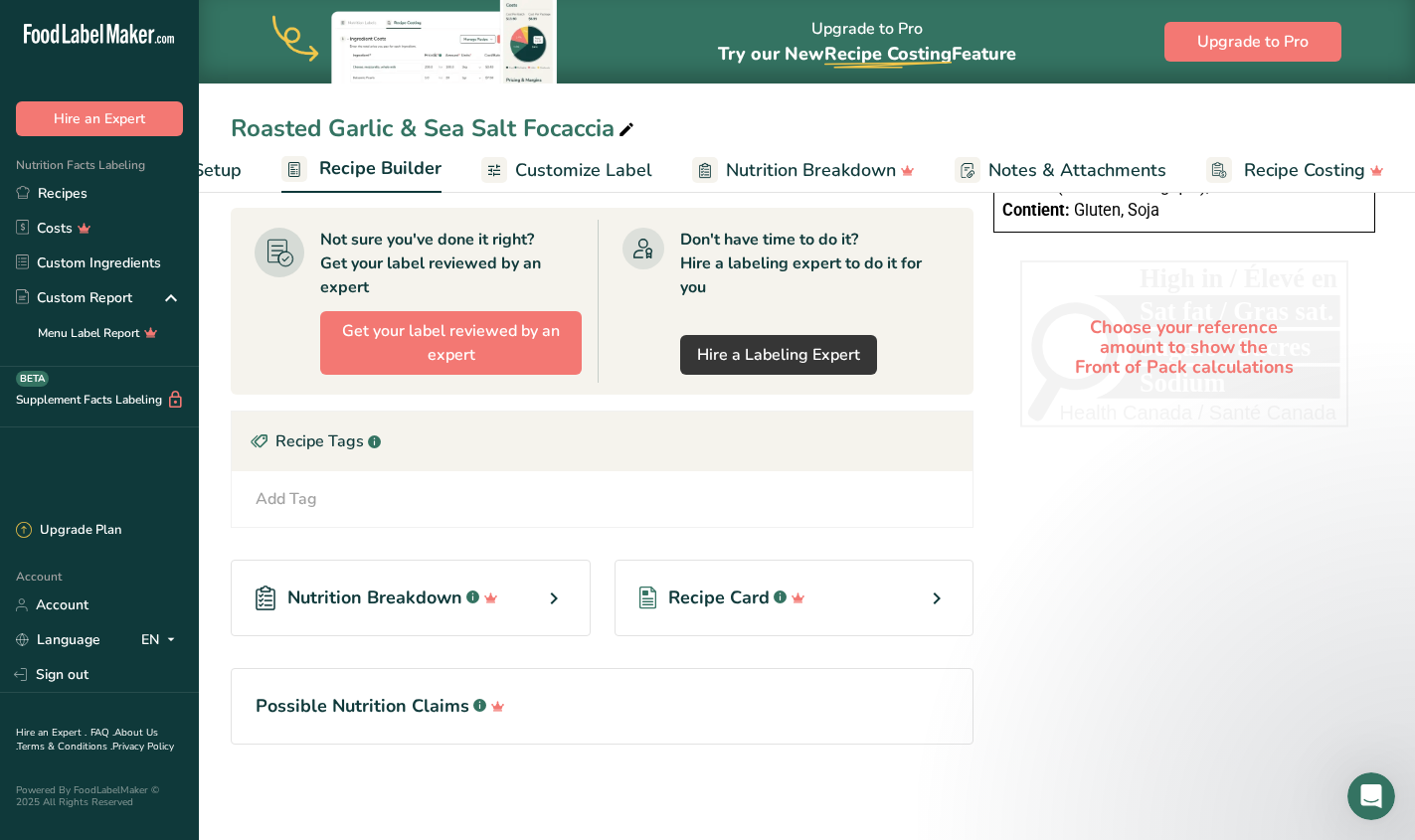 scroll, scrollTop: 0, scrollLeft: 0, axis: both 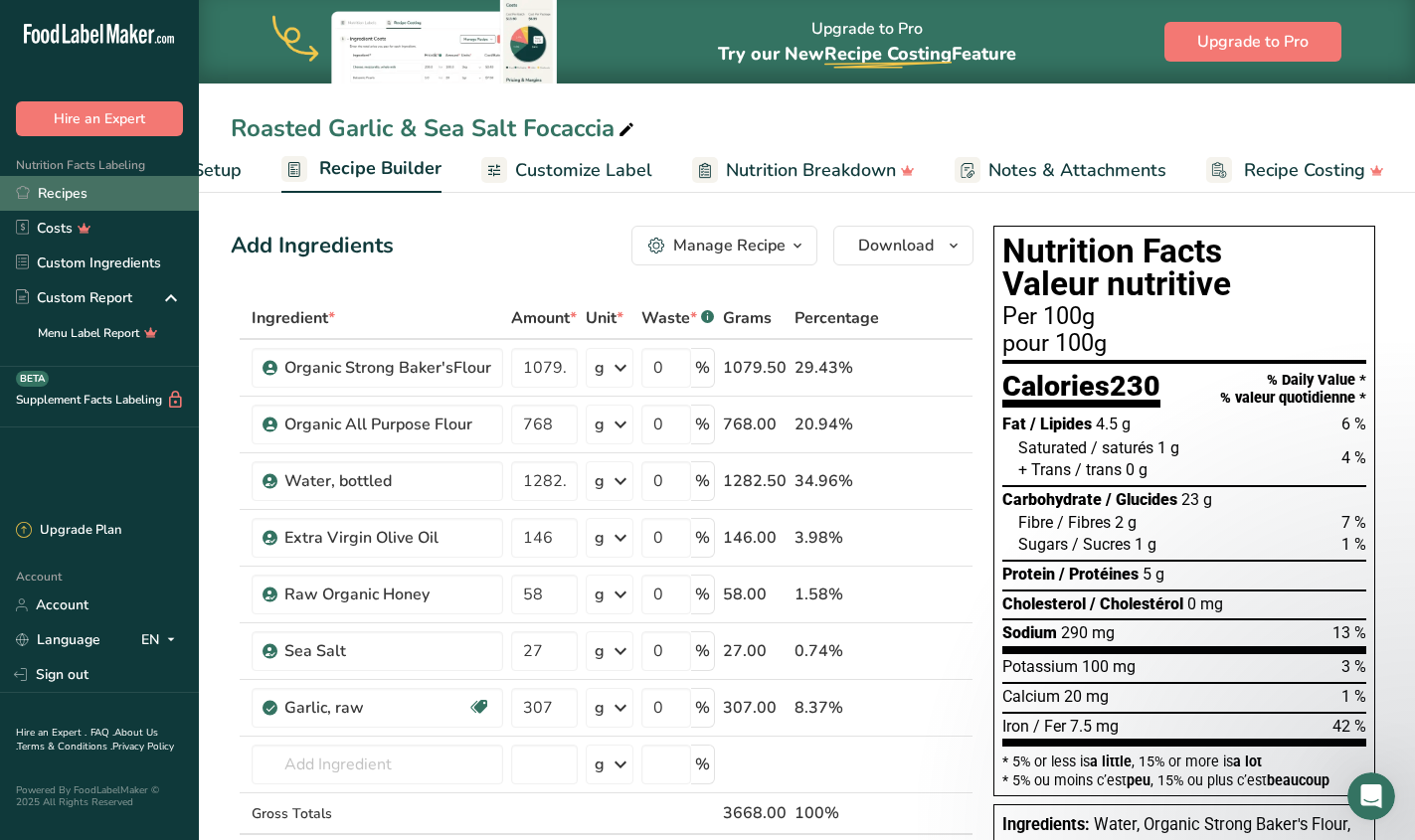 click on "Recipes" at bounding box center (99, 193) 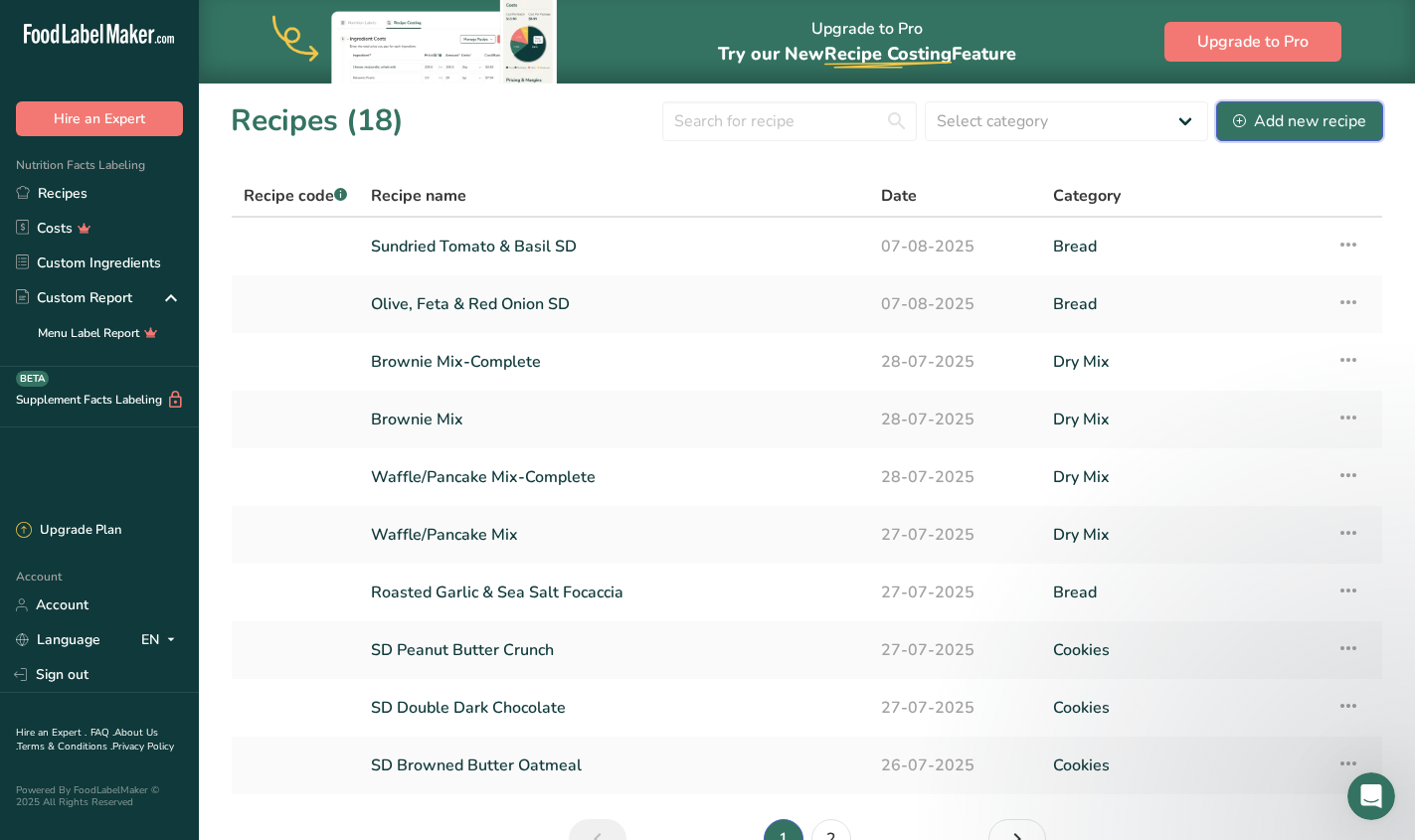 click on "Add new recipe" at bounding box center (1300, 121) 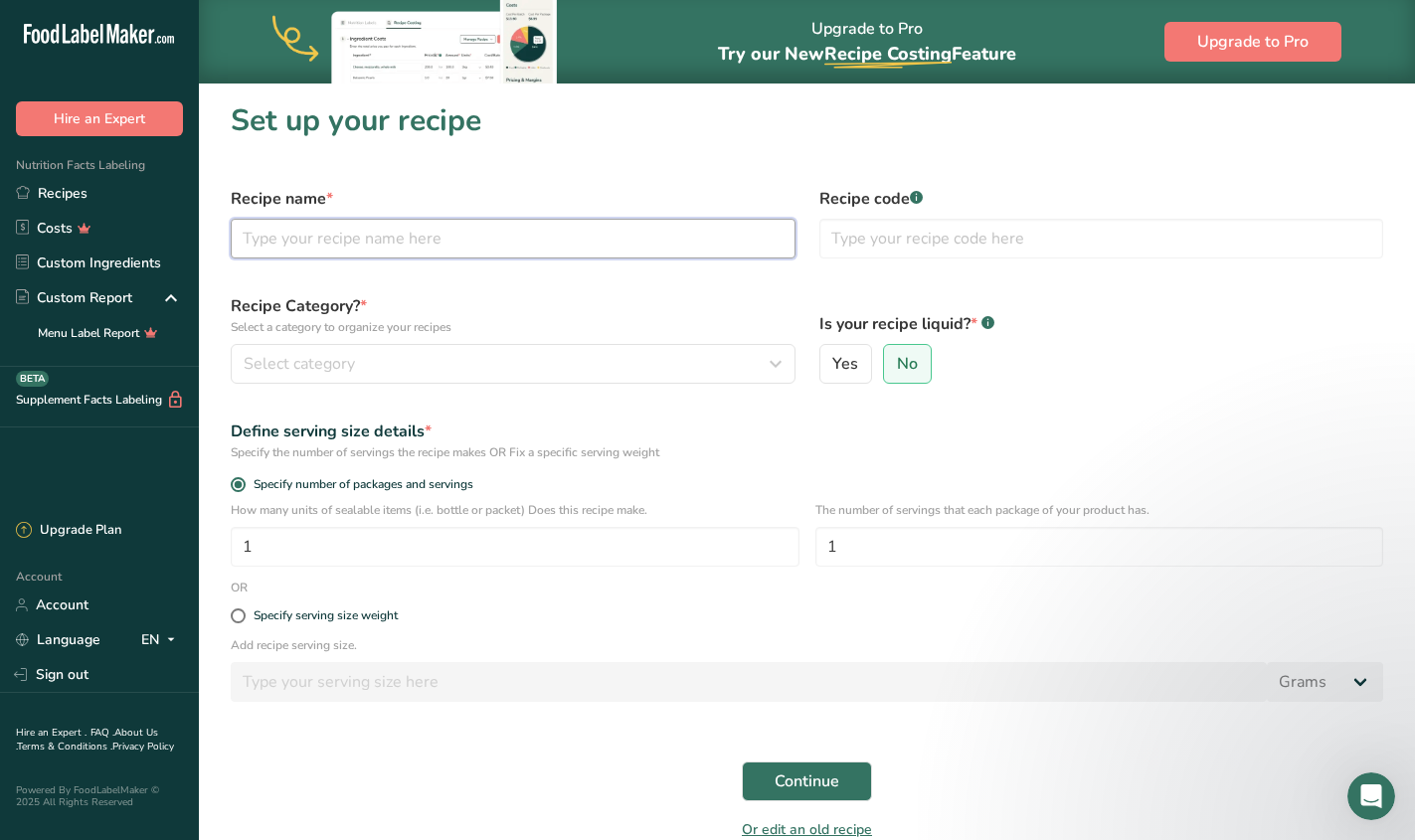 click at bounding box center (513, 239) 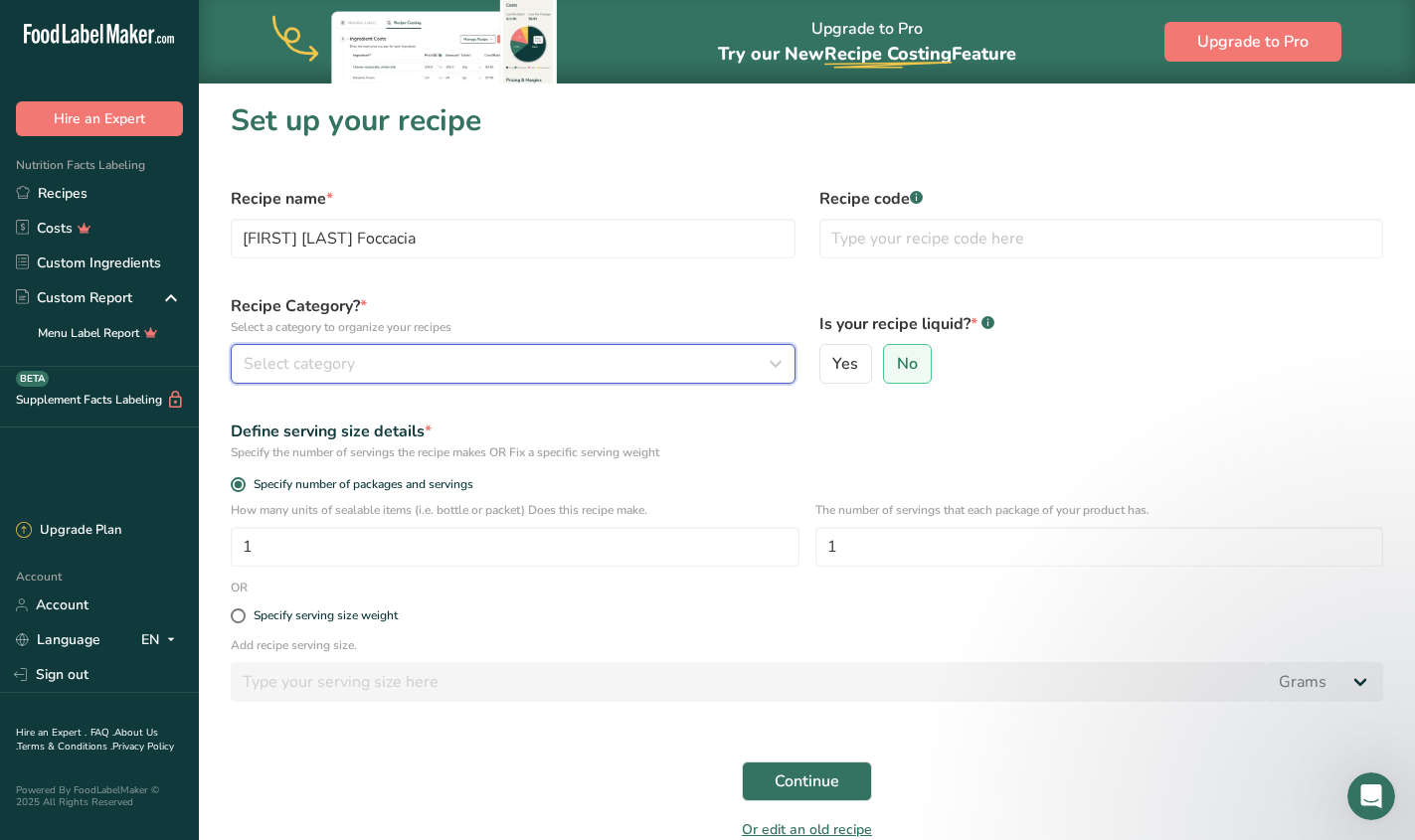 click on "Select category" at bounding box center [507, 364] 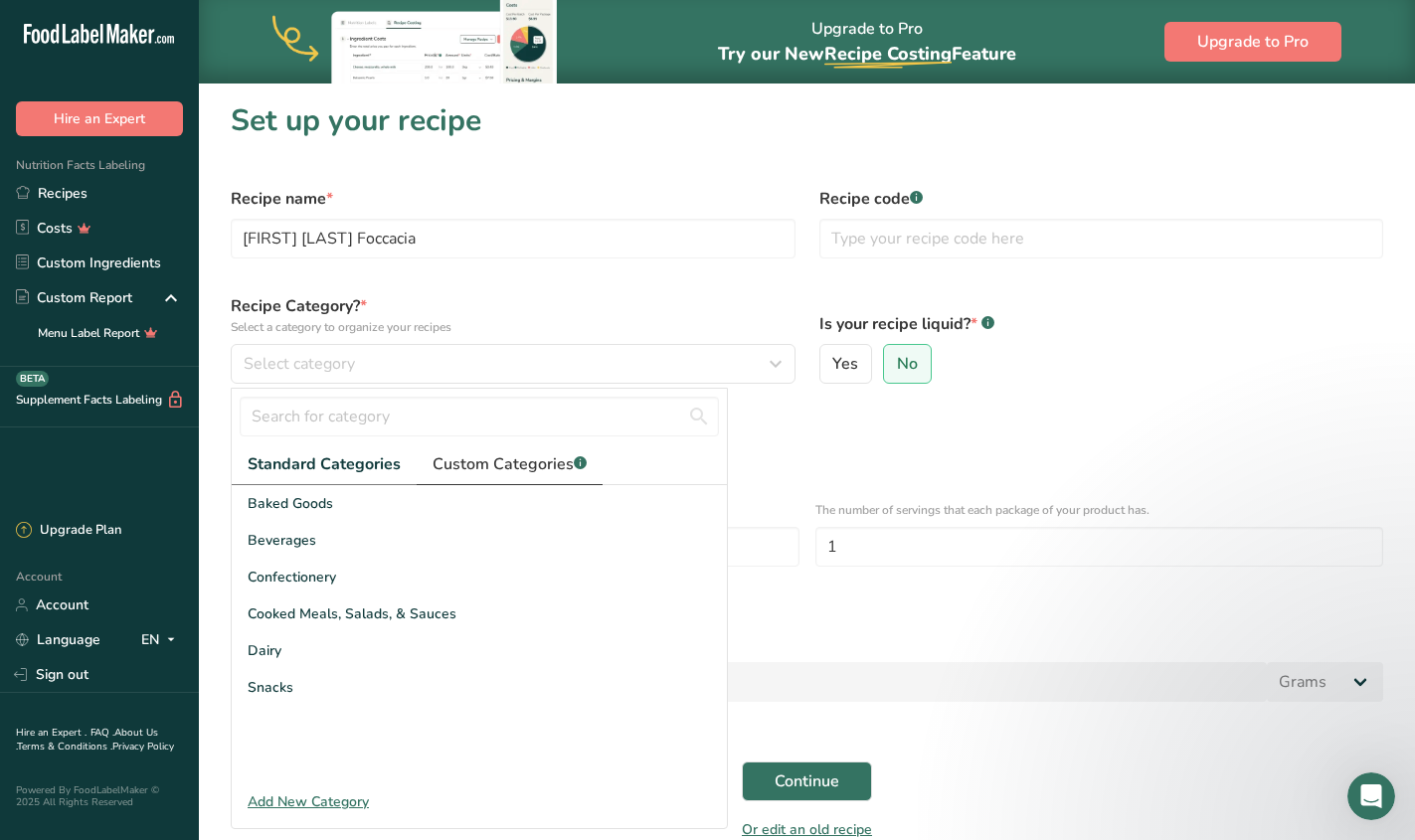 click on "Custom Categories
.a-a{fill:#347362;}.b-a{fill:#fff;}" at bounding box center [509, 464] 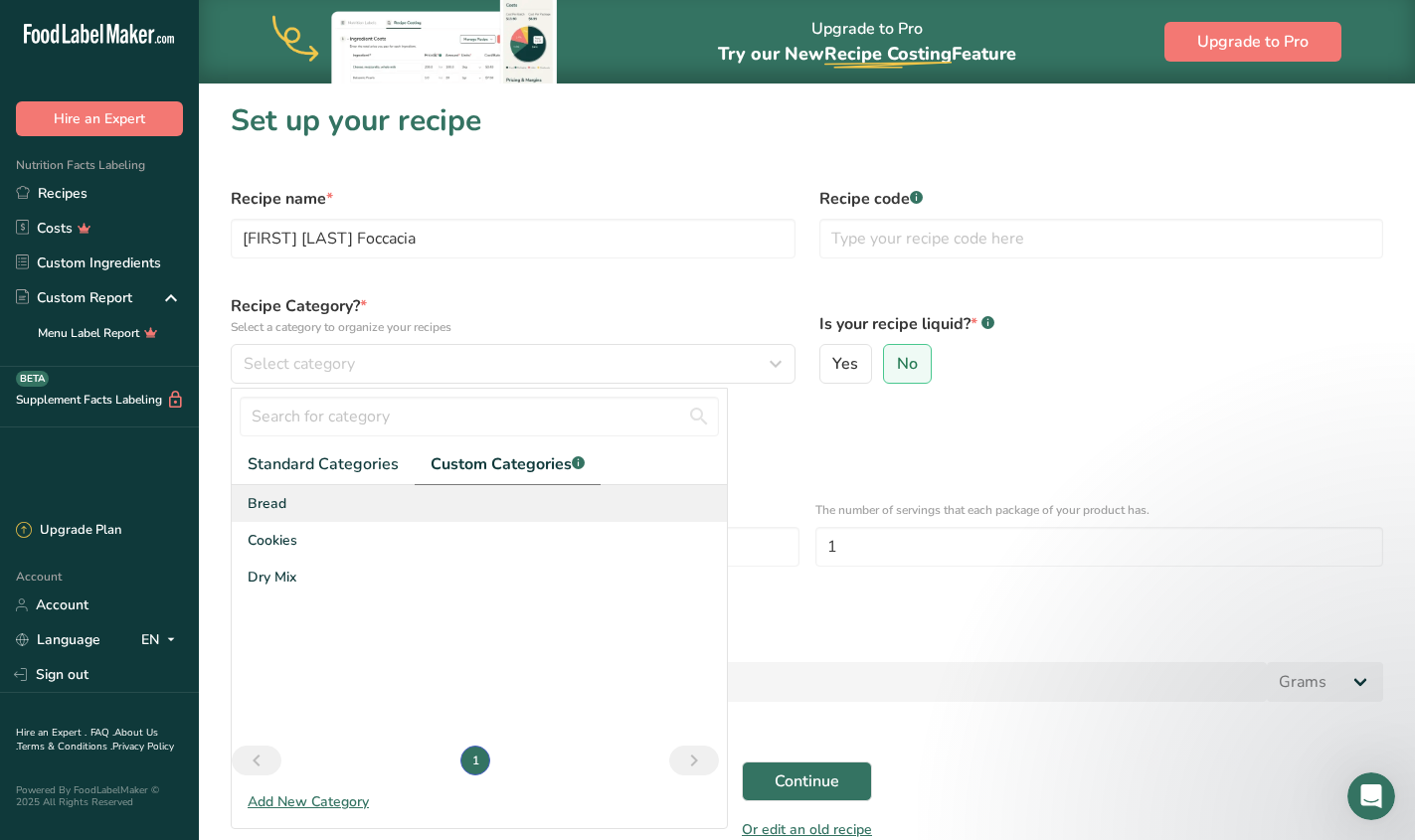 click on "Bread" at bounding box center [479, 503] 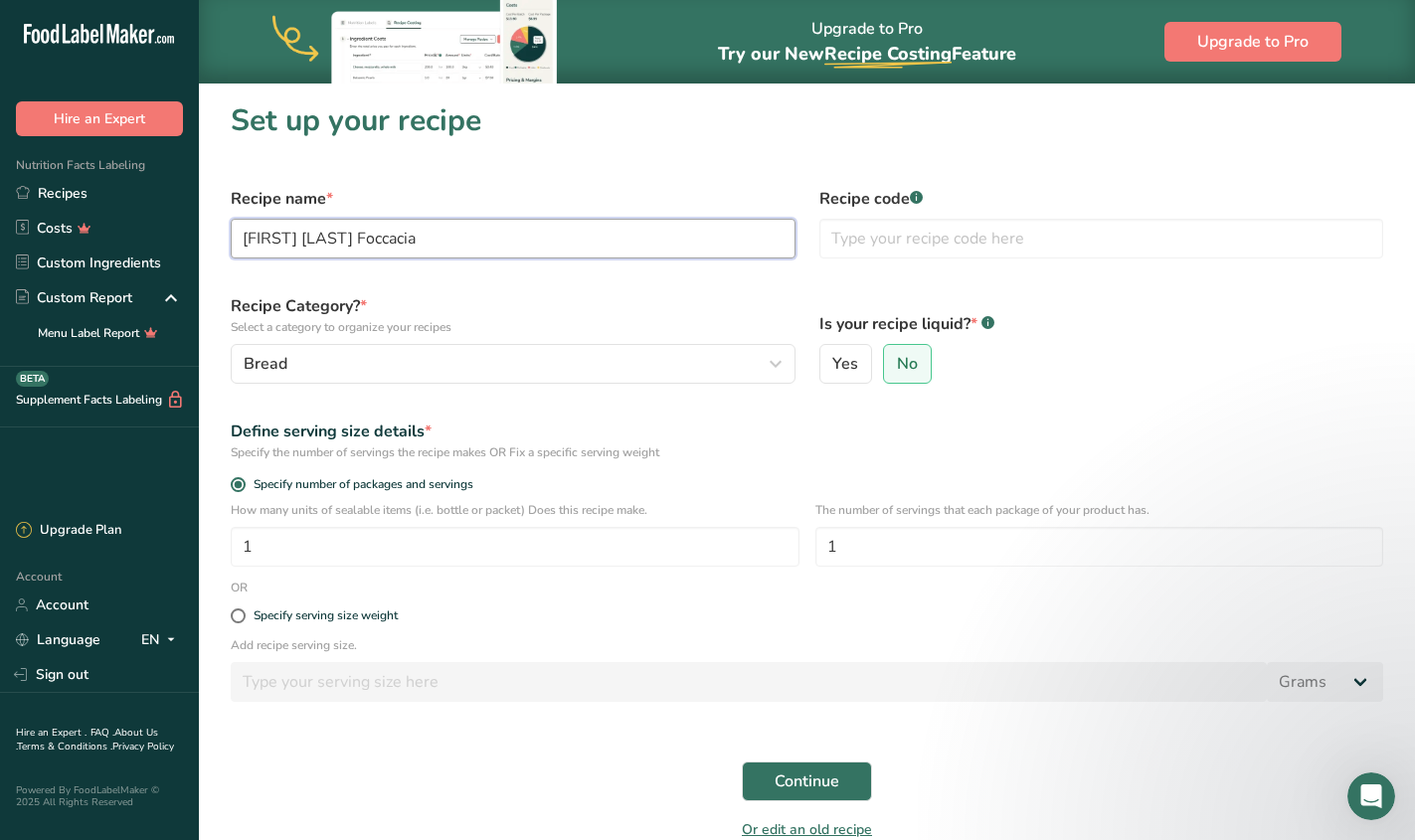 click on "[FIRST] [LAST] Foccacia" at bounding box center (513, 239) 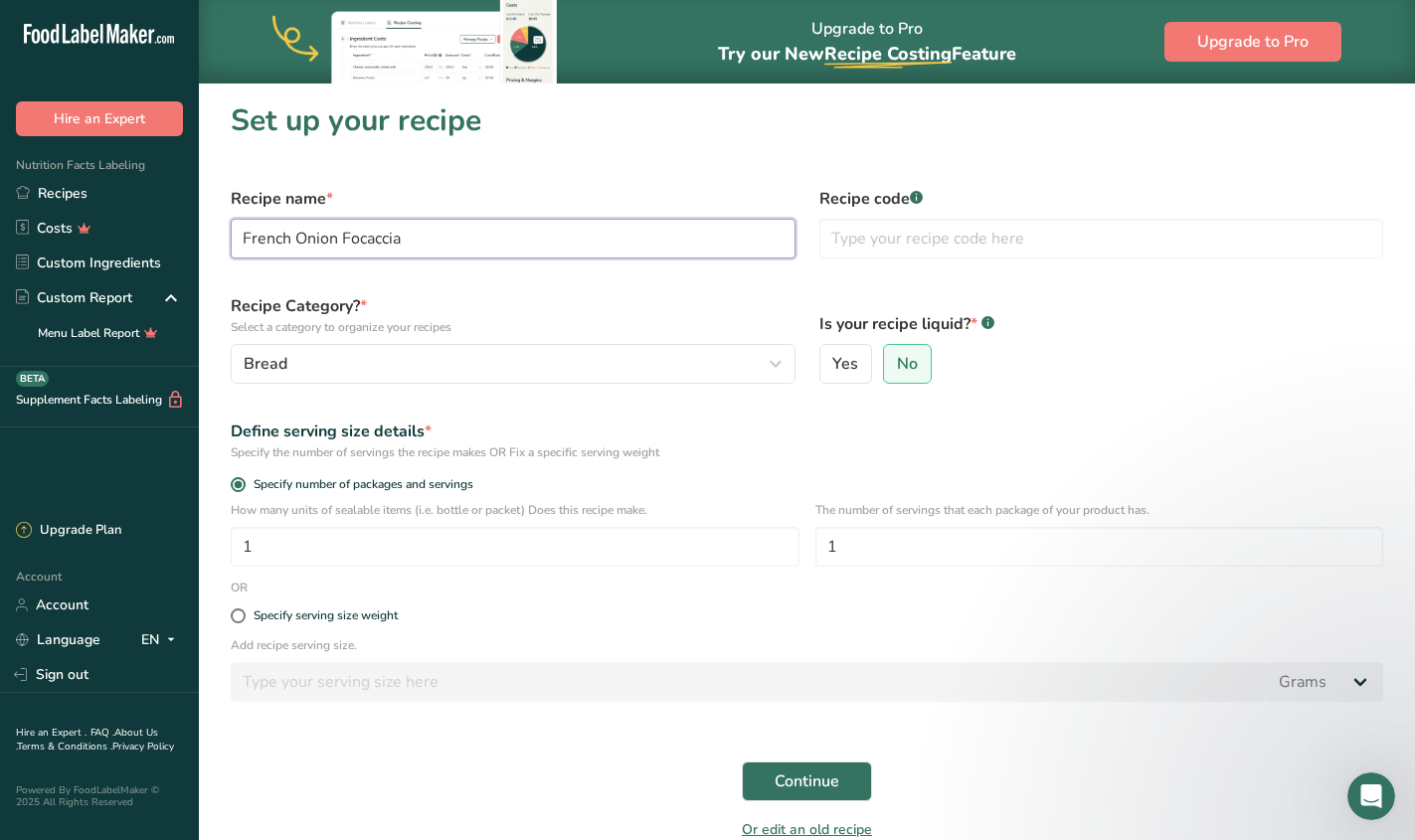 type on "French Onion Focaccia" 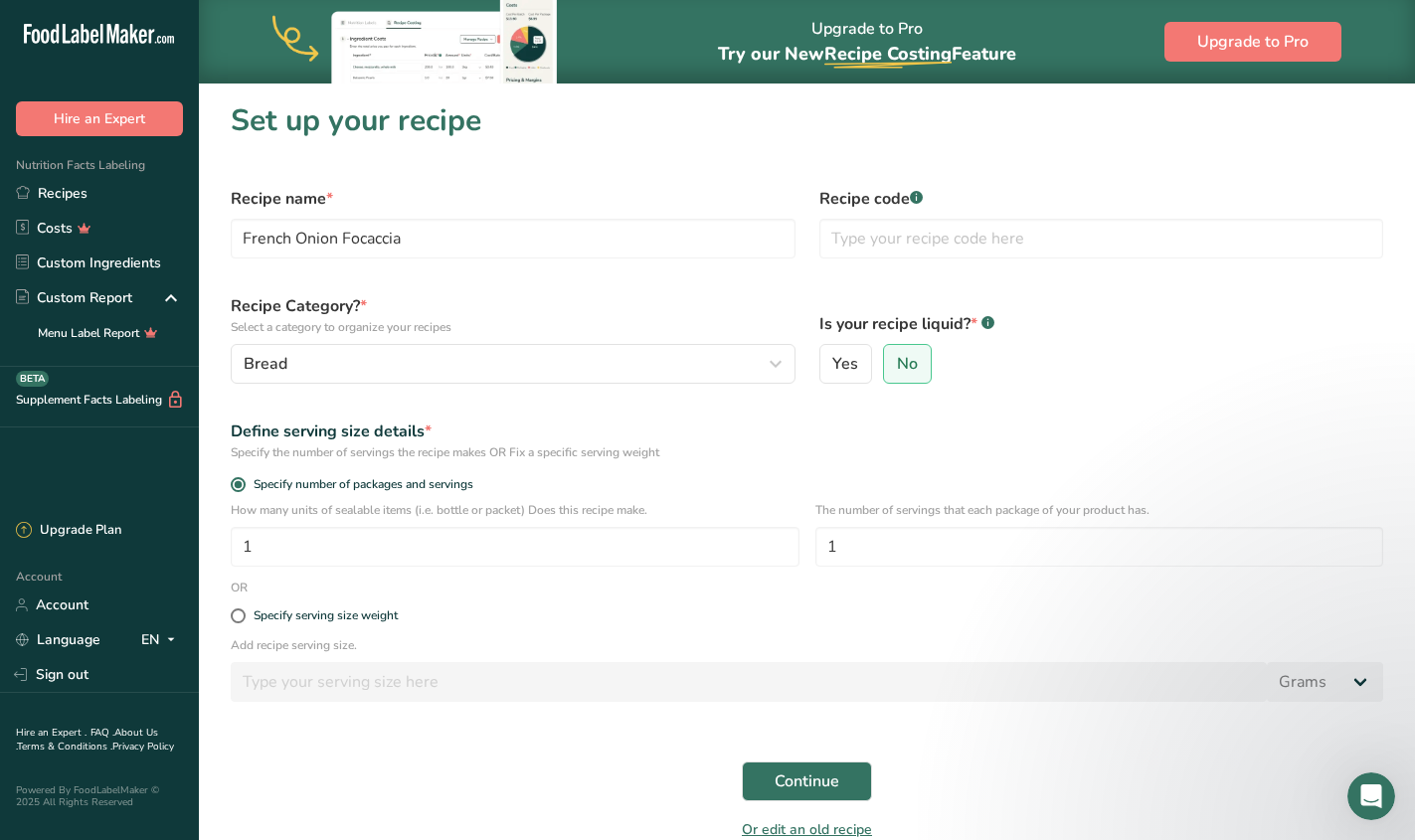 click on "Recipe Category? *
Select a category to organize your recipes" at bounding box center [513, 315] 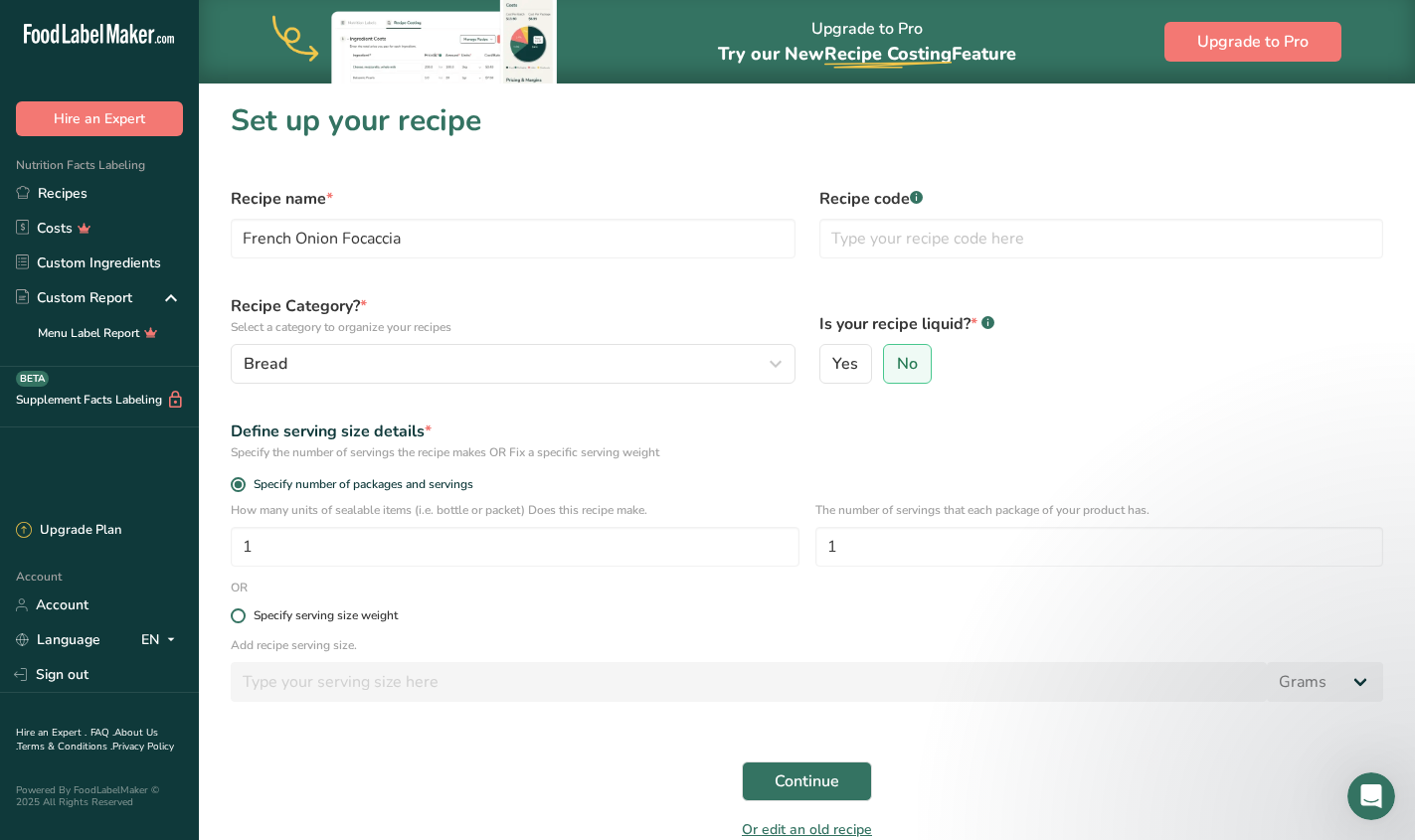 click at bounding box center (238, 615) 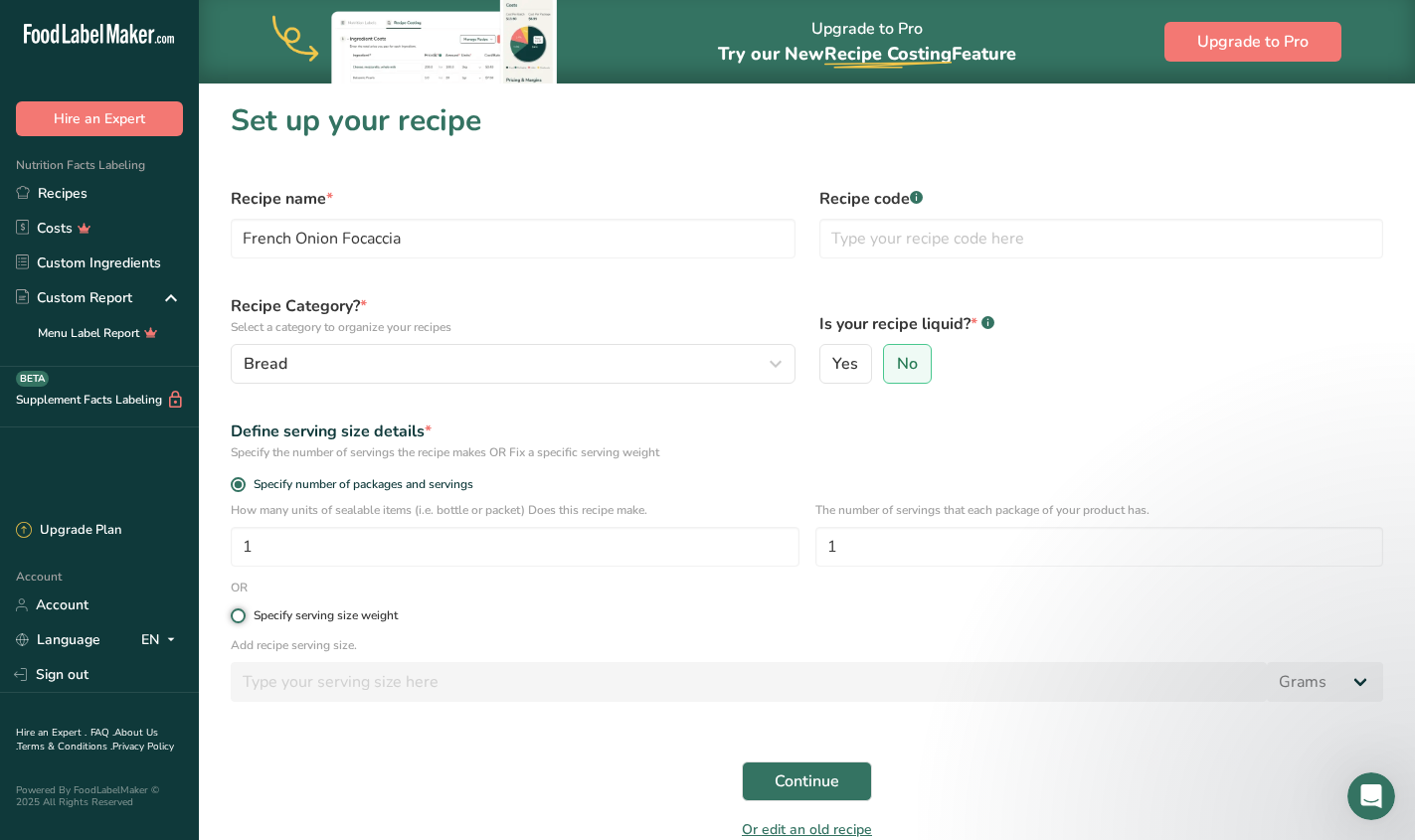 click on "Specify serving size weight" at bounding box center [237, 615] 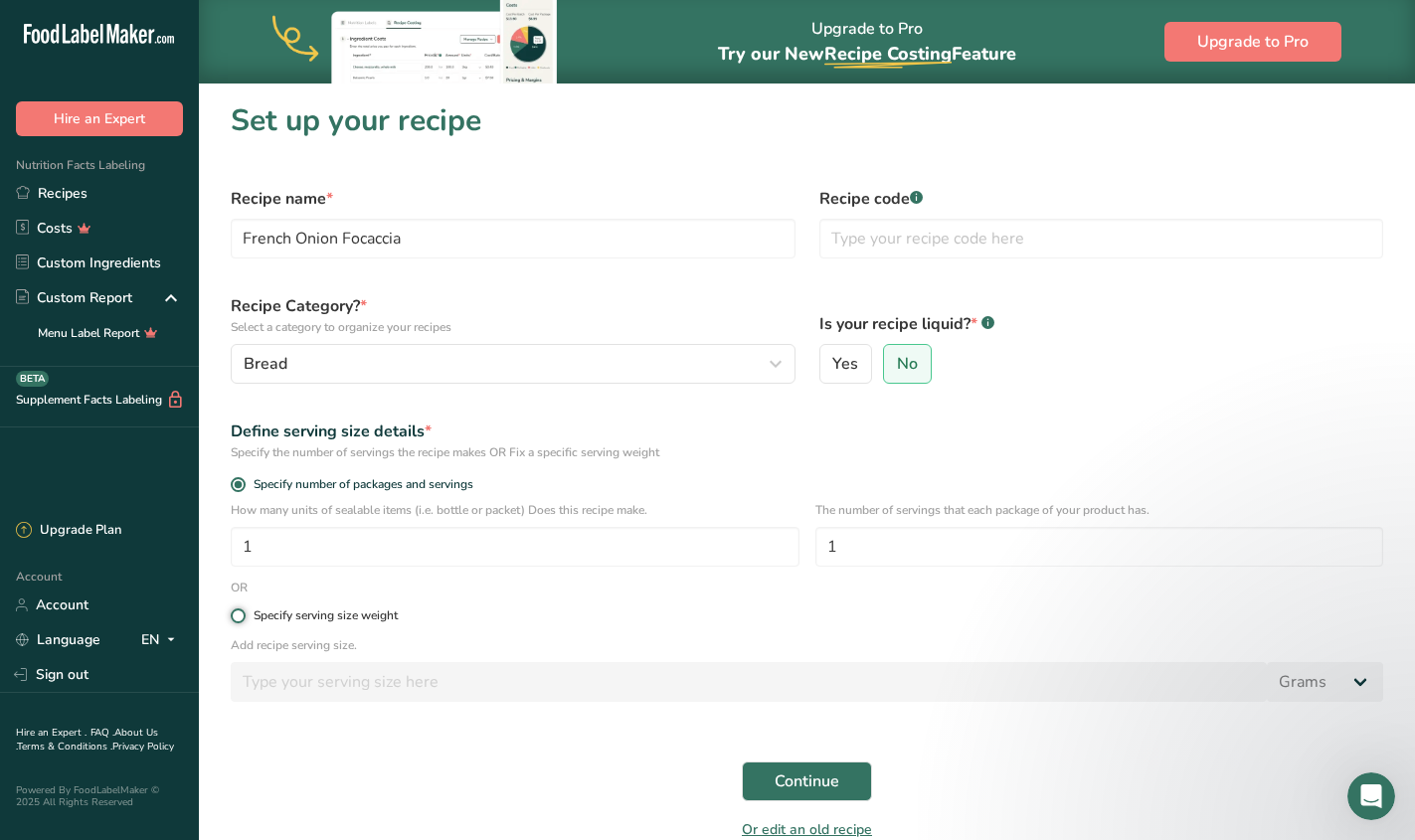 radio on "true" 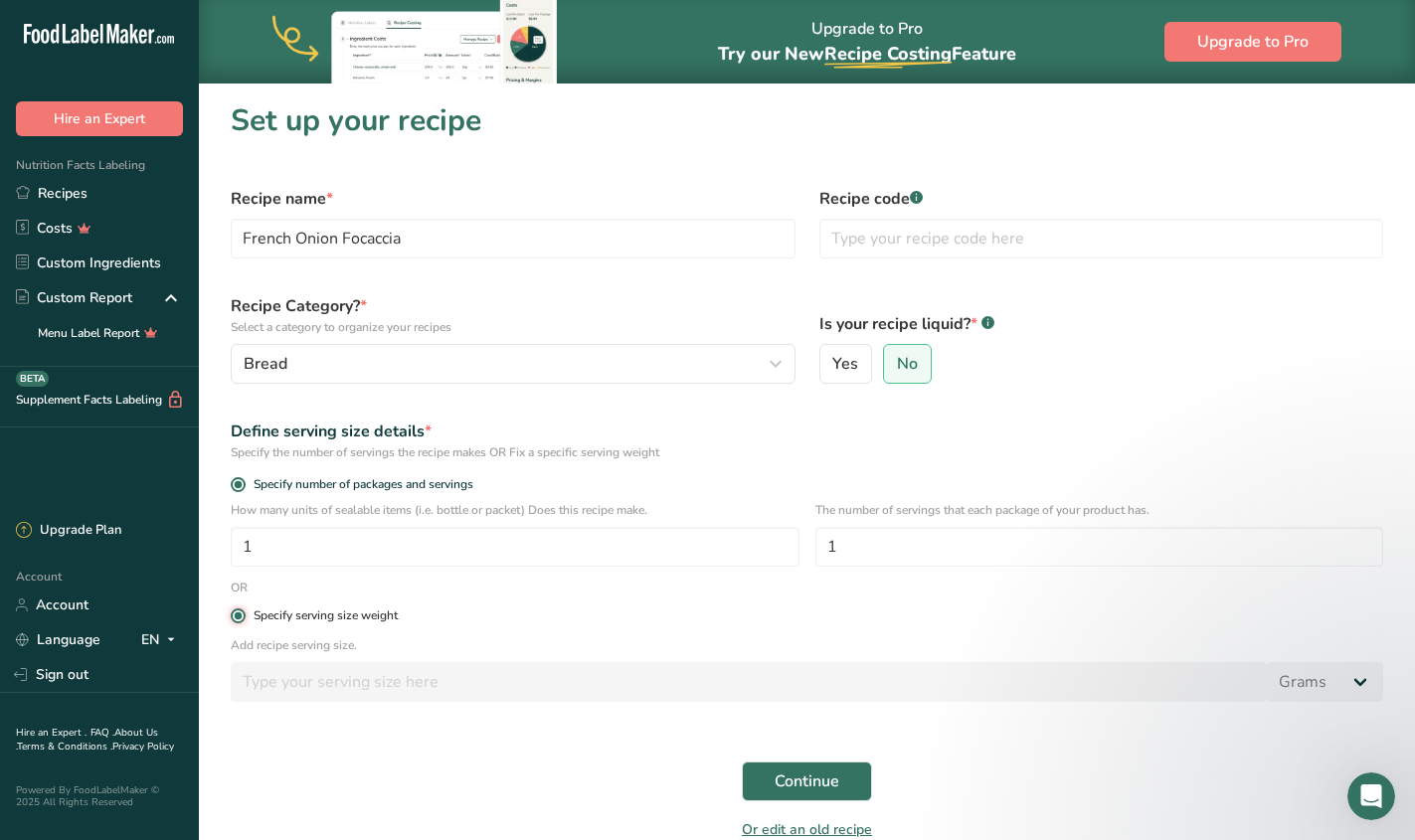 radio on "false" 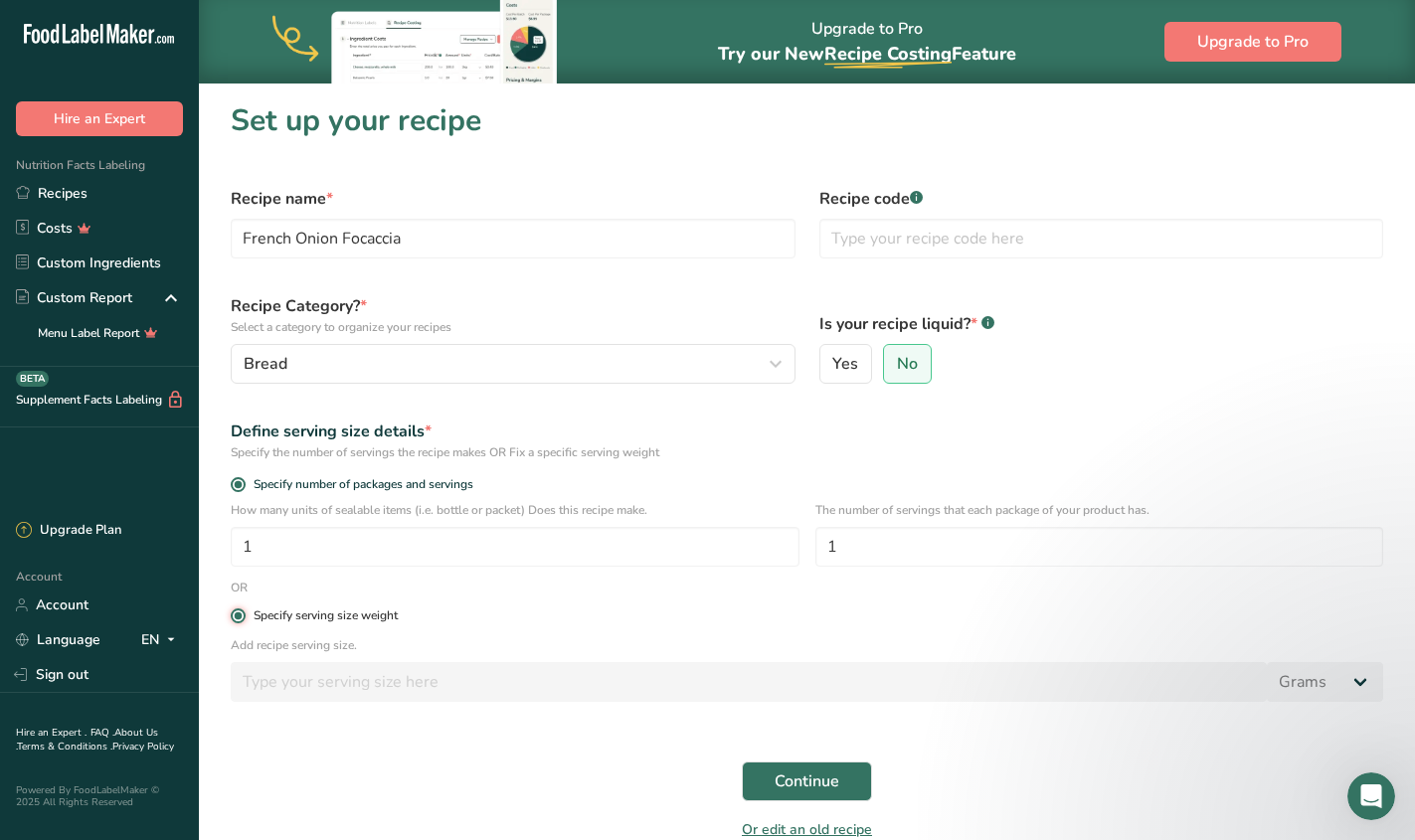 type 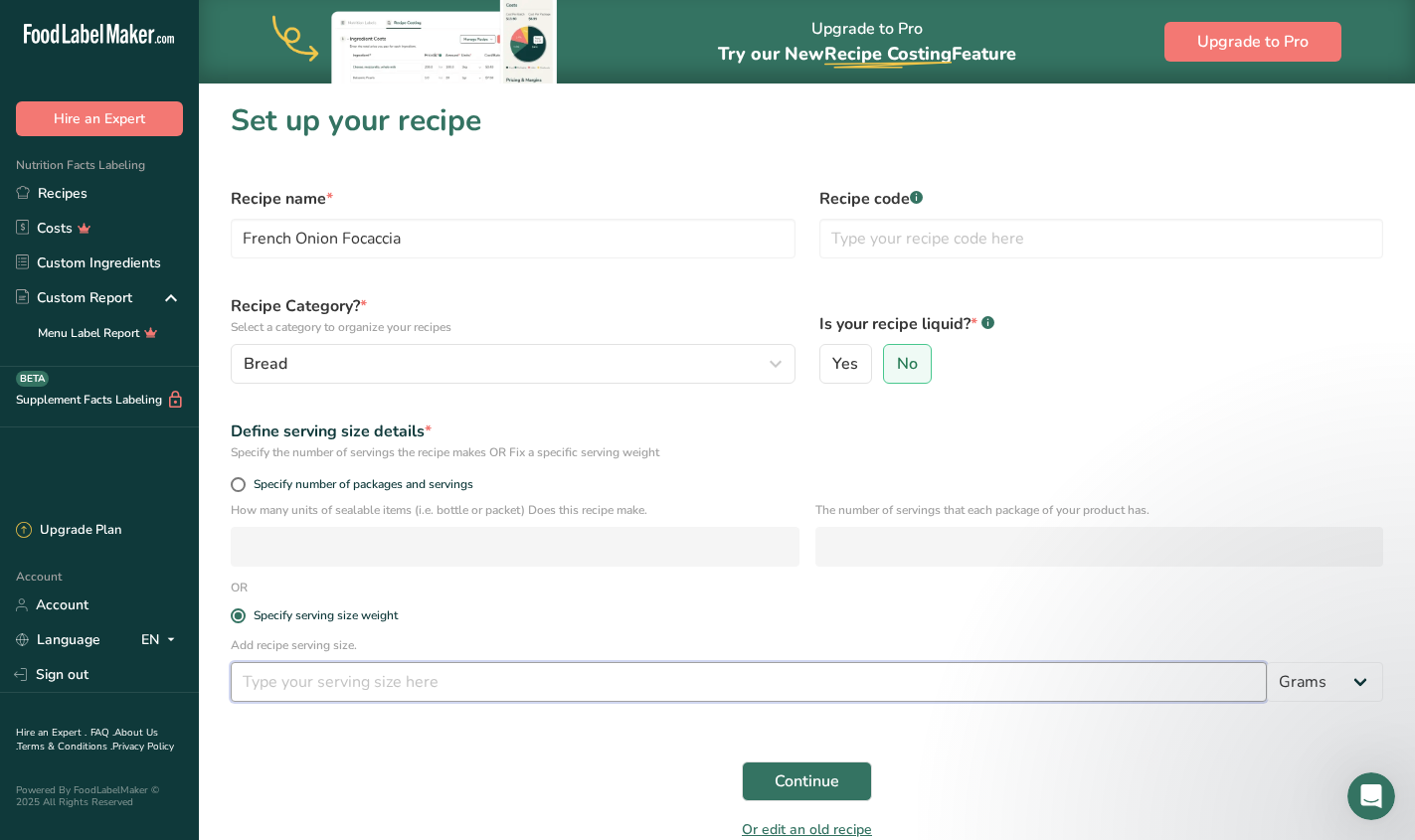 click at bounding box center [749, 682] 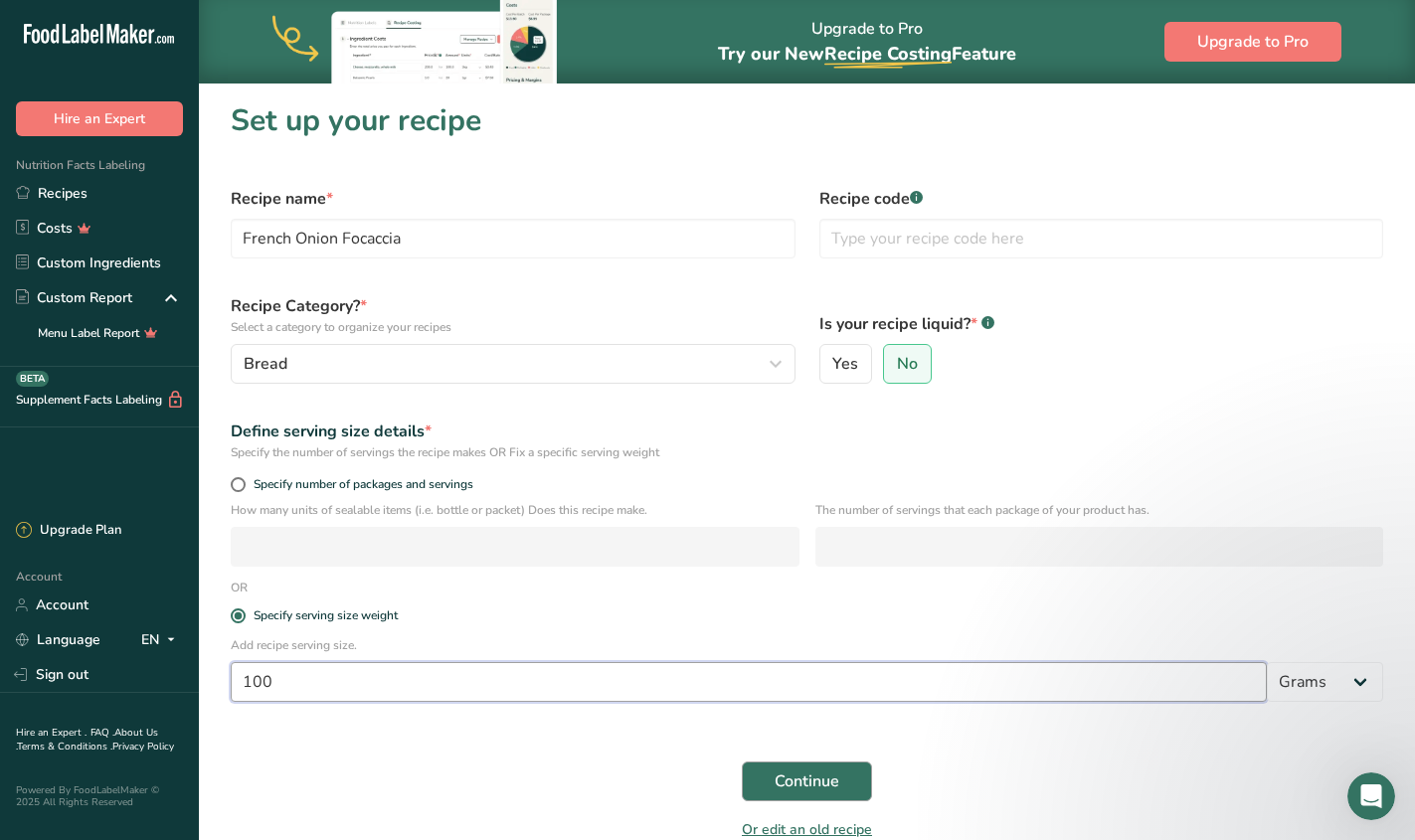 type on "100" 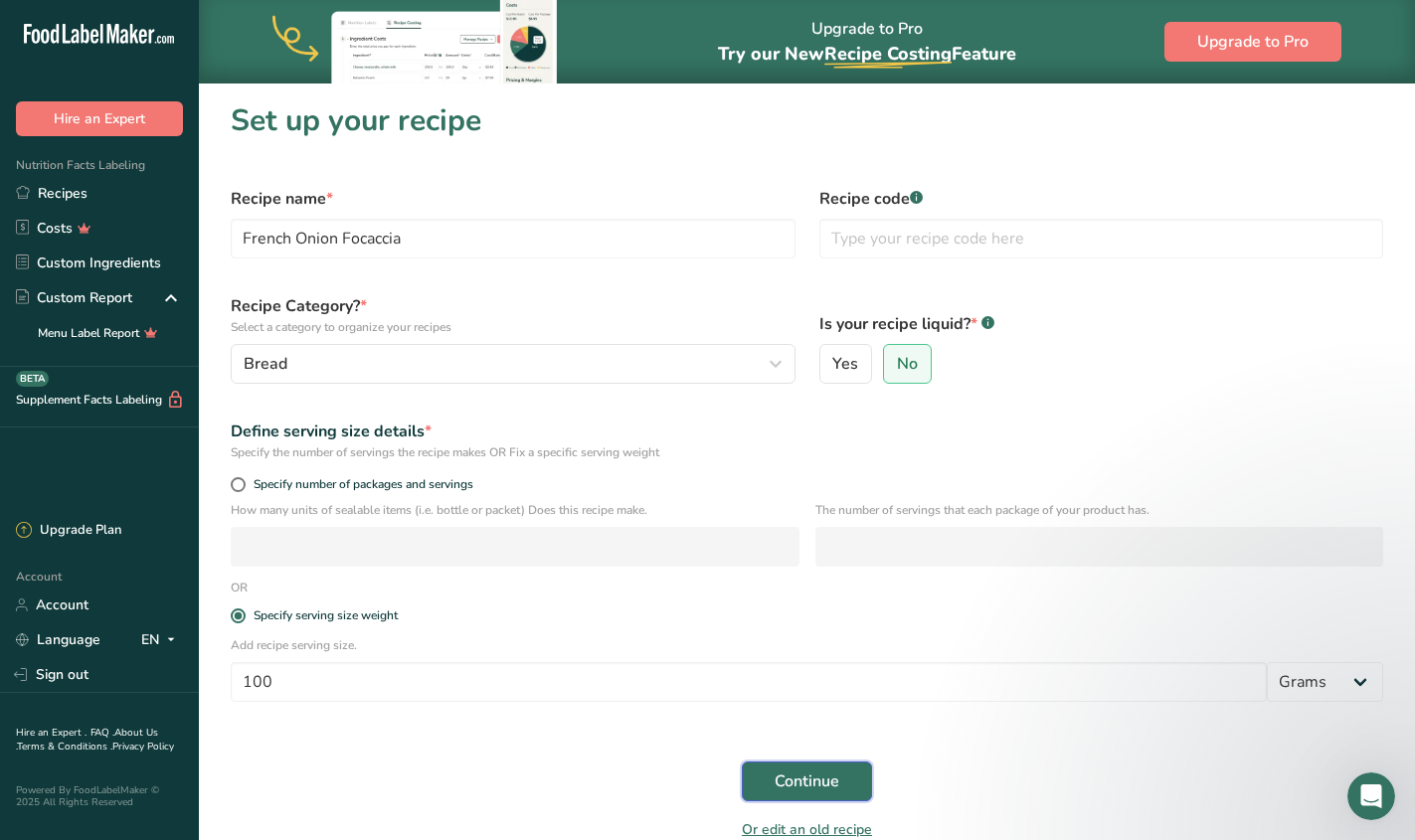 click on "Continue" at bounding box center [806, 781] 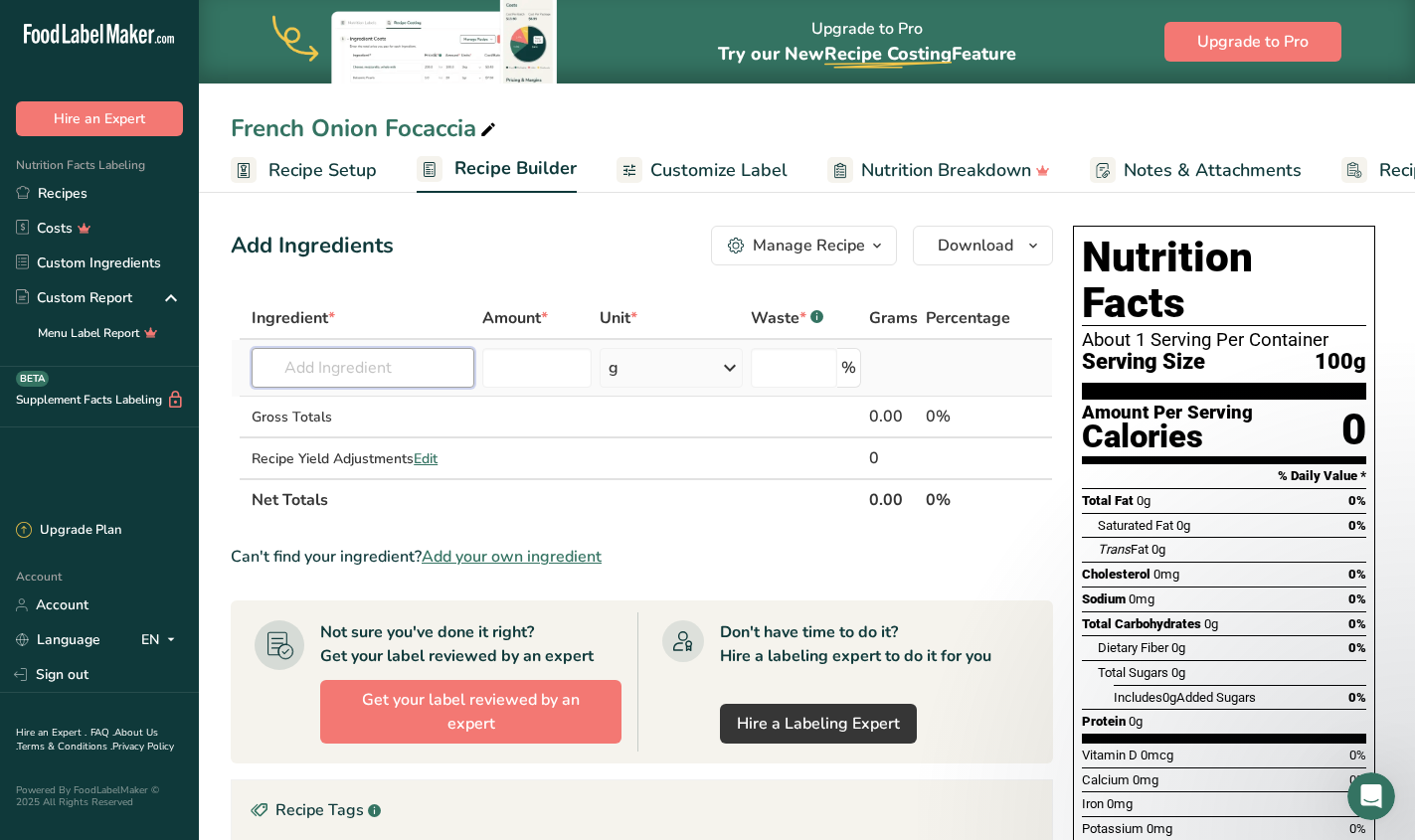 click at bounding box center (363, 368) 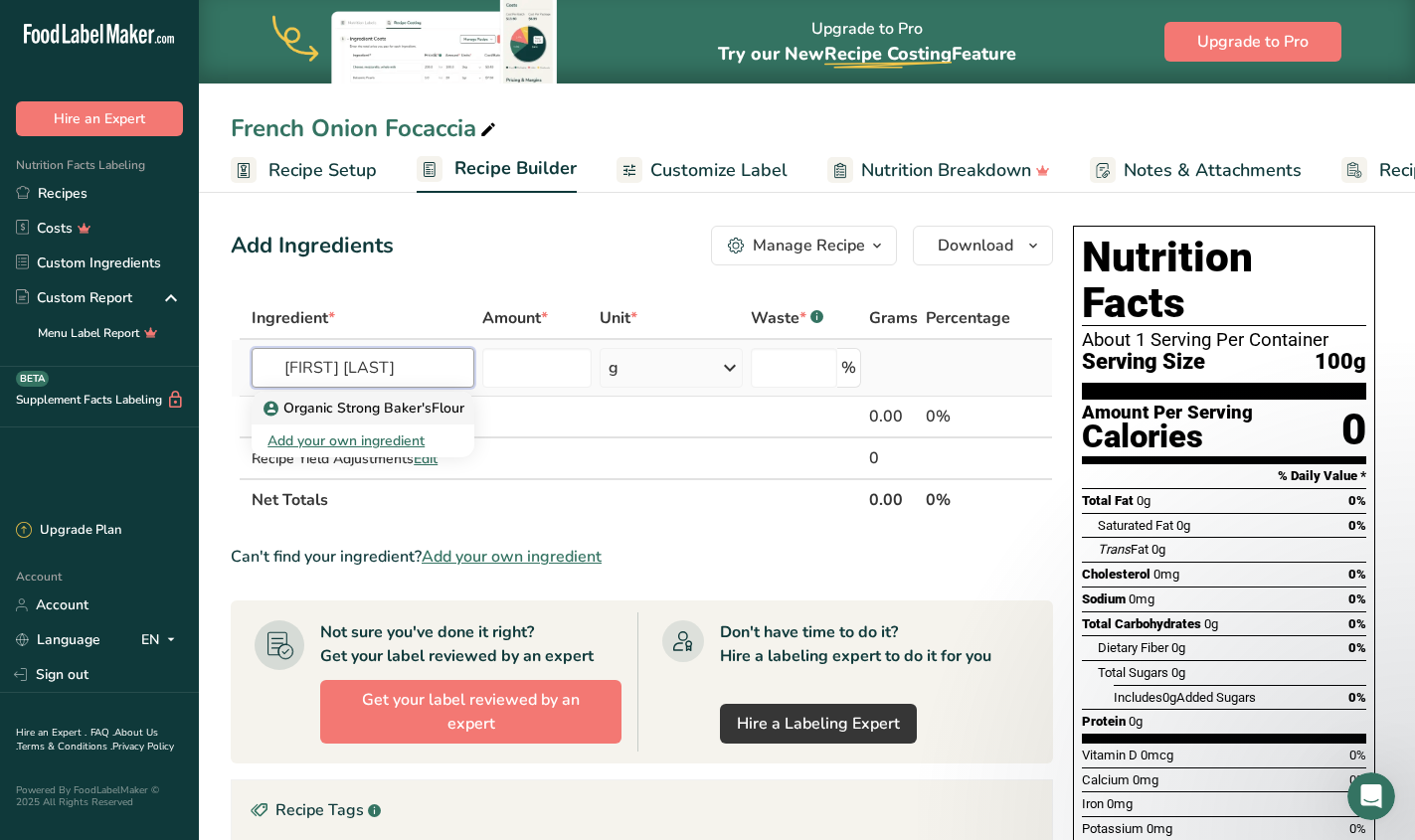 type on "[FIRST] [LAST]" 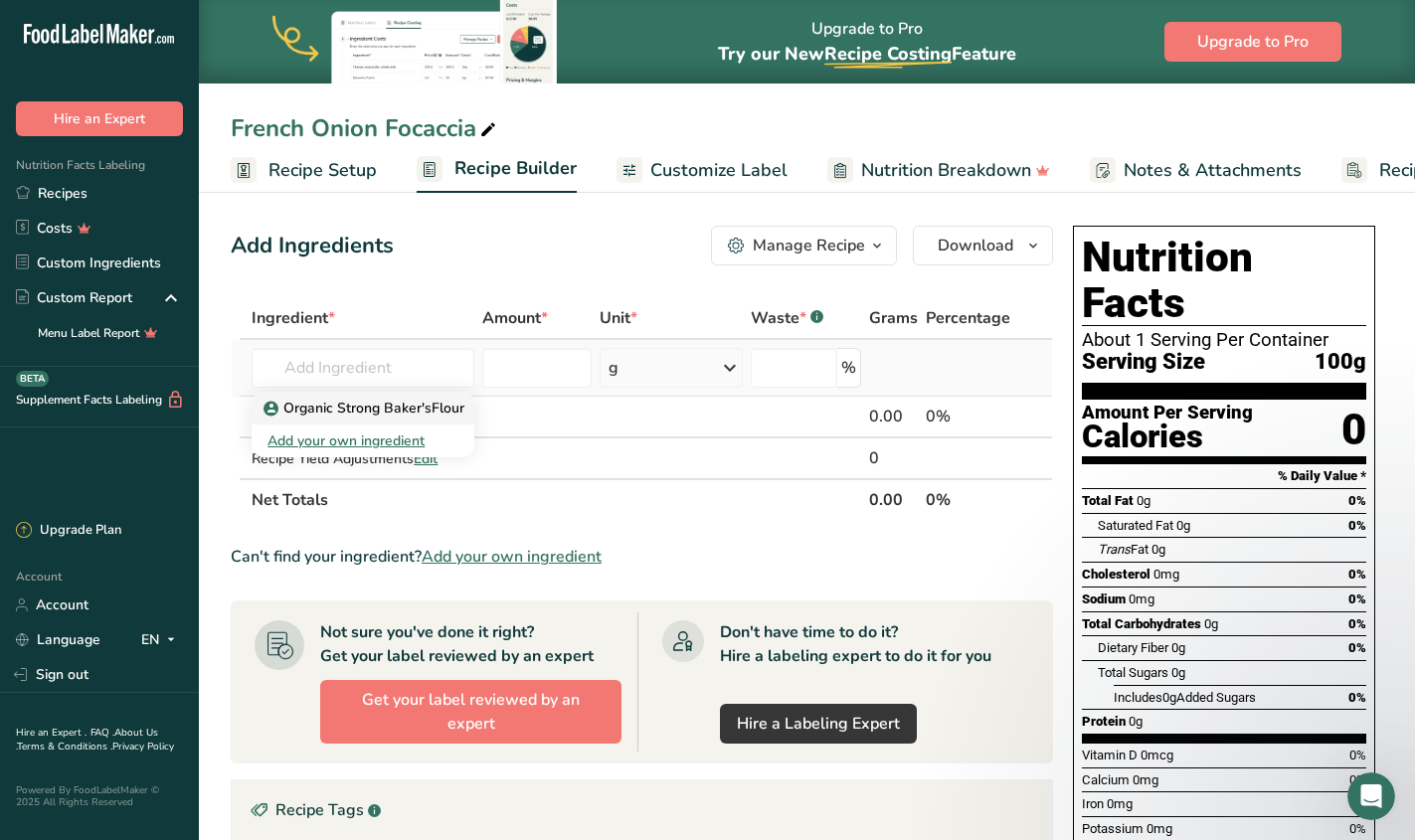 click on "Organic Strong Baker'sFlour" at bounding box center (366, 408) 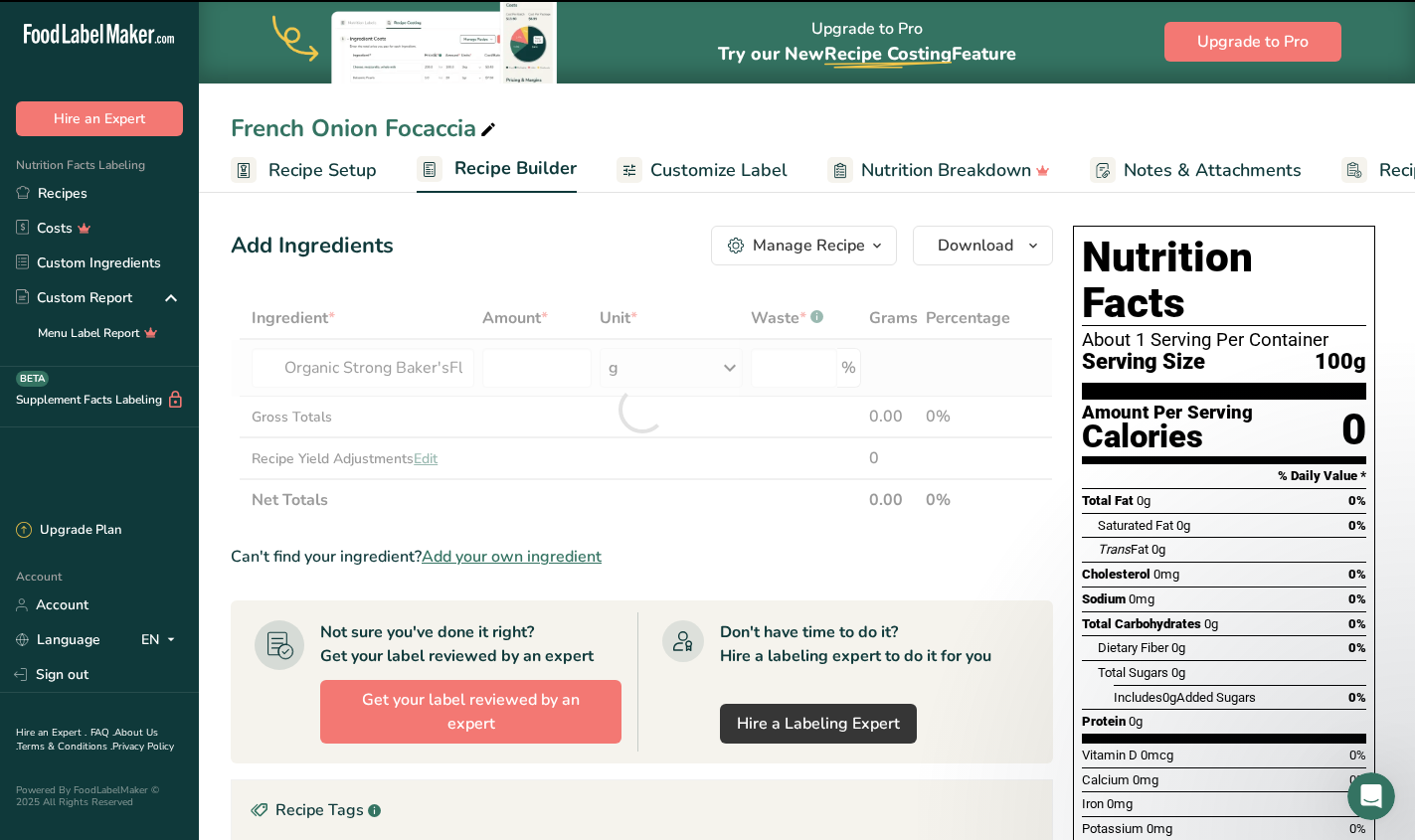 type on "0" 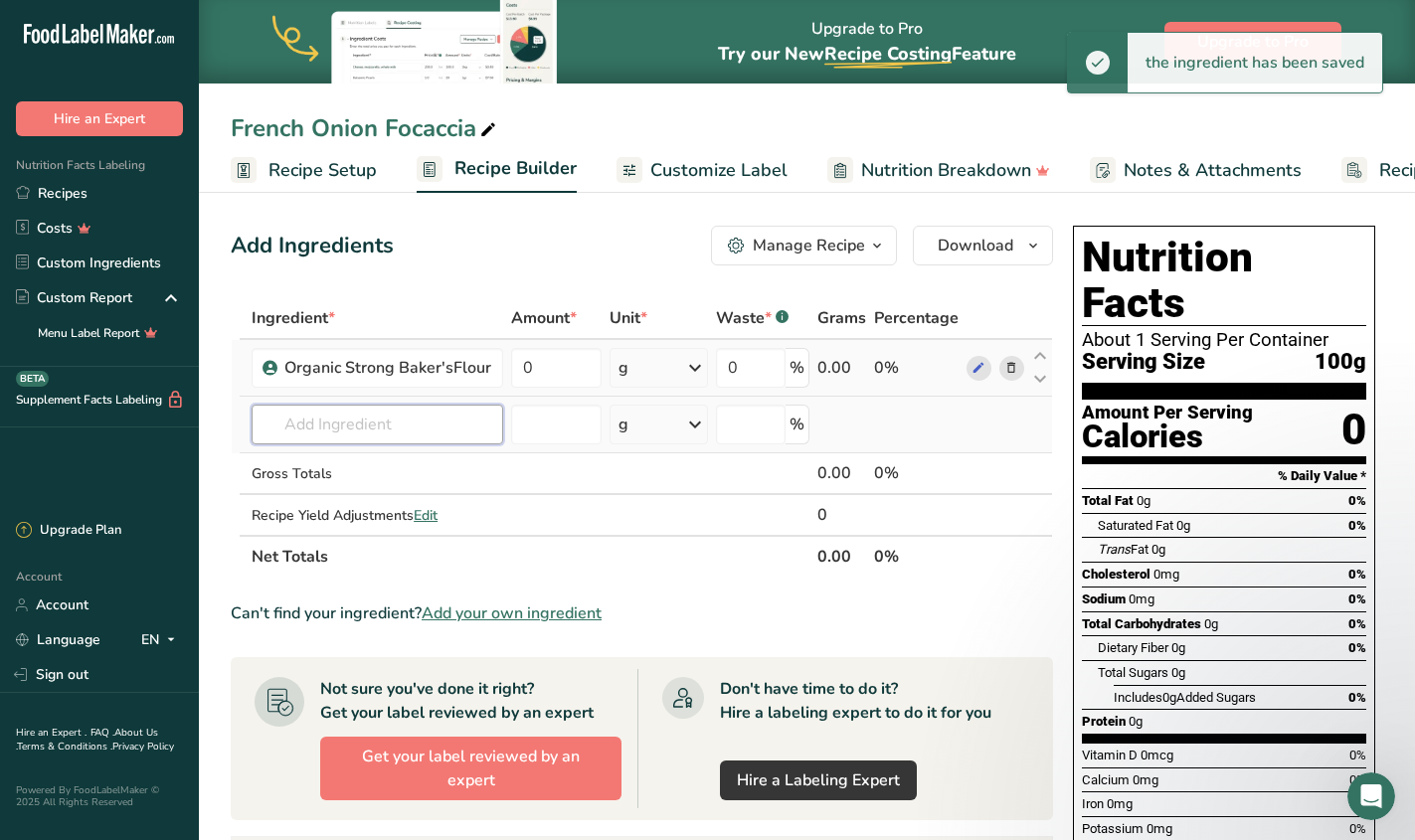 click at bounding box center [377, 424] 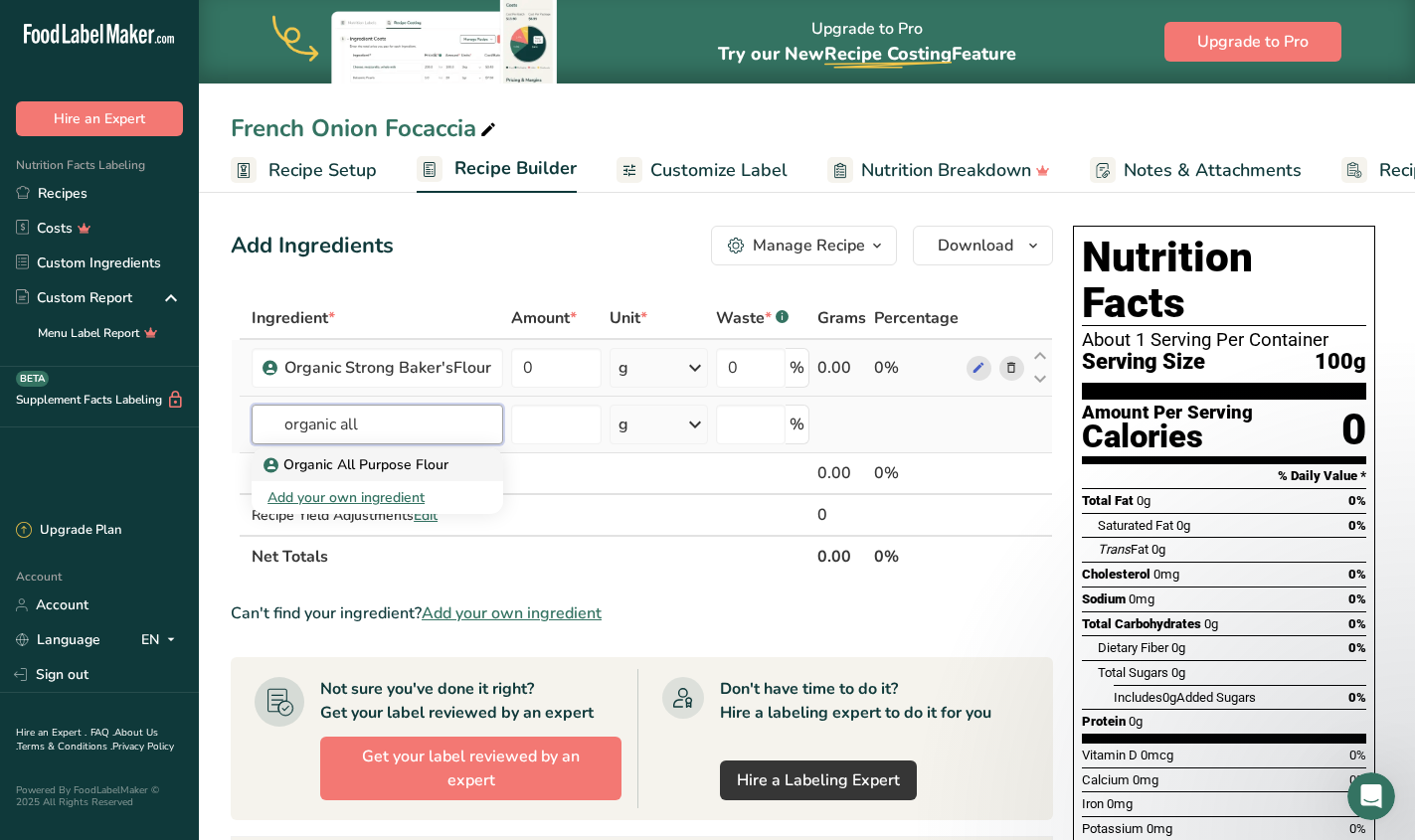 type on "organic all" 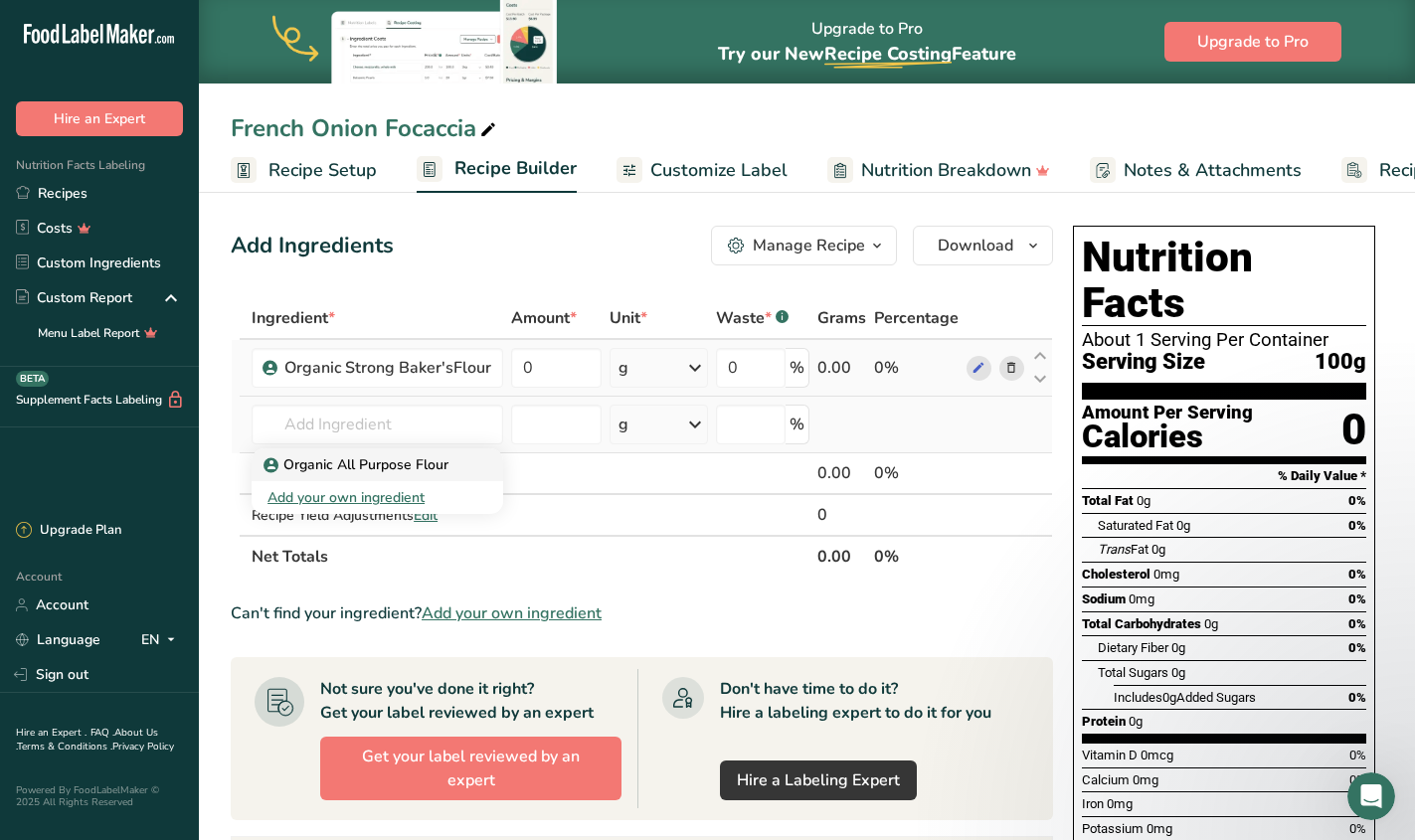 click on "Organic All Purpose Flour" at bounding box center [377, 464] 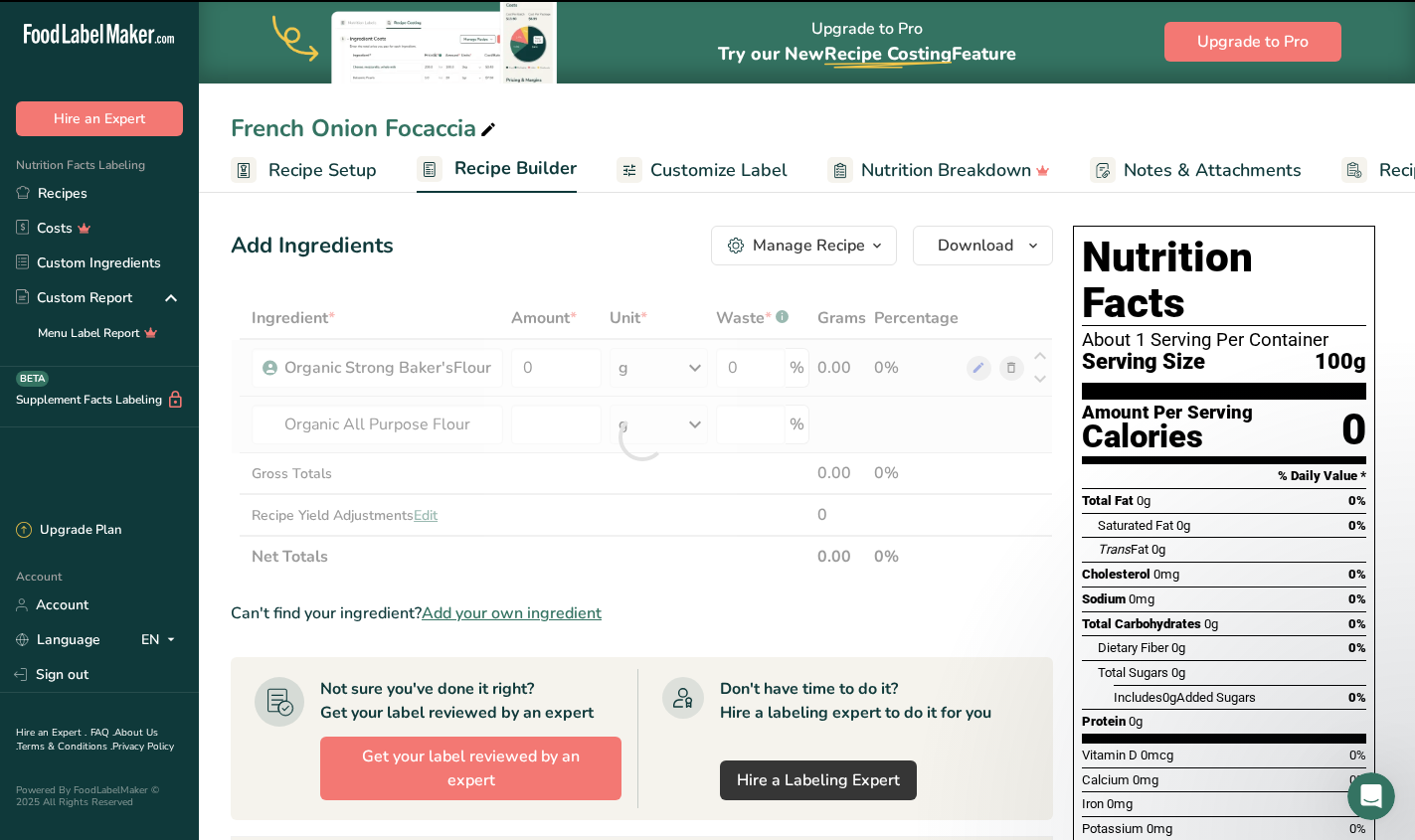 type on "0" 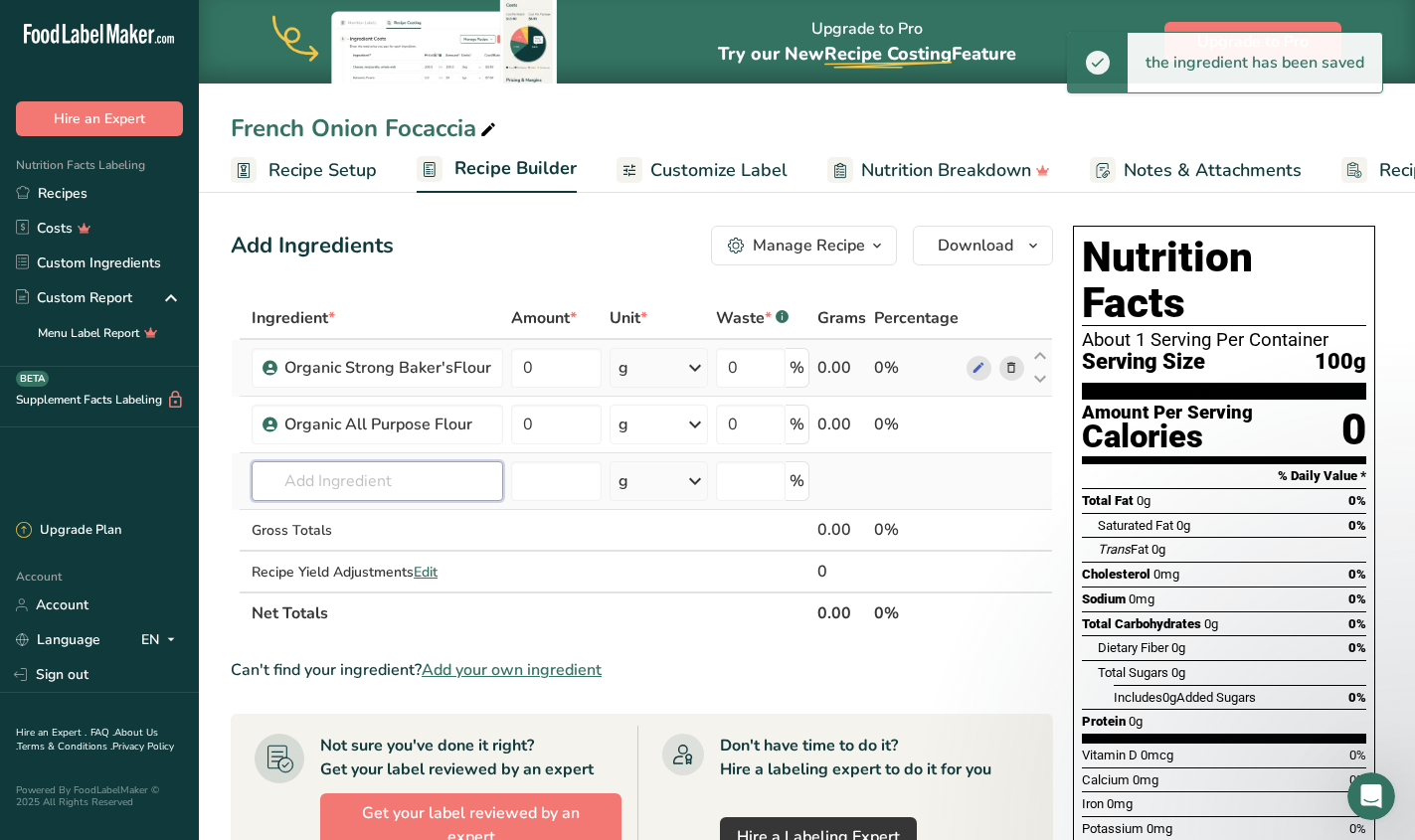 click at bounding box center [377, 481] 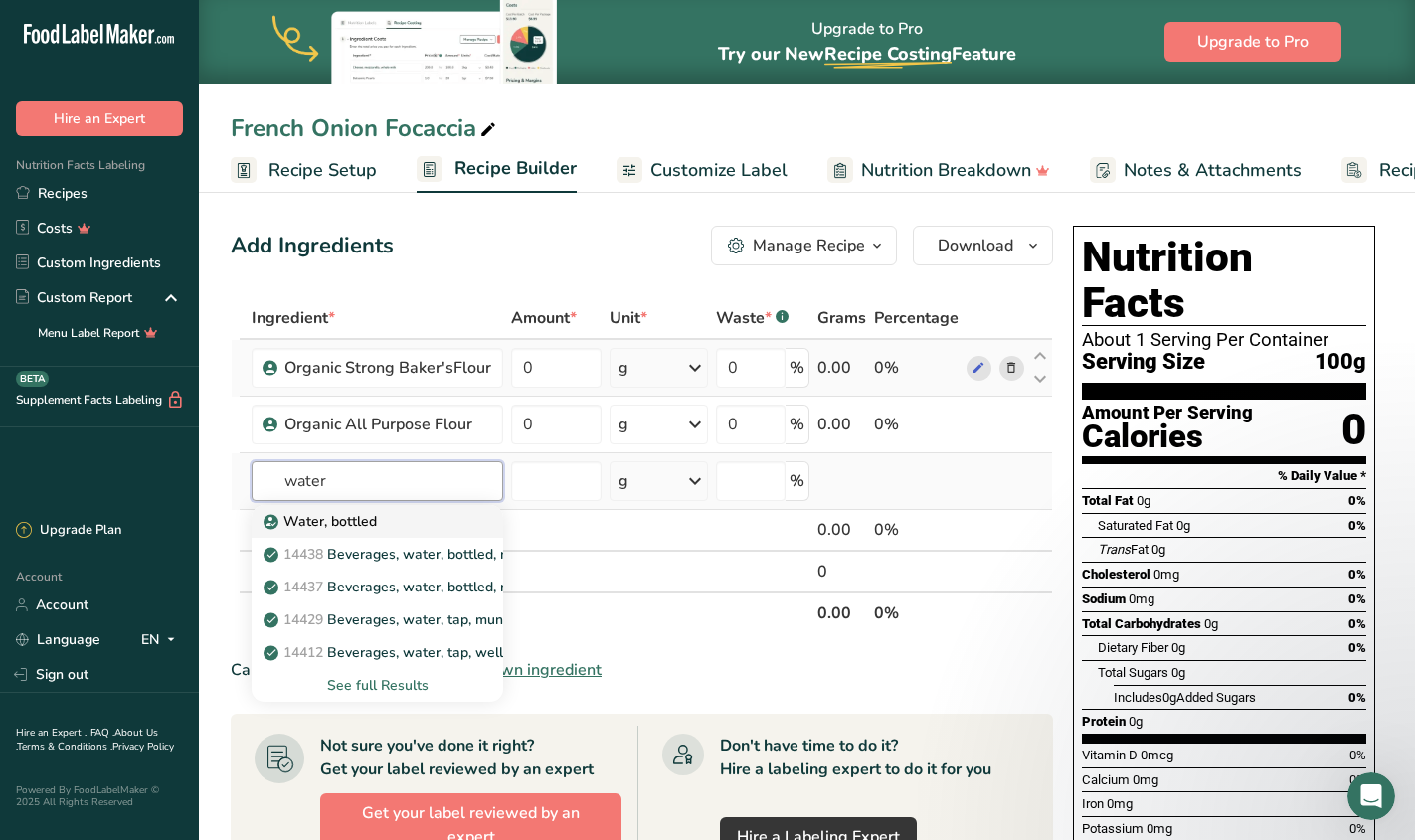 type on "water" 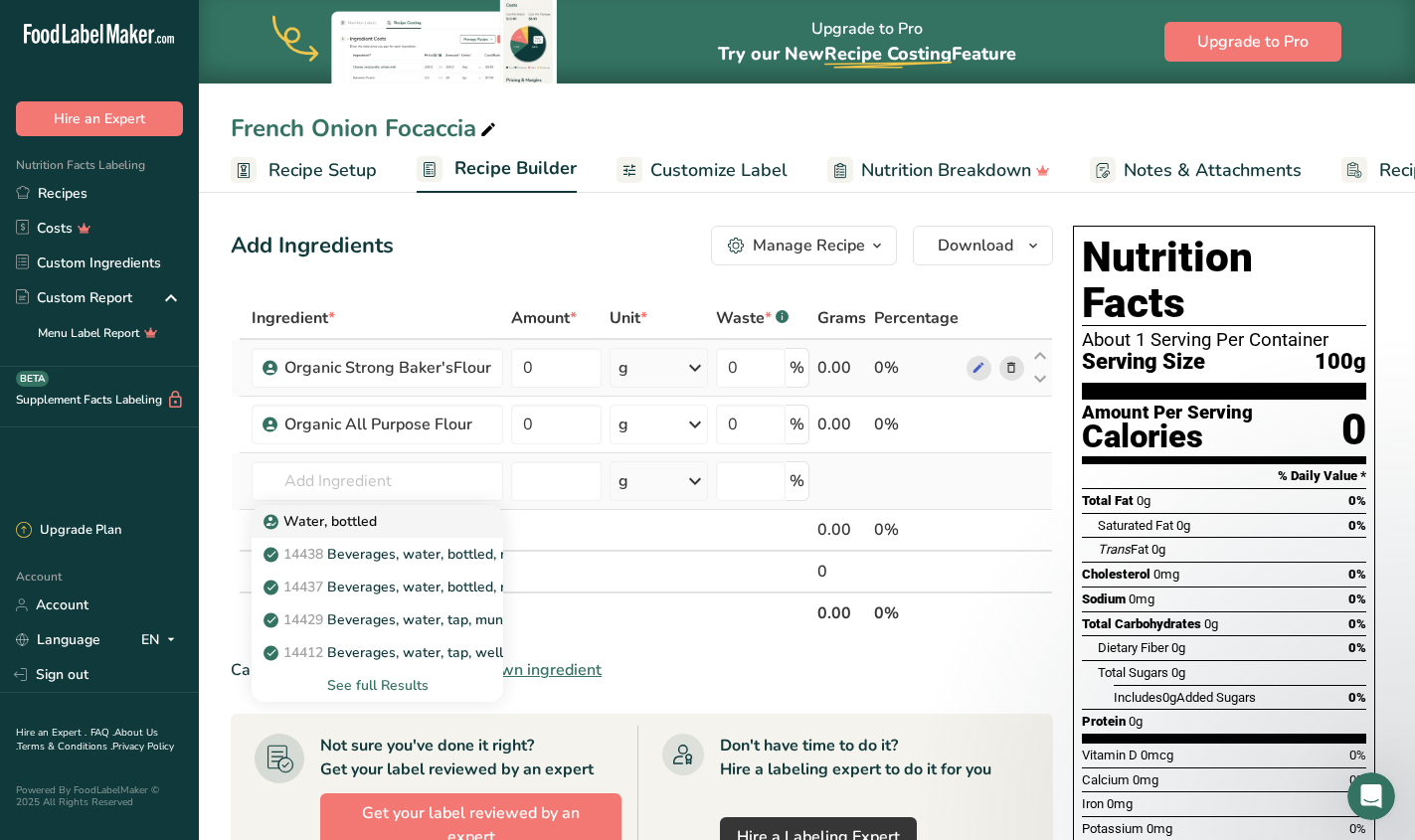 click on "Water, bottled" at bounding box center [322, 521] 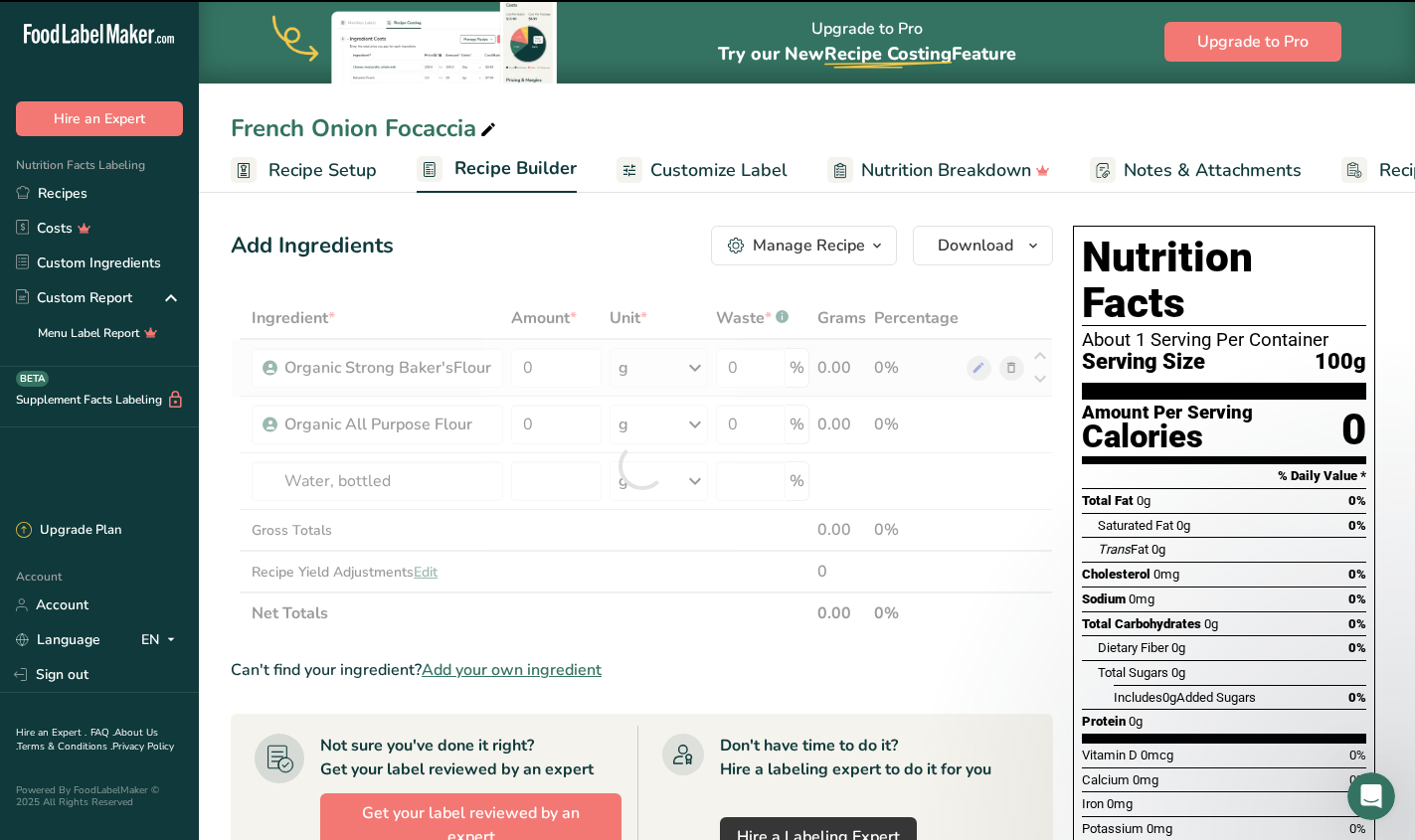 type on "0" 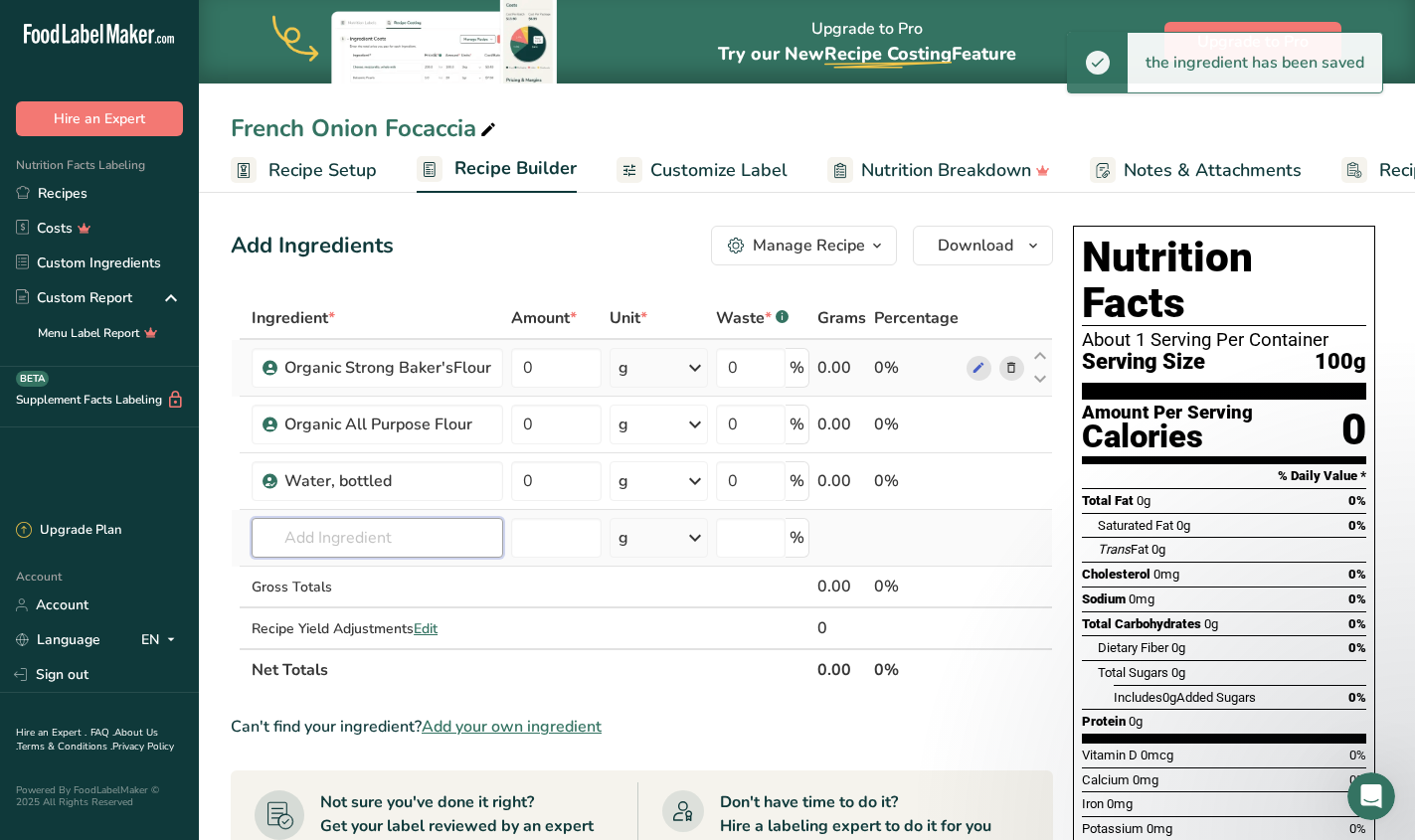 click at bounding box center [377, 538] 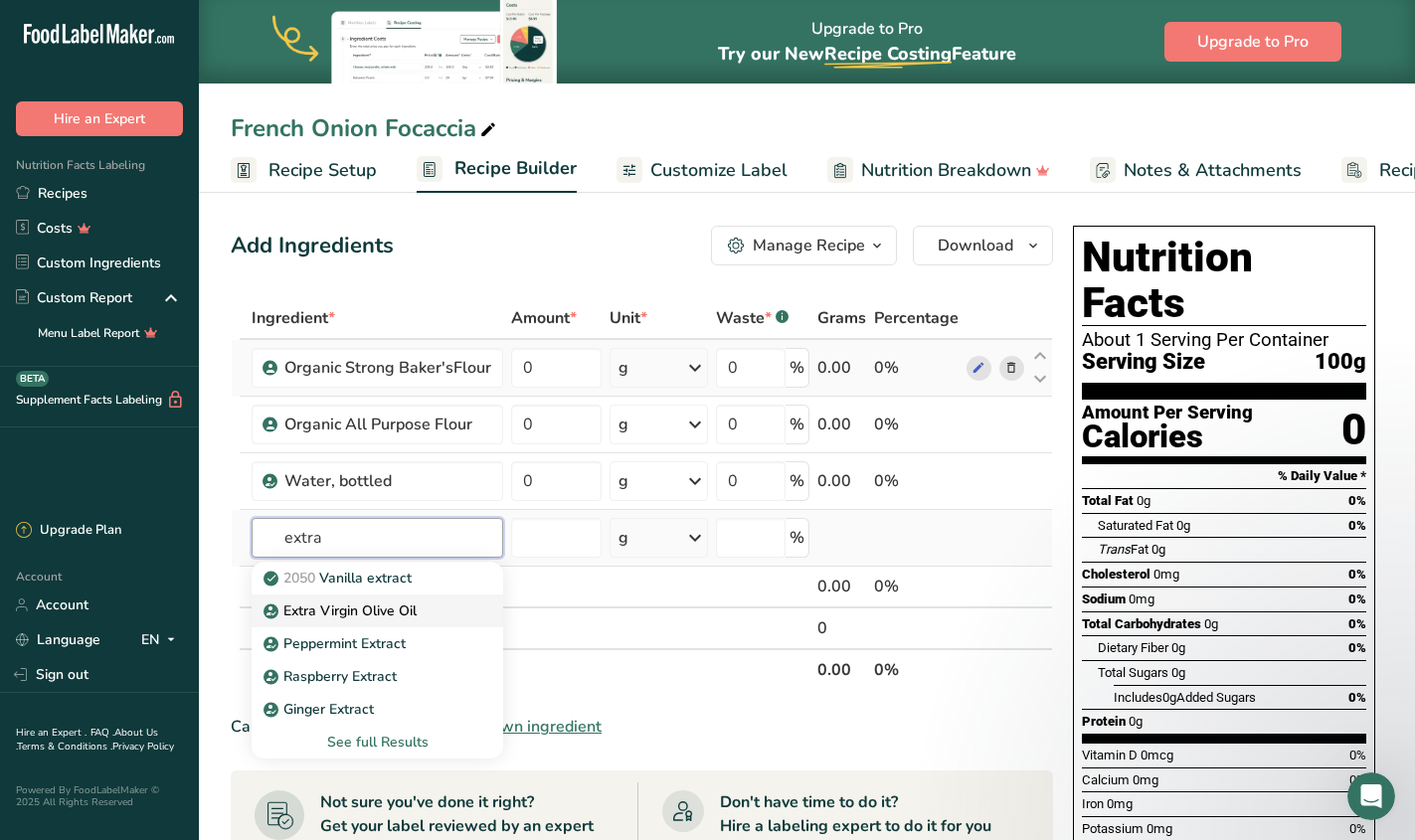 type on "extra" 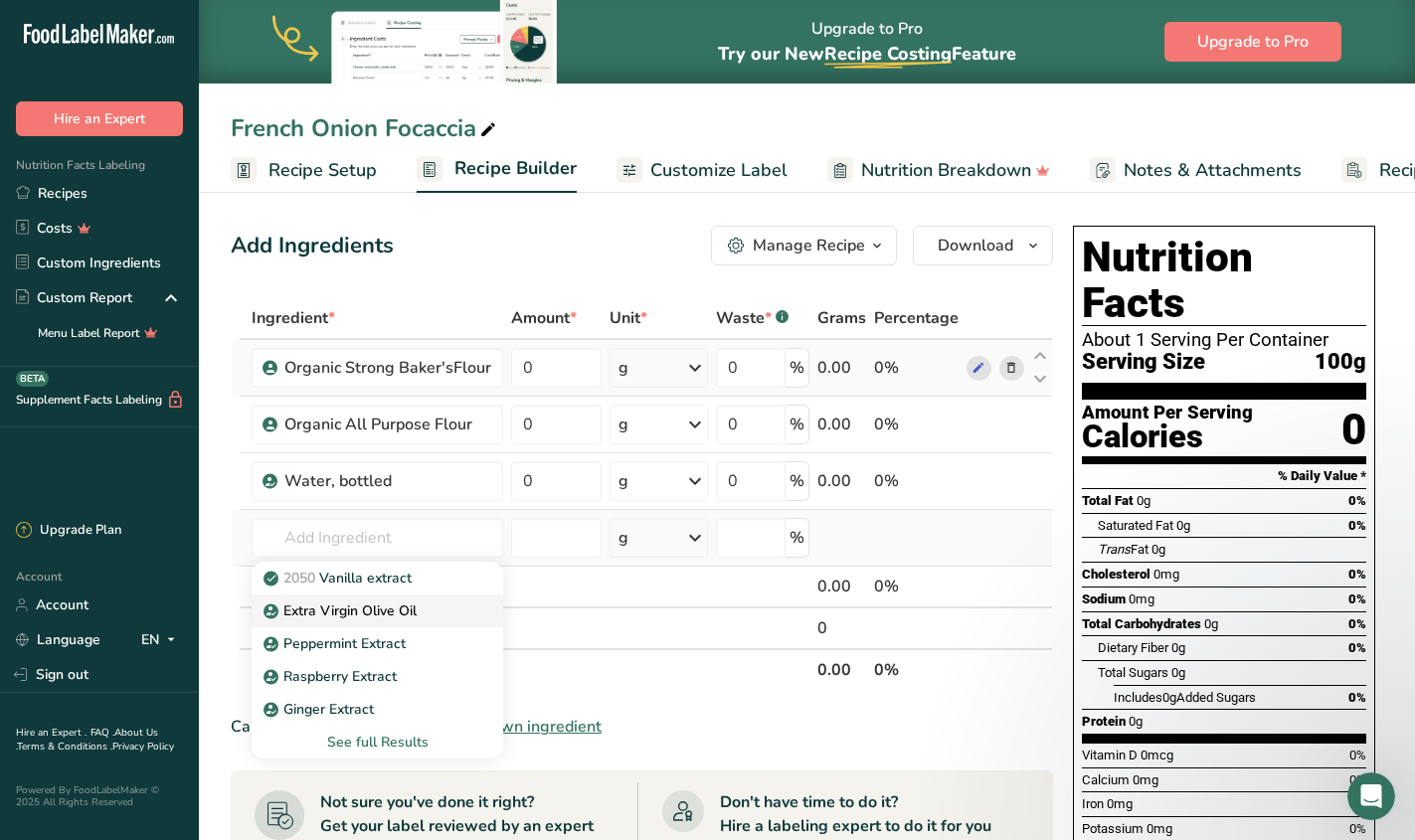 click on "Extra Virgin Olive Oil" at bounding box center [342, 610] 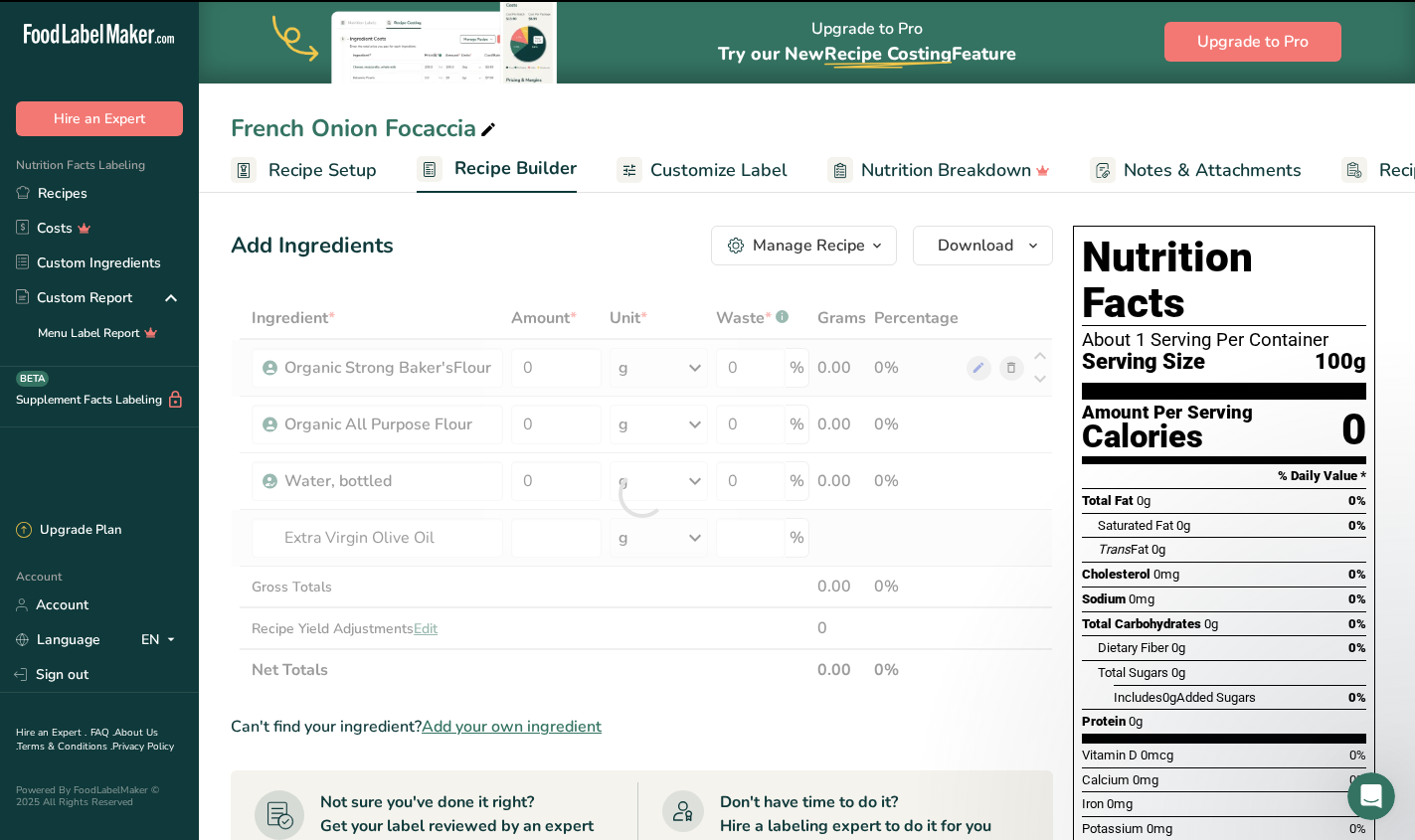 type on "0" 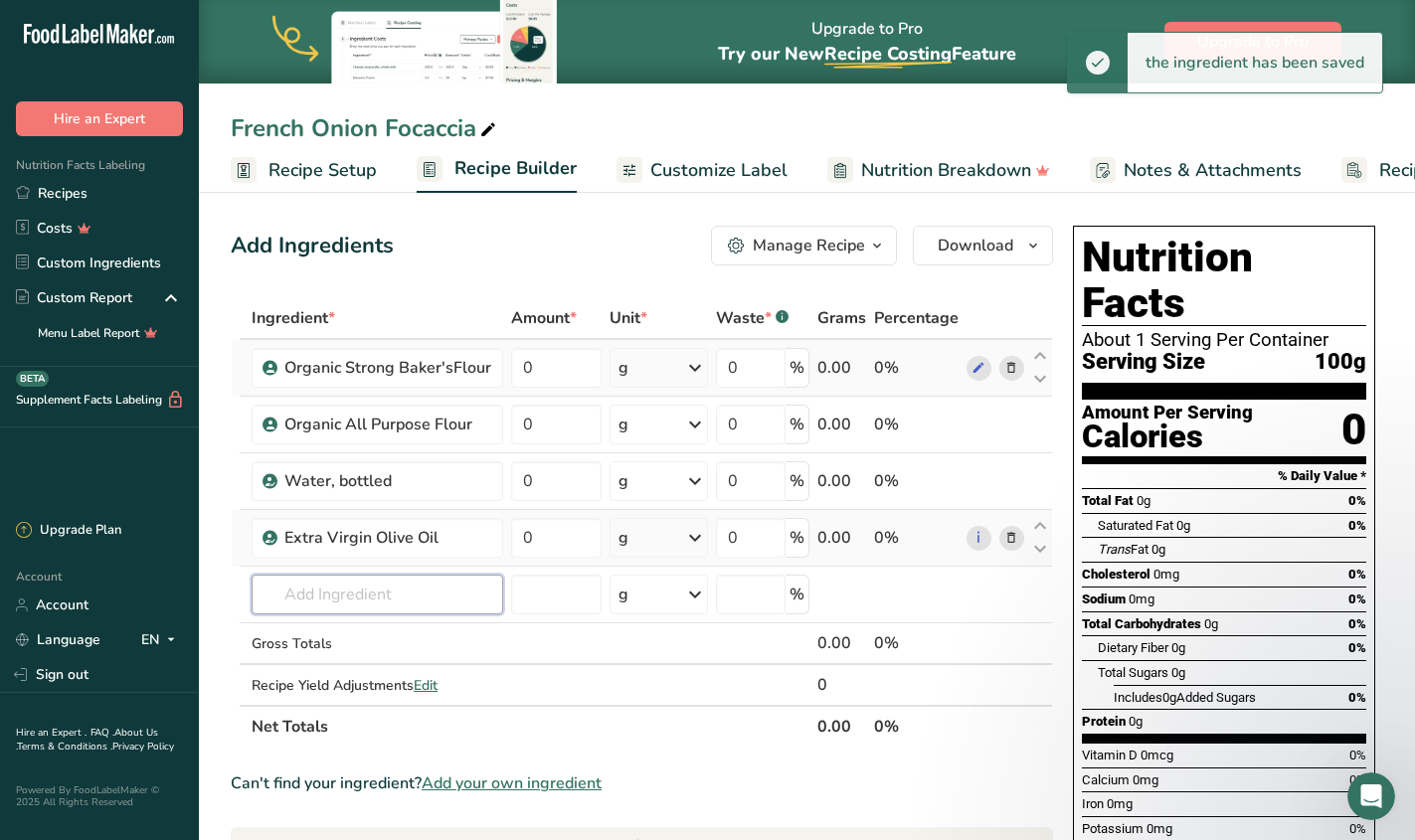 click at bounding box center (377, 594) 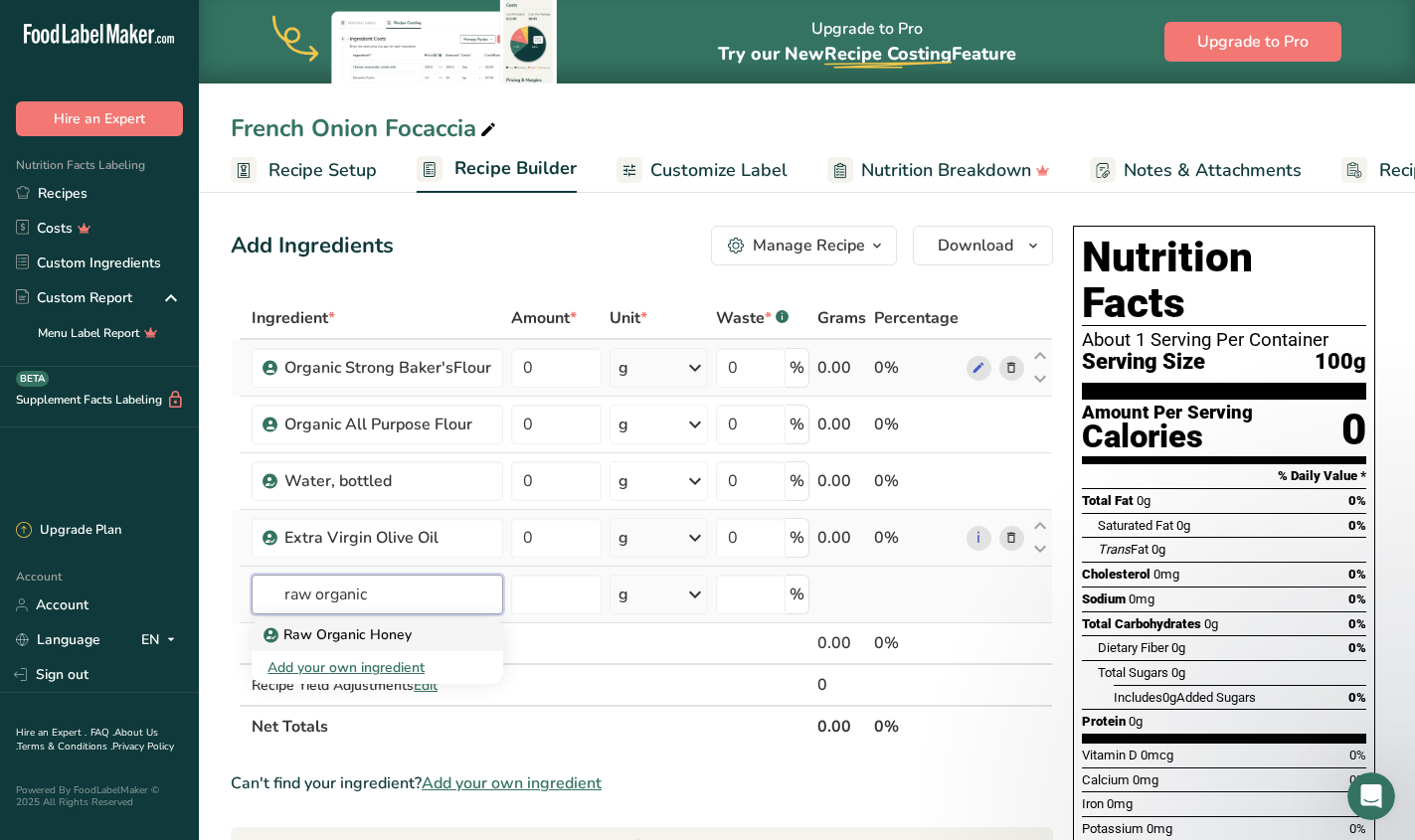 type on "raw organic" 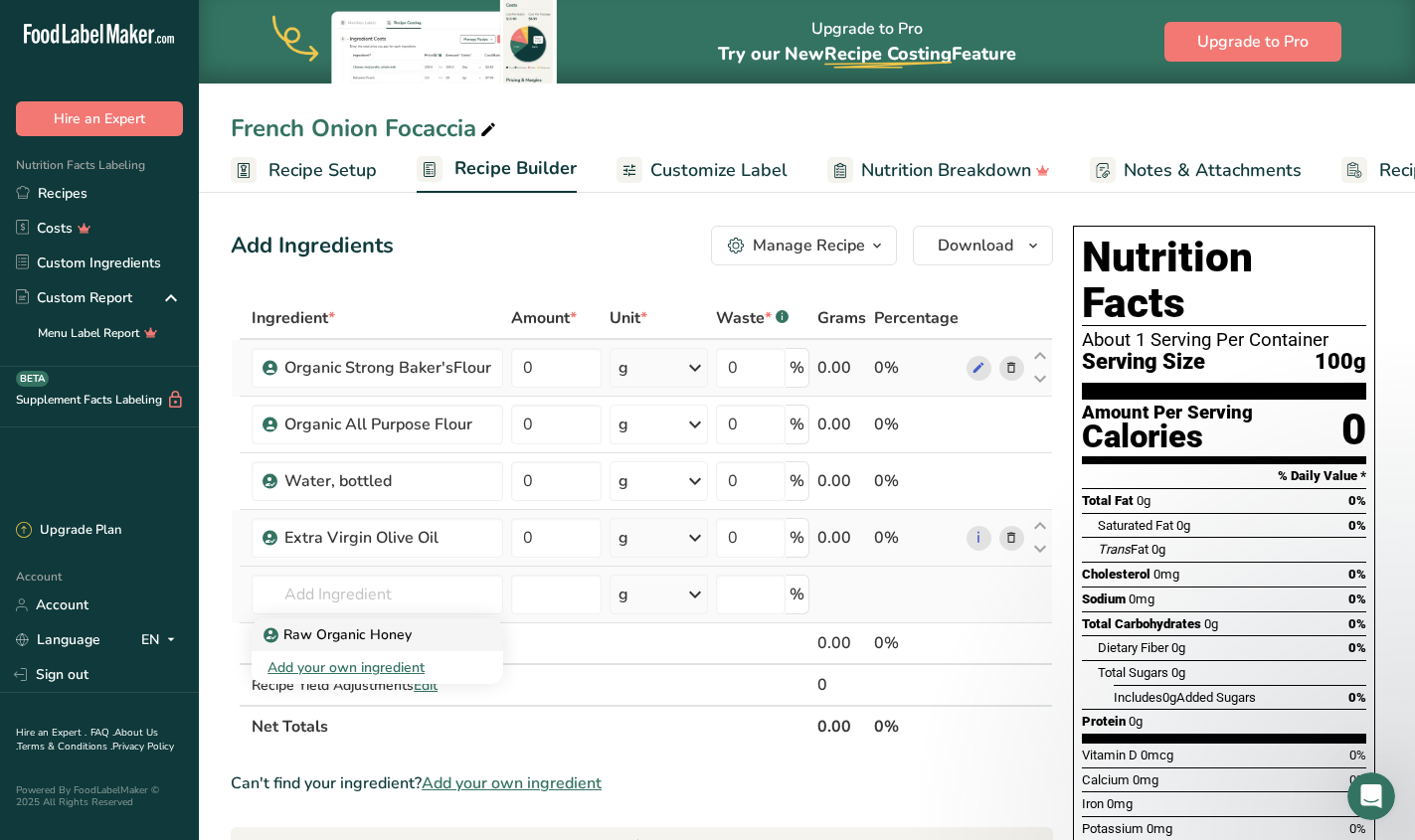 click on "Raw Organic Honey" at bounding box center (339, 634) 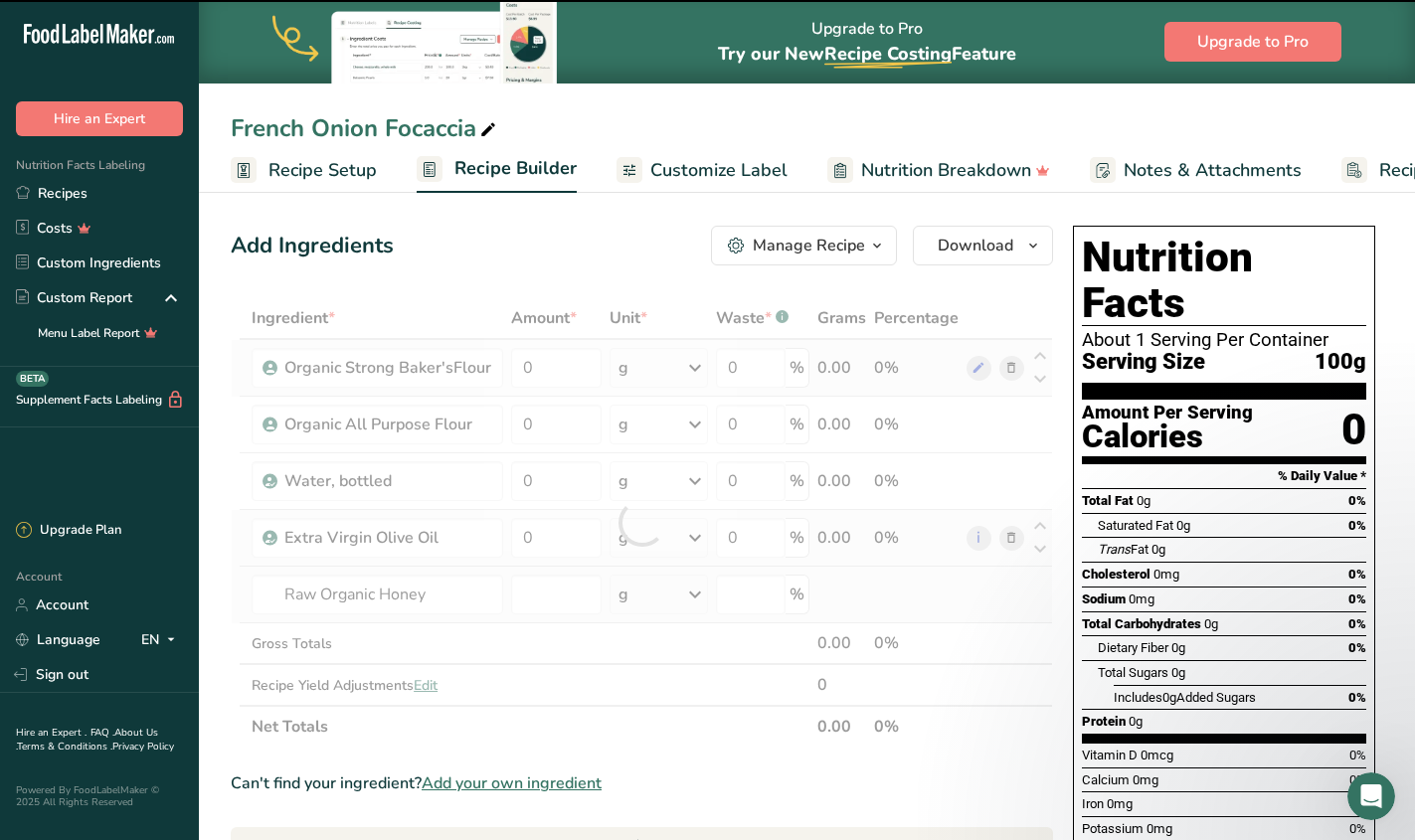 type on "0" 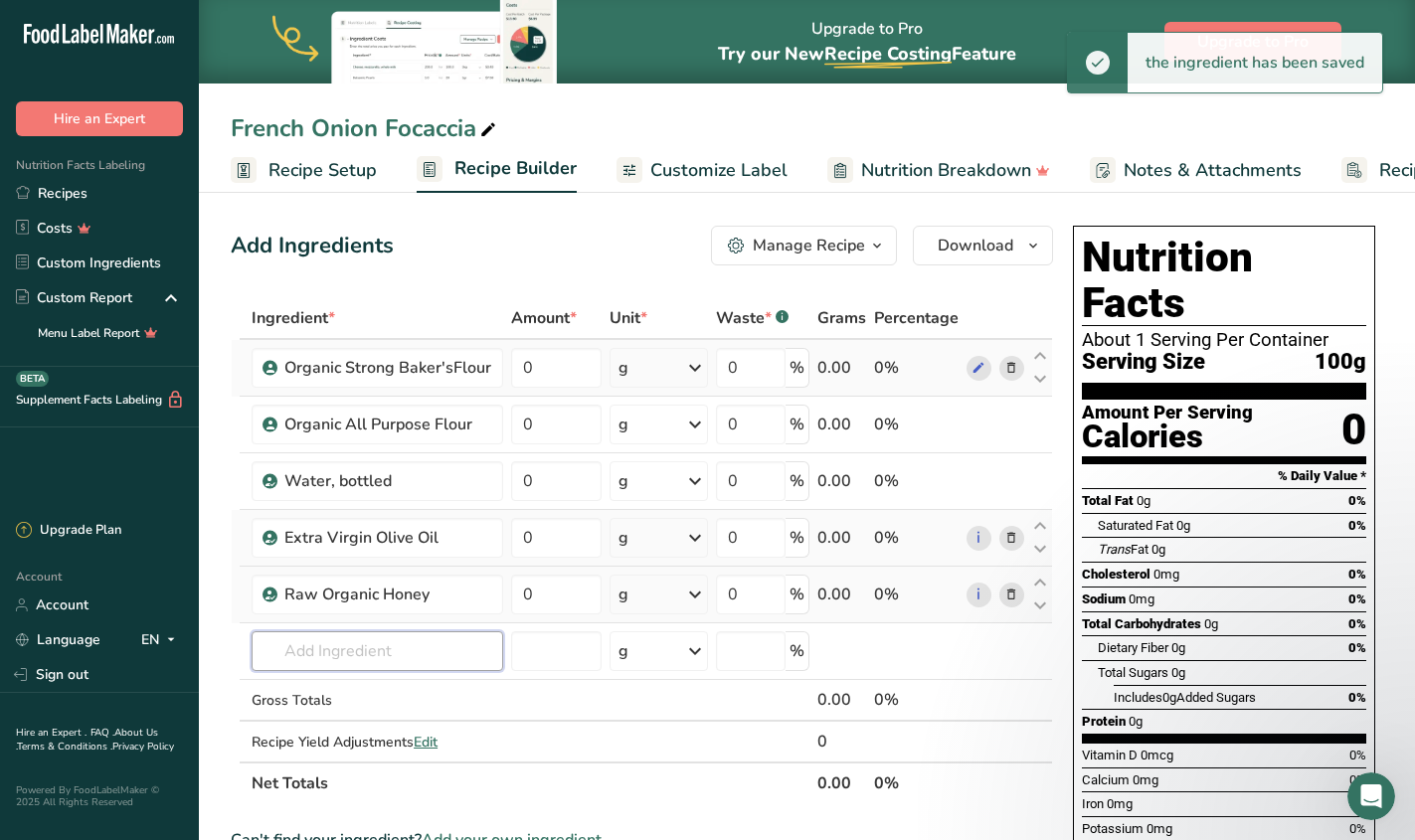 click at bounding box center [377, 651] 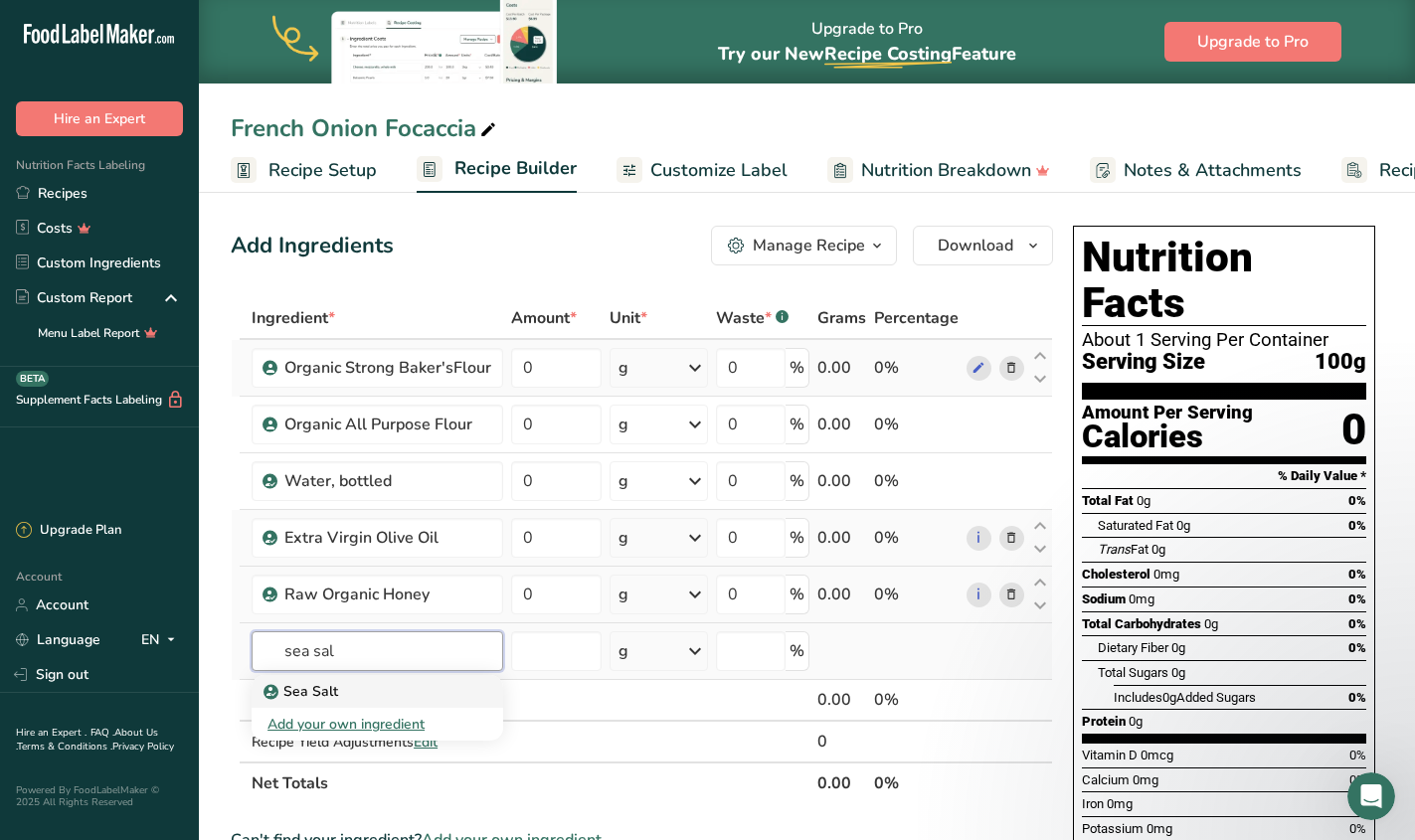 type on "sea sal" 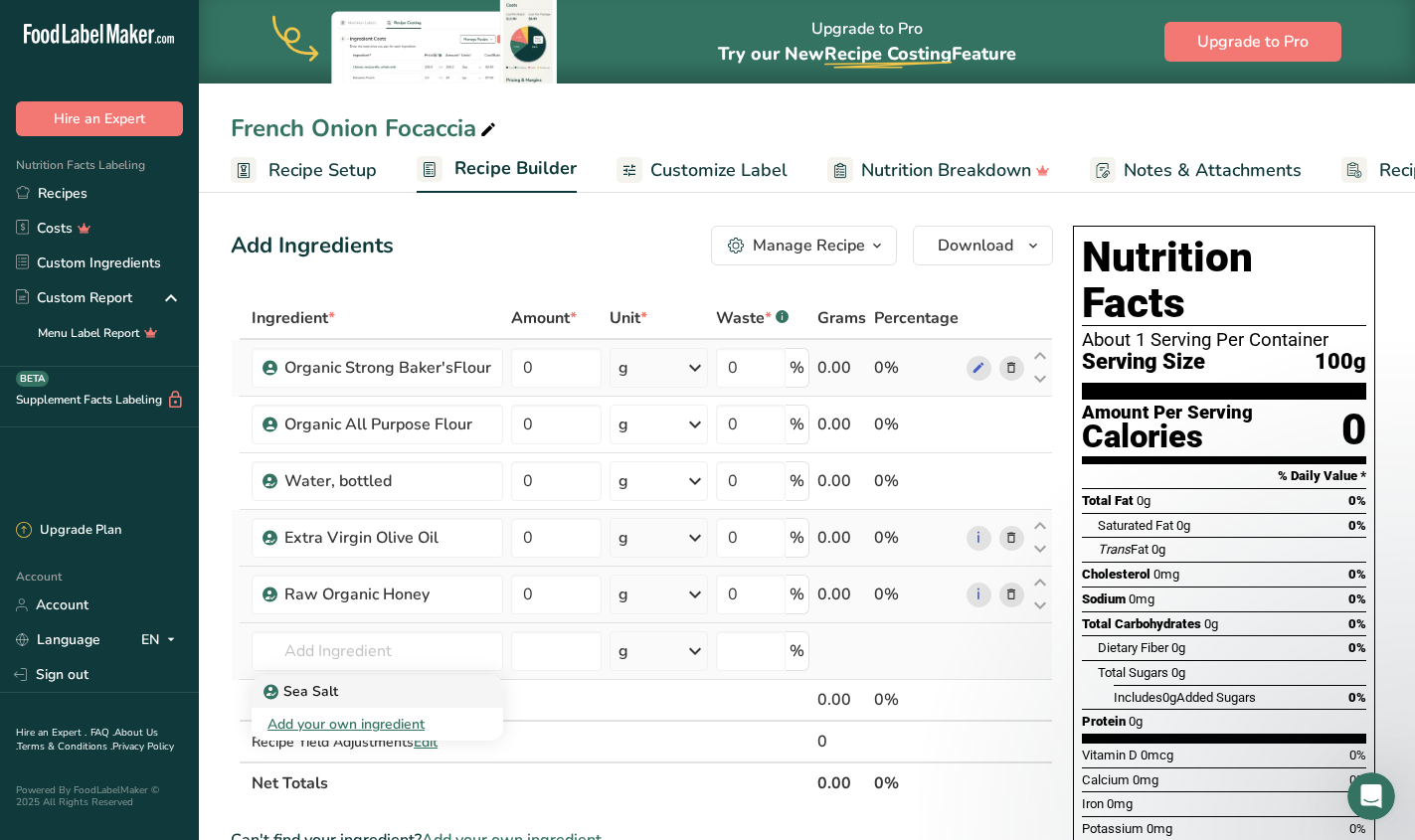 click on "Sea Salt" at bounding box center [302, 691] 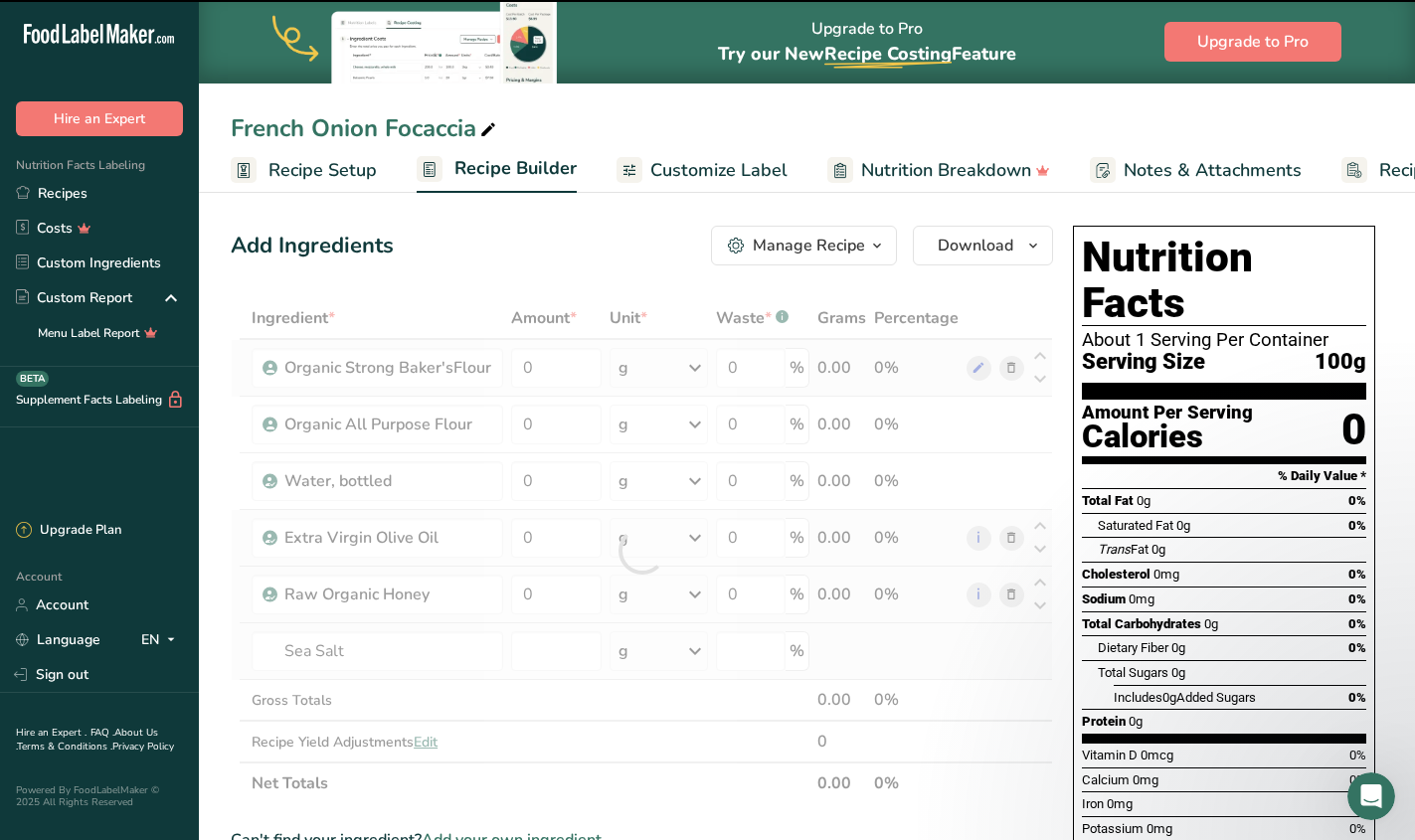 type on "0" 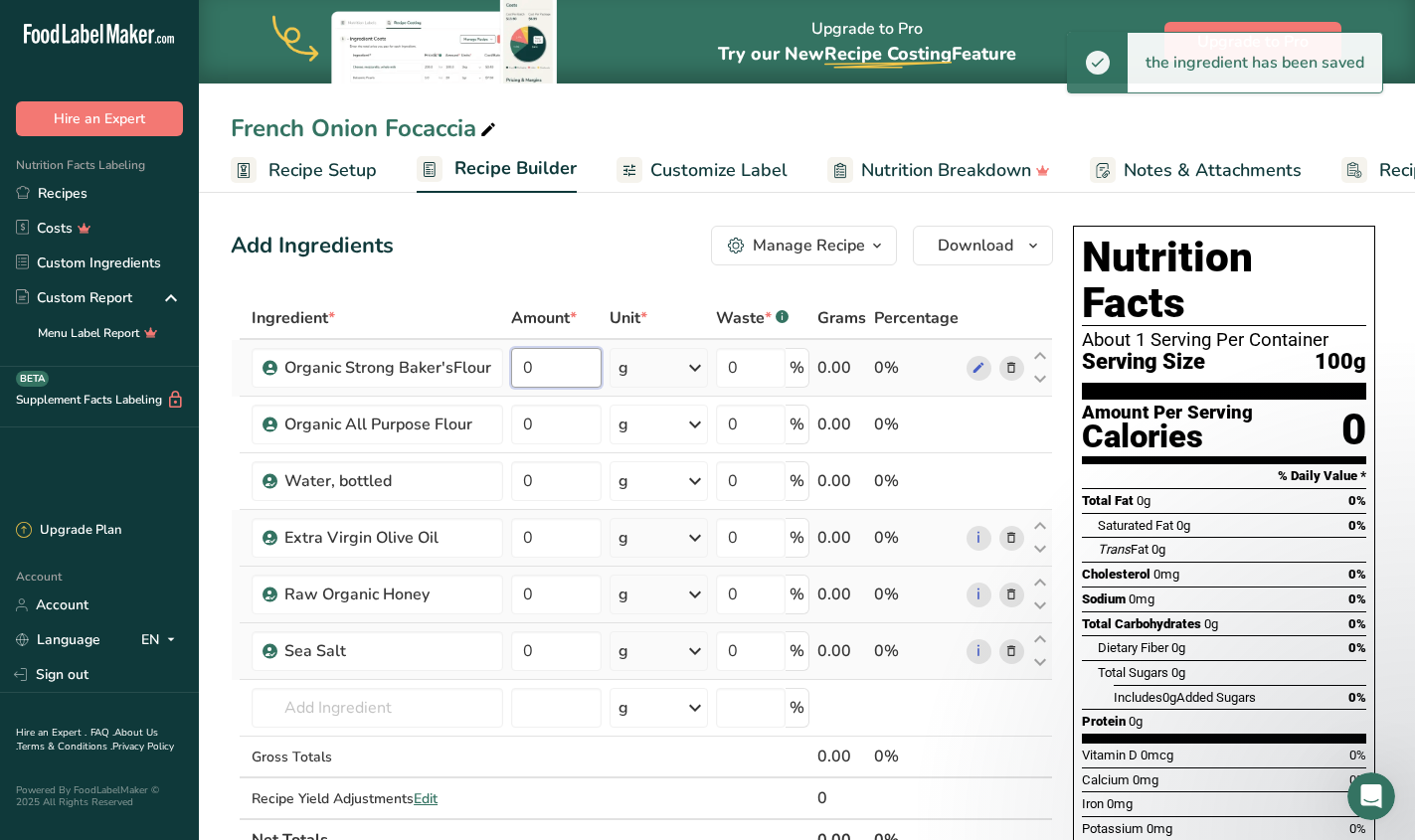 click on "0" at bounding box center (556, 368) 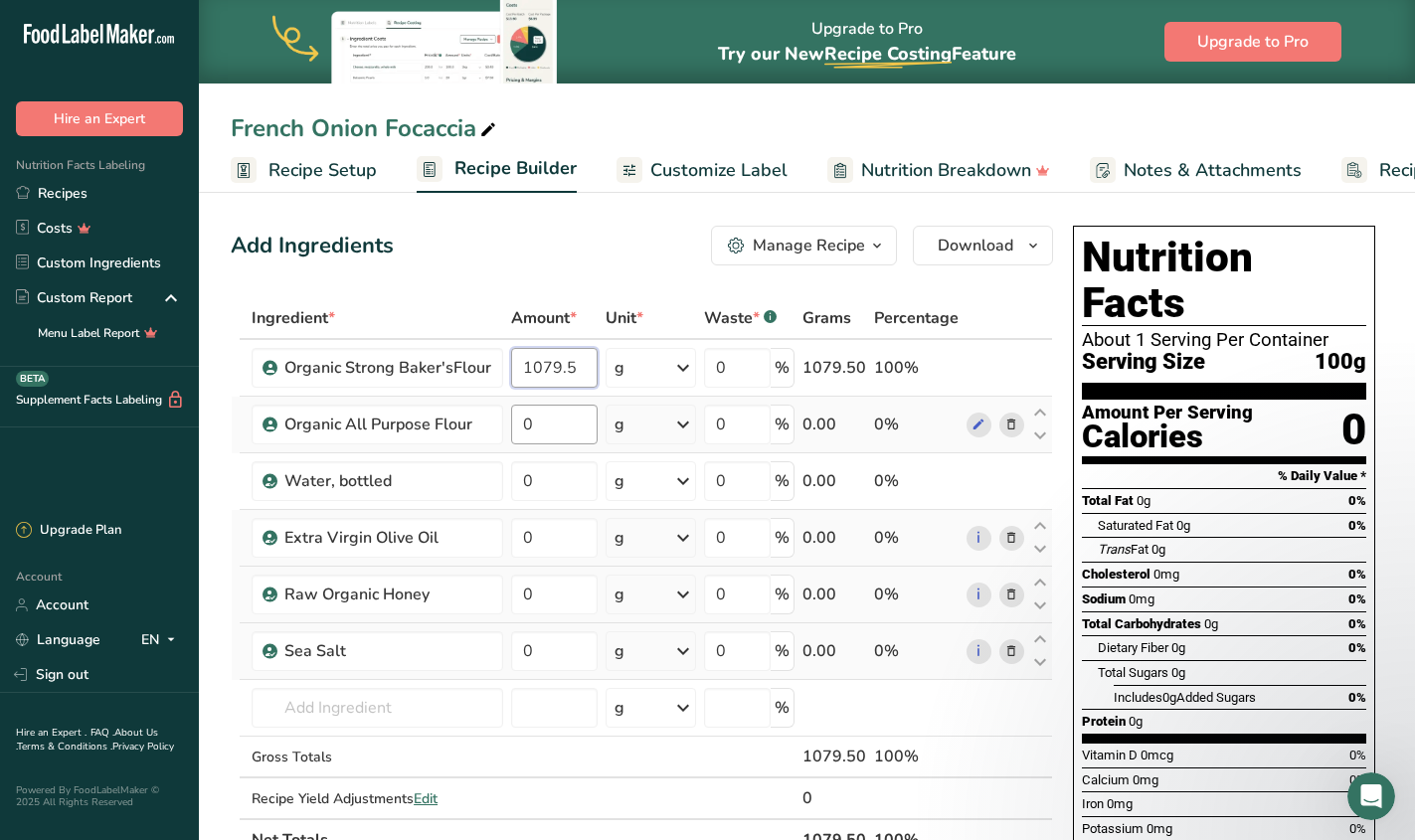 type on "1079.5" 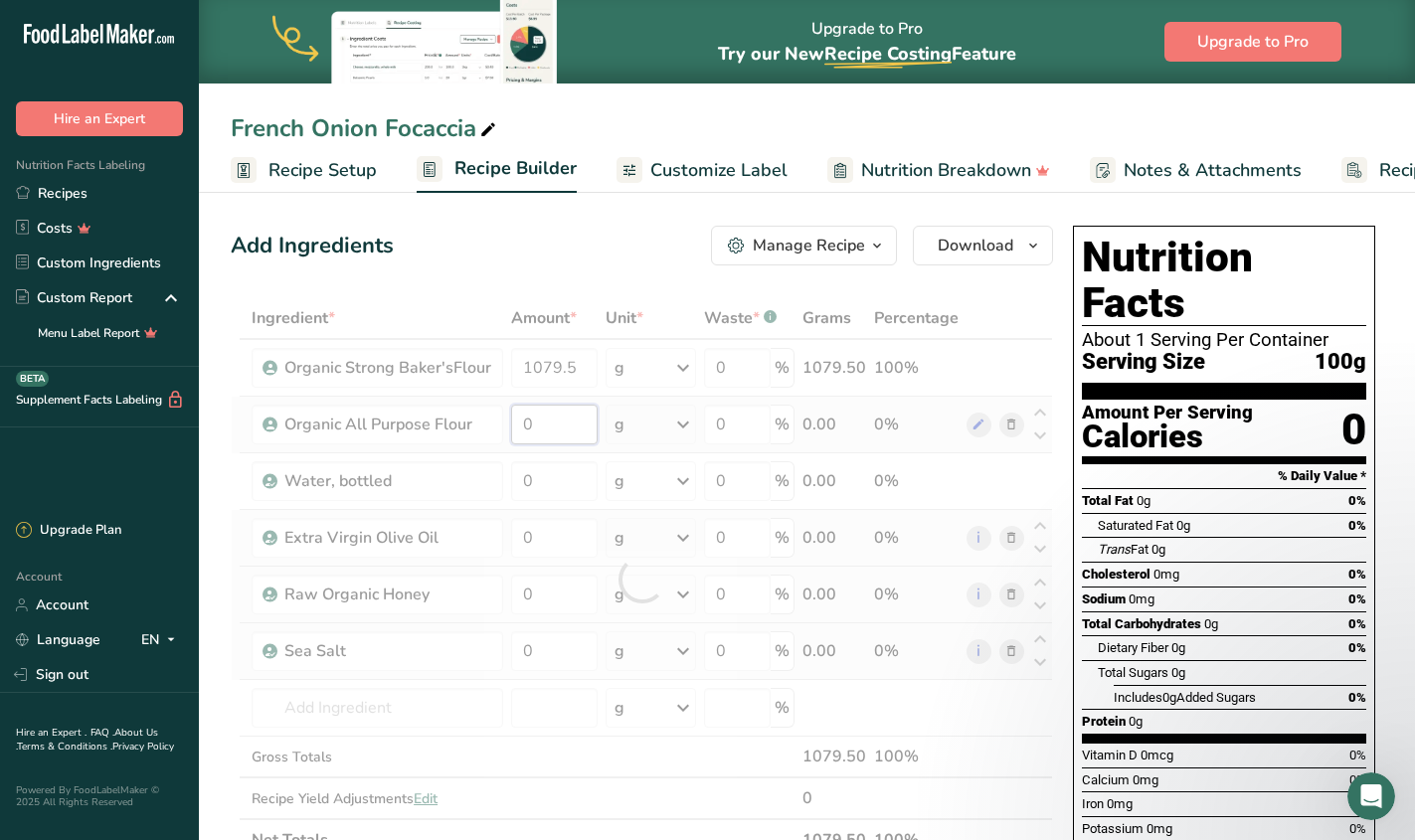 click on "Ingredient *
Amount *
Unit *
Waste *   .a-a{fill:#347362;}.b-a{fill:#fff;}          Grams
Percentage
Organic Strong Baker'sFlour
[NUMBER]
g
Weight Units
g
kg
mg
See more
Volume Units
l
mL
fl oz
See more
0
%
[NUMBER]
[PERCENTAGE]
Organic All Purpose Flour
0
g
Weight Units
g
kg
mg
See more
Volume Units
l
mL
fl oz
See more
0
%
0.00
0%
Water, bottled
0" at bounding box center (641, 579) 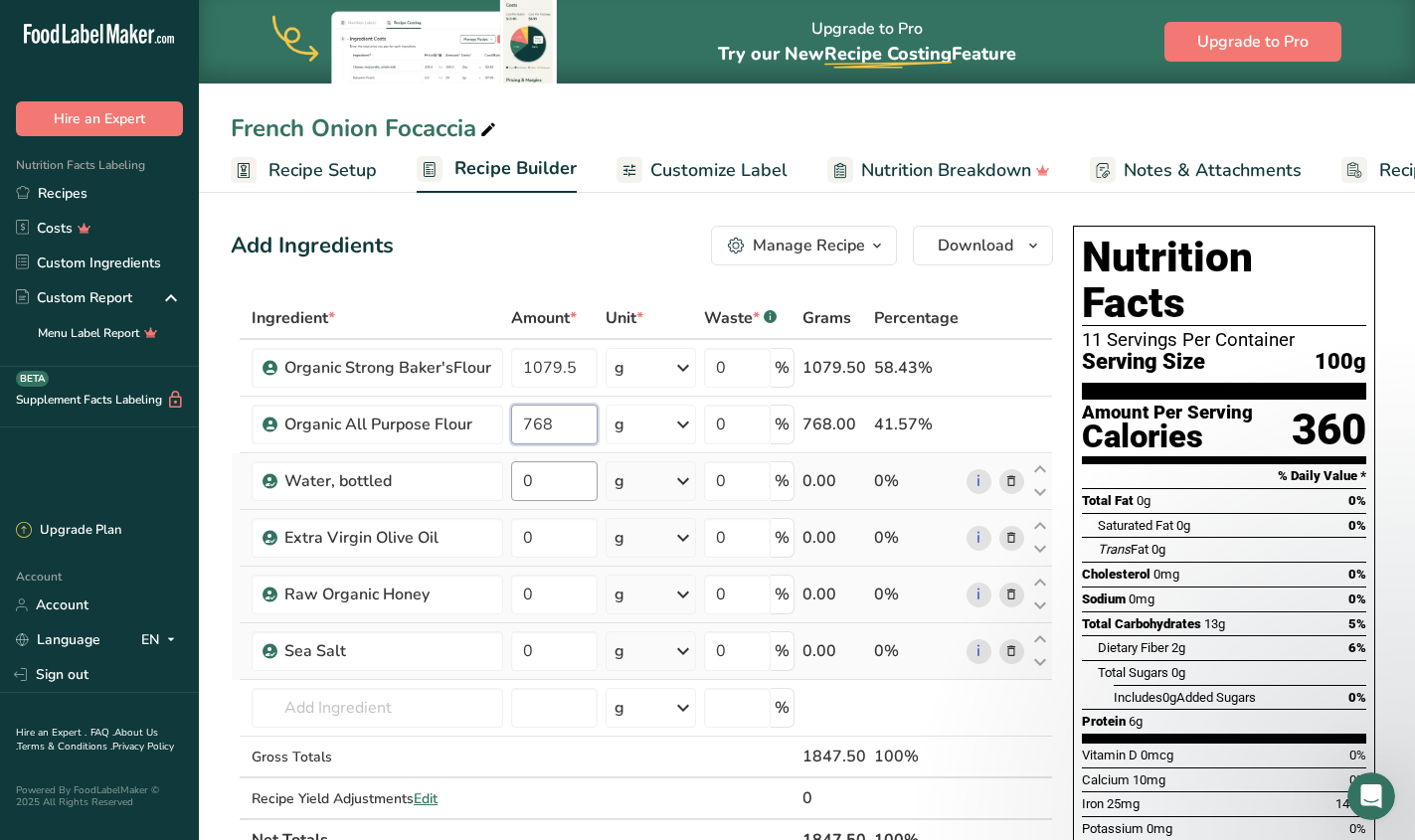 type on "768" 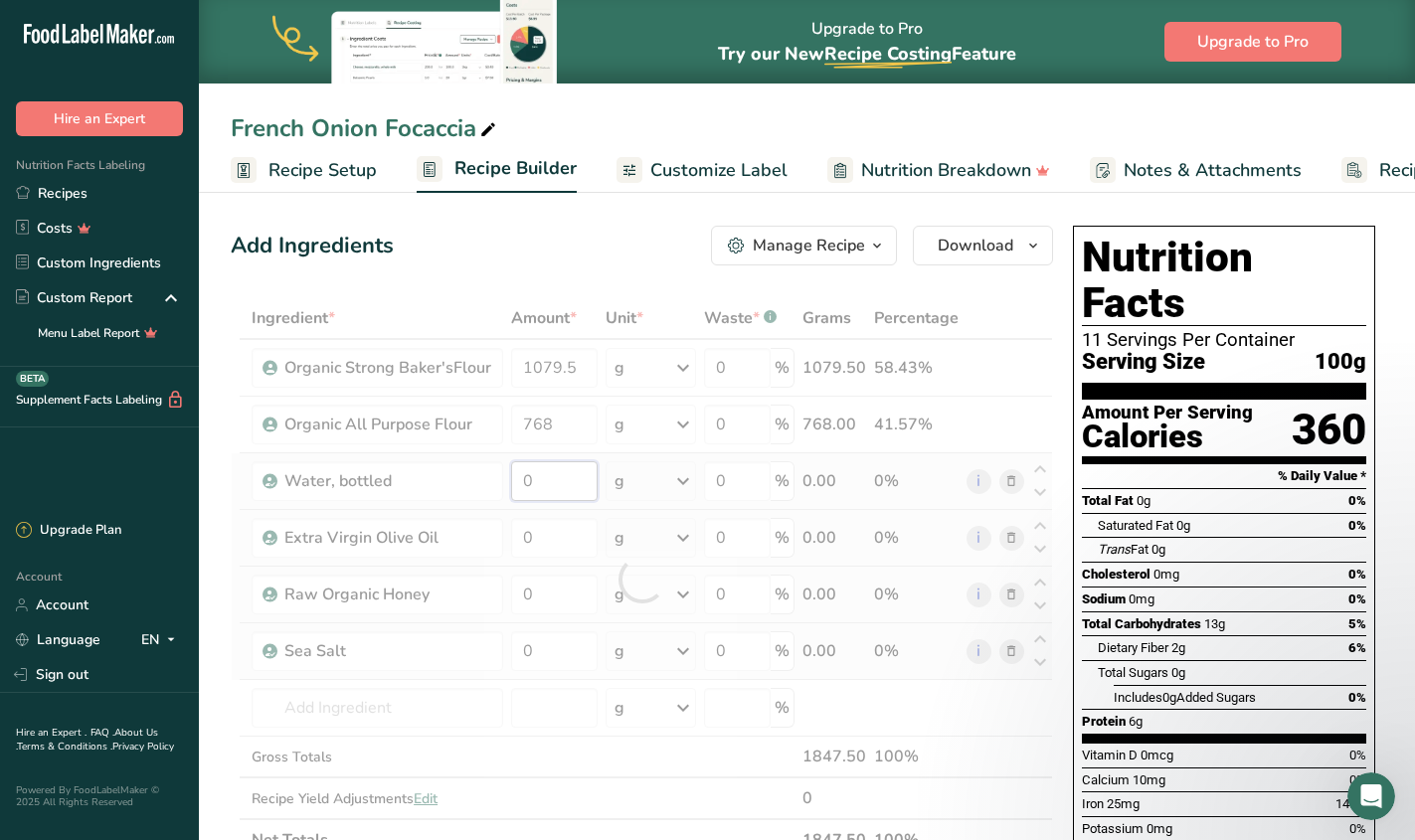 click on "Ingredient *
Amount *
Unit *
Waste *   .a-a{fill:#347362;}.b-a{fill:#fff;}          Grams
Percentage
Organic Strong Baker'sFlour
1079.5
g
Weight Units
g
kg
mg
See more
Volume Units
l
mL
fl oz
See more
0
%
1079.50
58.43%
Organic All Purpose Flour
768
g
Weight Units
g
kg
mg
See more
Volume Units
l
mL
fl oz
See more
0
%
768.00
41.57%
Water, bottled" at bounding box center (641, 579) 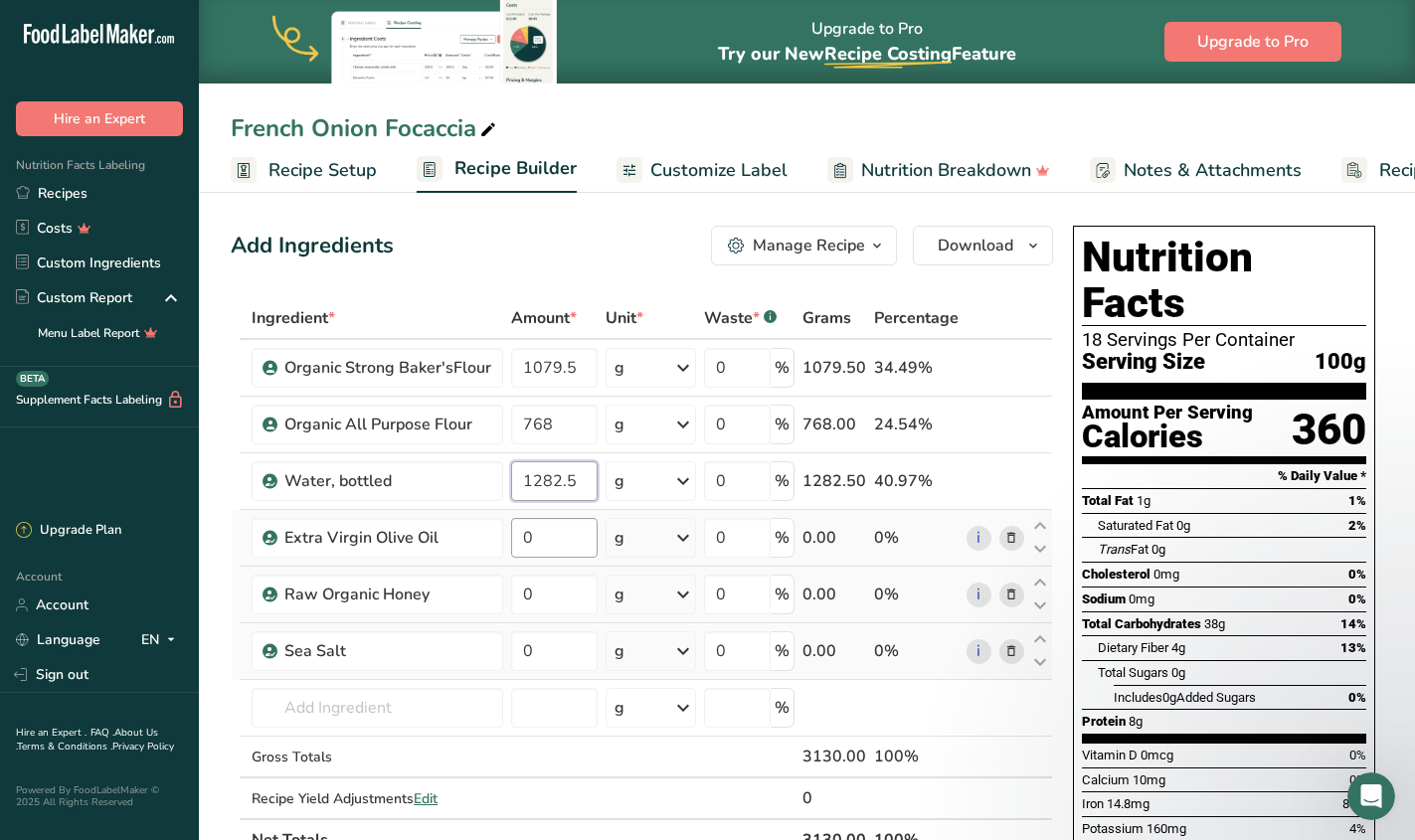 type on "1282.5" 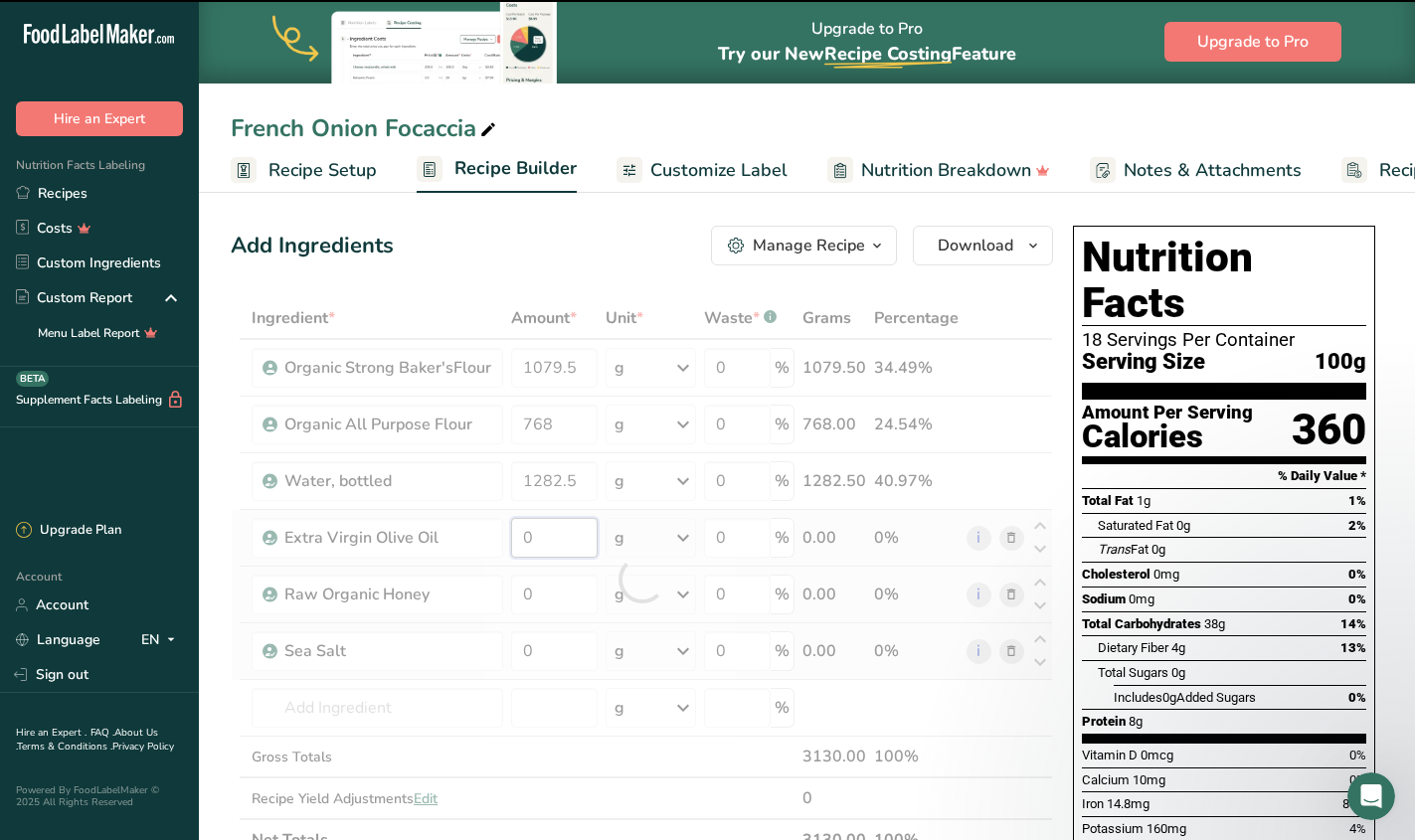 click on "Ingredient *
Amount *
Unit *
Waste *   .a-a{fill:#347362;}.b-a{fill:#fff;}          Grams
Percentage
Organic Strong Baker'sFlour
[NUMBER]
g
Weight Units
g
kg
mg
See more
Volume Units
l
mL
fl oz
See more
0
%
[NUMBER]
[PERCENTAGE]
Organic All Purpose Flour
[NUMBER]
g
Weight Units
g
kg
mg
See more
Volume Units
l
mL
fl oz
See more
0
%
[NUMBER]
[PERCENTAGE]
Water, bottled" at bounding box center (641, 579) 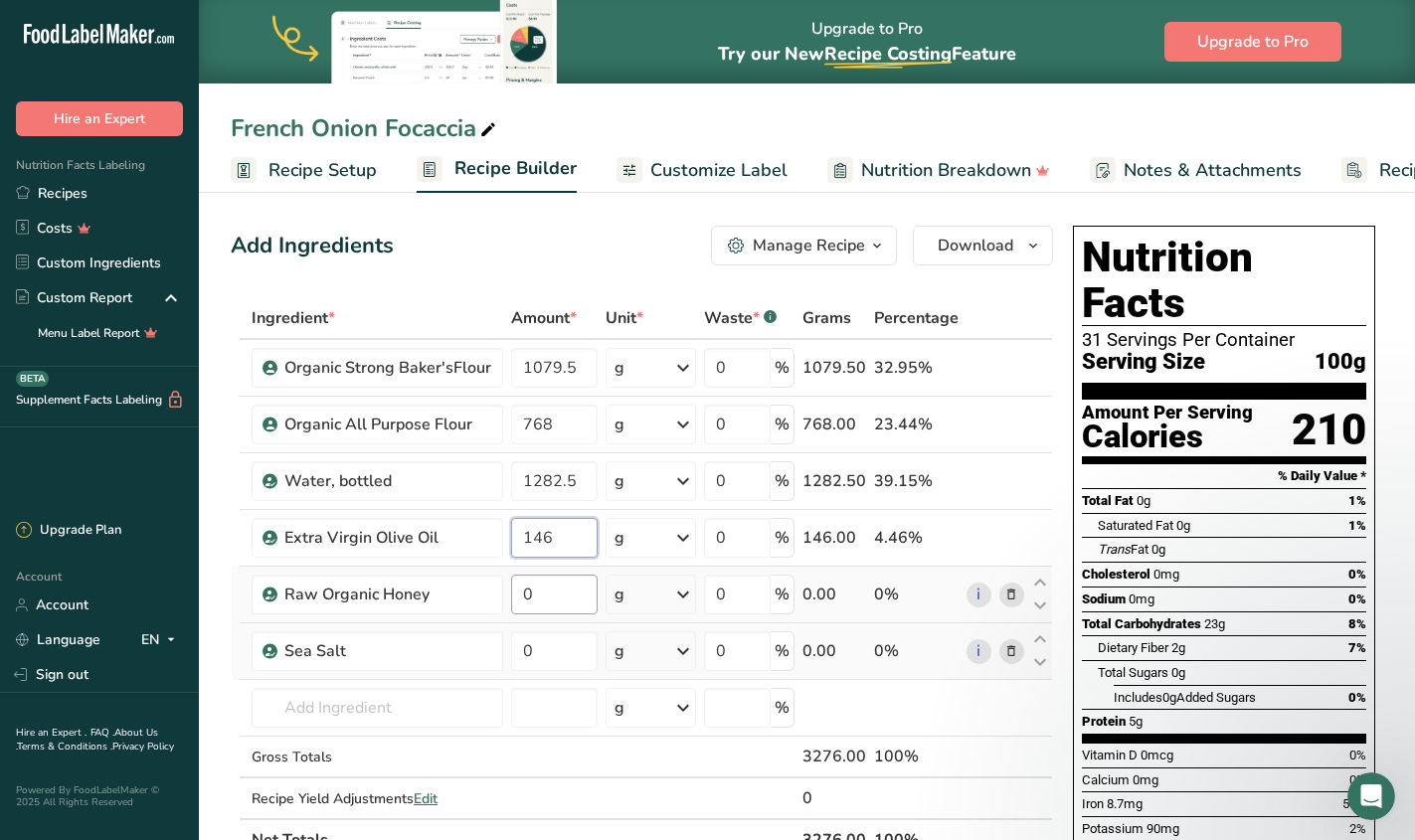 type on "146" 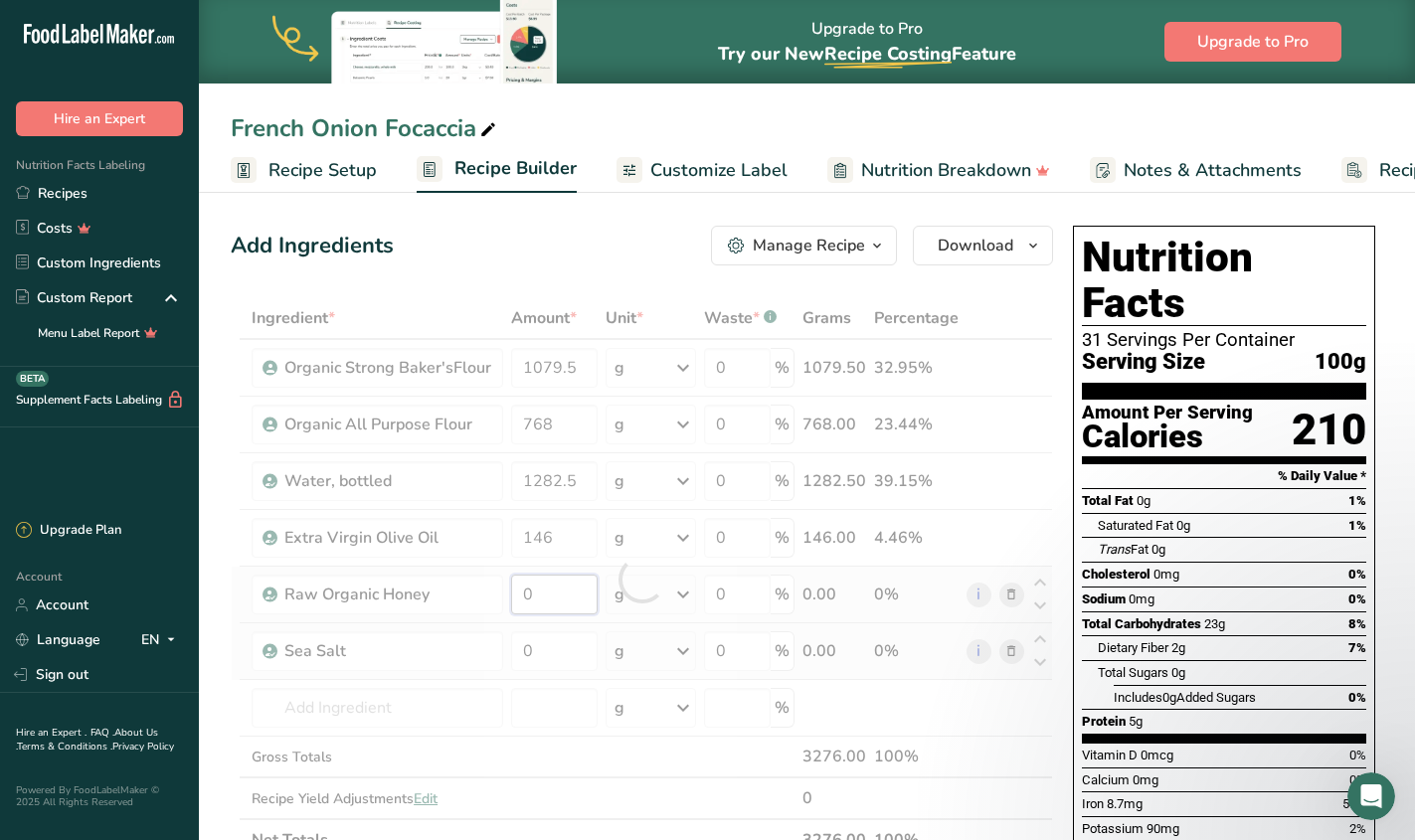 click on "Ingredient *
Amount *
Unit *
Waste *   .a-a{fill:#347362;}.b-a{fill:#fff;}          Grams
Percentage
Organic Strong Baker'sFlour
[NUMBER]
g
Weight Units
g
kg
mg
See more
Volume Units
l
mL
fl oz
See more
0
%
[NUMBER]
[PERCENTAGE]
Organic All Purpose Flour
[NUMBER]
g
Weight Units
g
kg
mg
See more
Volume Units
l
mL
fl oz
See more
0
%
[NUMBER]
[PERCENTAGE]
Water, bottled" at bounding box center [641, 579] 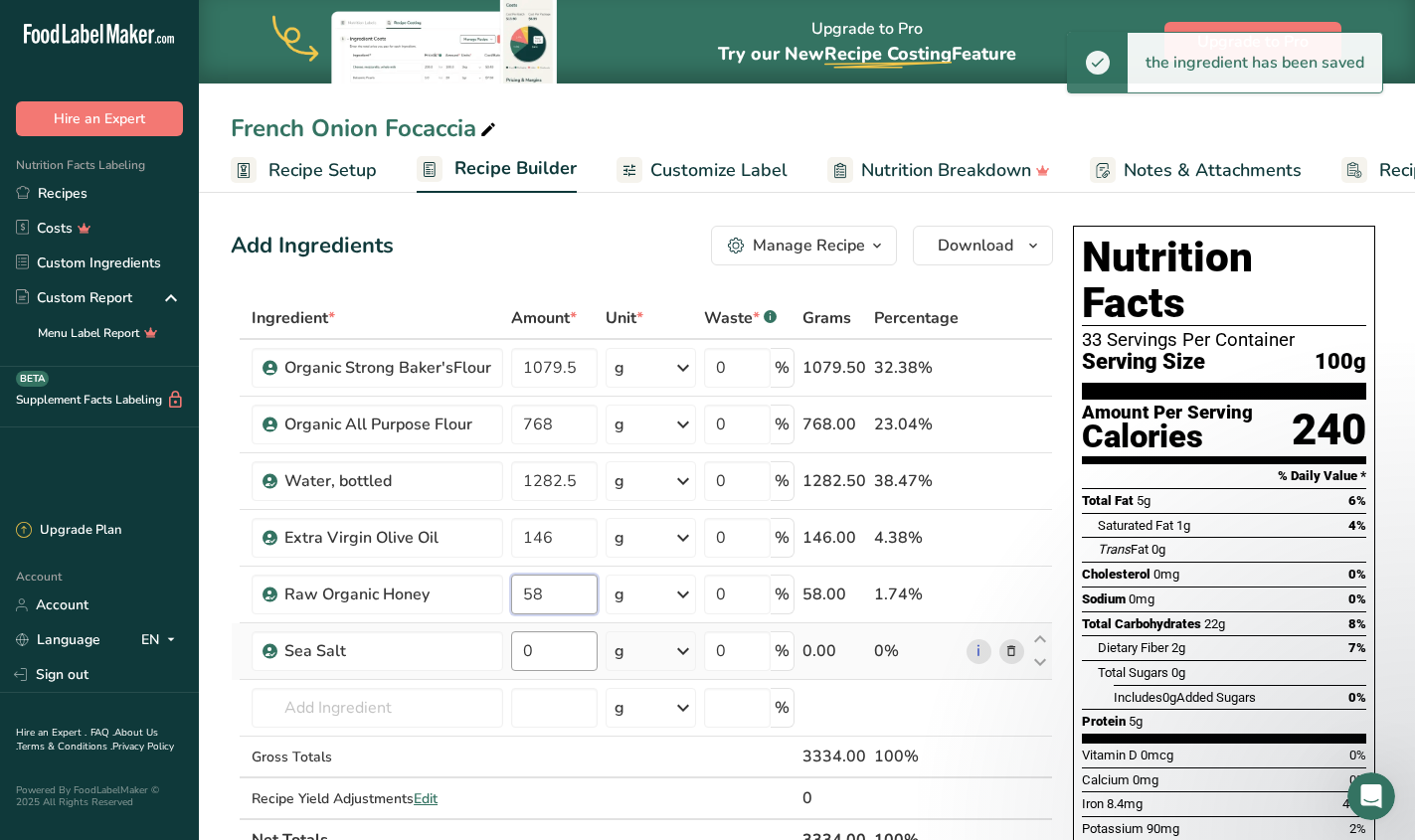 type on "58" 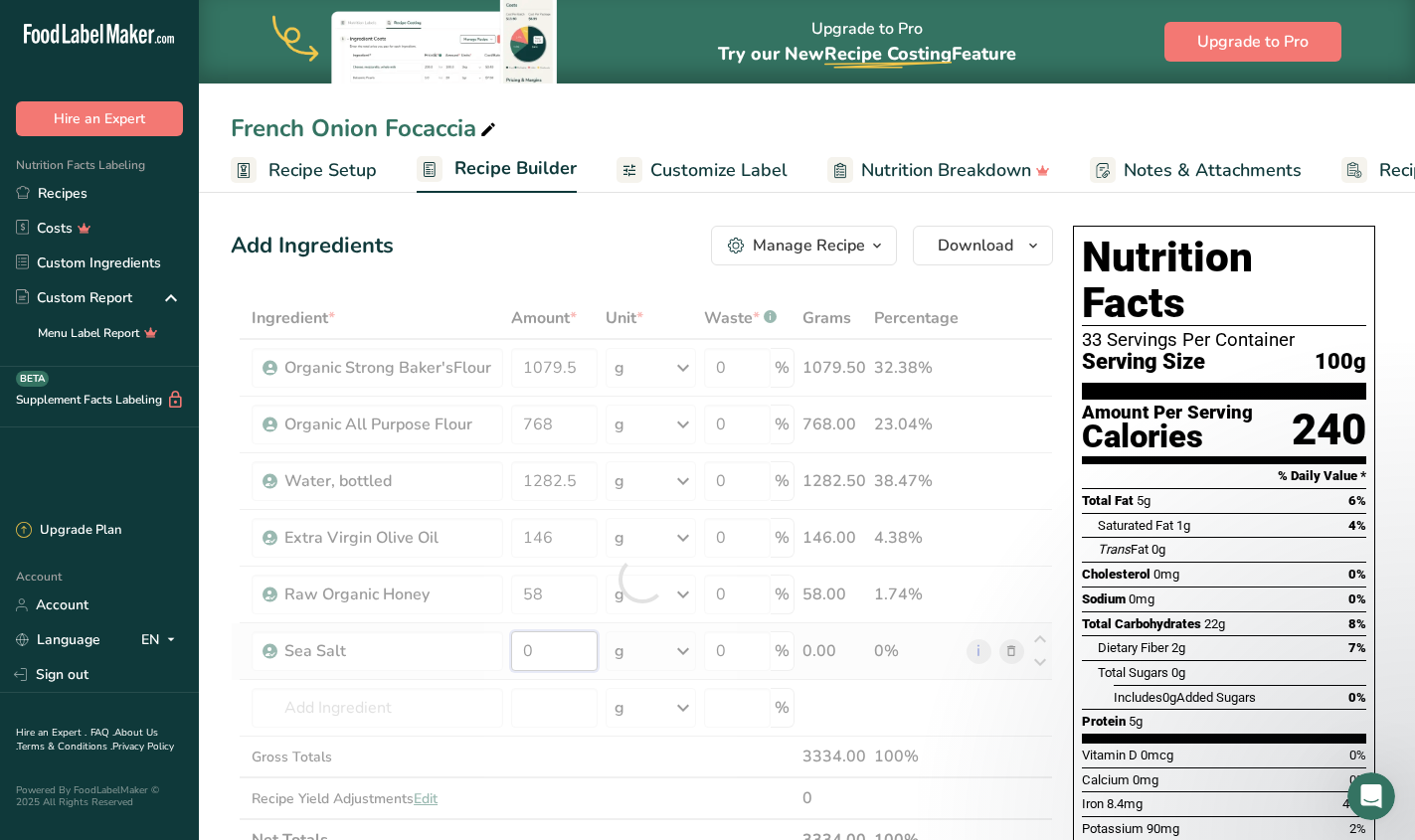 click on "Ingredient *
Amount *
Unit *
Waste *   .a-a{fill:#347362;}.b-a{fill:#fff;}          Grams
Percentage
Organic Strong Baker'sFlour
[NUMBER]
g
Weight Units
g
kg
mg
See more
Volume Units
l
mL
fl oz
See more
0
%
[NUMBER]
[PERCENTAGE]
Organic All Purpose Flour
[NUMBER]
g
Weight Units
g
kg
mg
See more
Volume Units
l
mL
fl oz
See more
0
%
[NUMBER]
[PERCENTAGE]
Water, bottled" at bounding box center (641, 579) 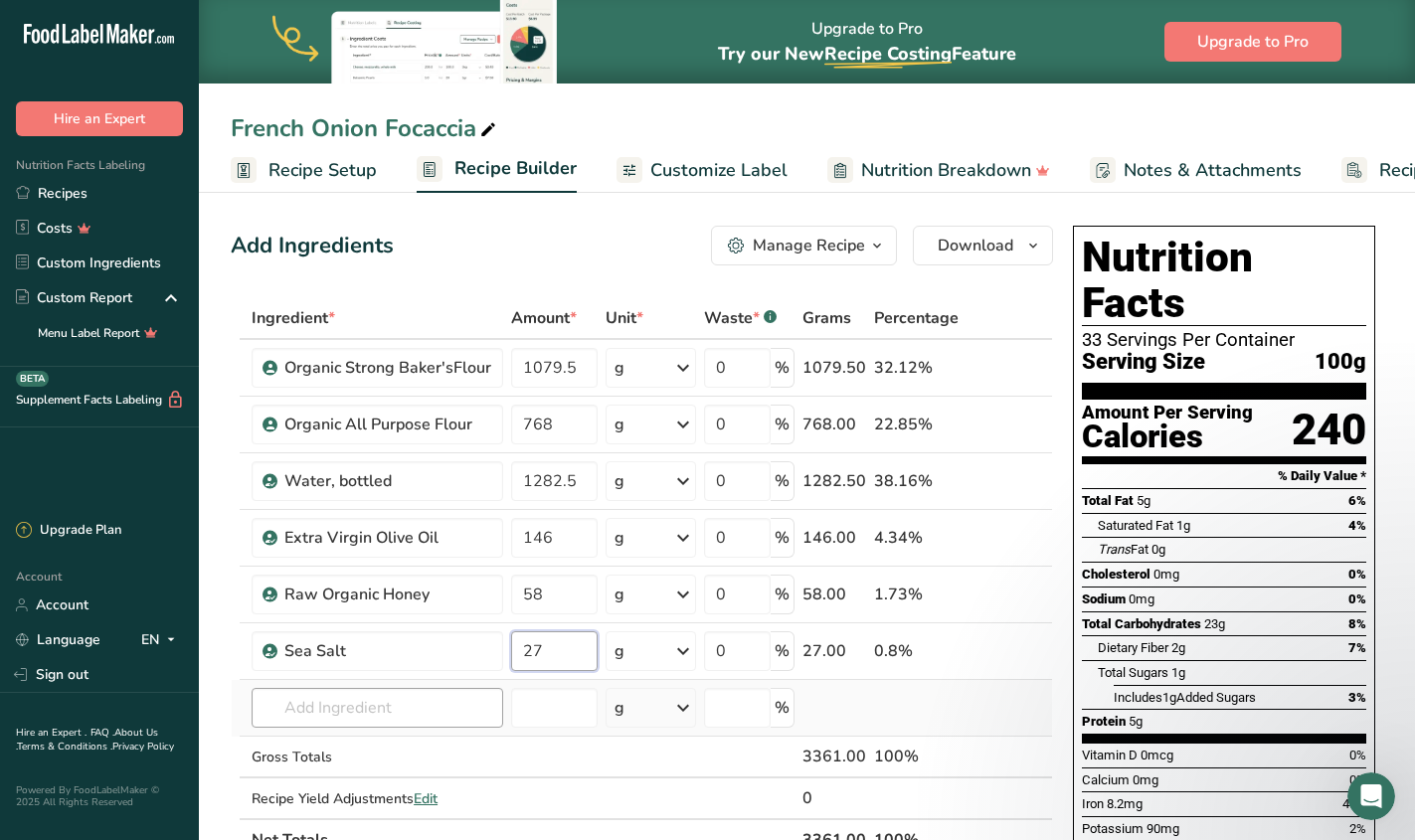 type on "27" 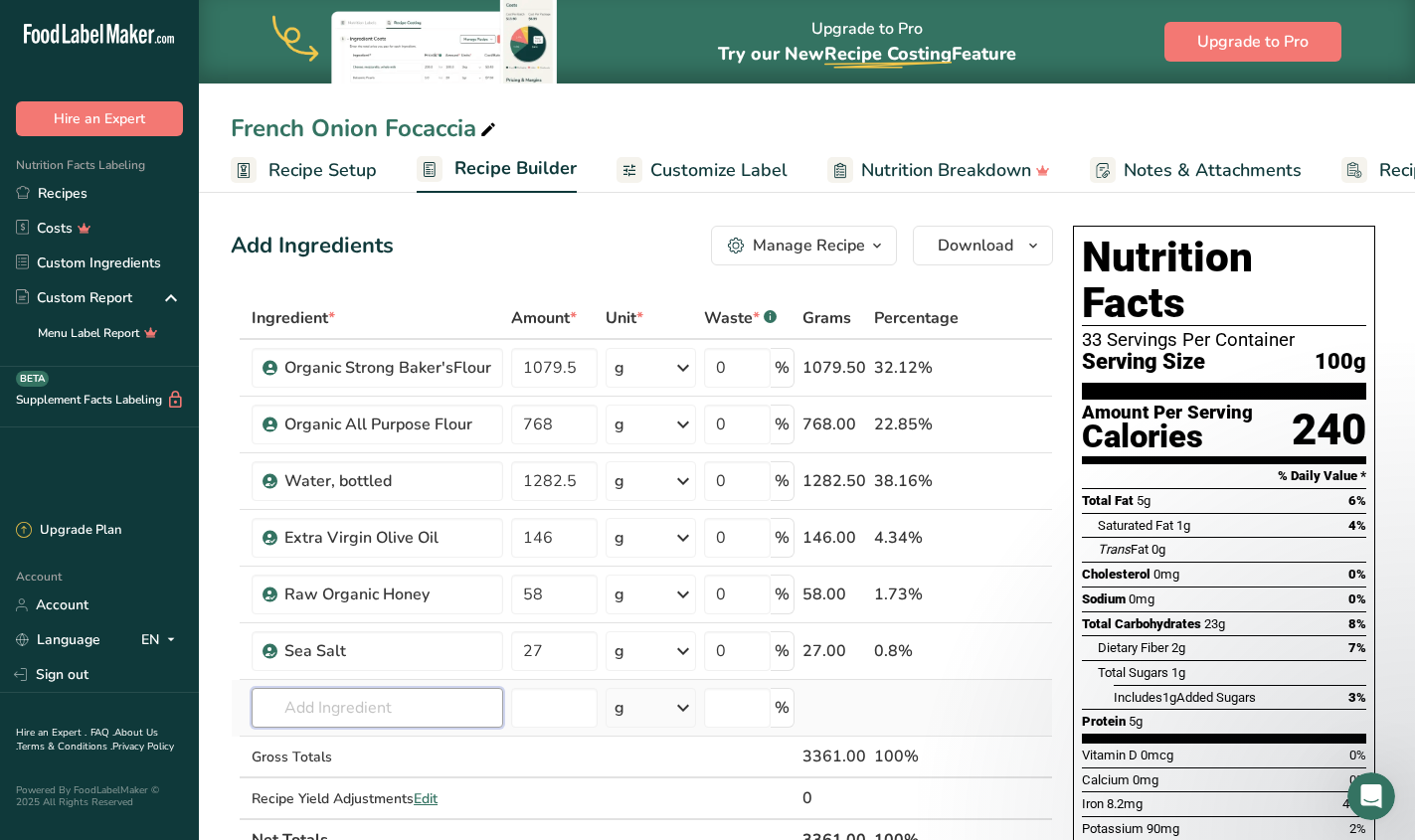 click on "Ingredient *
Amount *
Unit *
Waste *   .a-a{fill:#347362;}.b-a{fill:#fff;}          Grams
Percentage
Organic Strong Baker'sFlour
[NUMBER]
g
Weight Units
g
kg
mg
See more
Volume Units
l
mL
fl oz
See more
0
%
[NUMBER]
[PERCENTAGE]
Organic All Purpose Flour
[NUMBER]
g
Weight Units
g
kg
mg
See more
Volume Units
l
mL
fl oz
See more
0
%
[NUMBER]
[PERCENTAGE]
Water, bottled" at bounding box center [641, 579] 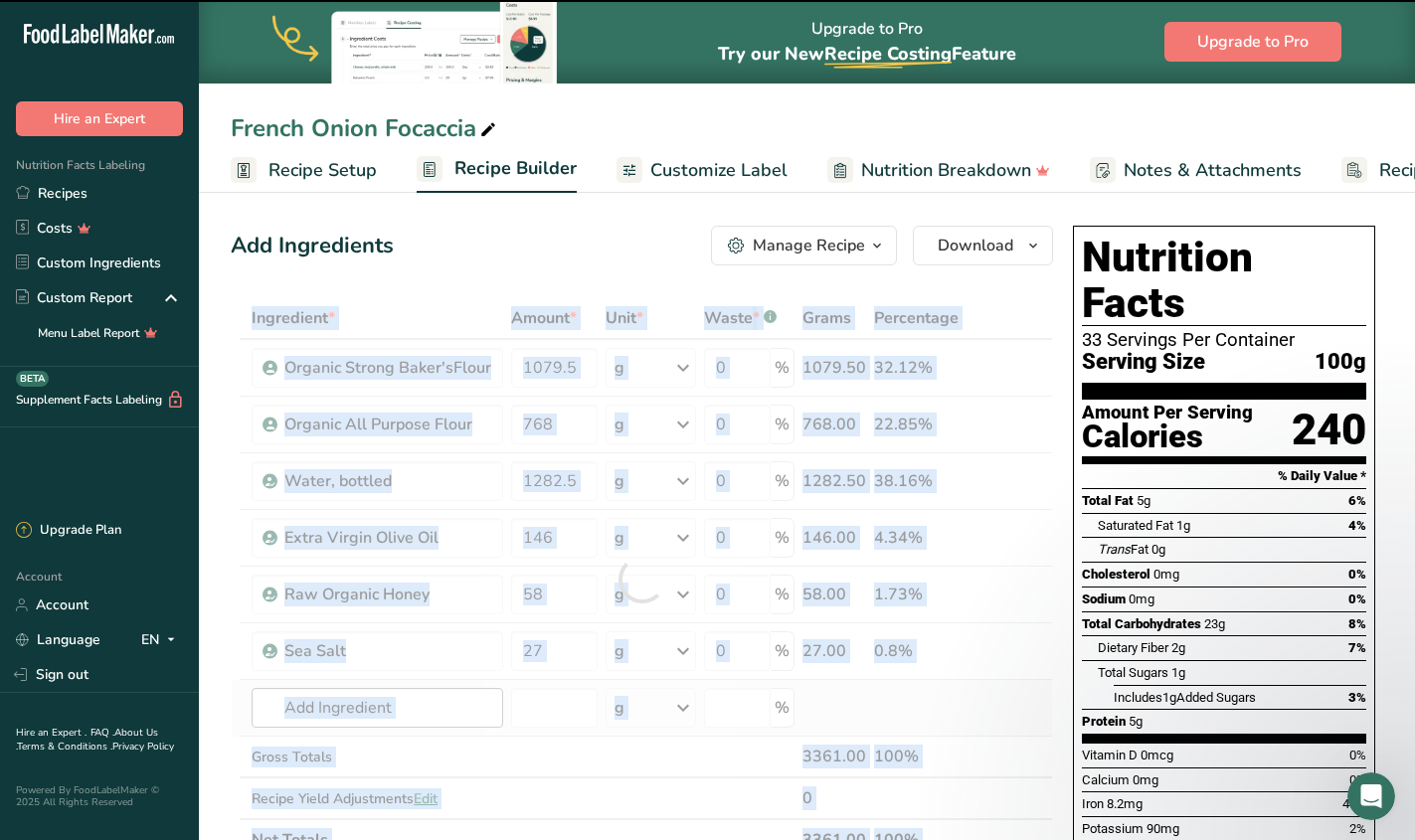 click at bounding box center (641, 579) 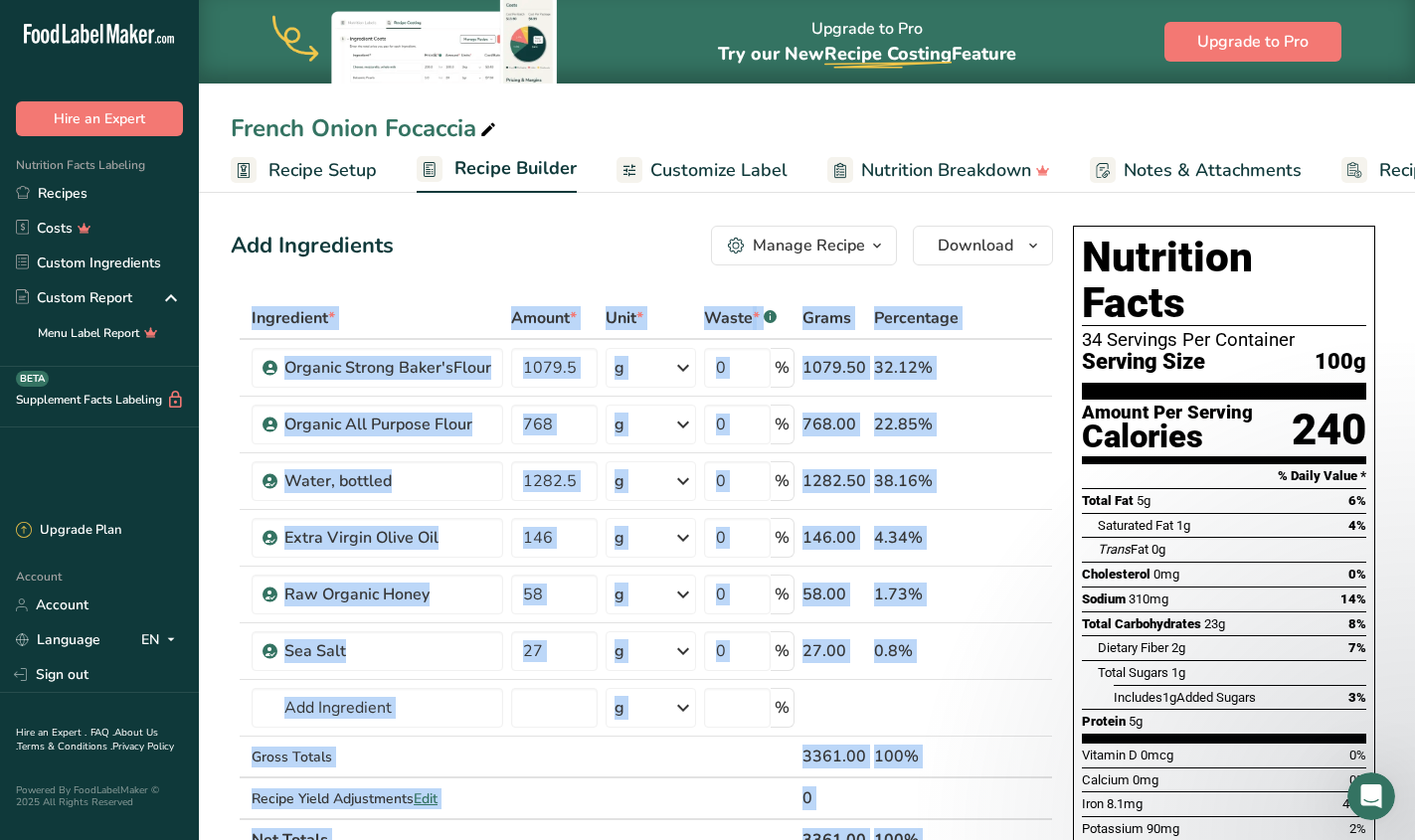 click on "Customize Label" at bounding box center [719, 170] 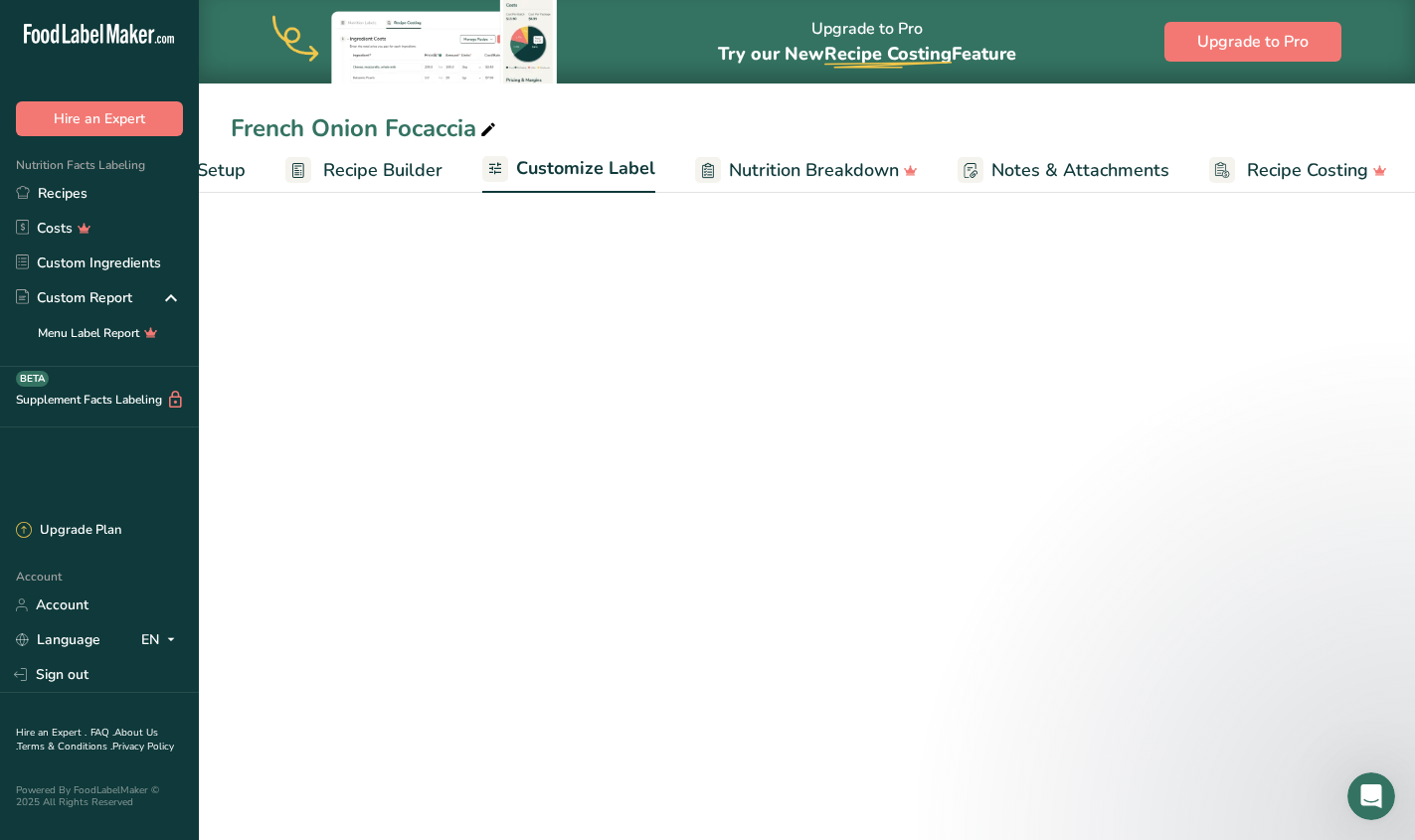 scroll, scrollTop: 0, scrollLeft: 135, axis: horizontal 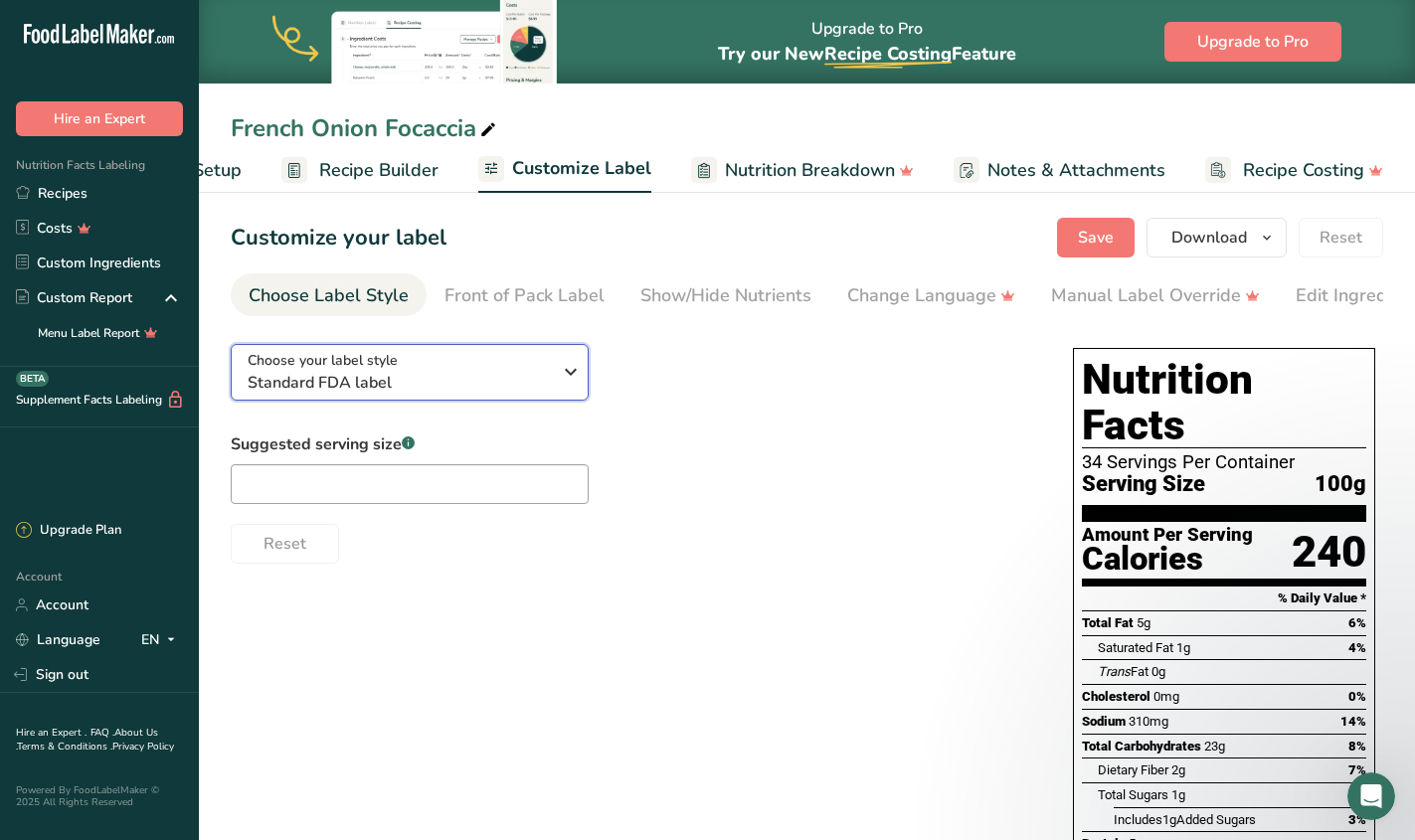 drag, startPoint x: 432, startPoint y: 376, endPoint x: 453, endPoint y: 387, distance: 23.706539 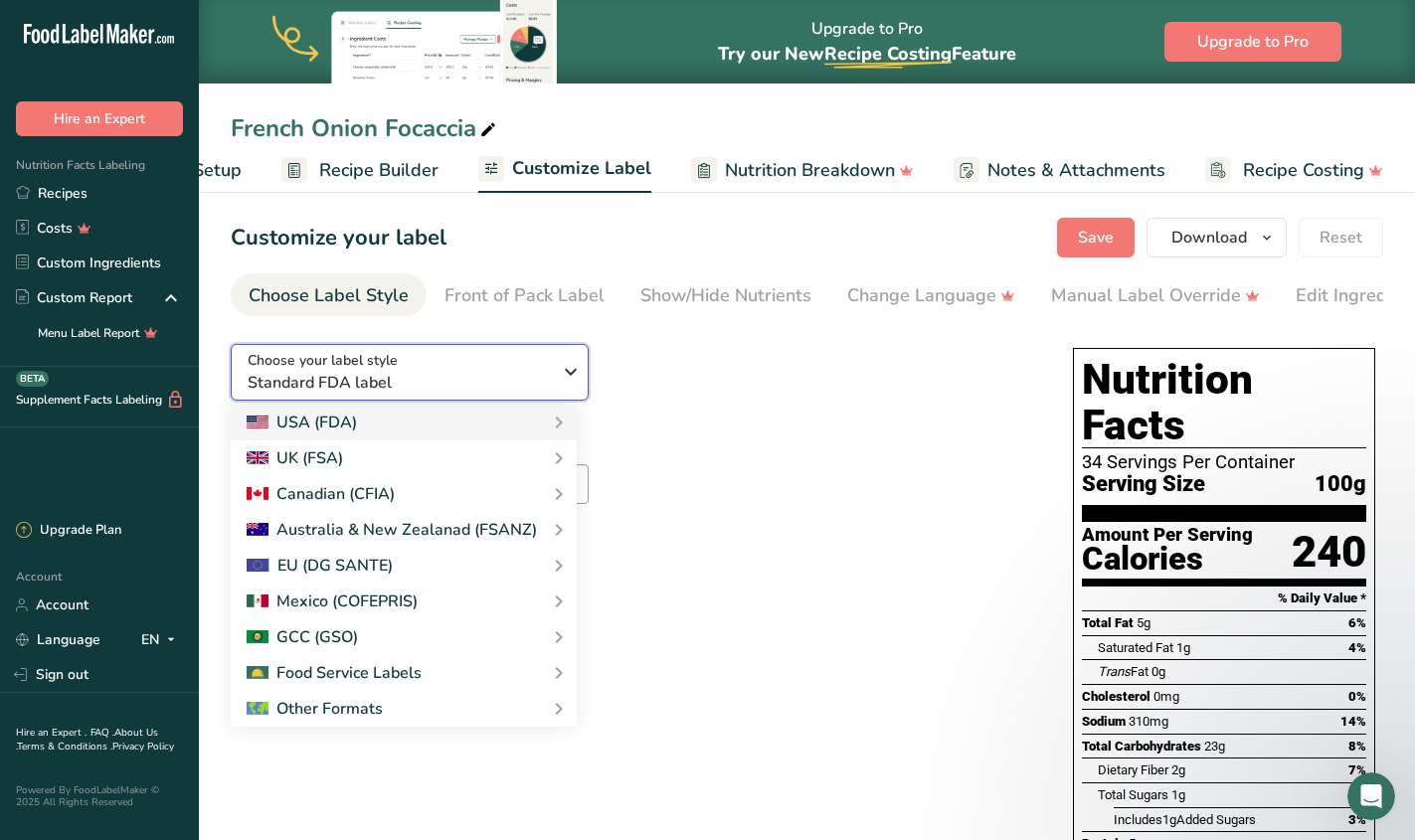 click on "Standard FDA label" at bounding box center [399, 383] 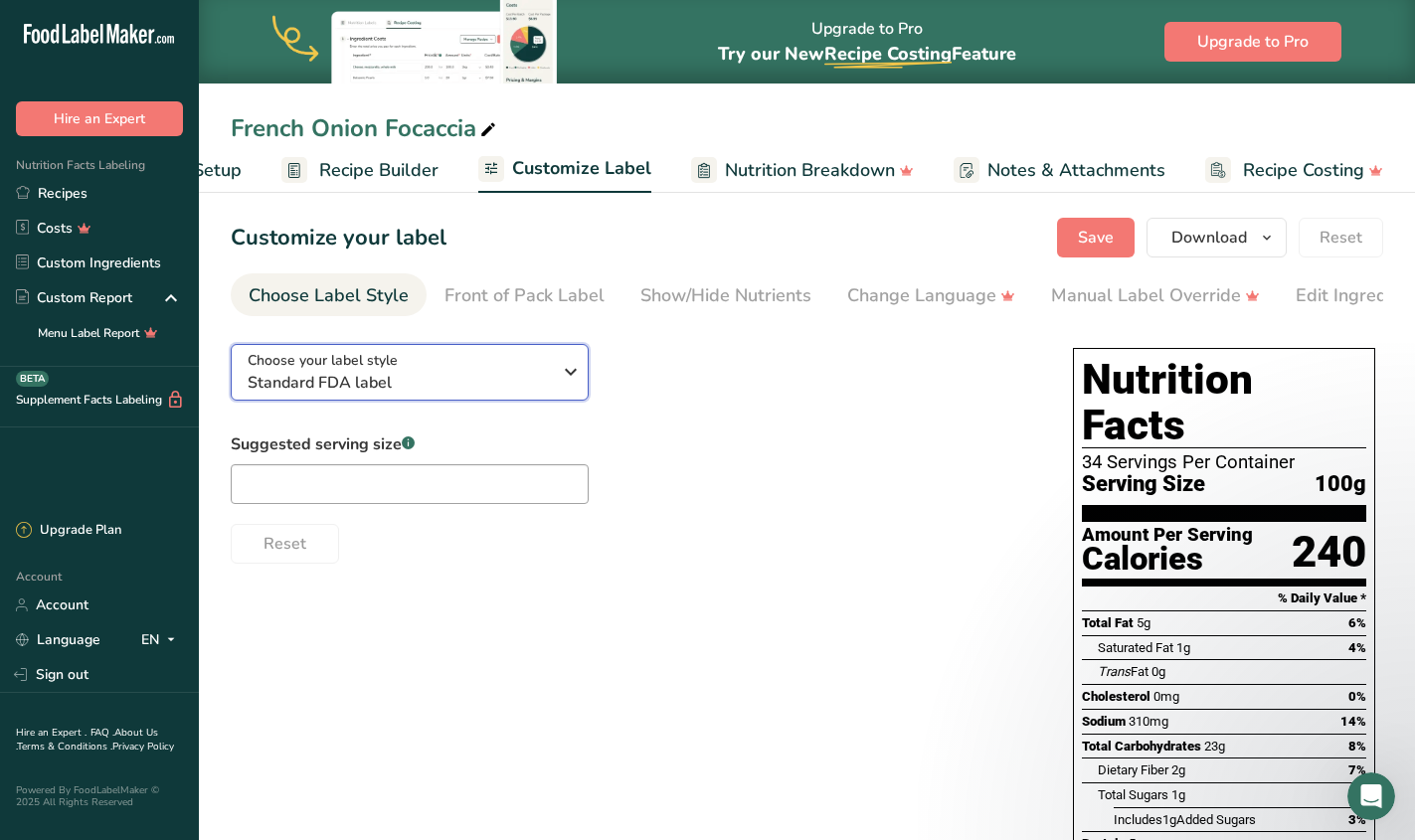 click on "Standard FDA label" at bounding box center [399, 383] 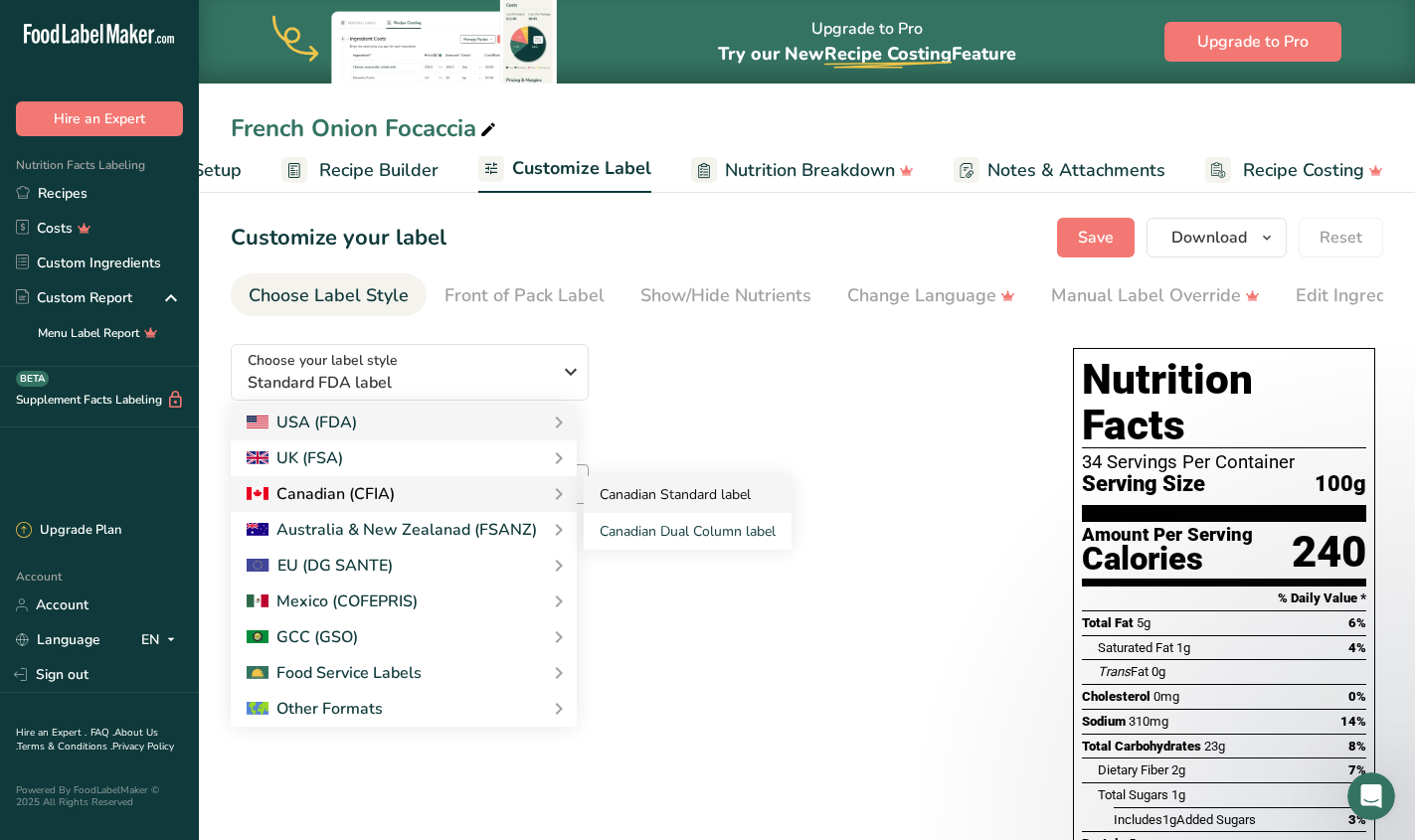 click on "Canadian Standard label" at bounding box center (687, 494) 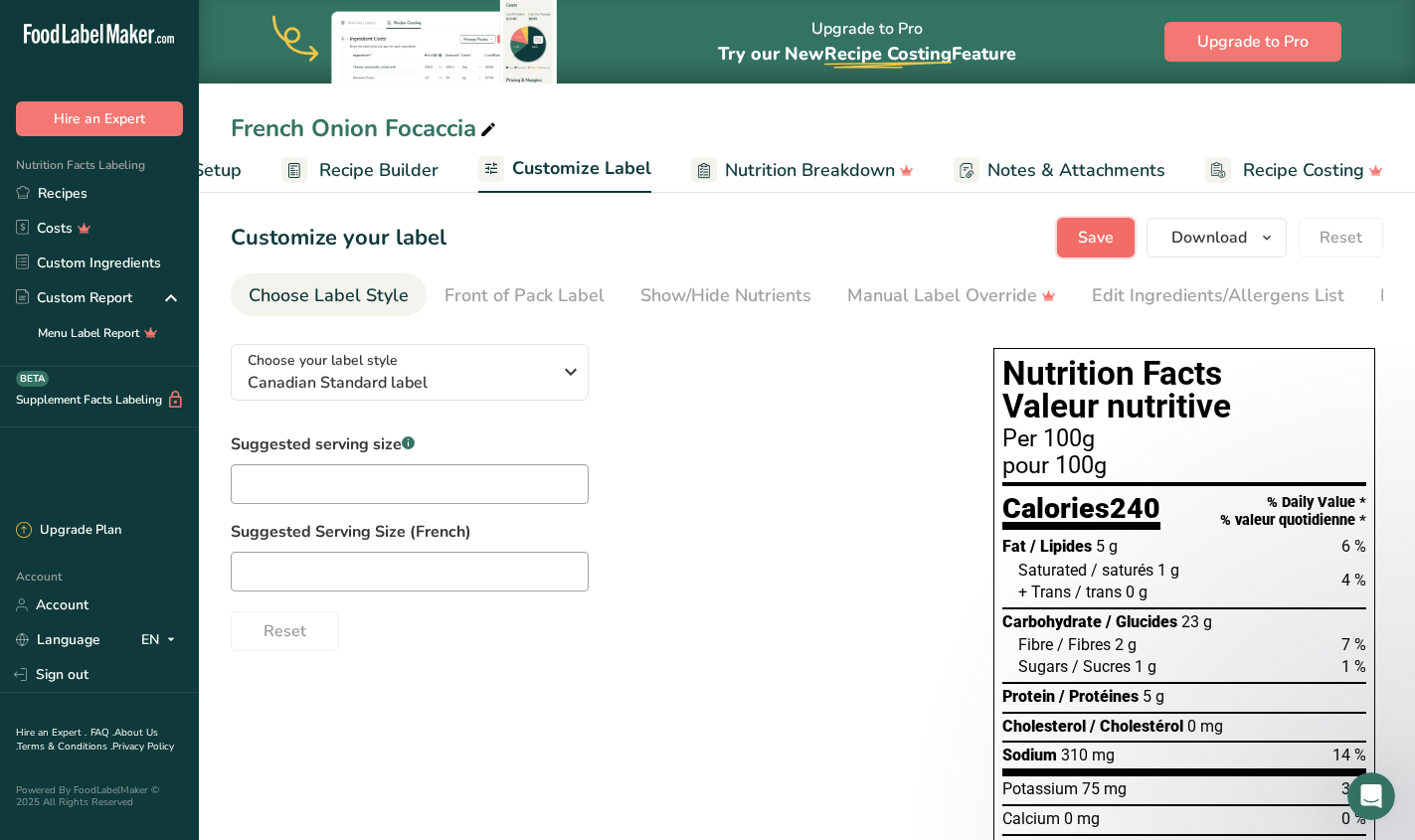 click on "Save" at bounding box center [1096, 238] 